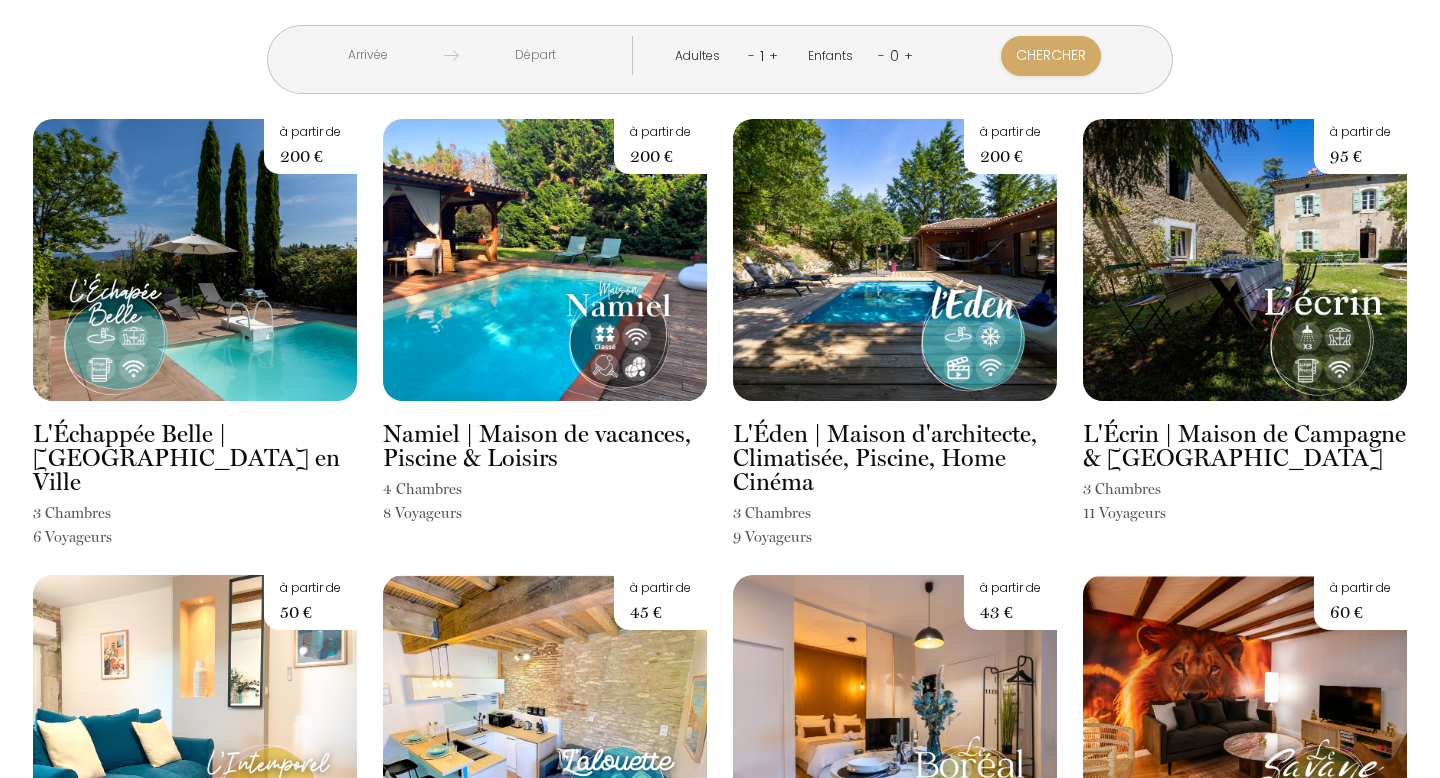 scroll, scrollTop: 0, scrollLeft: 0, axis: both 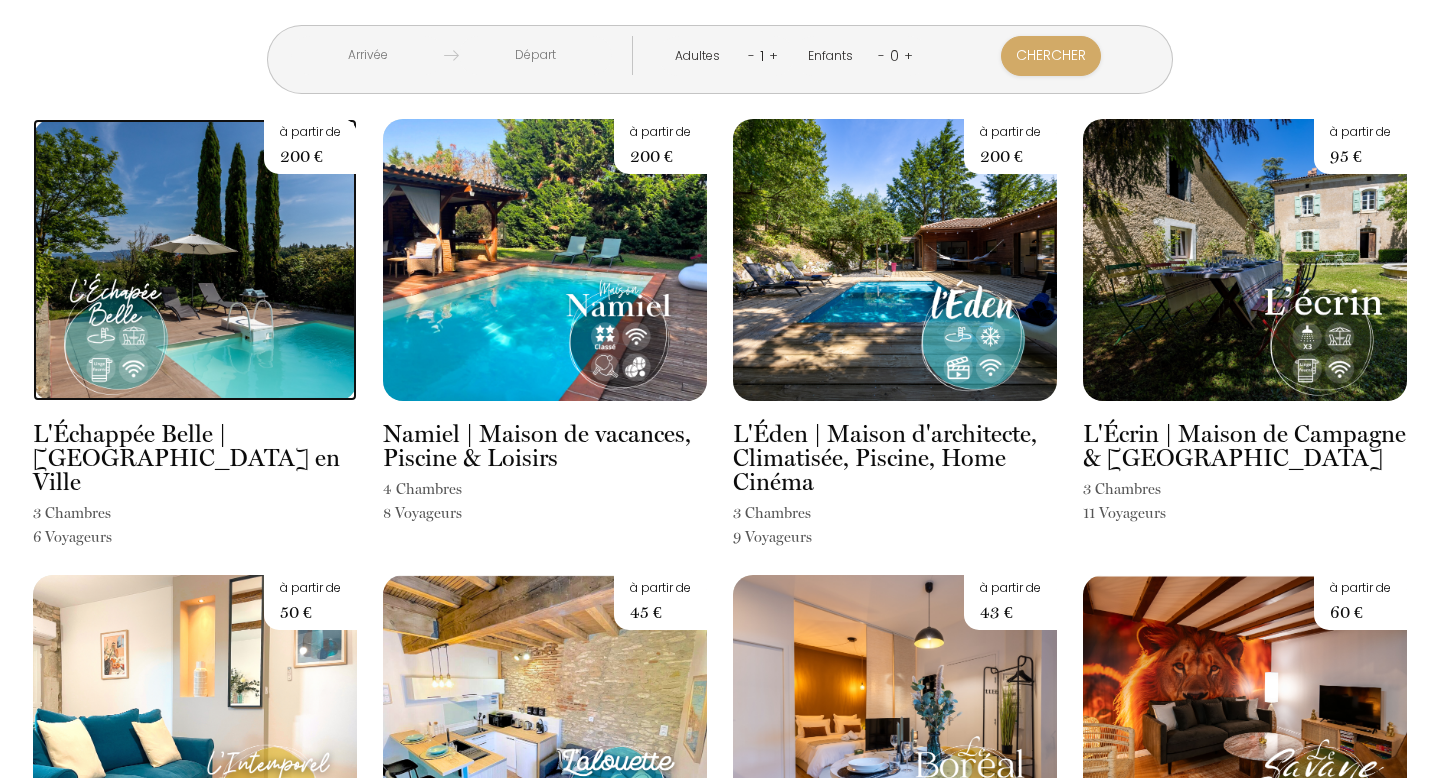 click at bounding box center (195, 260) 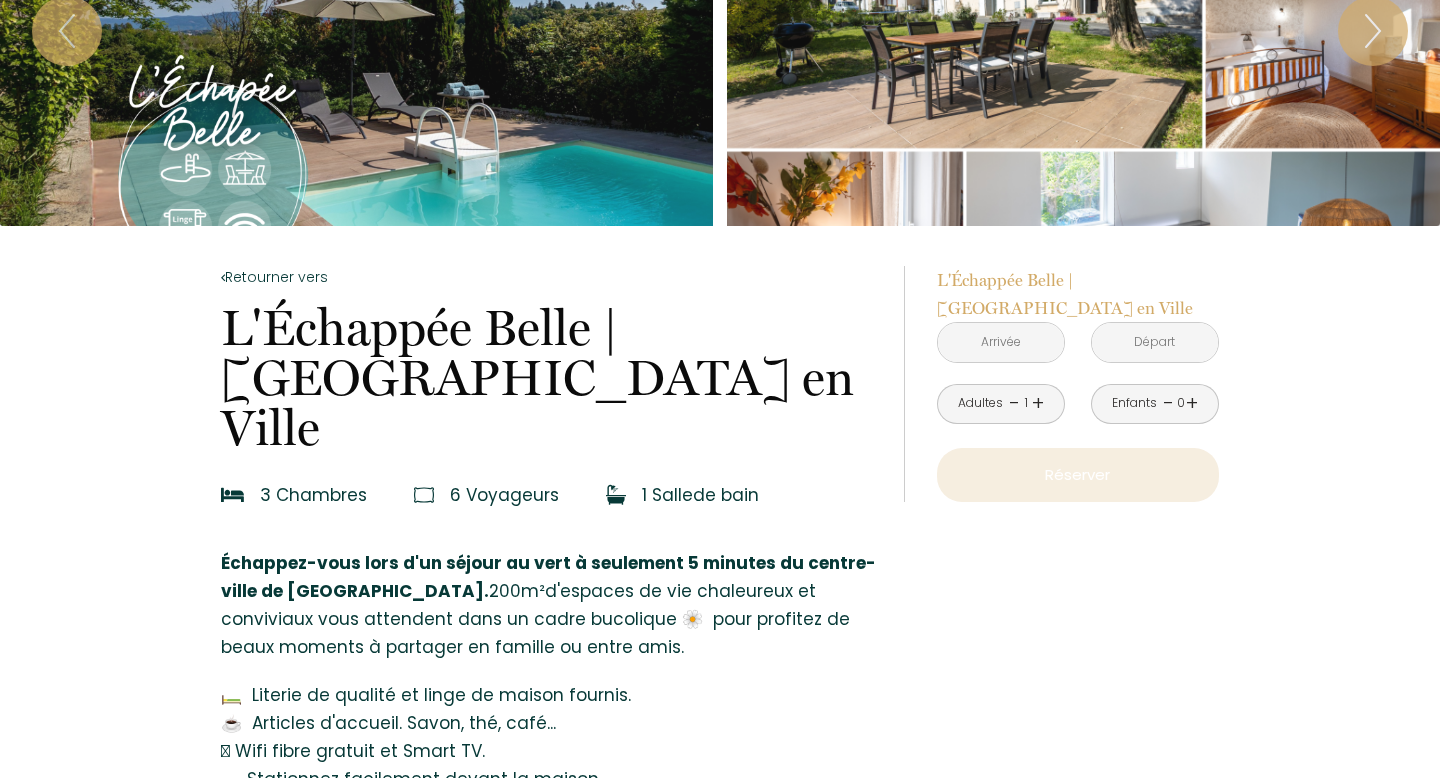scroll, scrollTop: 161, scrollLeft: 0, axis: vertical 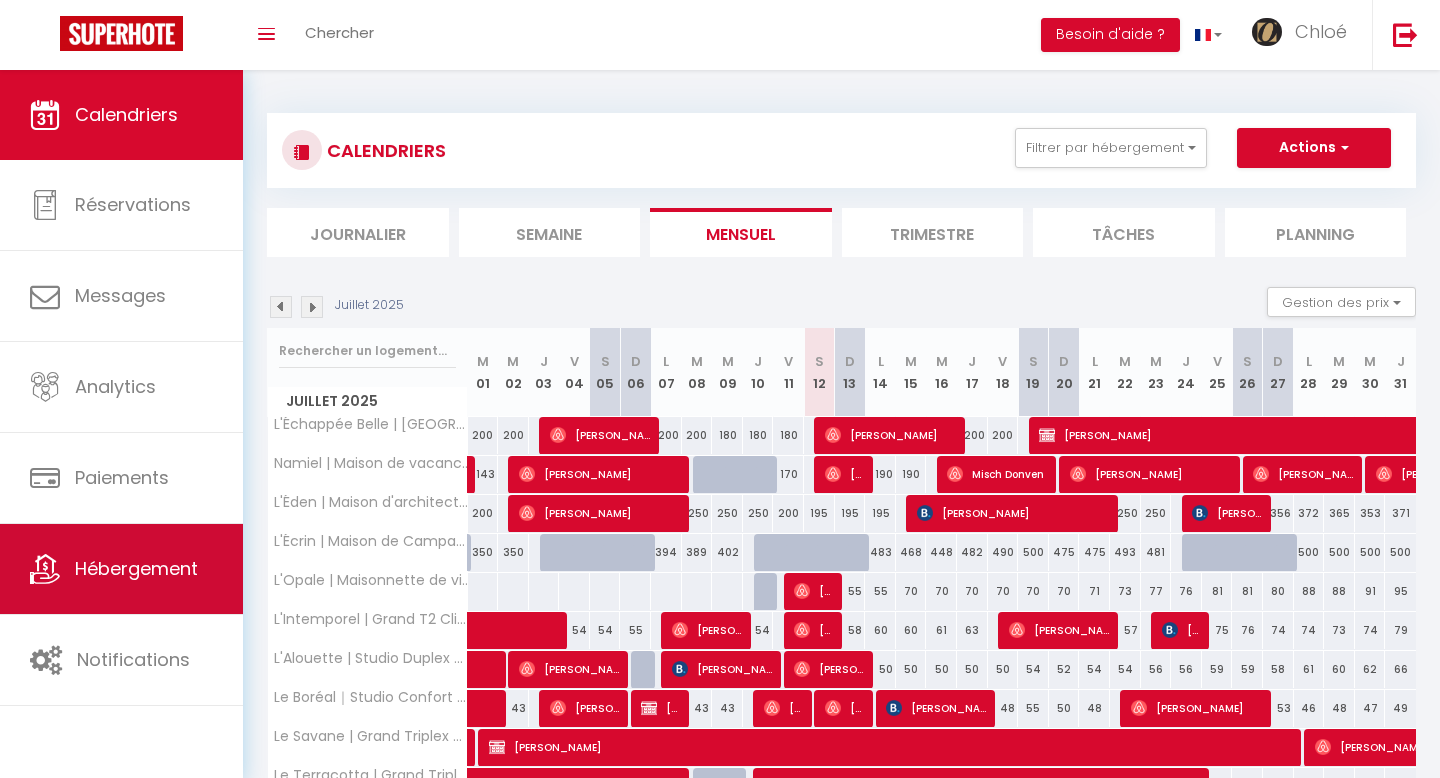 click on "Hébergement" at bounding box center (136, 568) 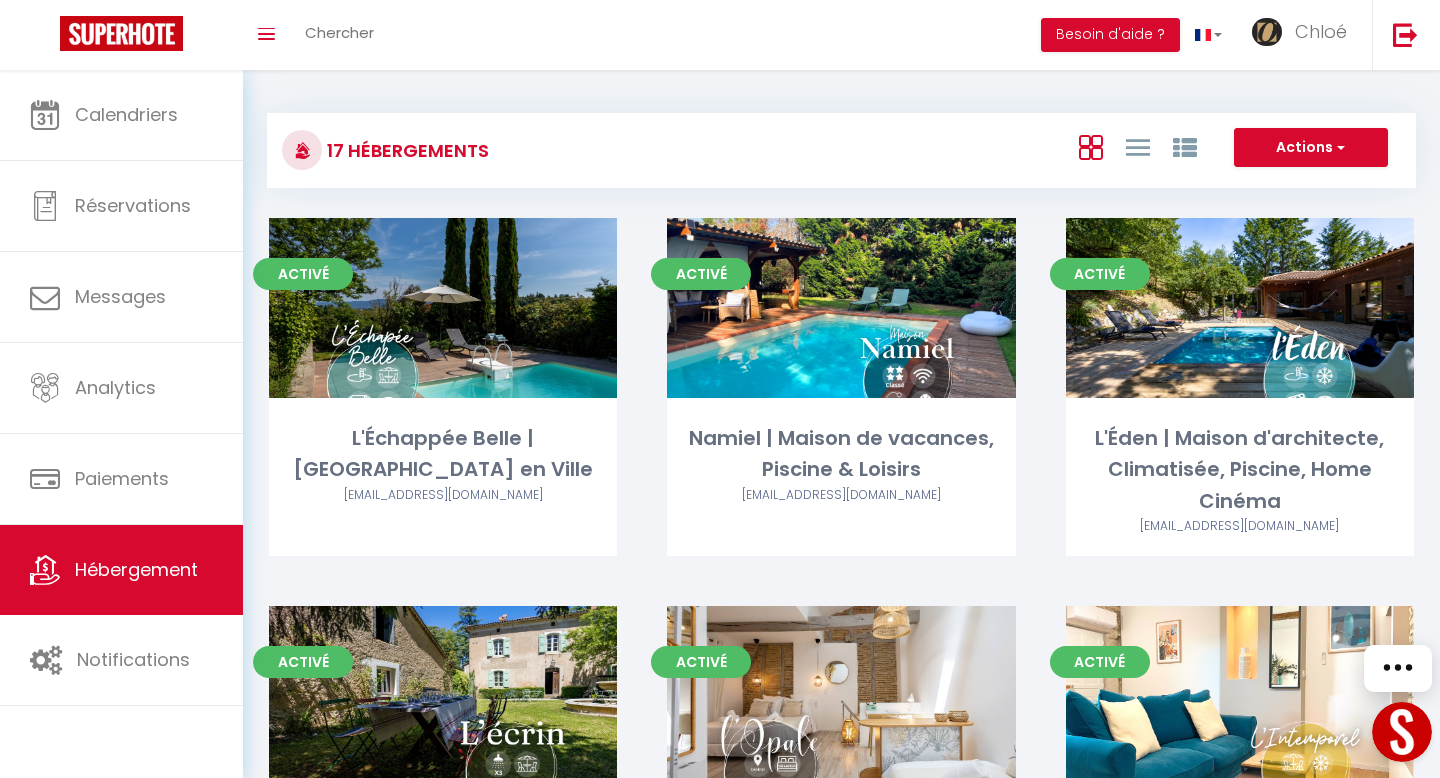 scroll, scrollTop: 0, scrollLeft: 0, axis: both 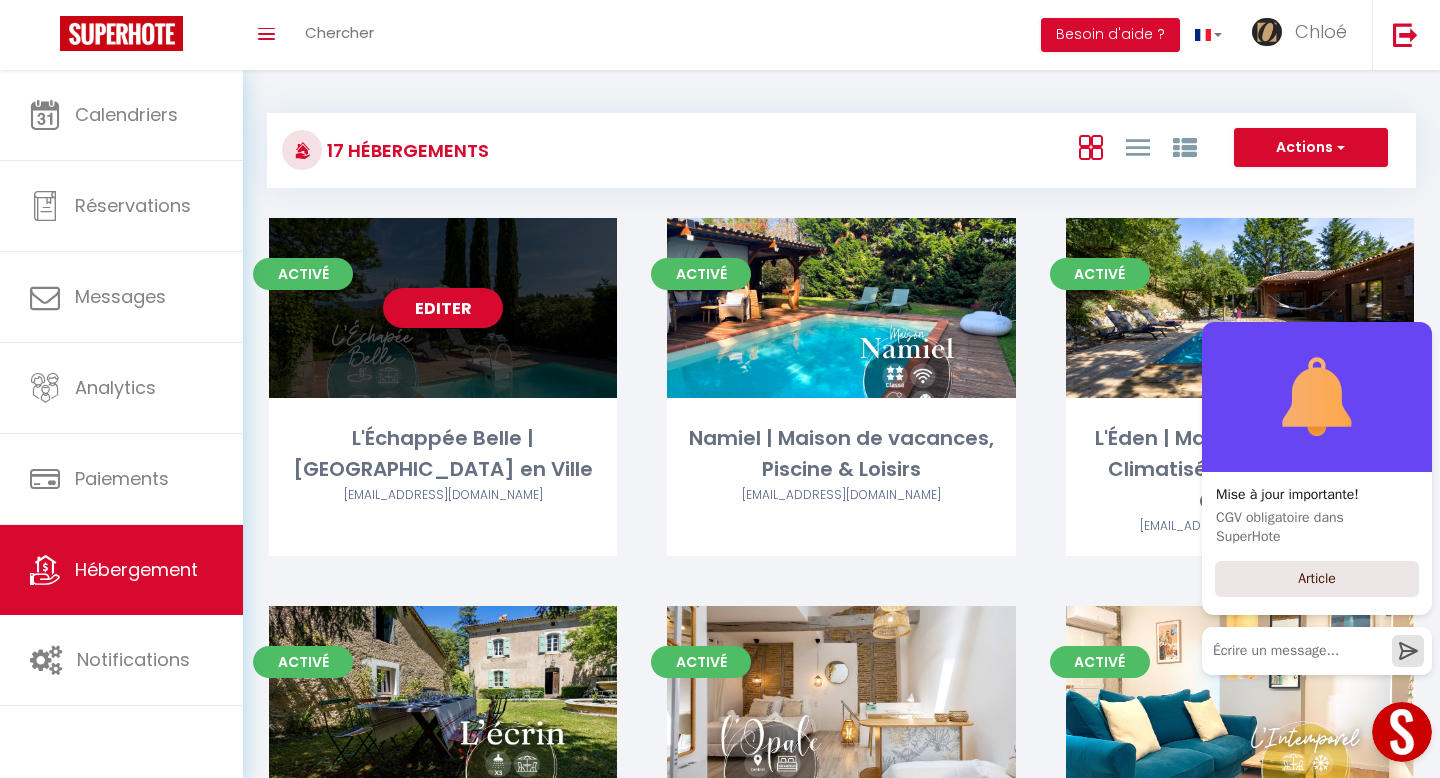click on "Editer" at bounding box center [443, 308] 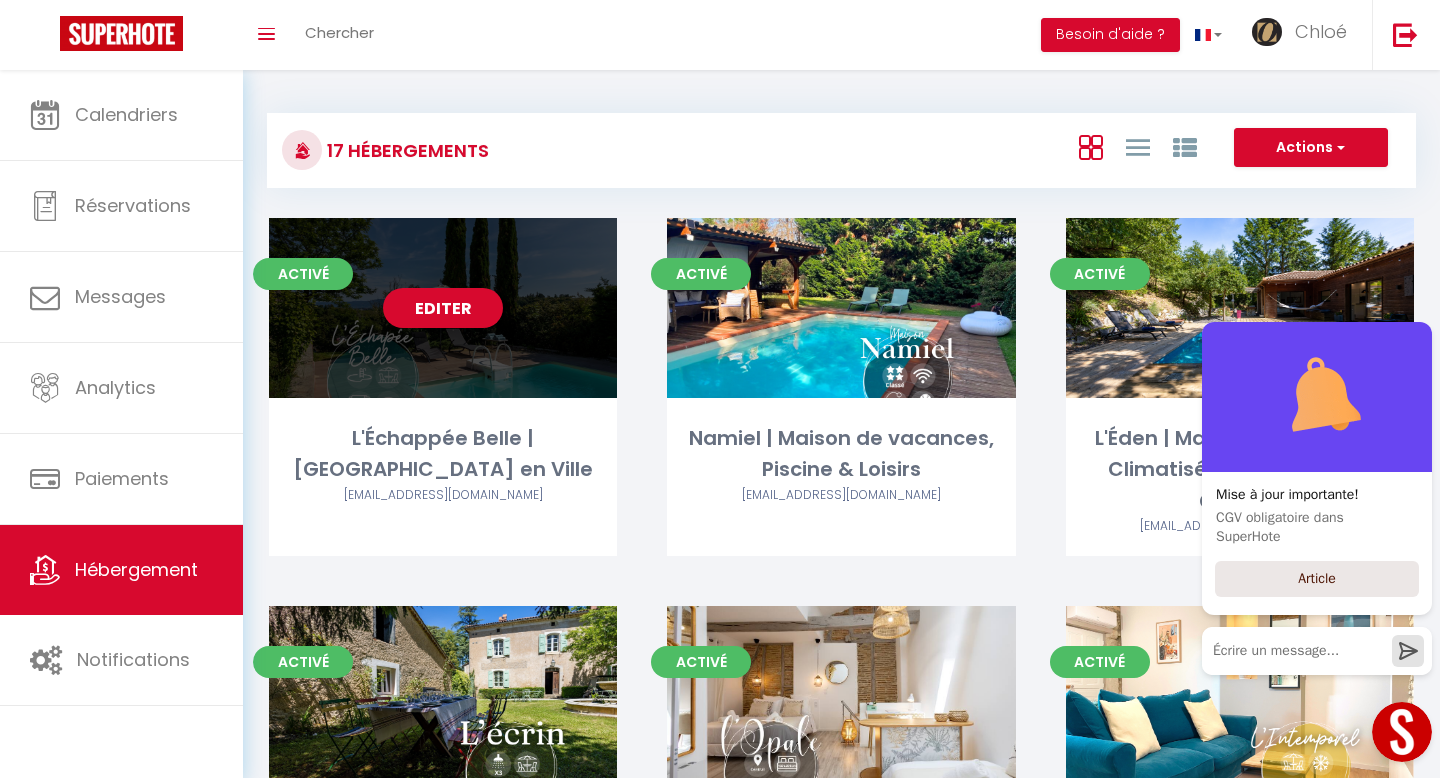 select on "3" 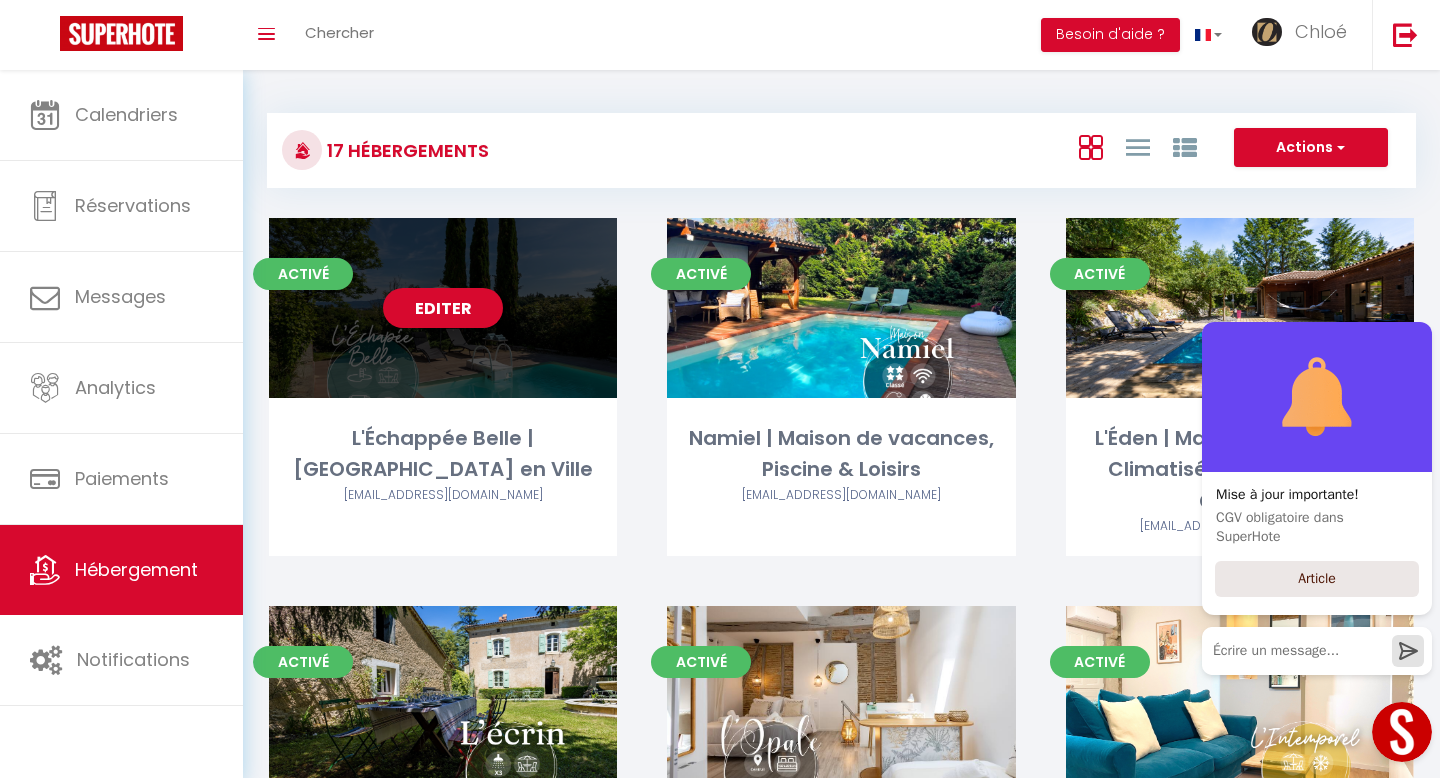 select on "2" 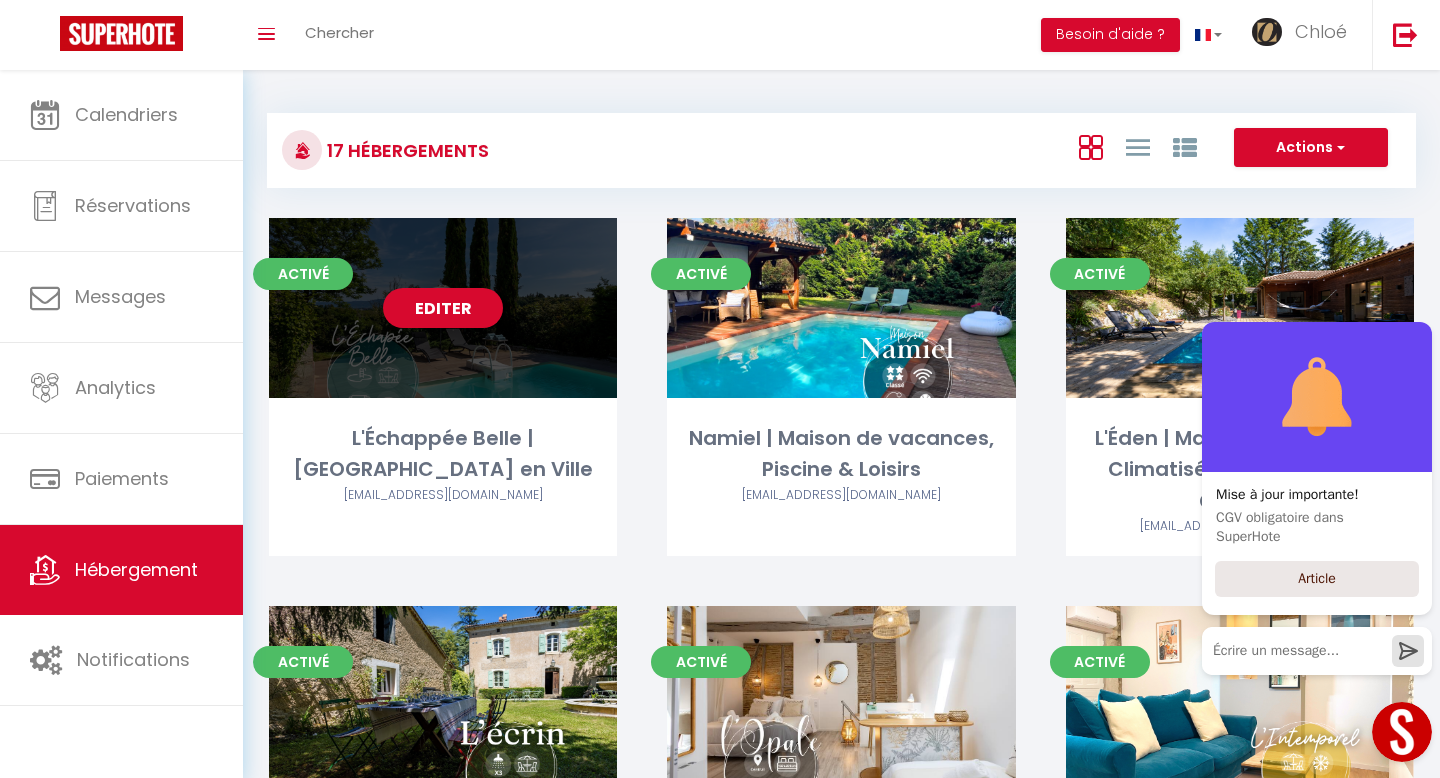 select on "1" 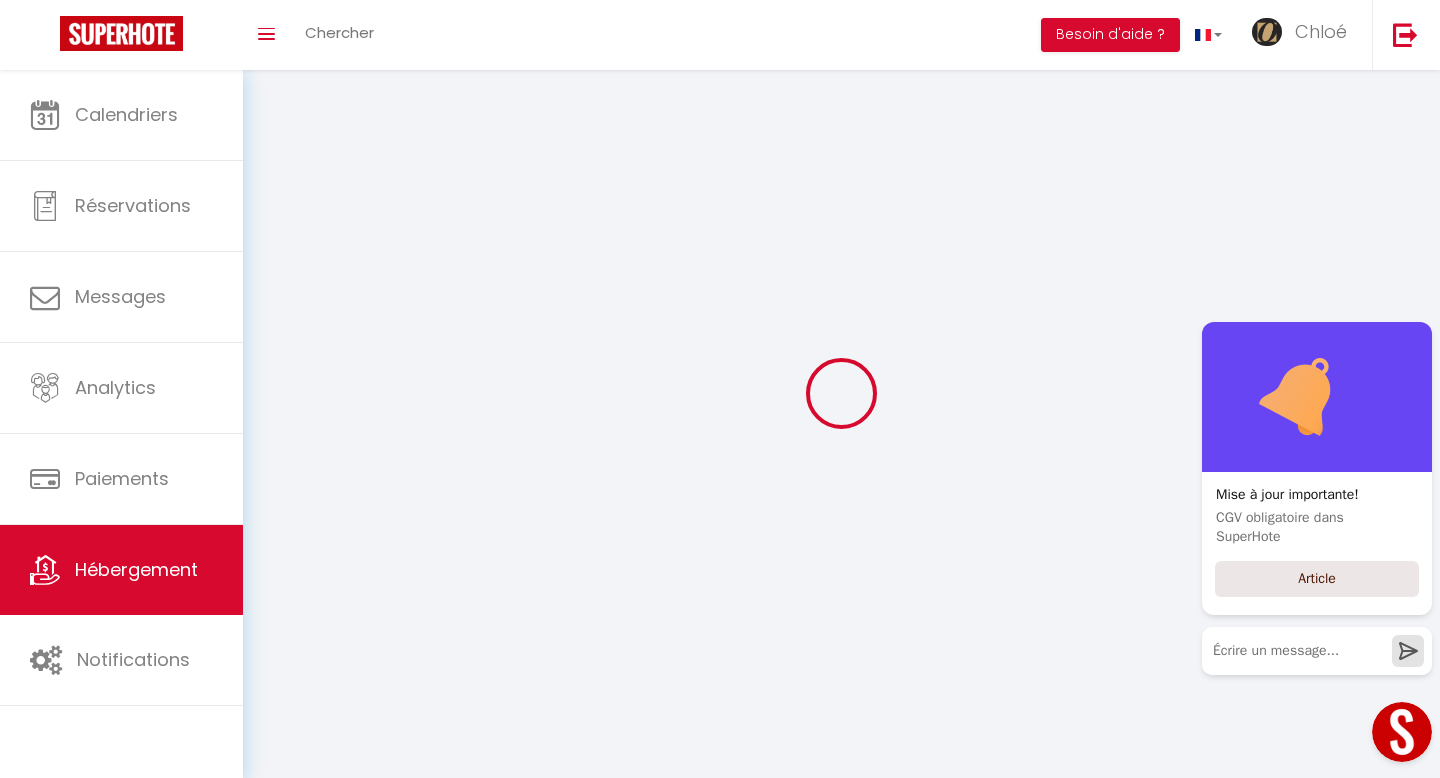 select 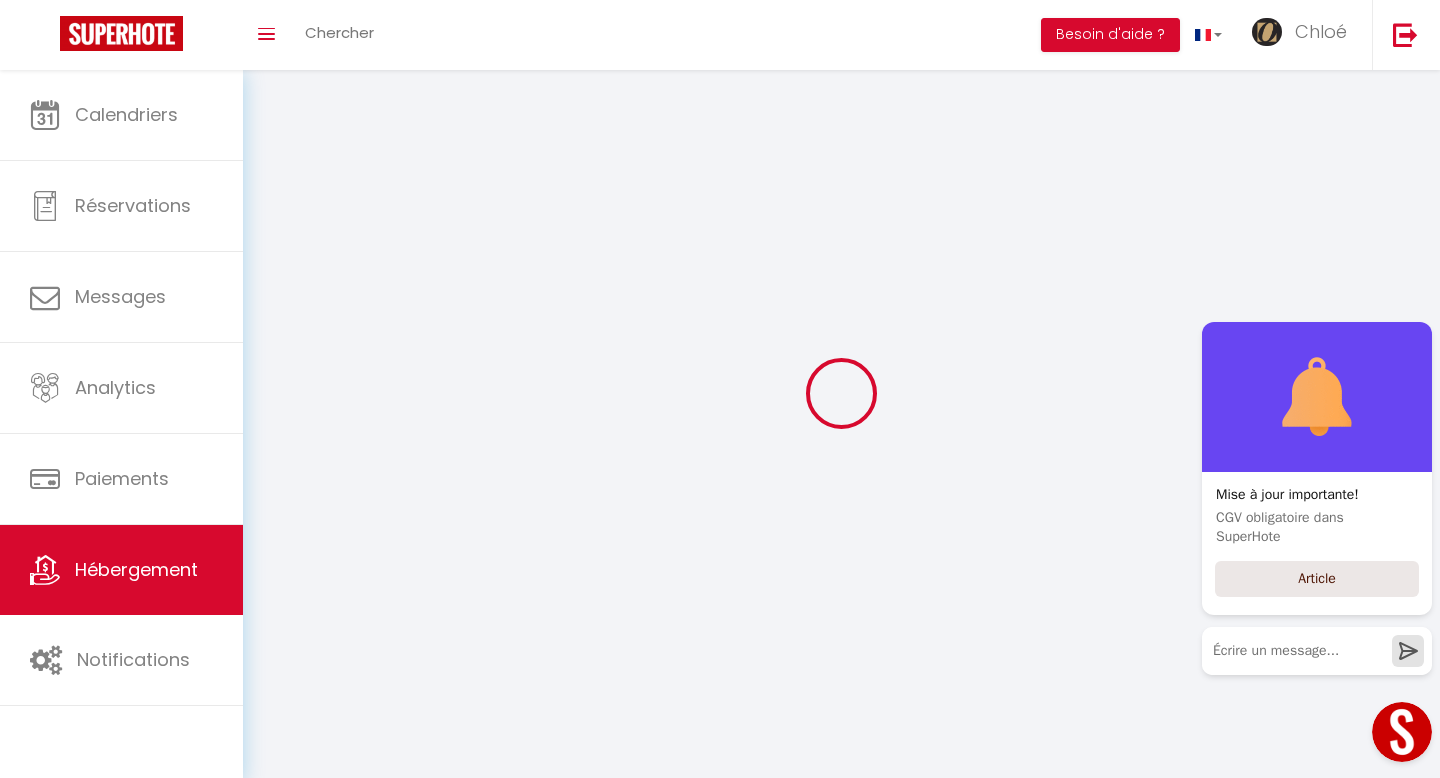 select 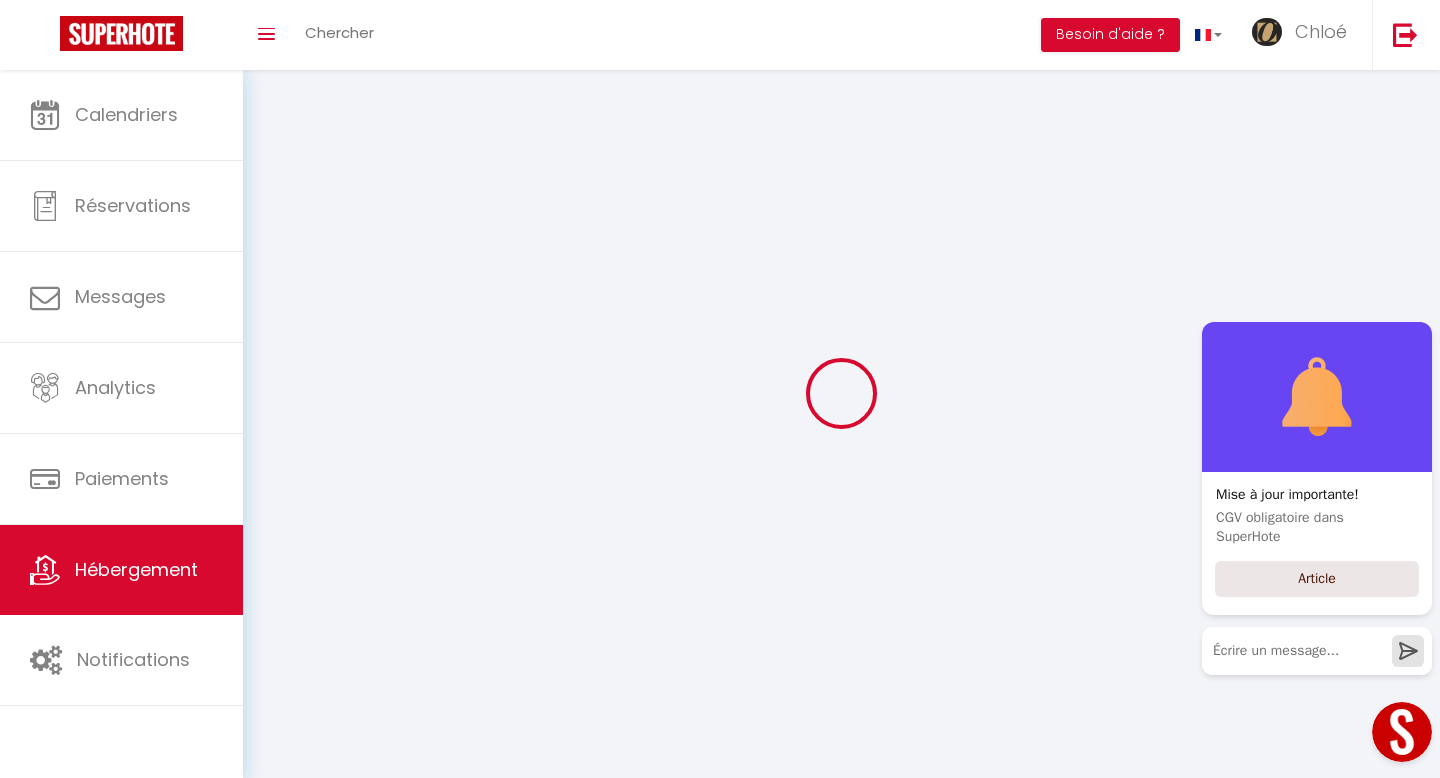 select 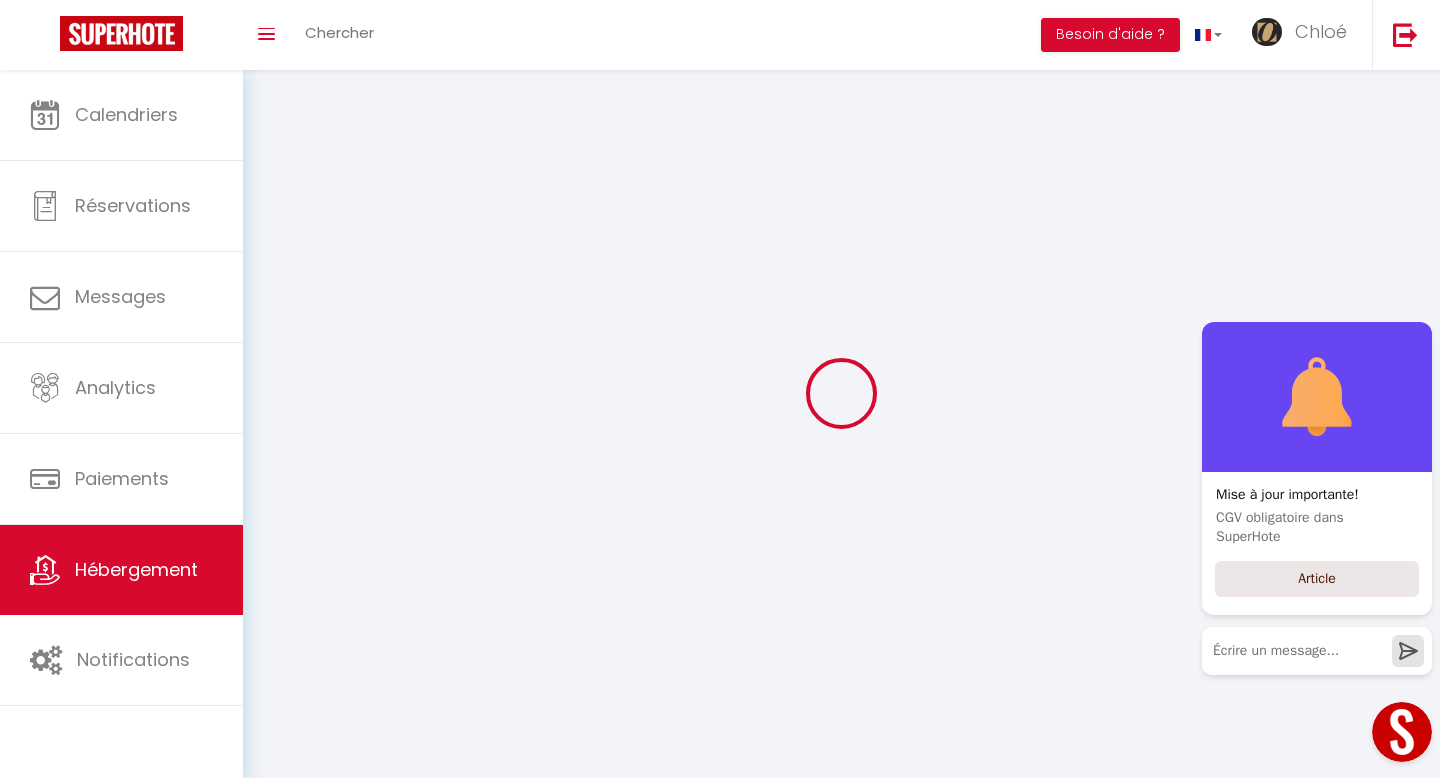 select 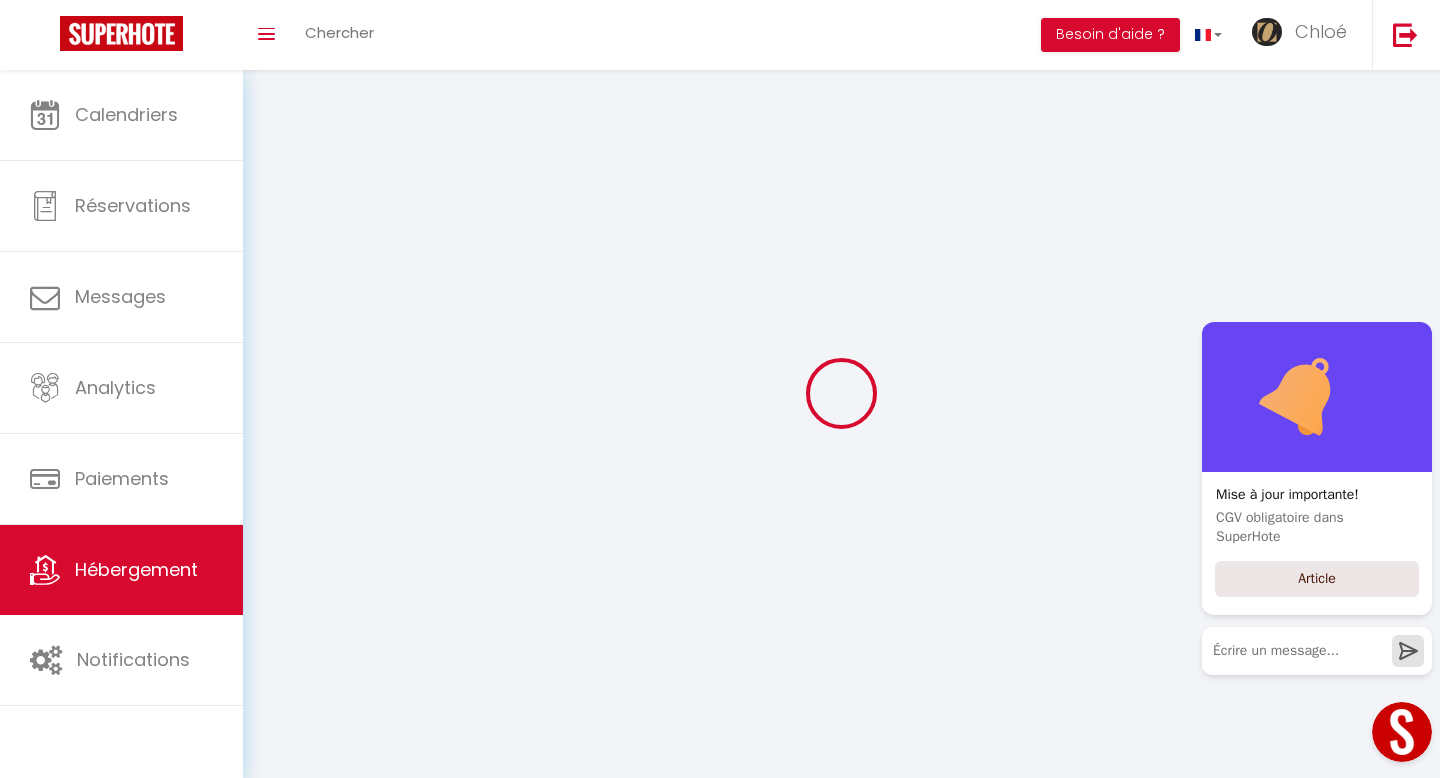 select 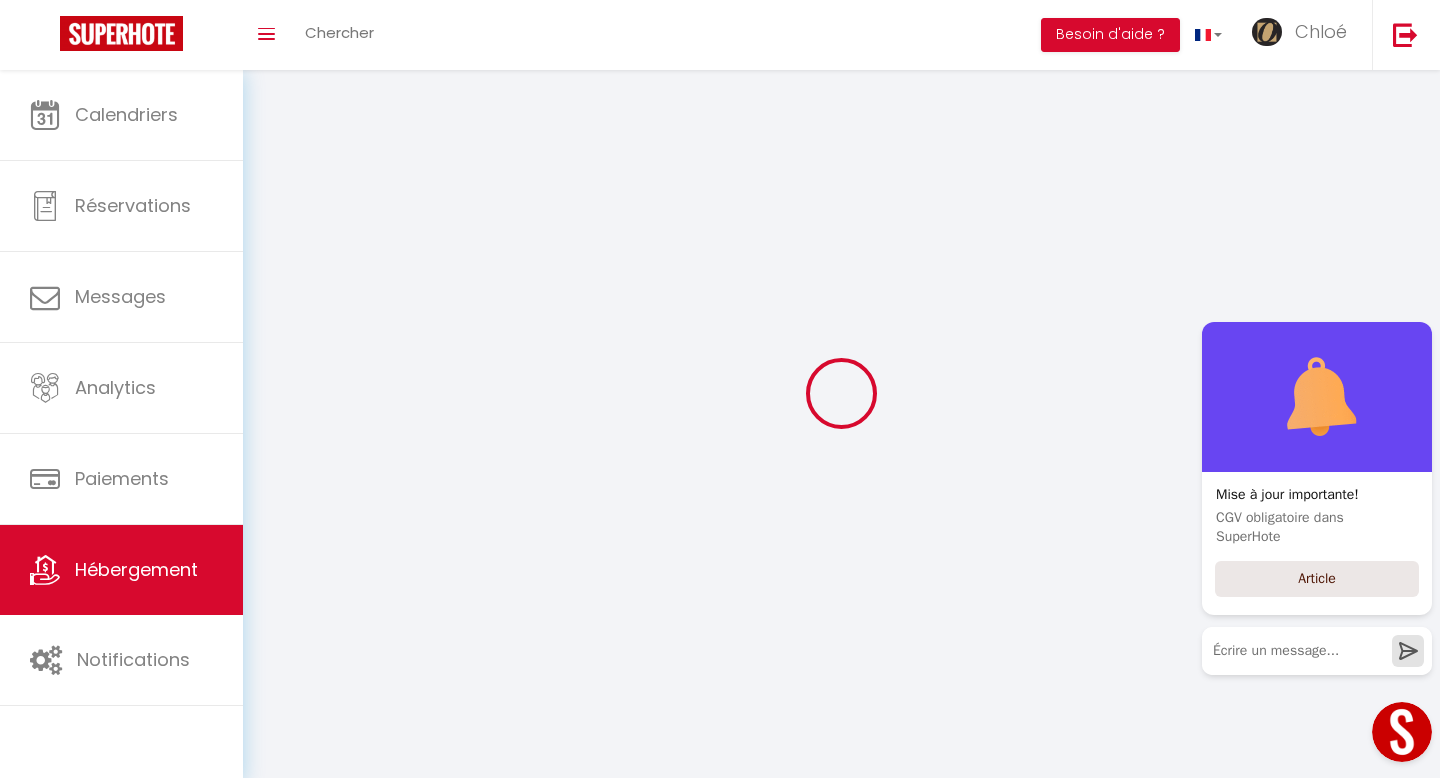 select 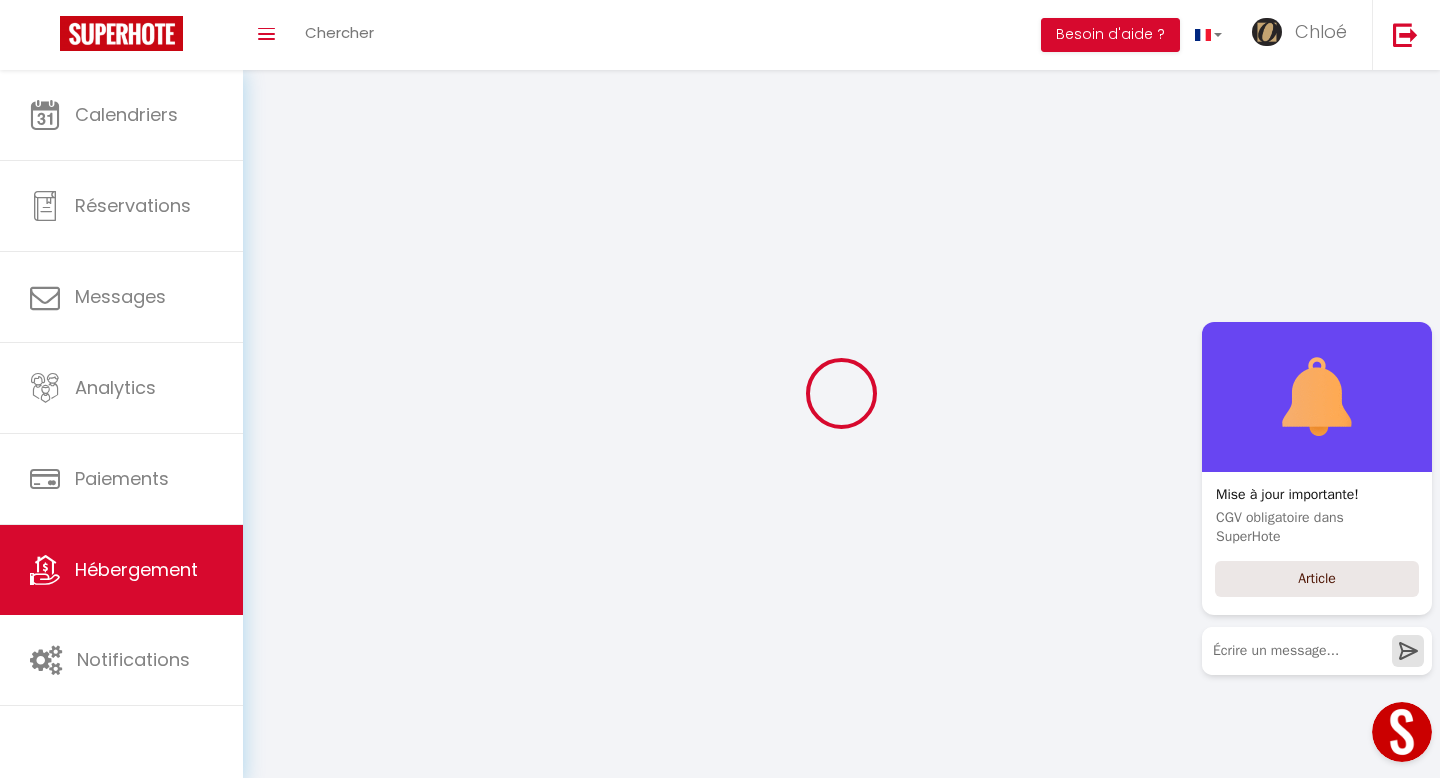 select 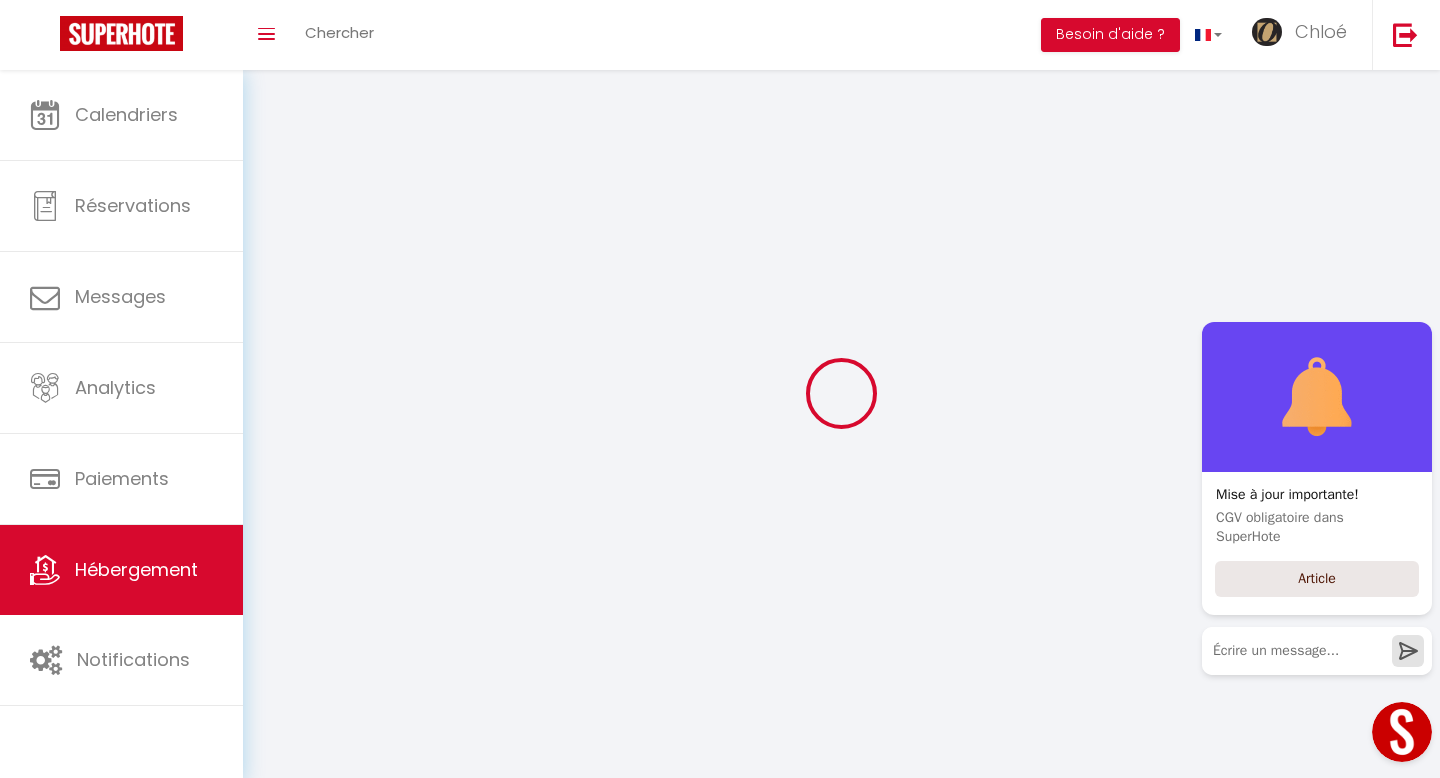 checkbox on "false" 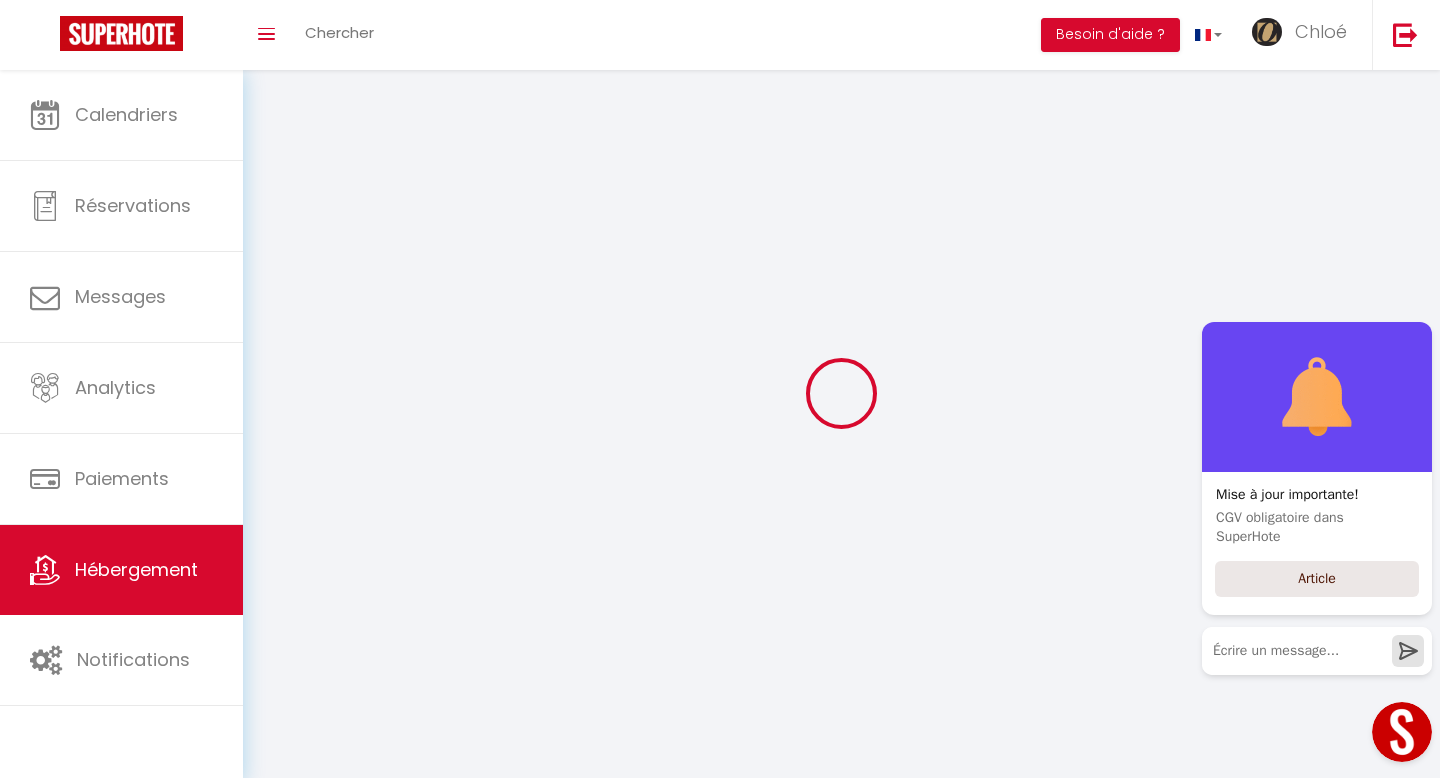 checkbox on "false" 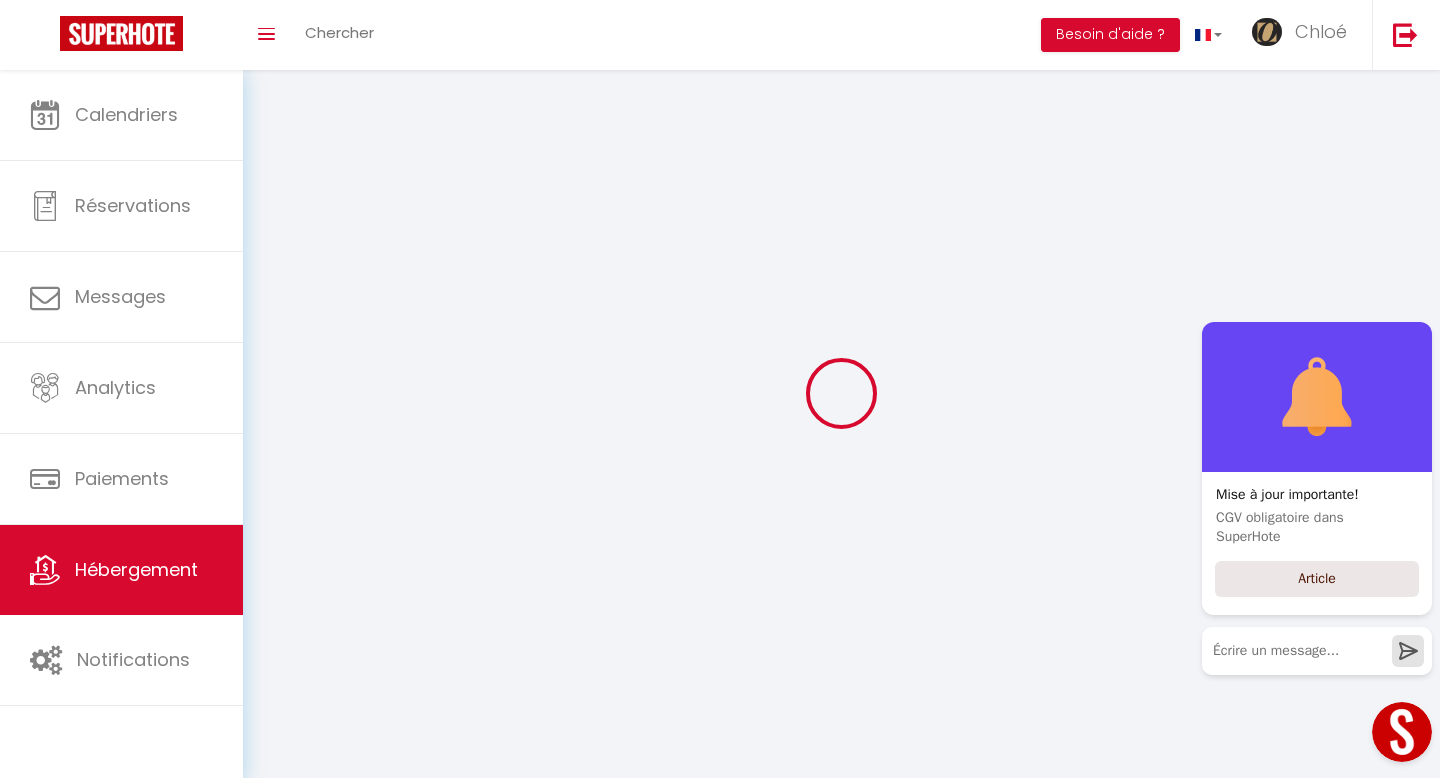 checkbox on "false" 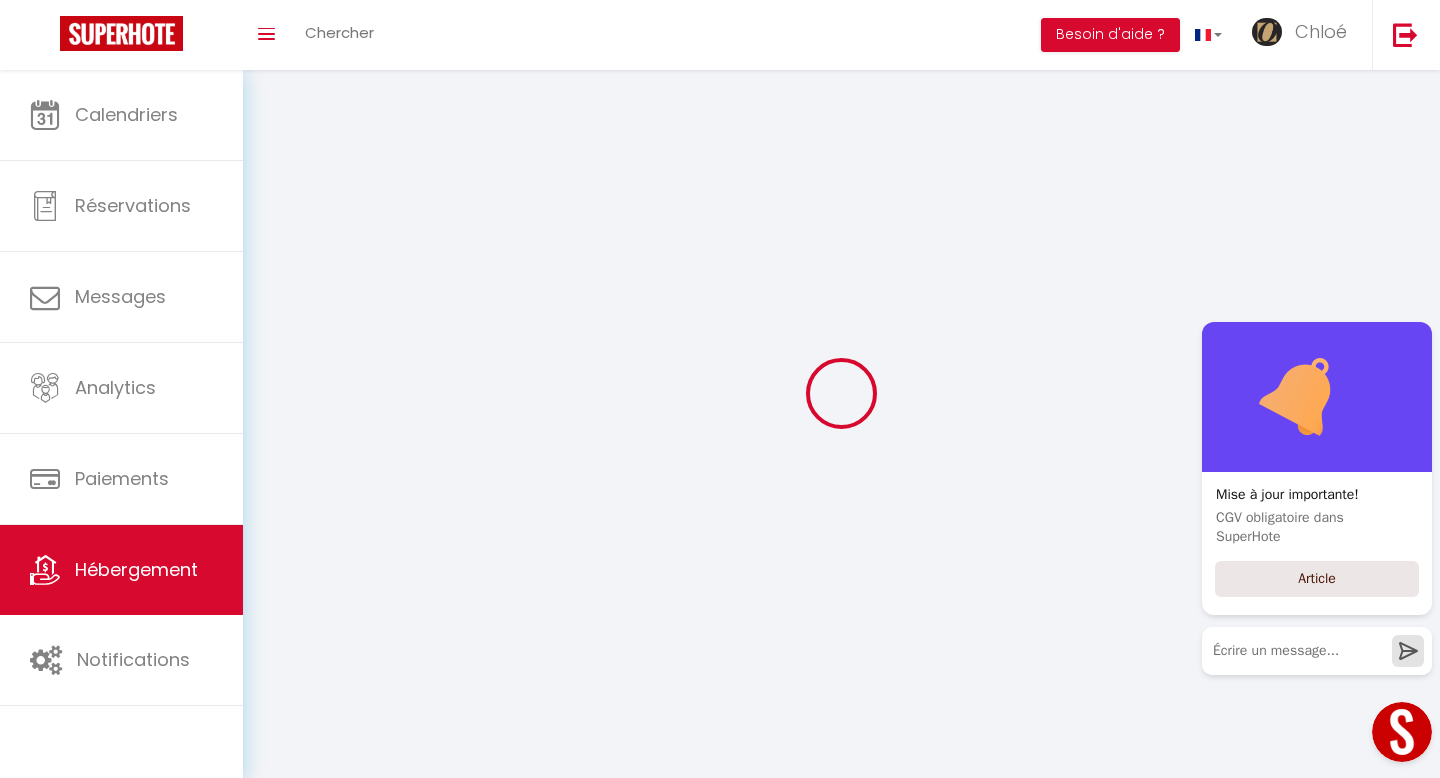 select 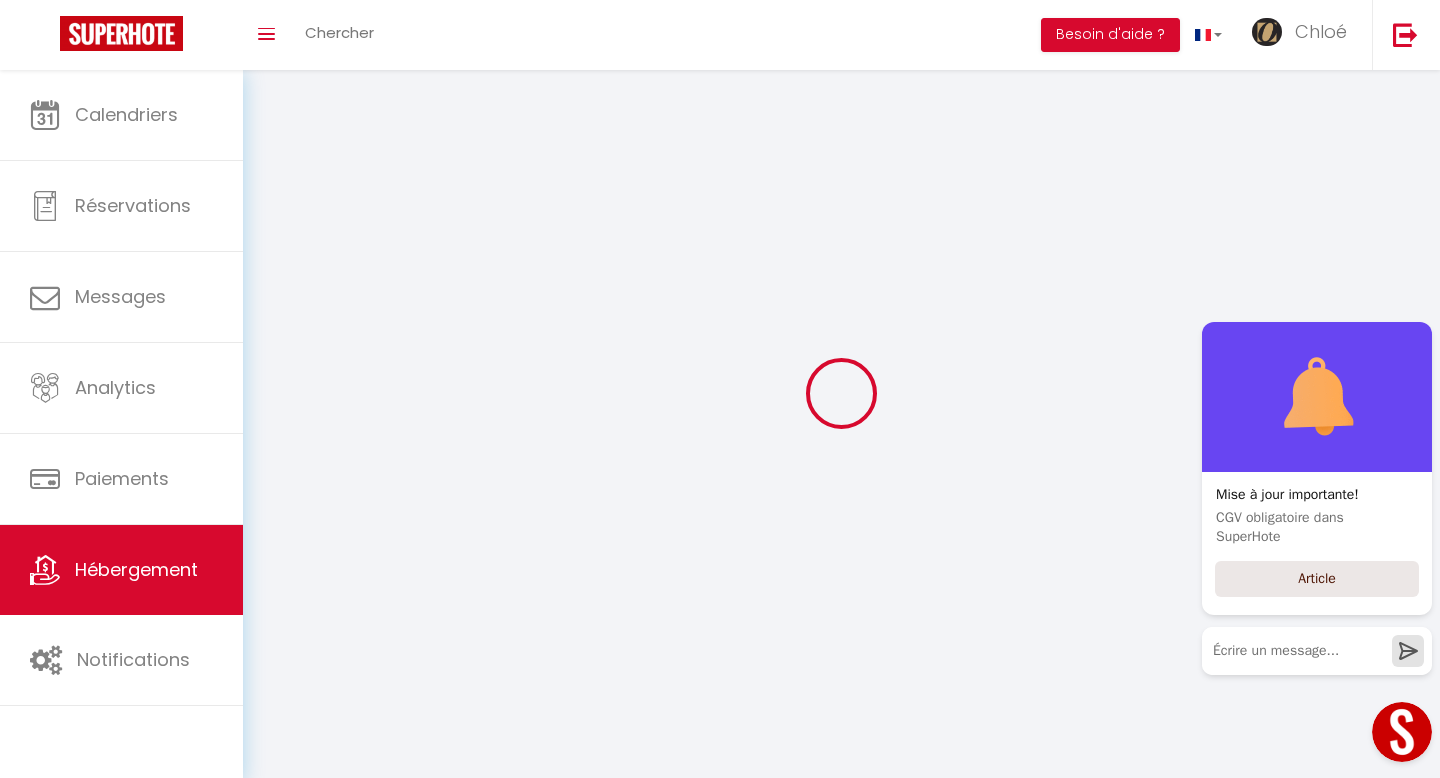select 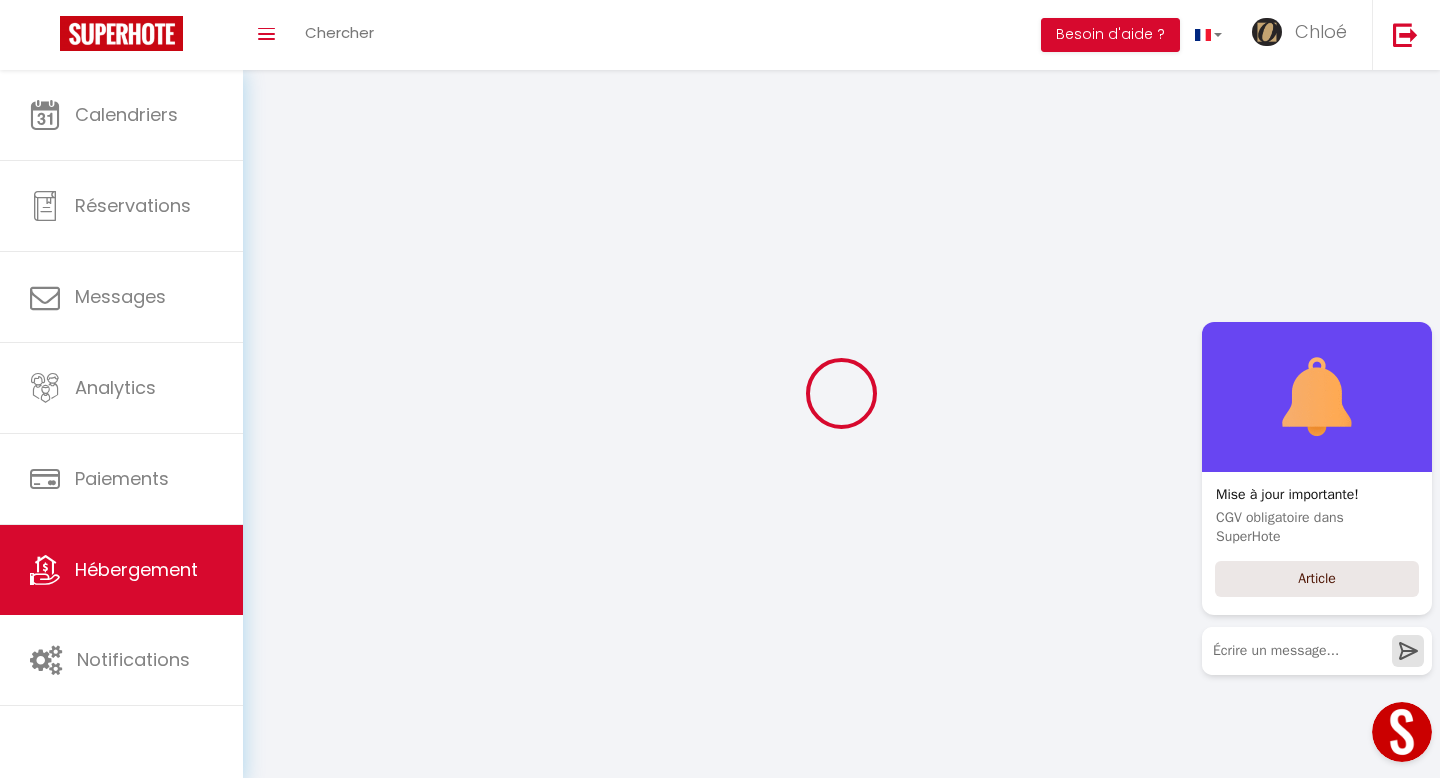 select 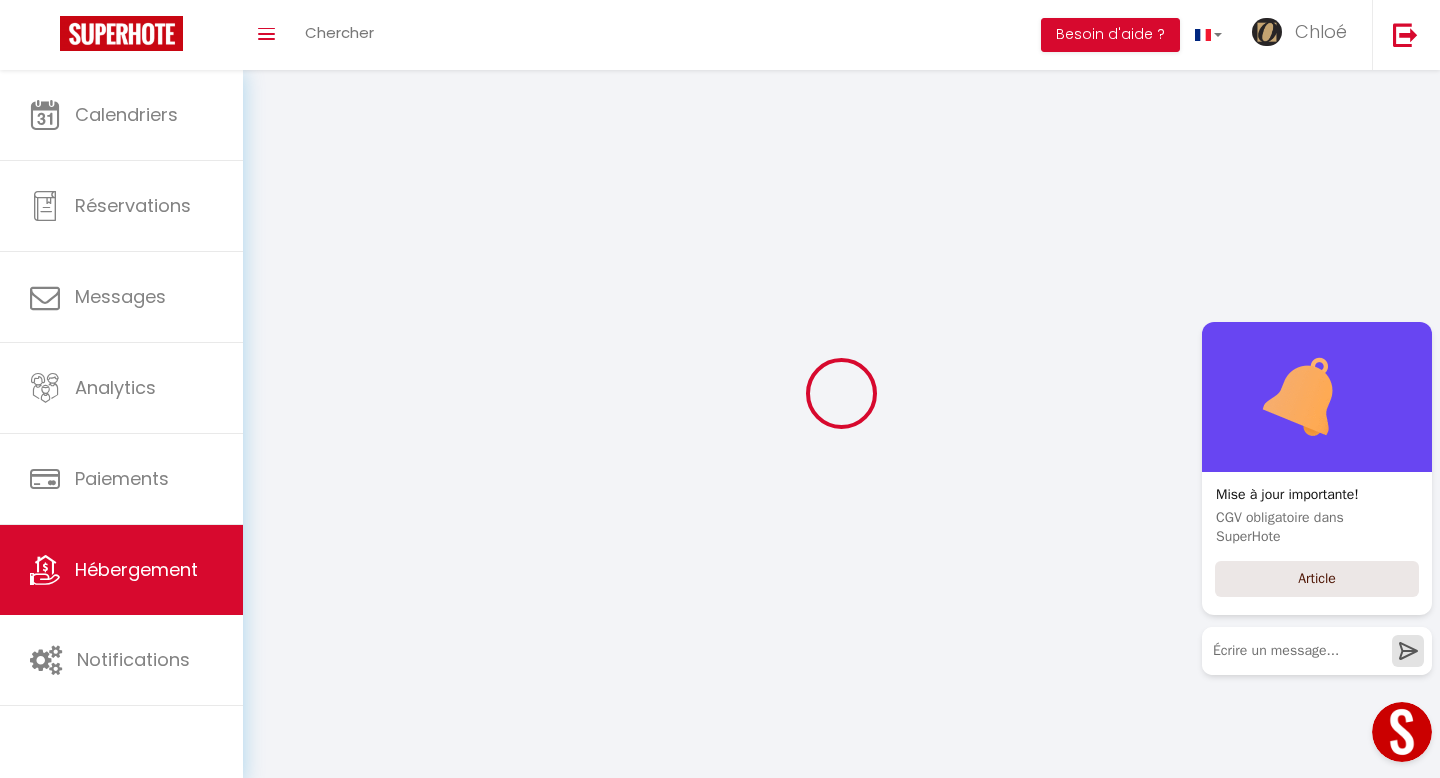 select 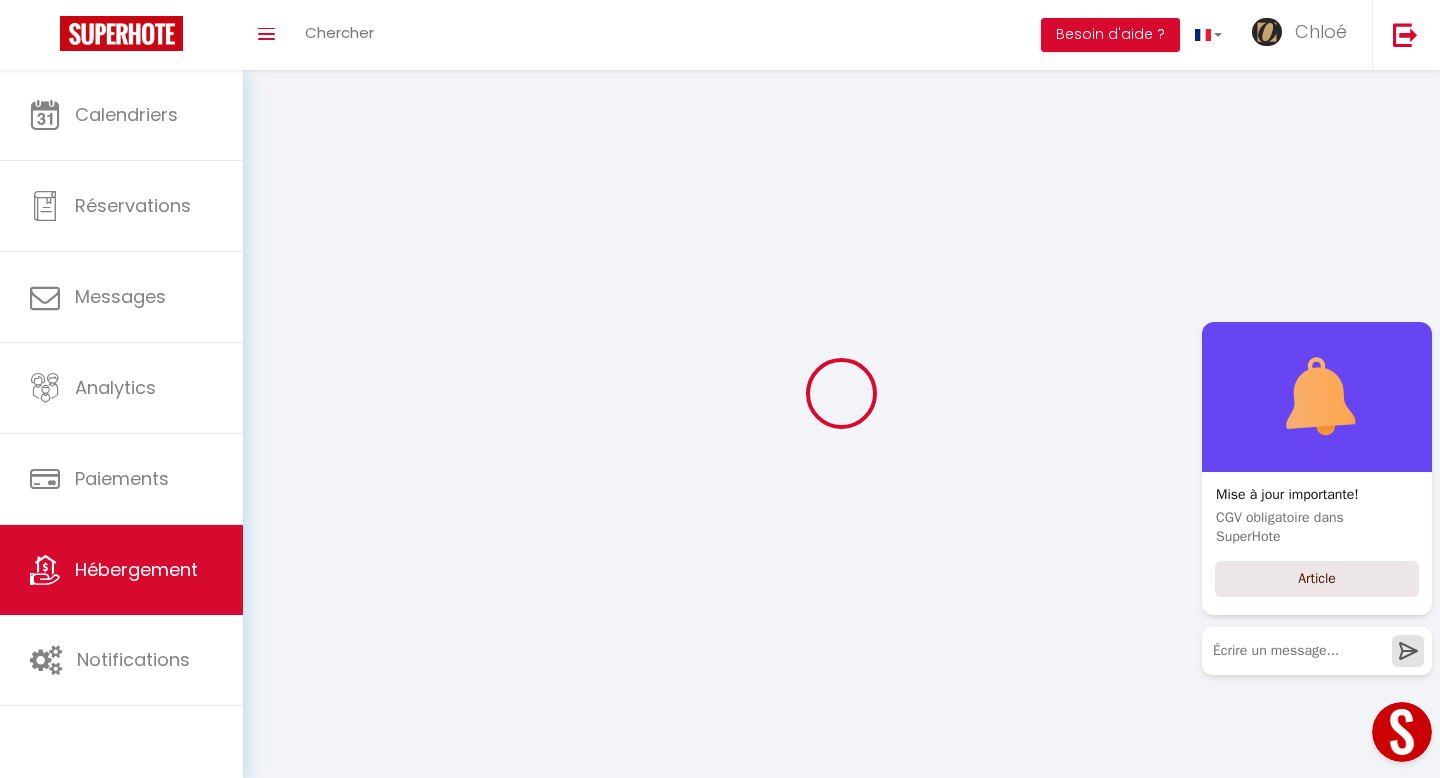 select 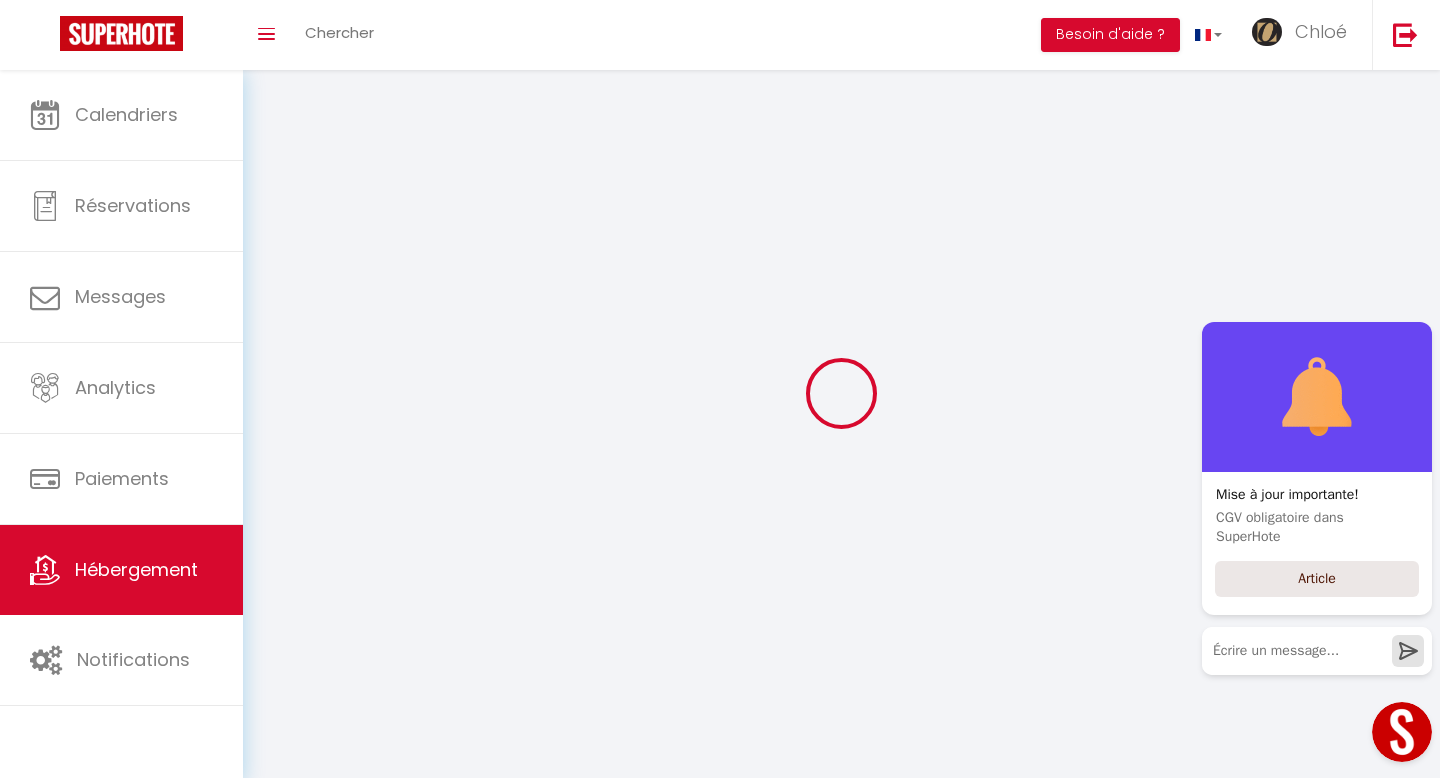 select 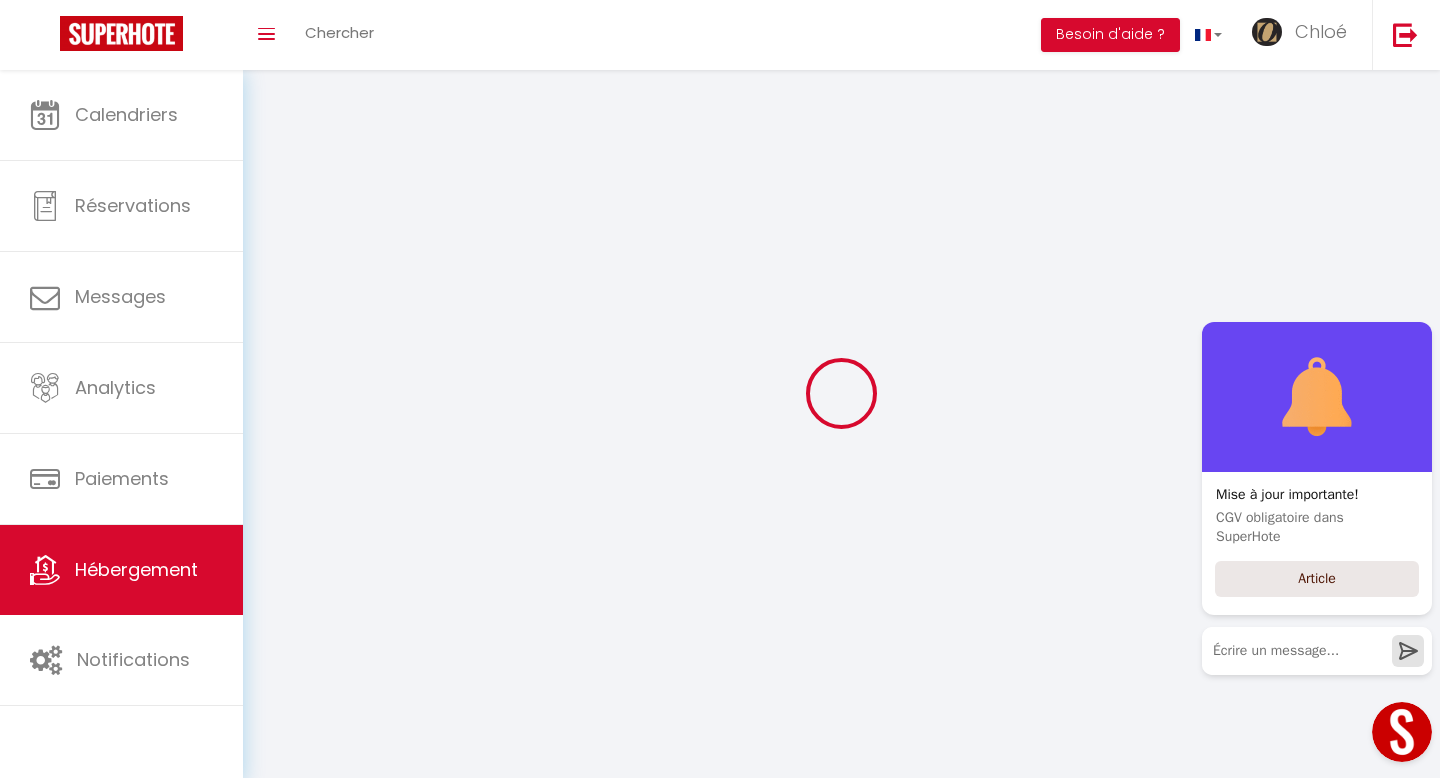 checkbox on "false" 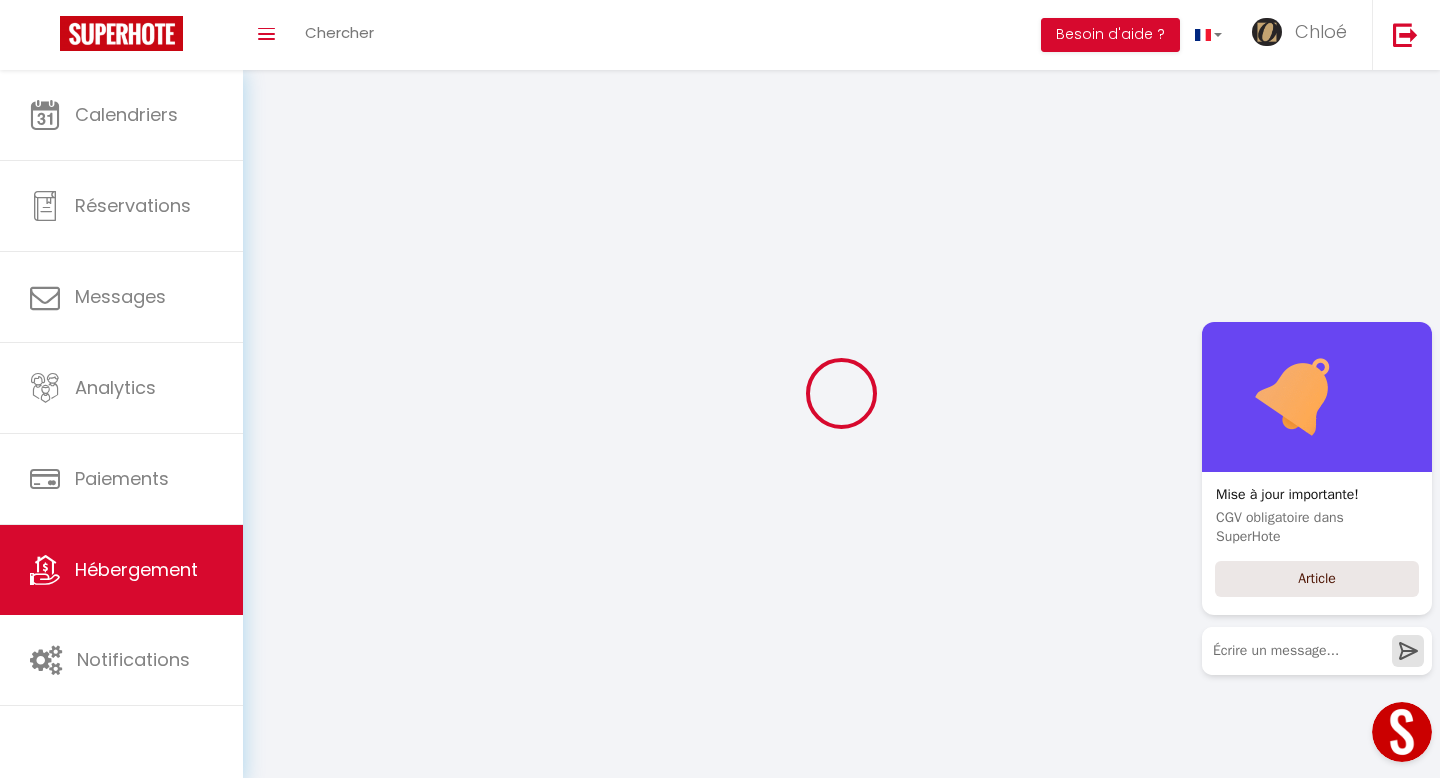 checkbox on "false" 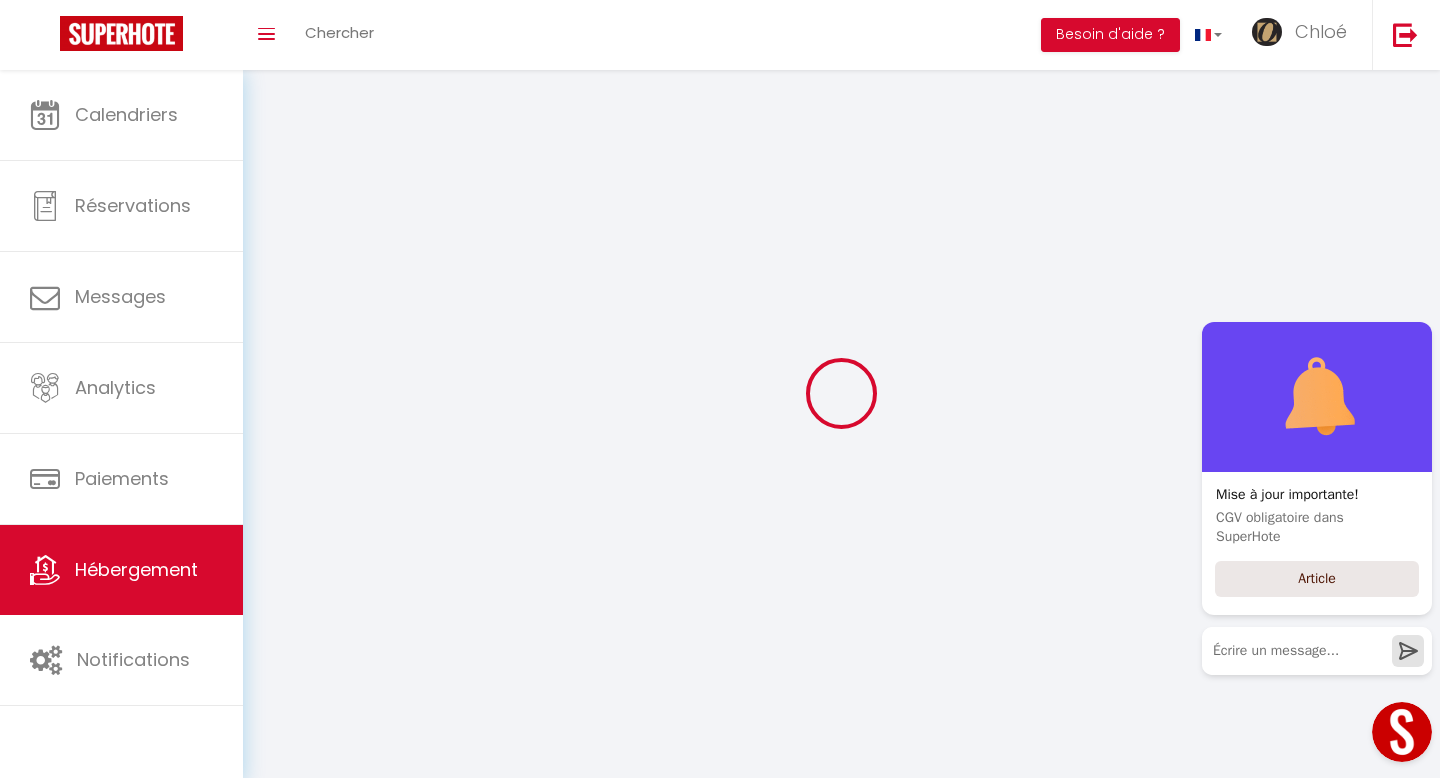 checkbox on "false" 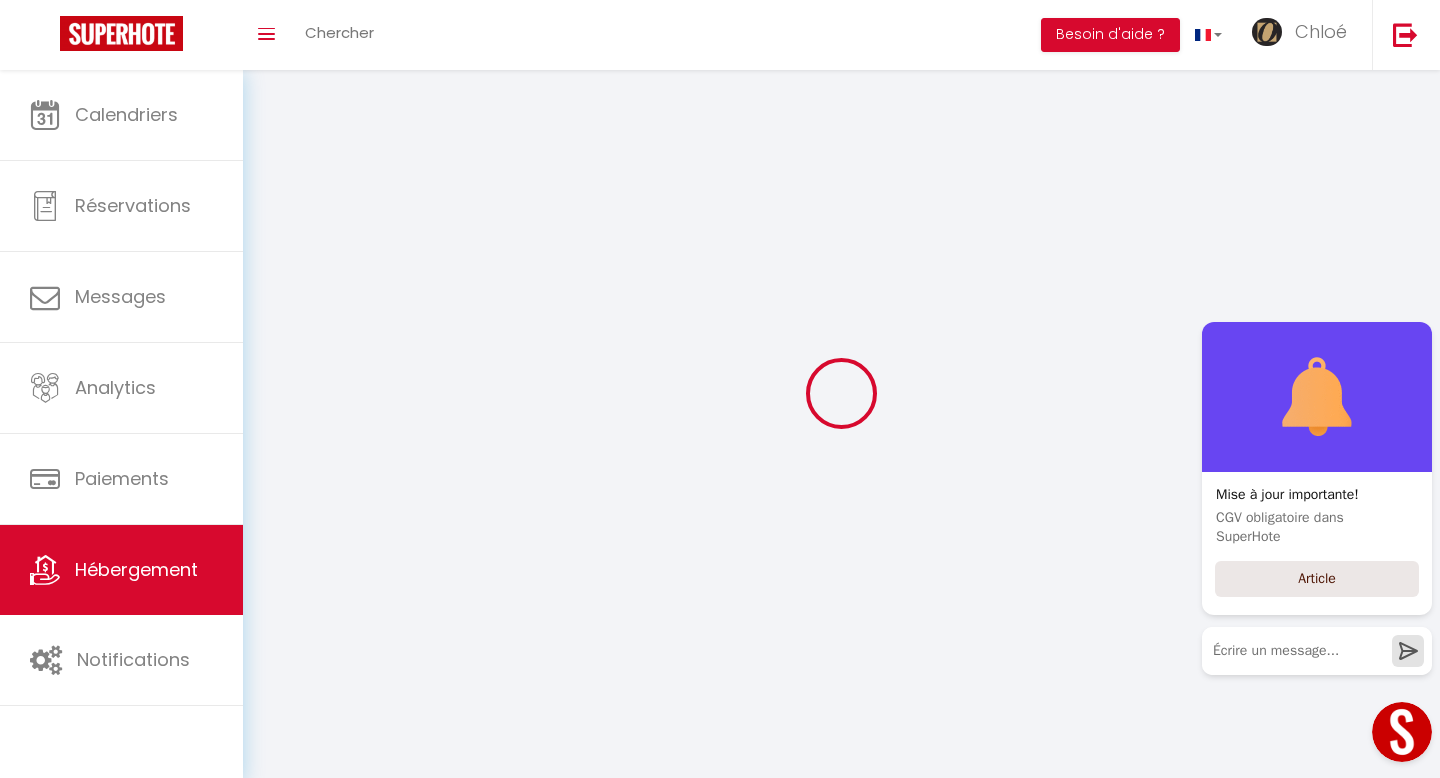 checkbox on "false" 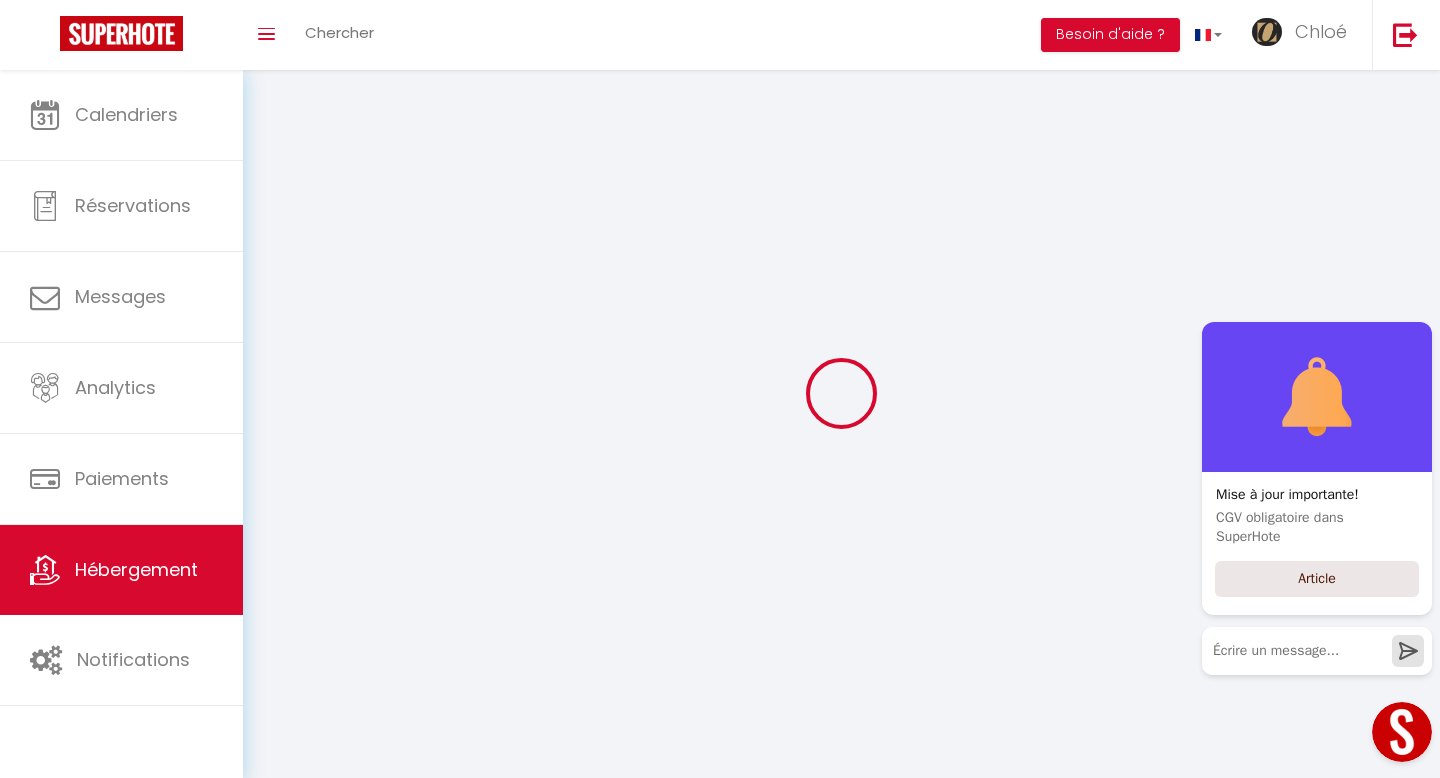 select 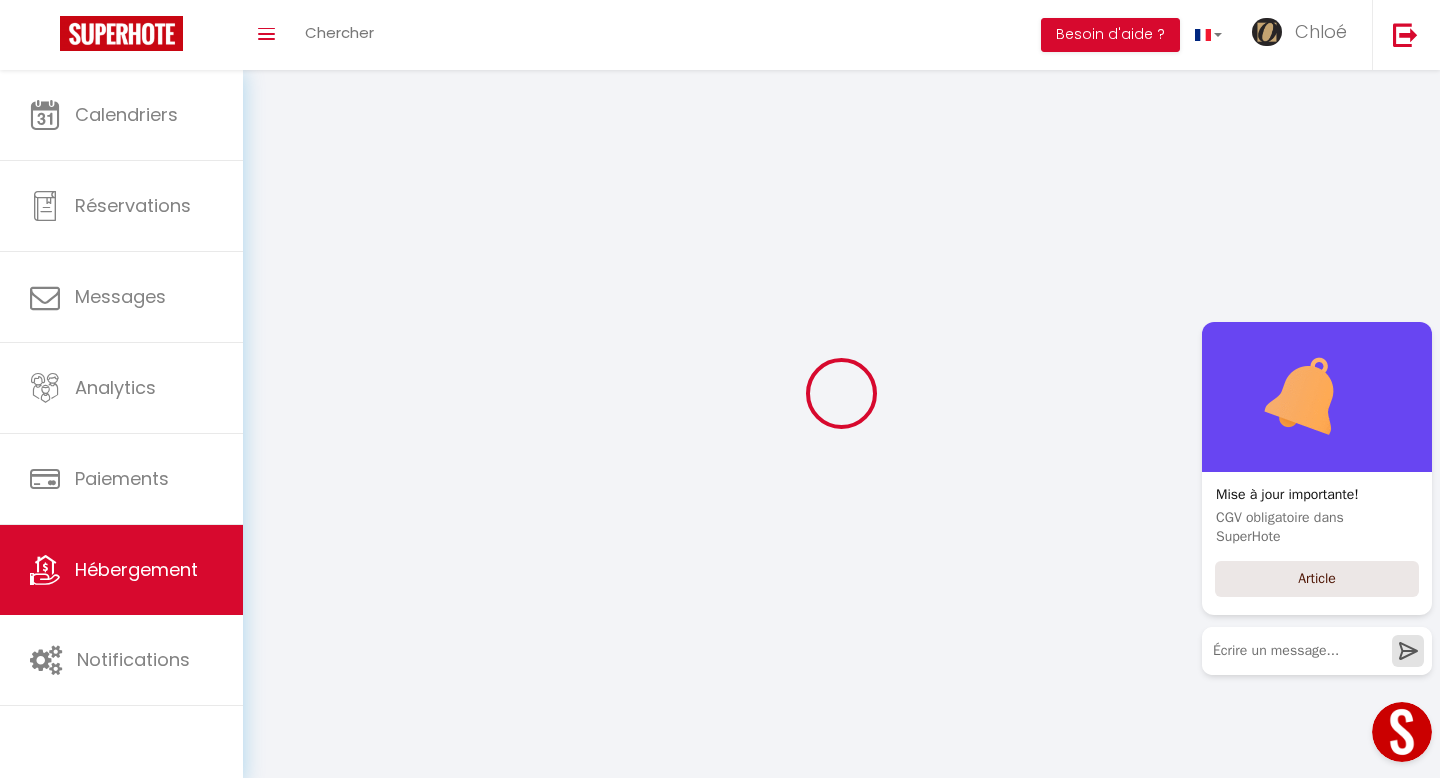 select 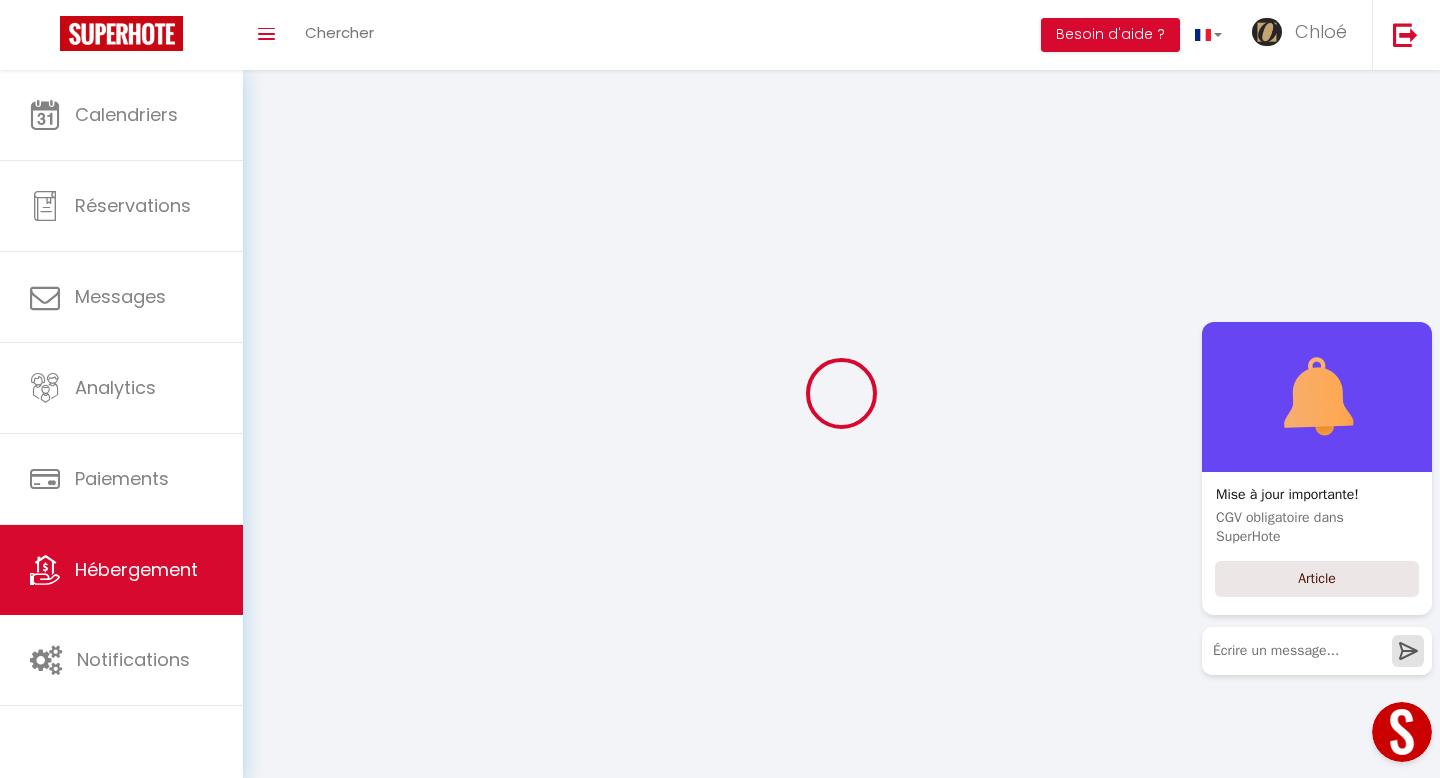 select on "1" 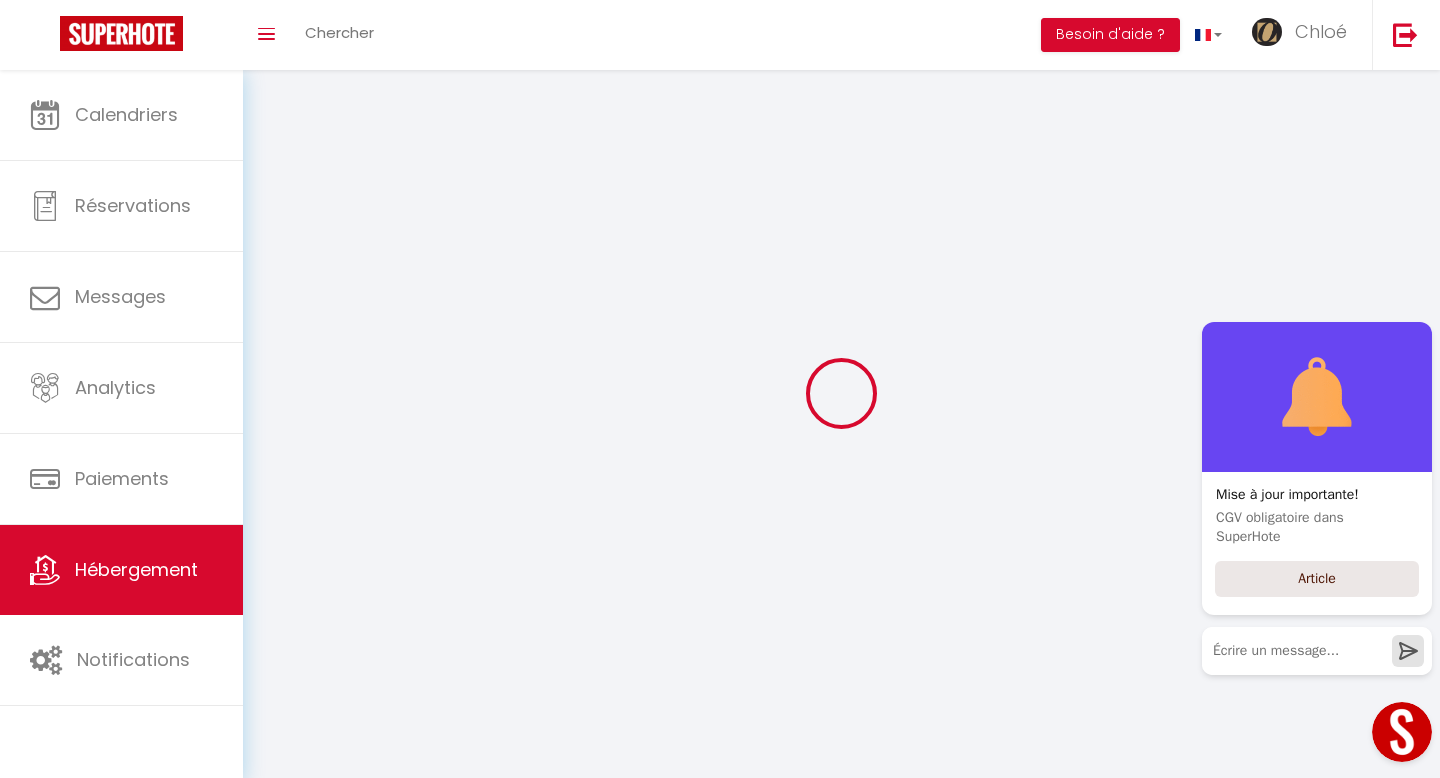select 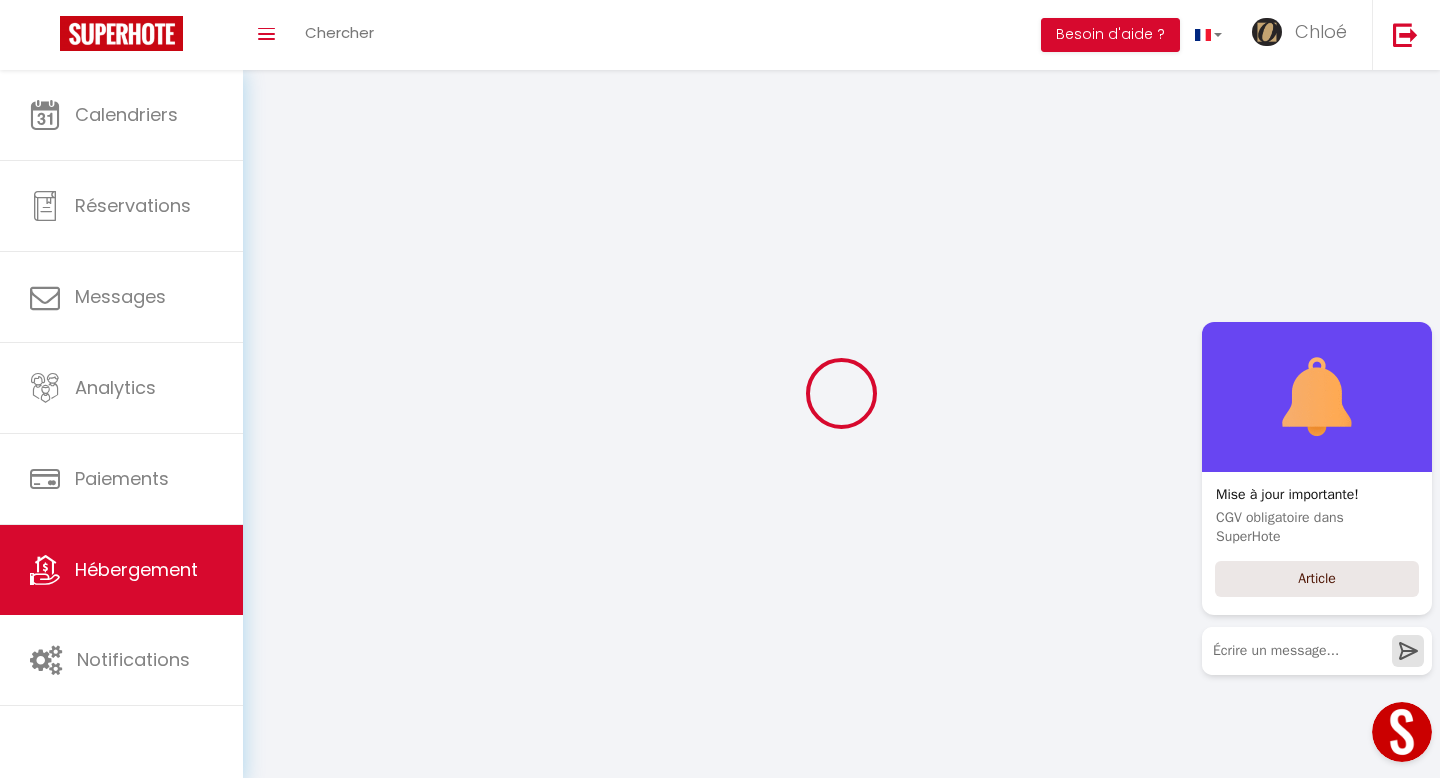 select on "28" 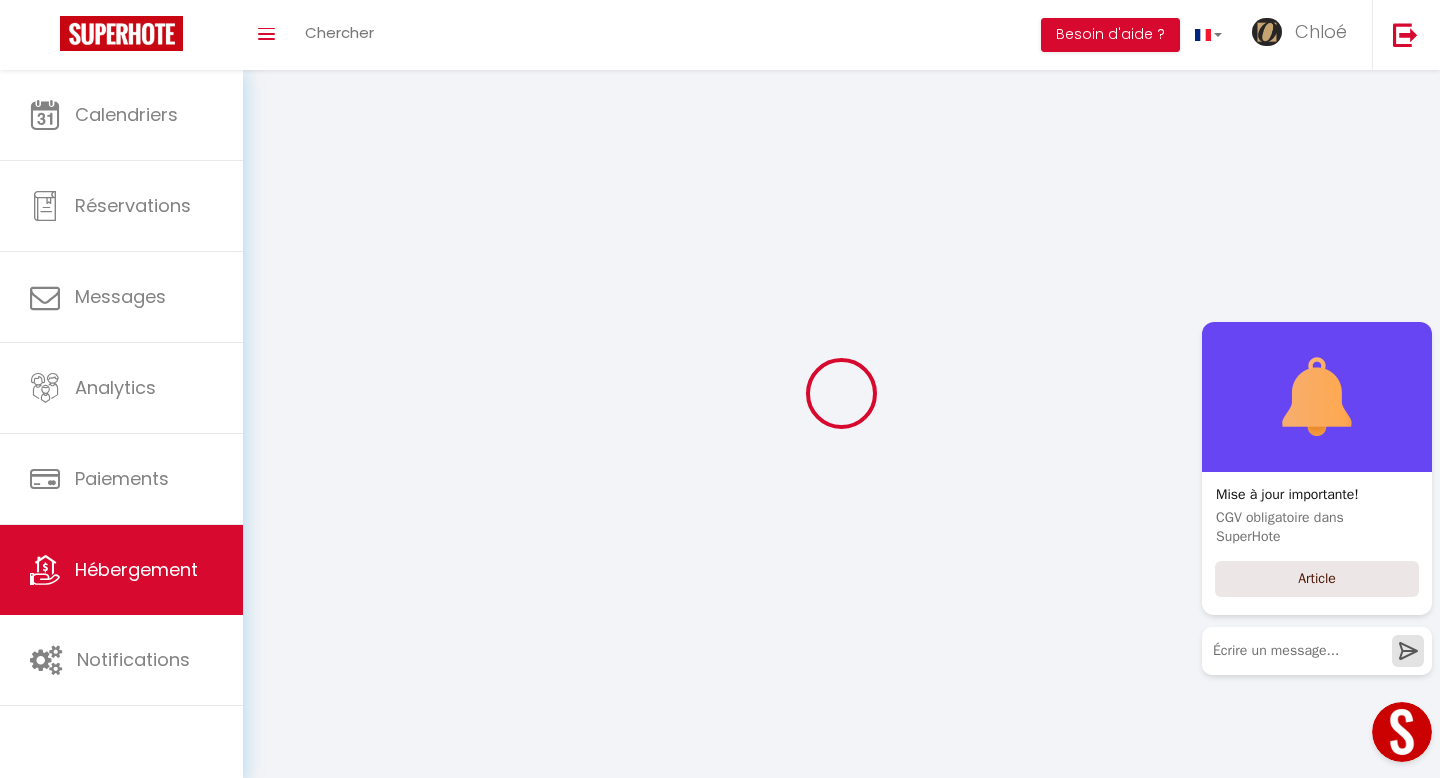 select 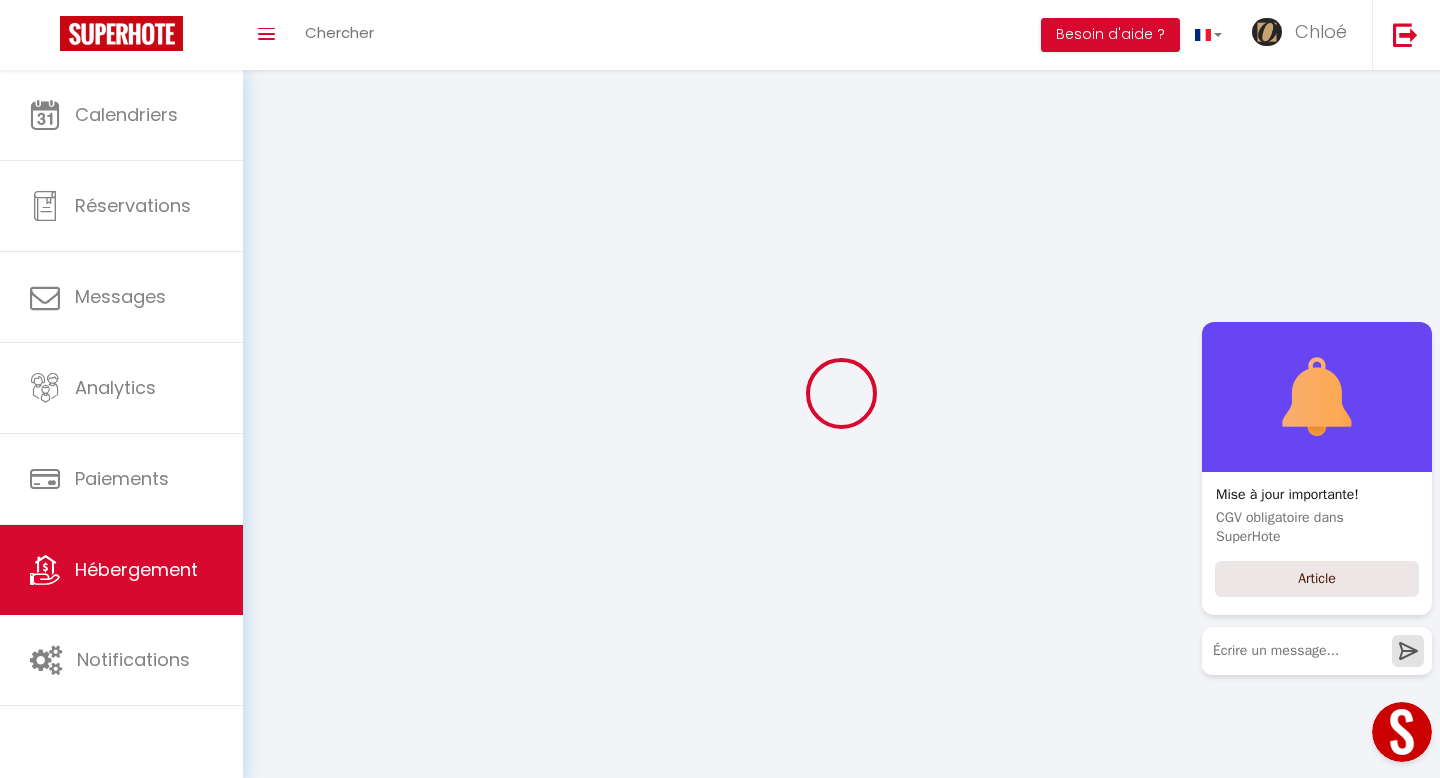 select 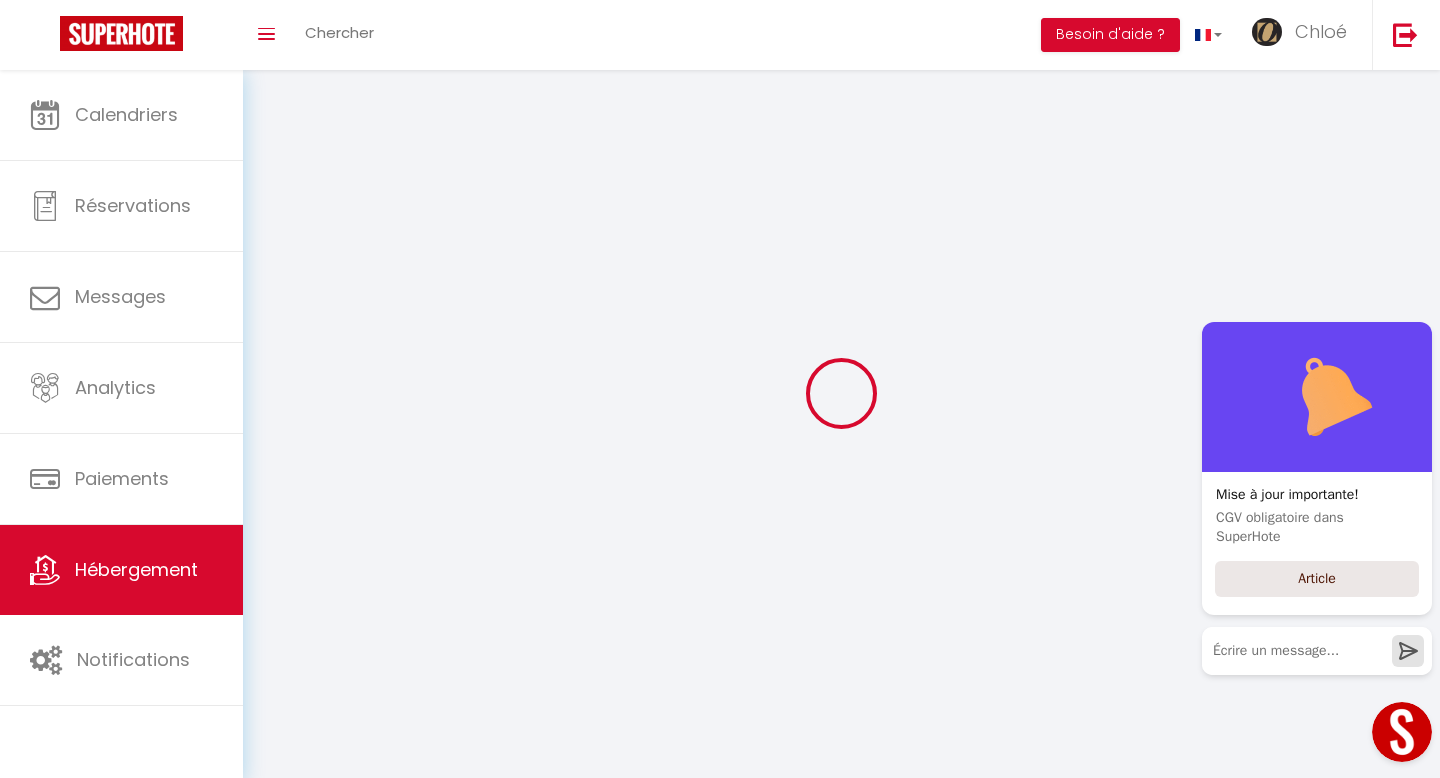 select 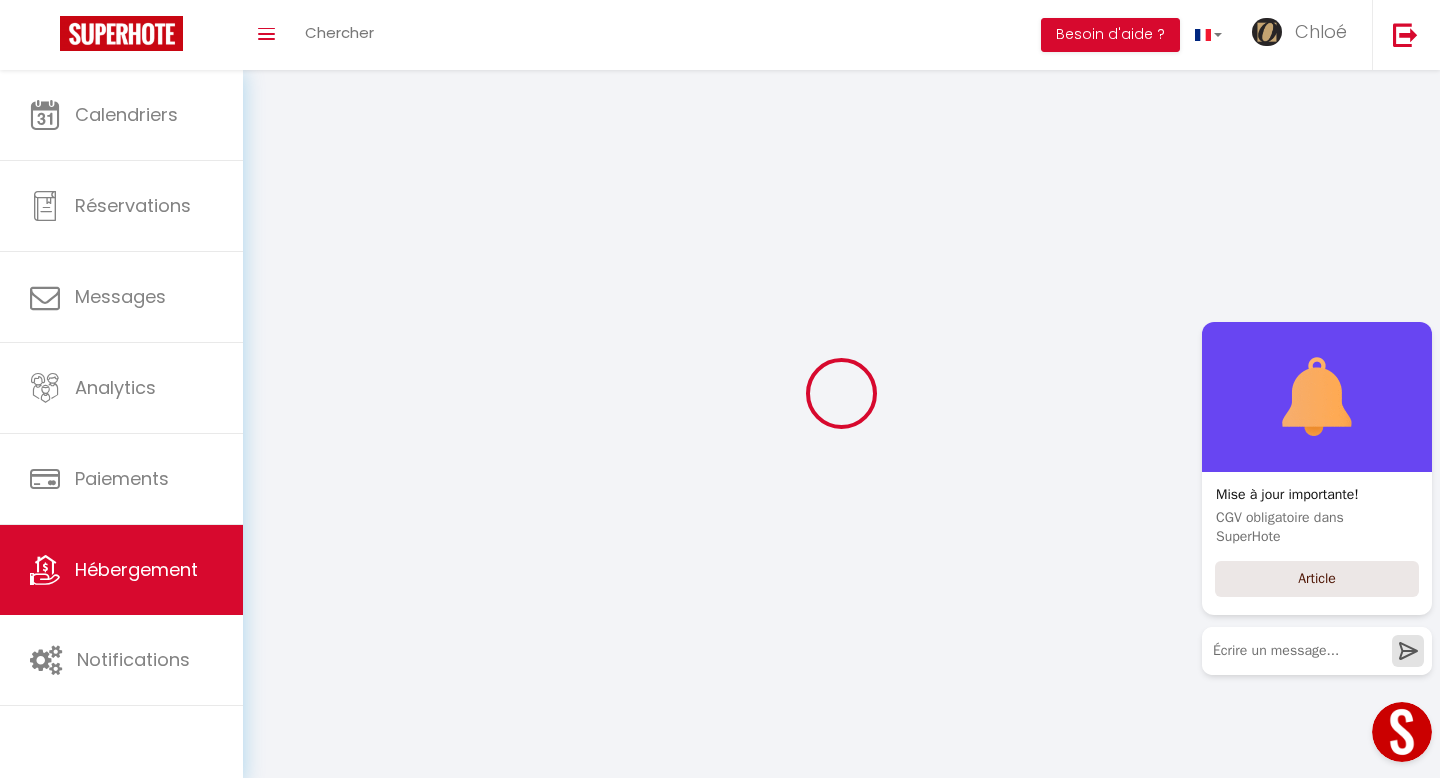 select 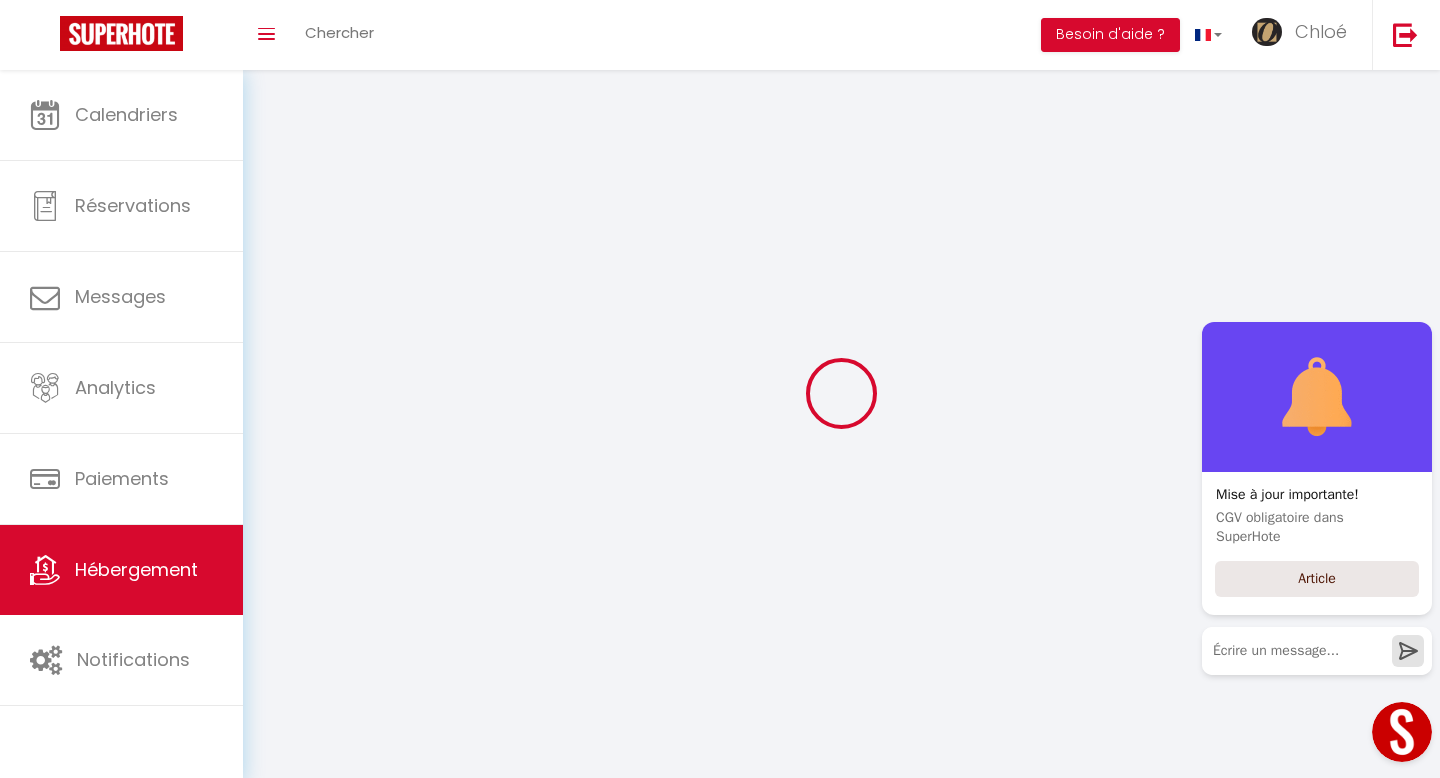select 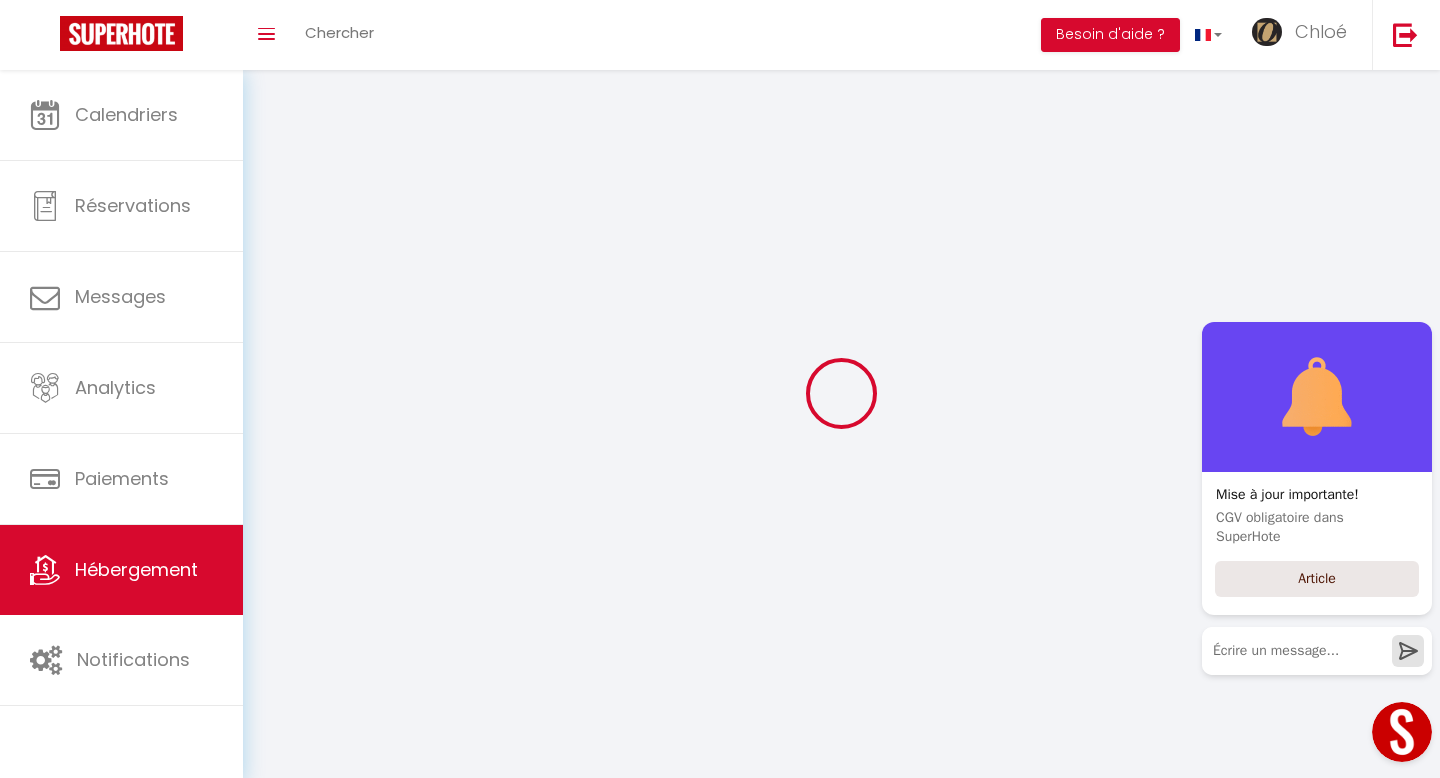 checkbox on "false" 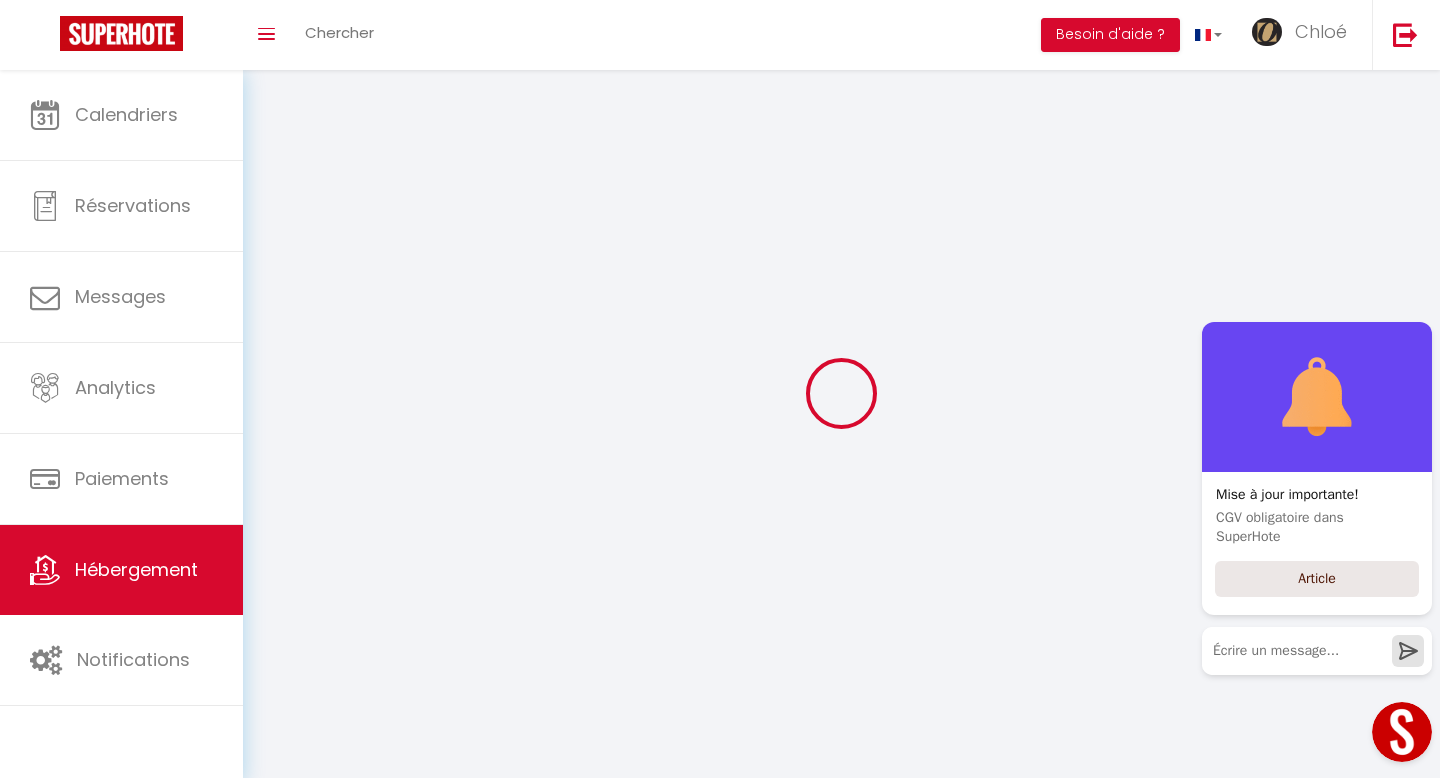 checkbox on "false" 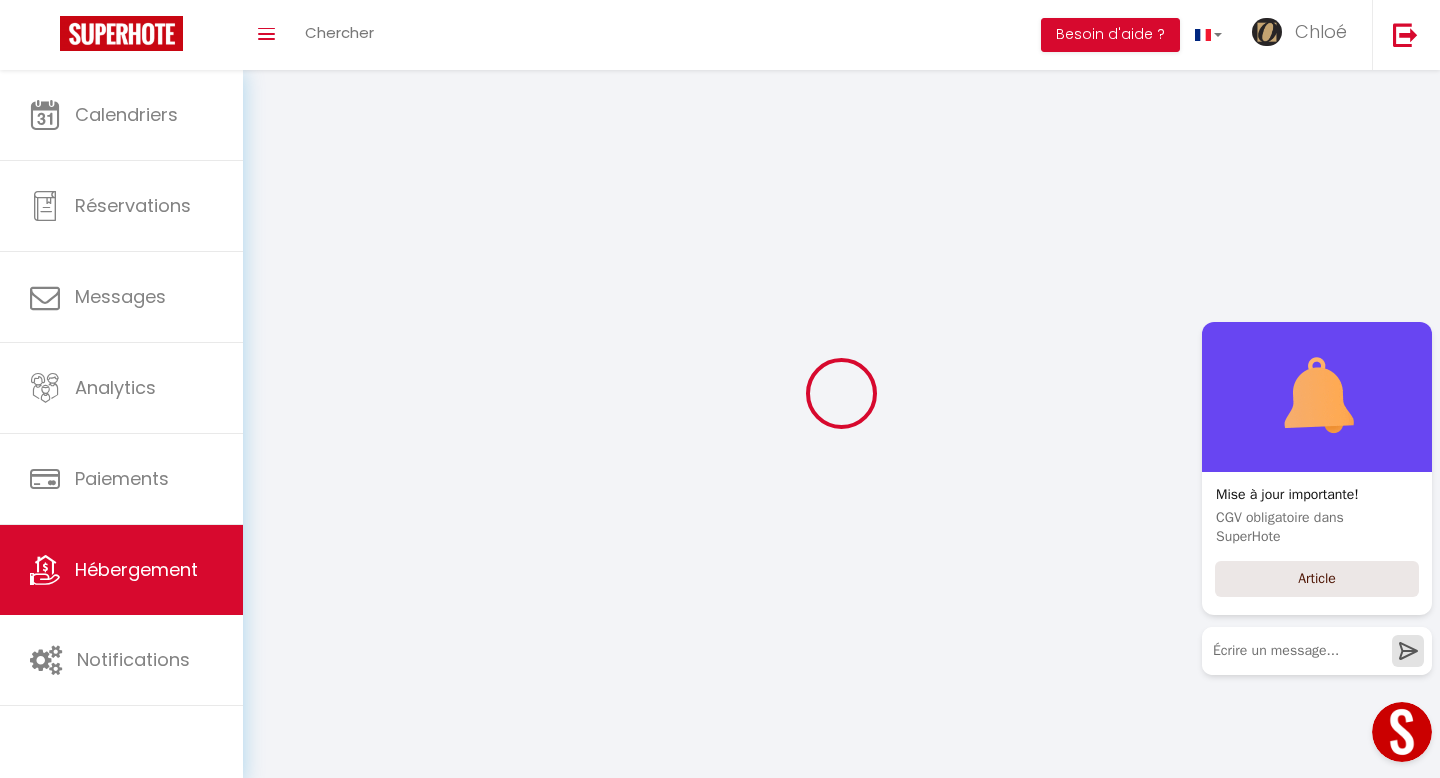 checkbox on "false" 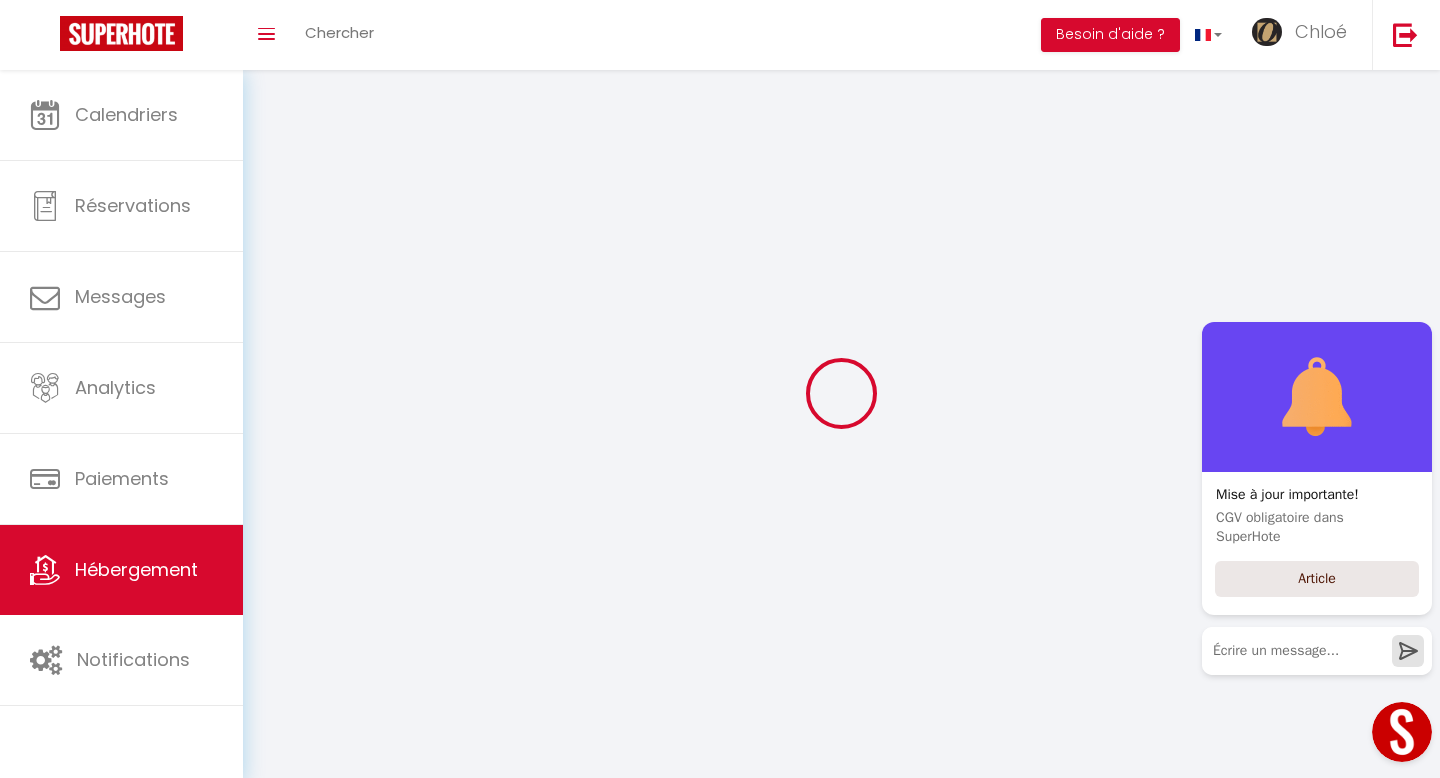 checkbox on "false" 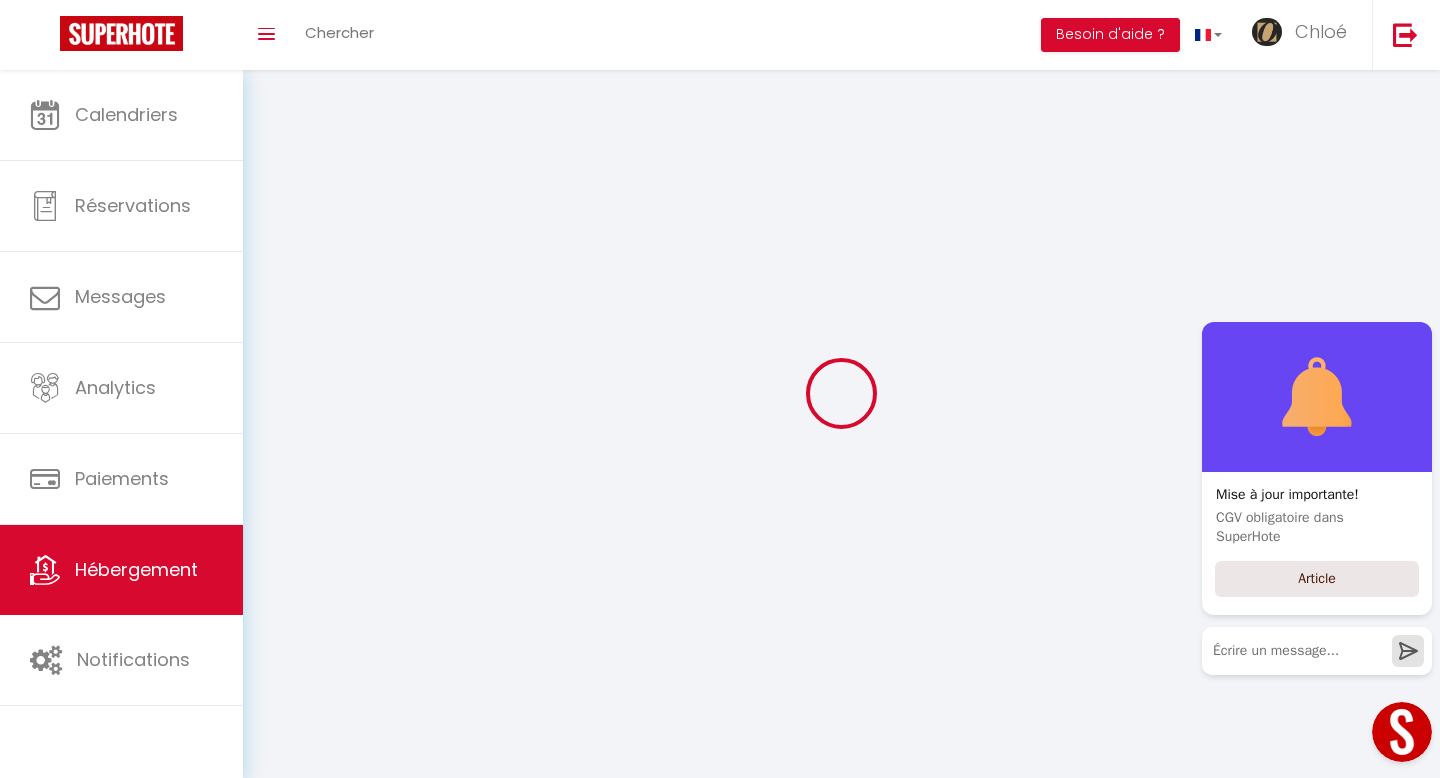 select 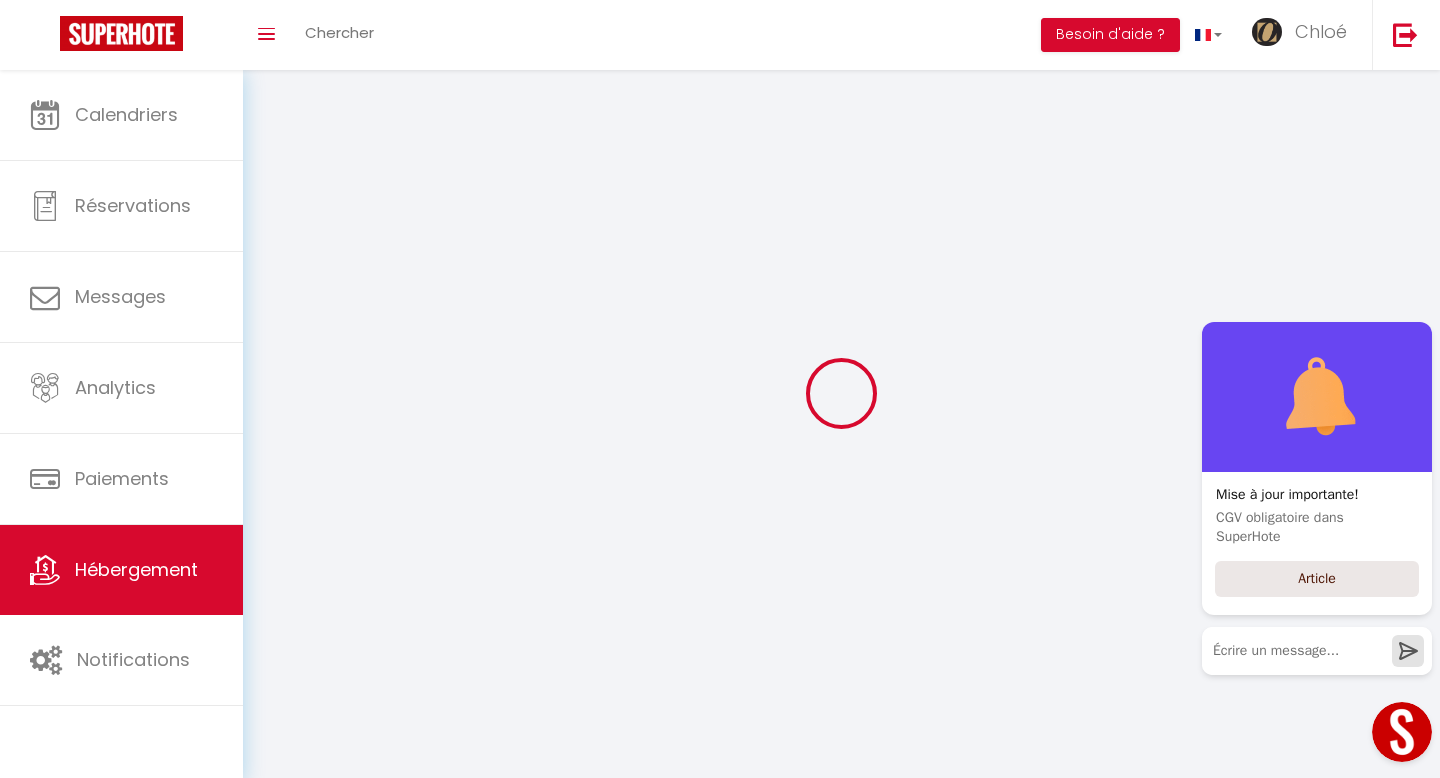 select 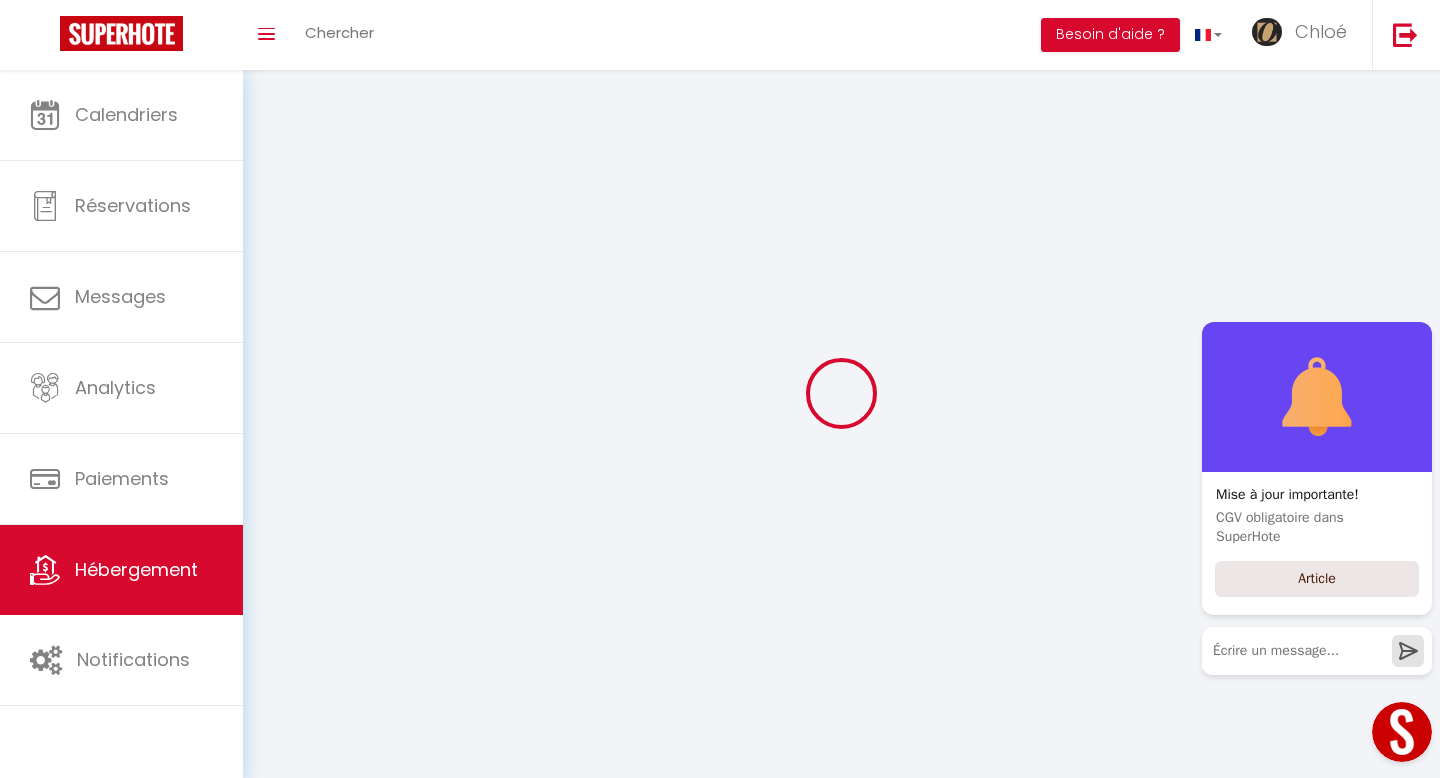 select 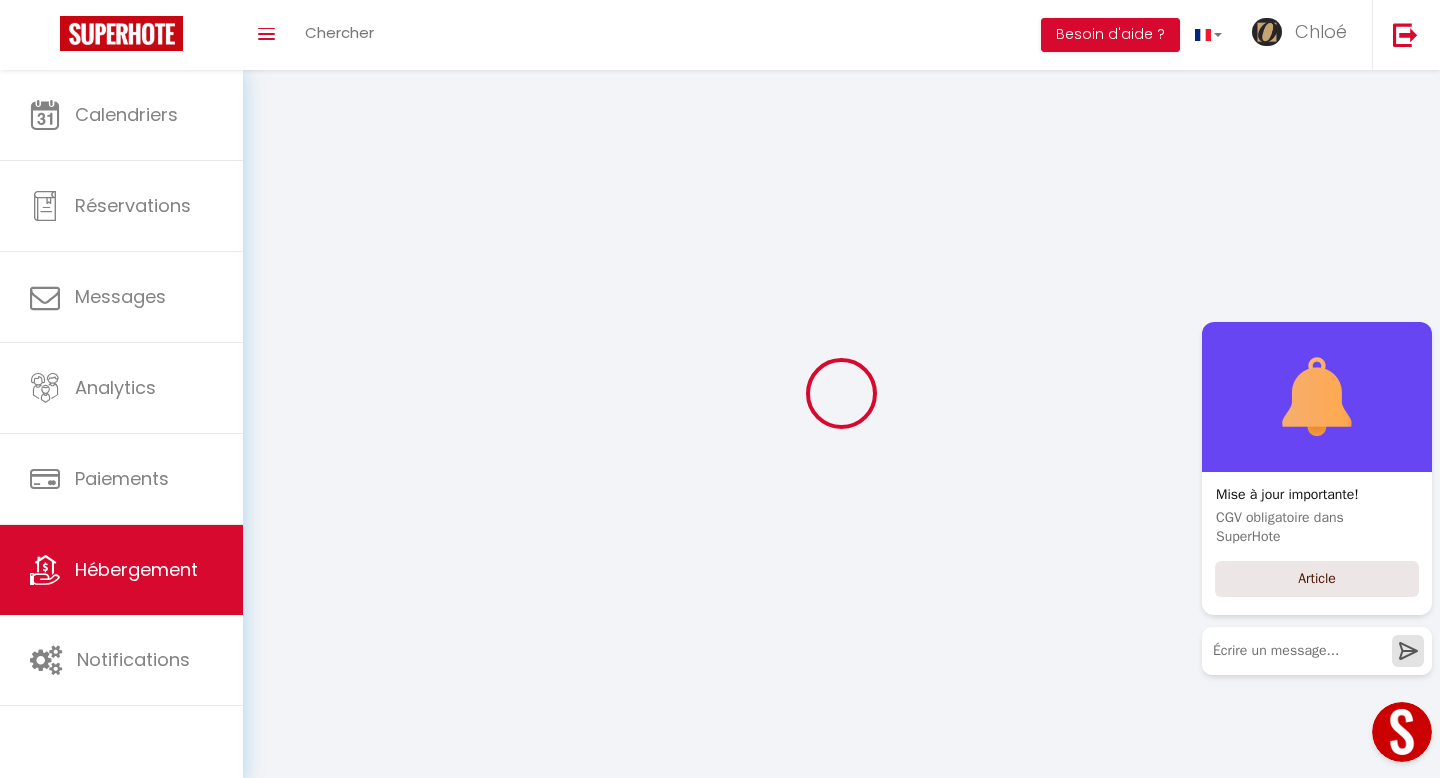 select 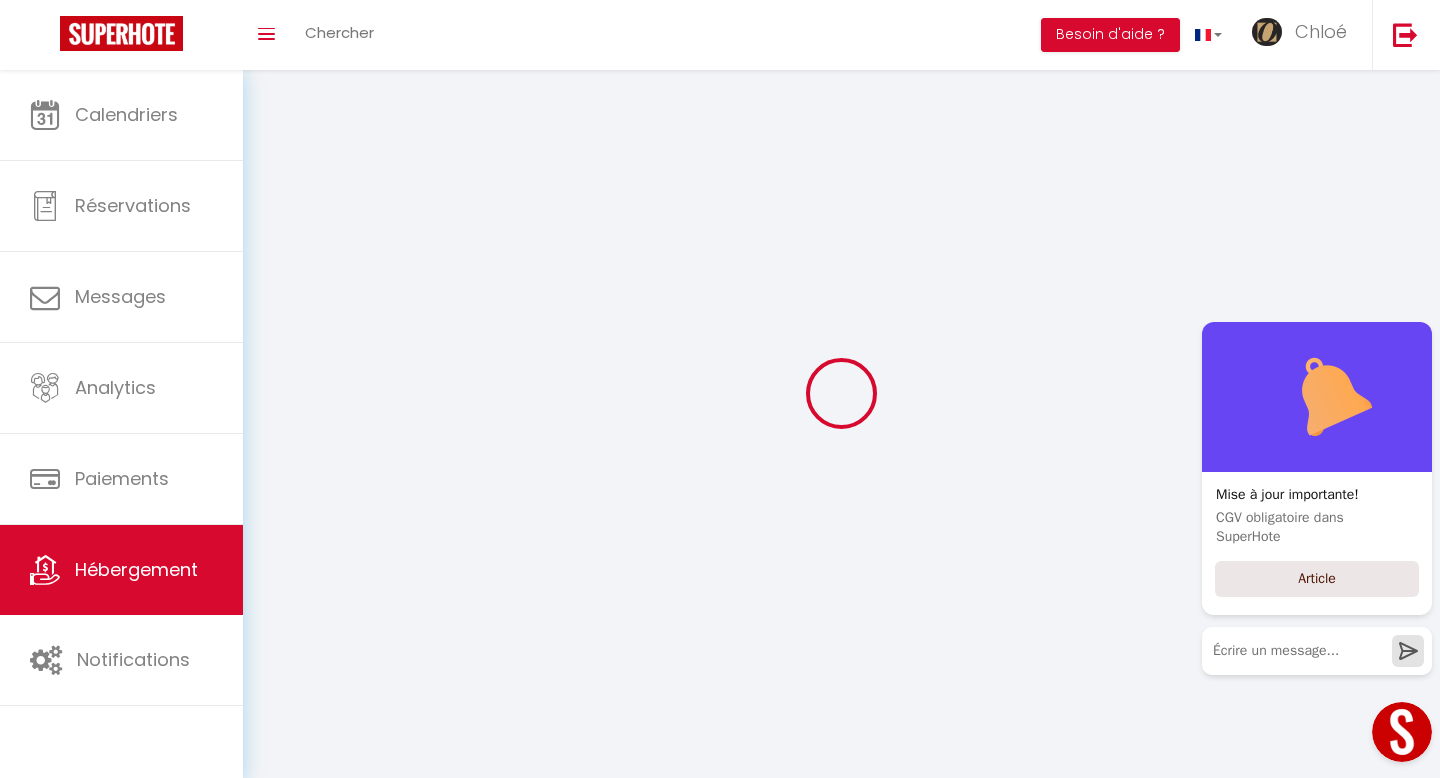 select 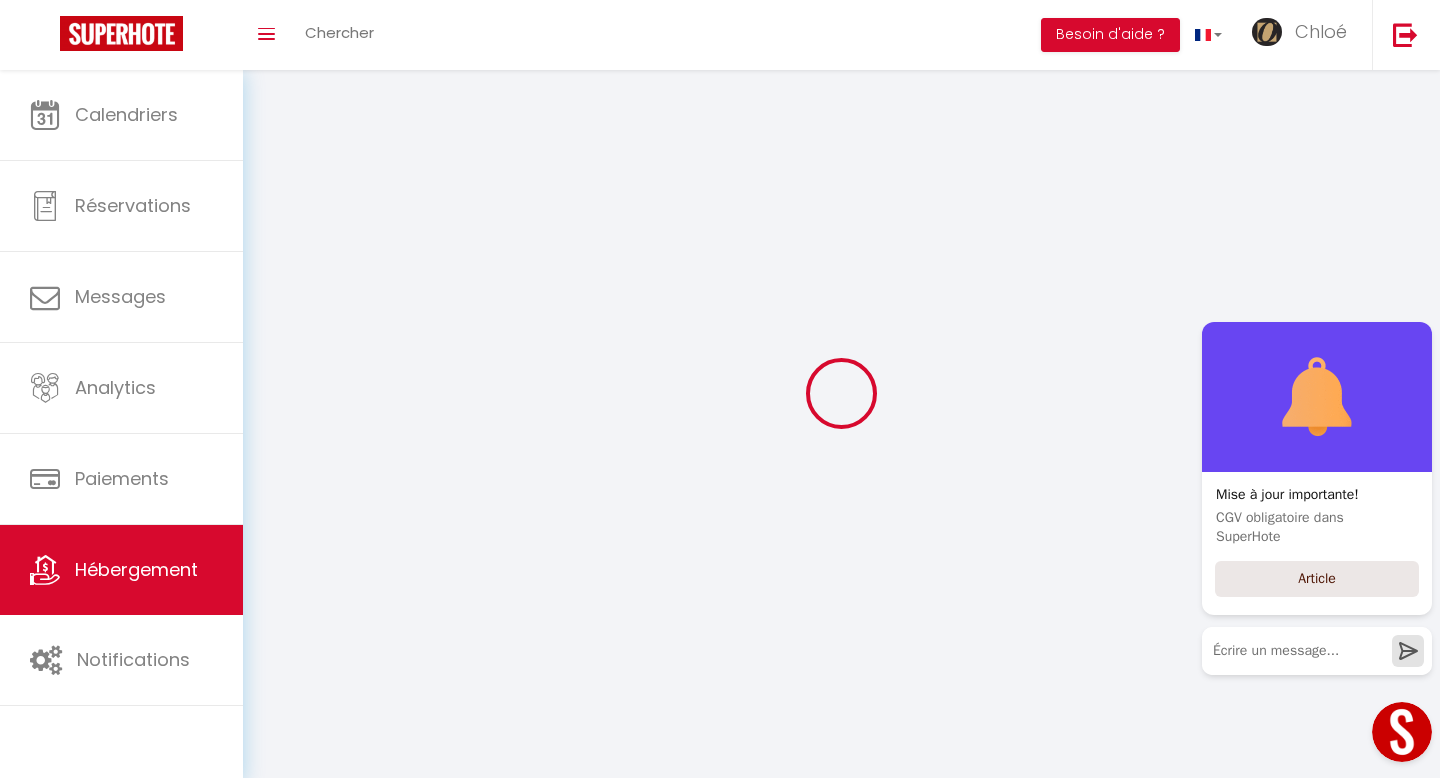 select 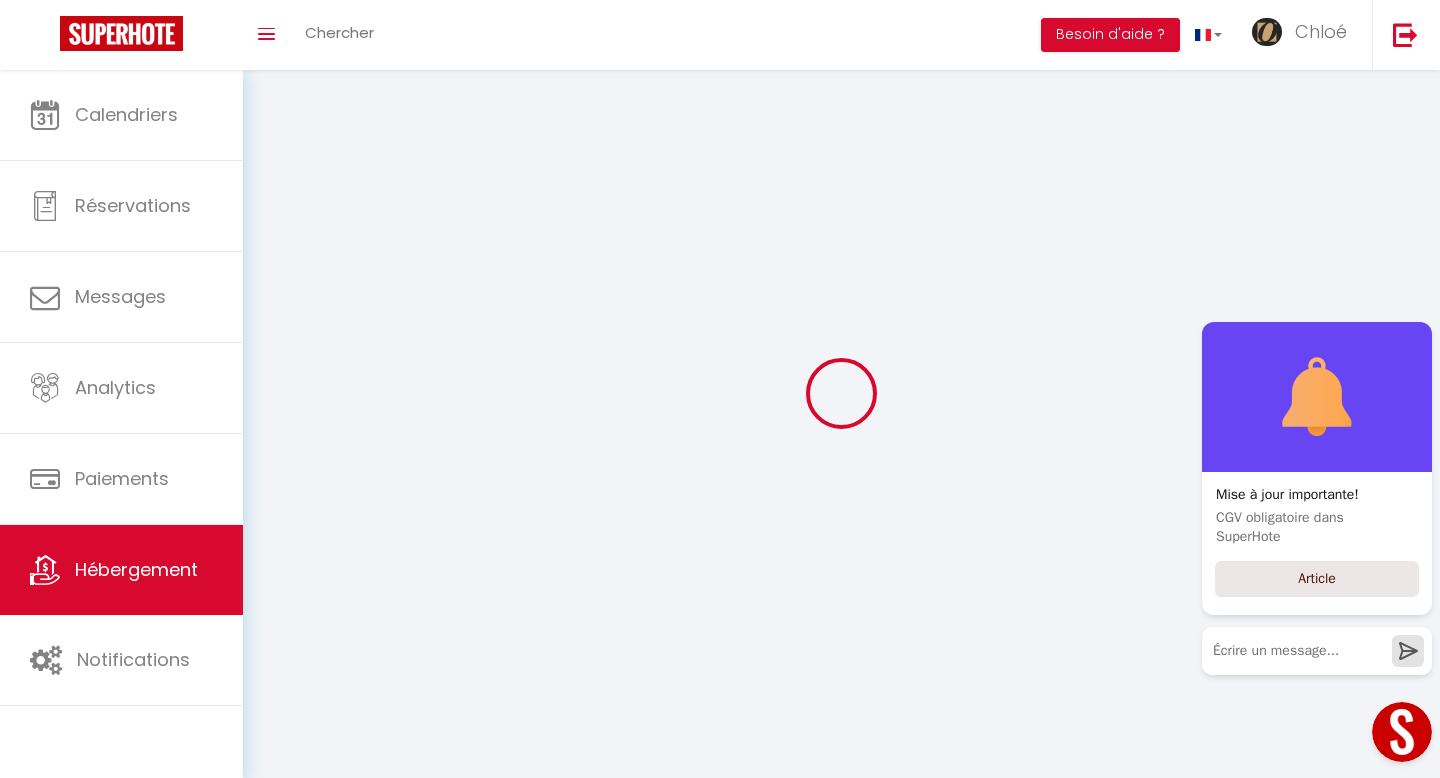 select 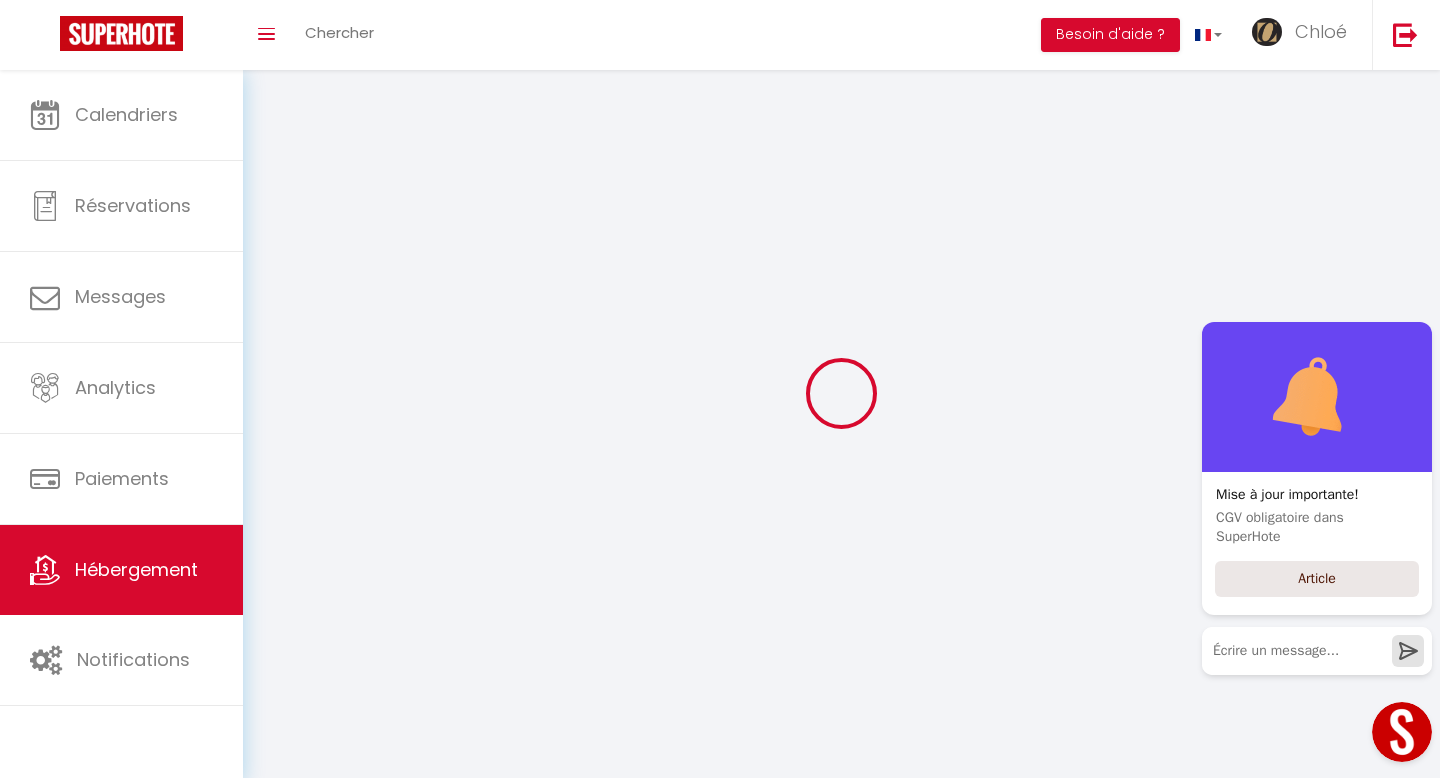 checkbox on "false" 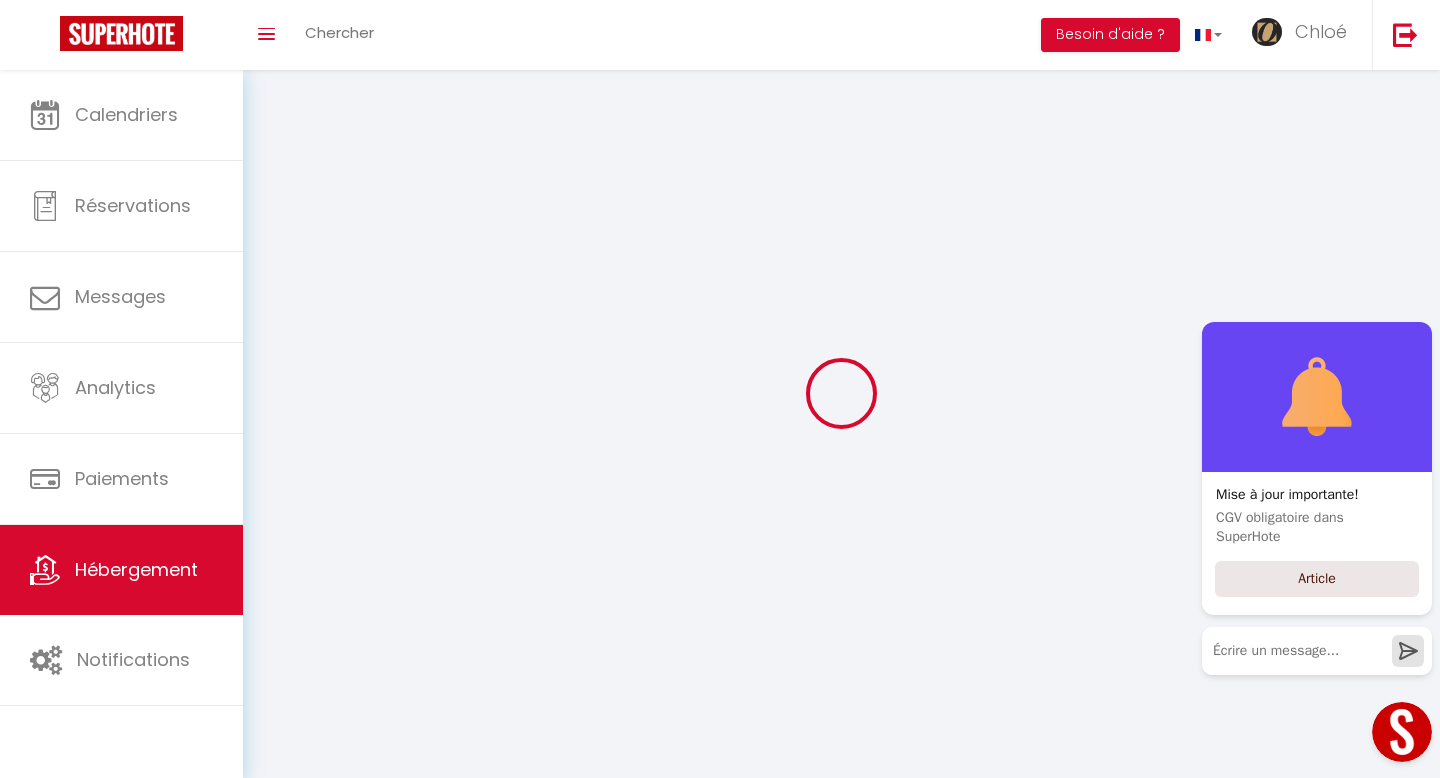 checkbox on "false" 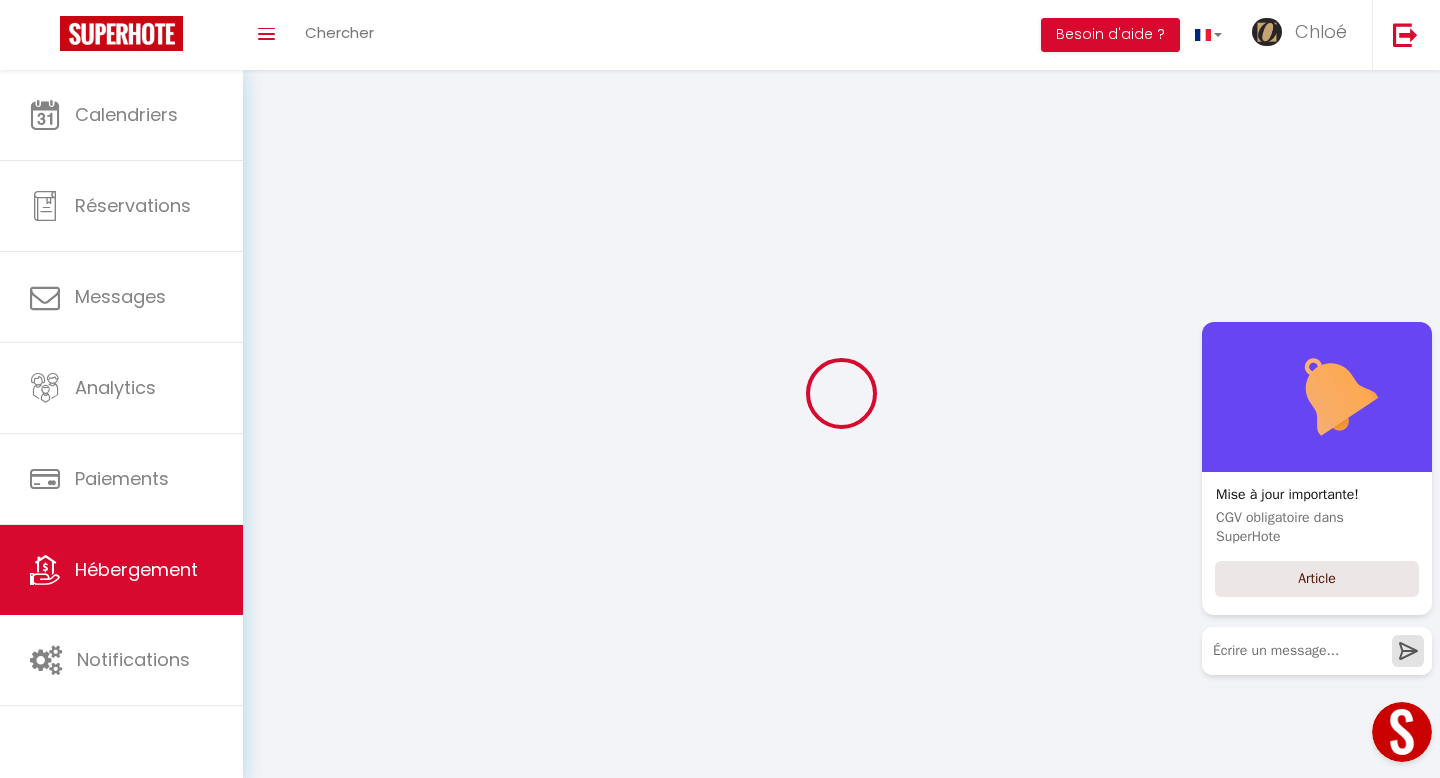 checkbox on "false" 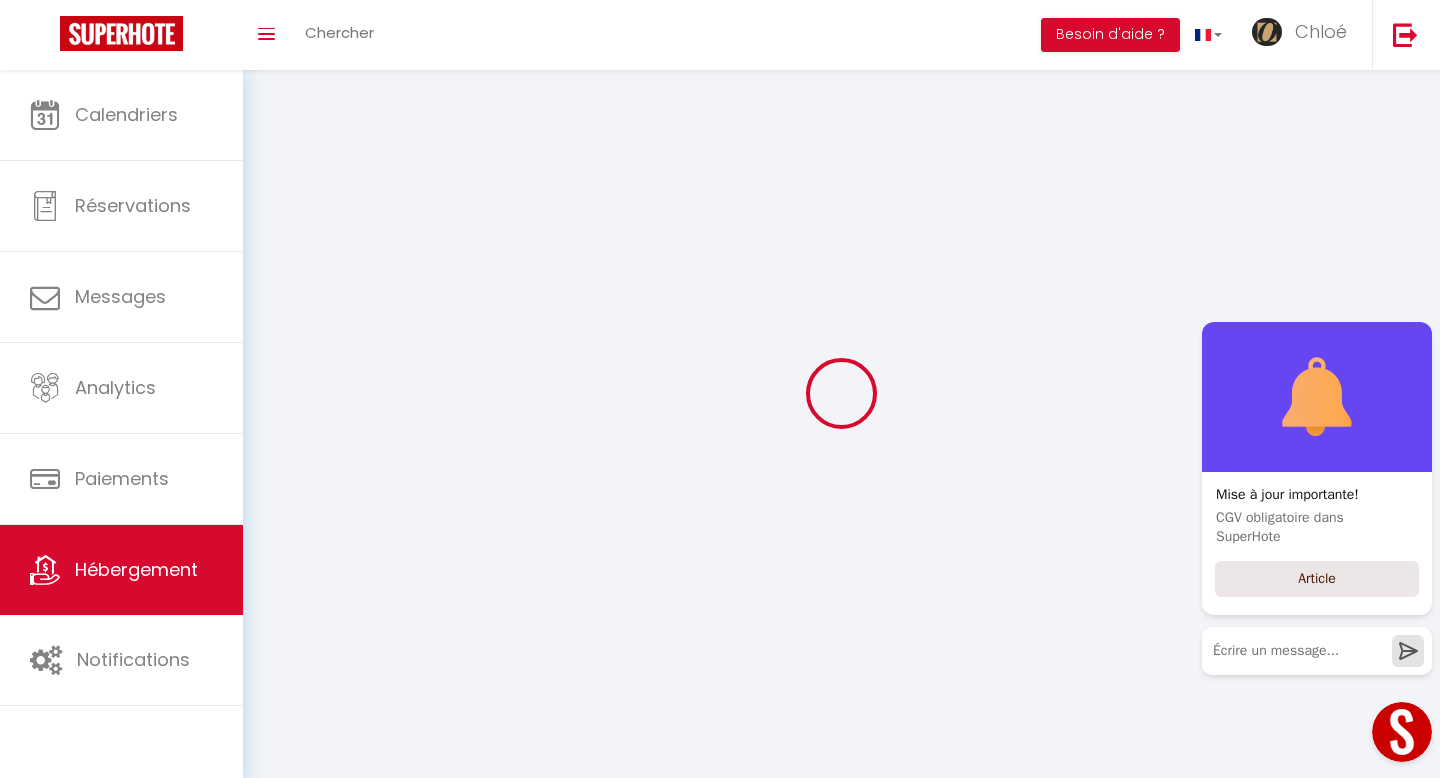 select 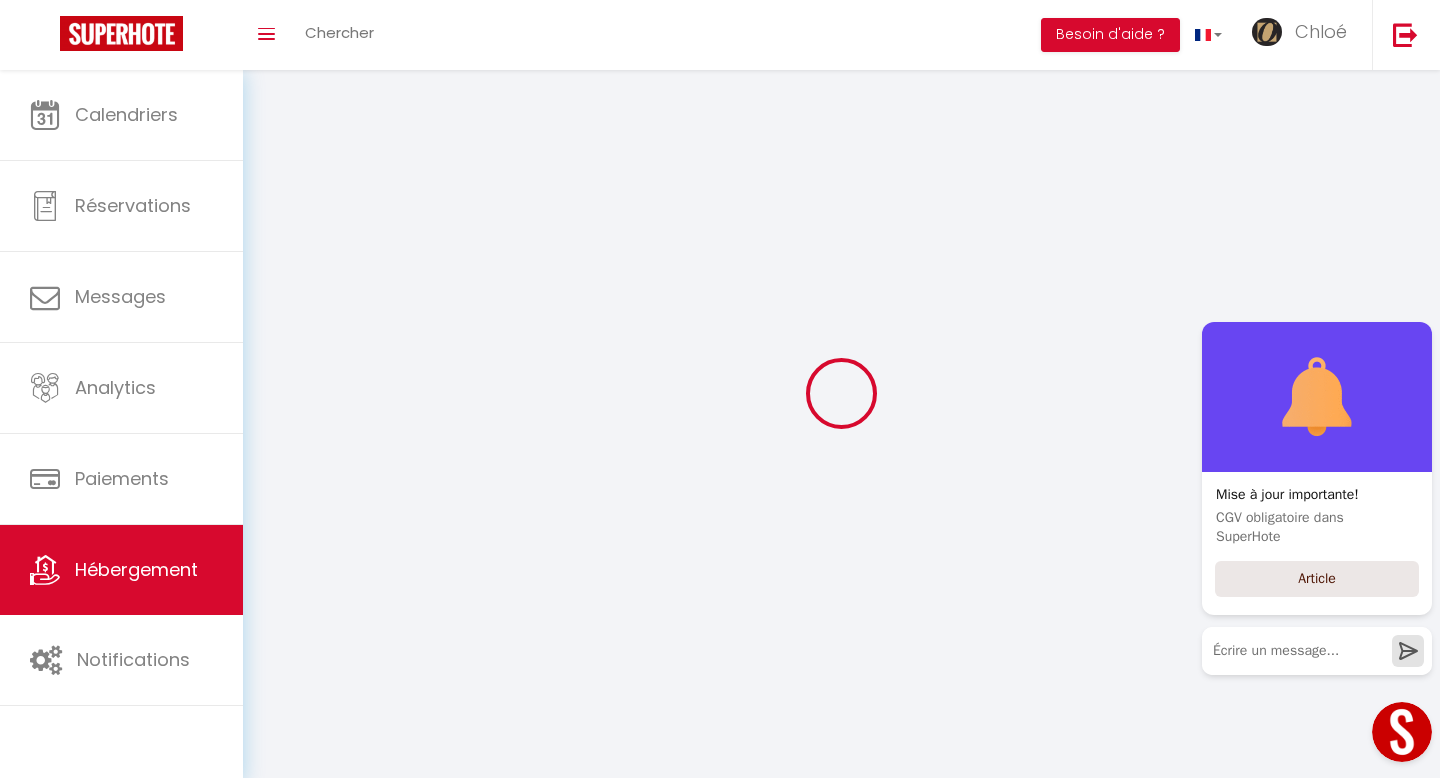select 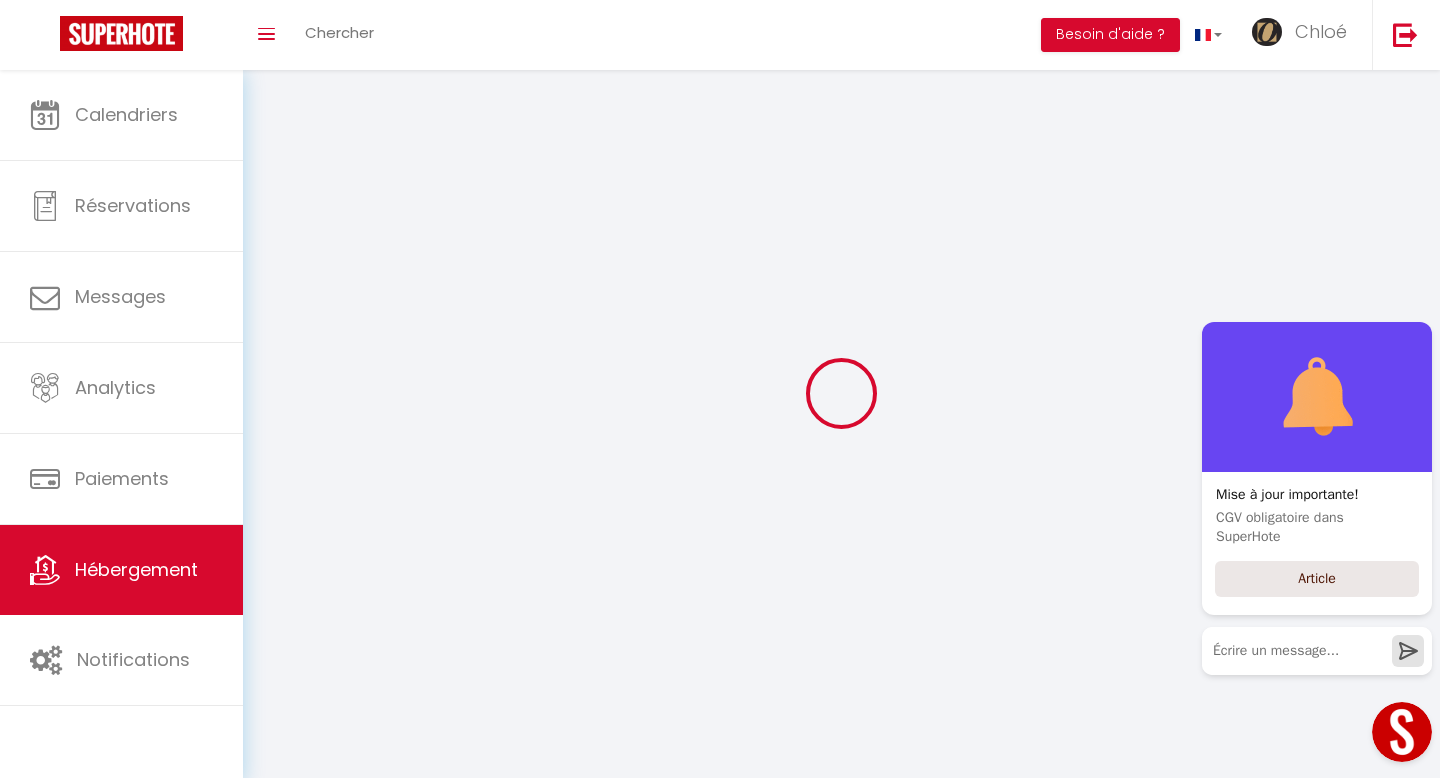 select 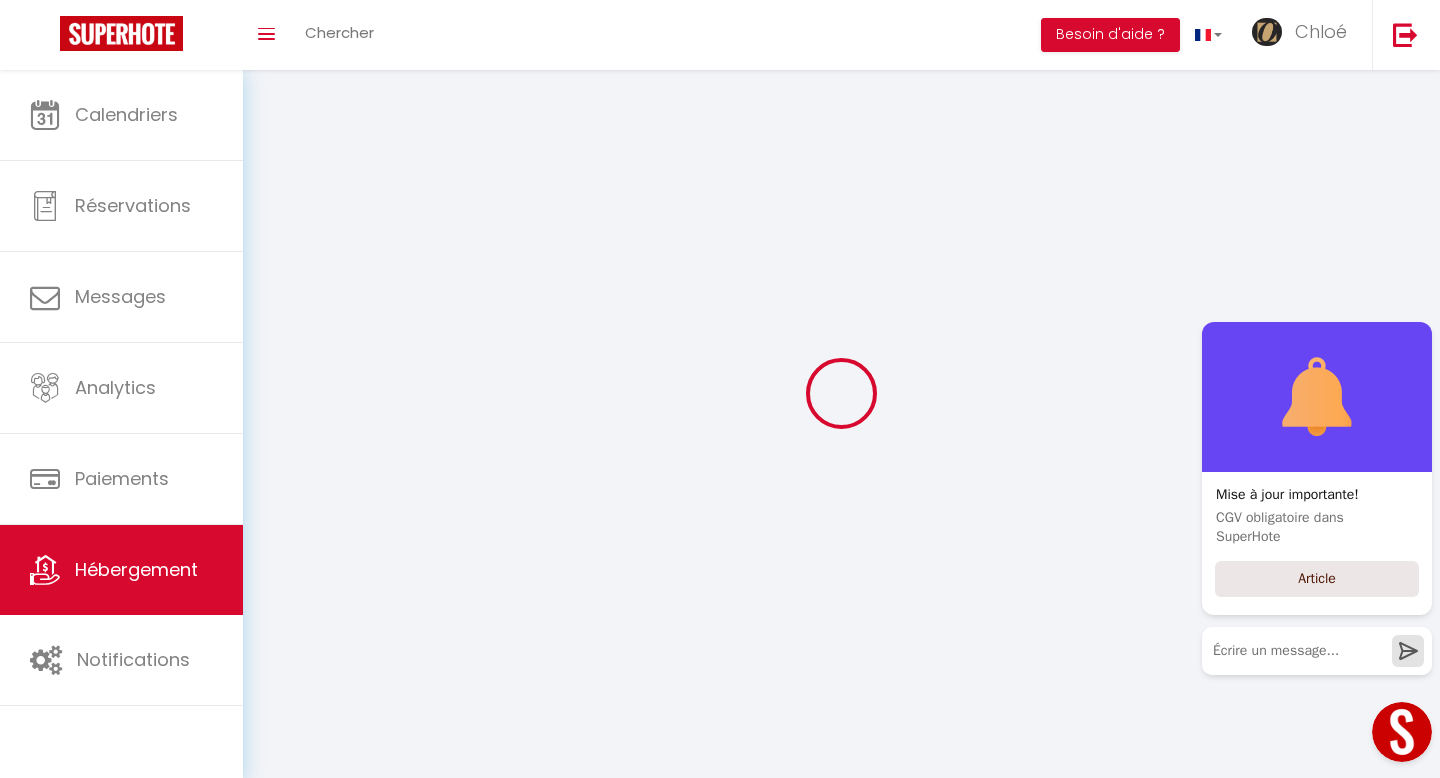 select 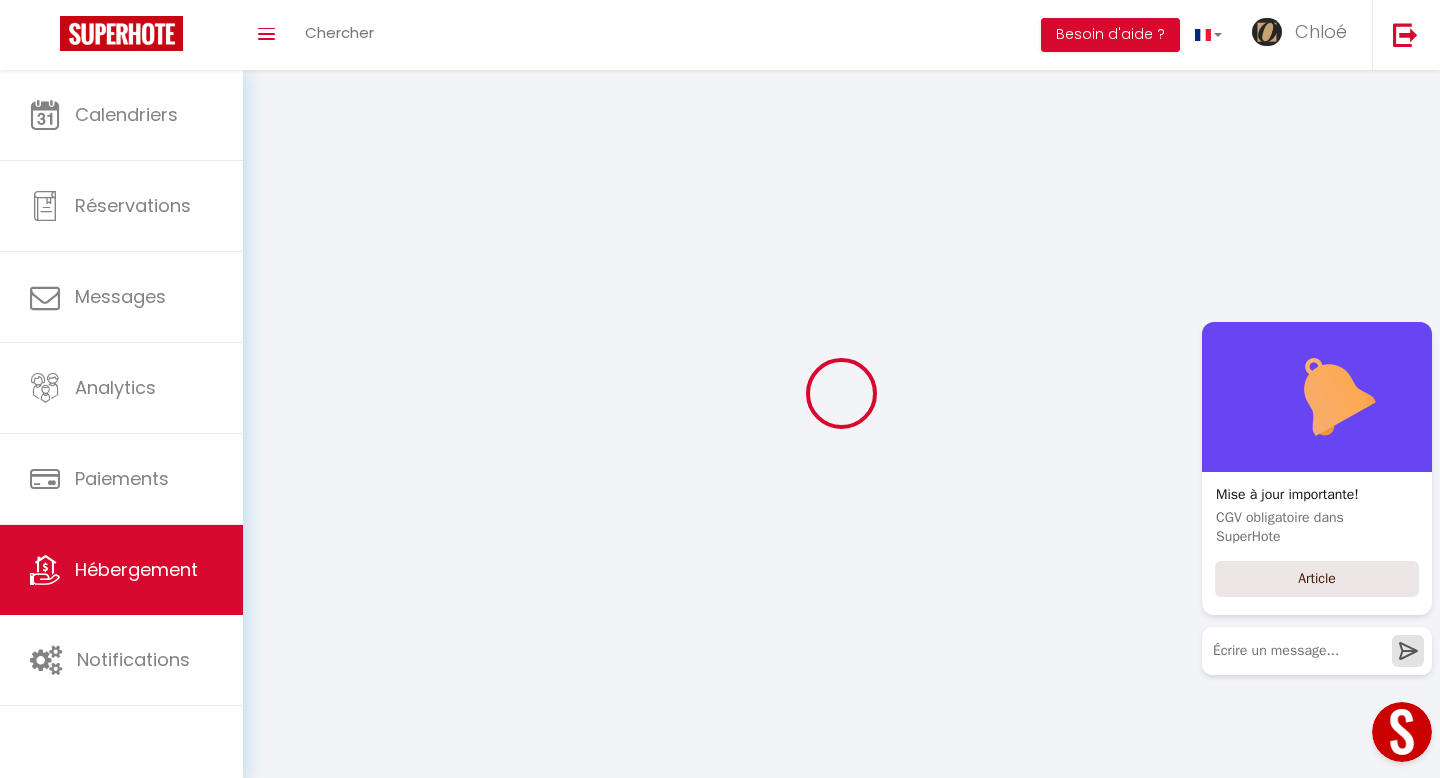 select 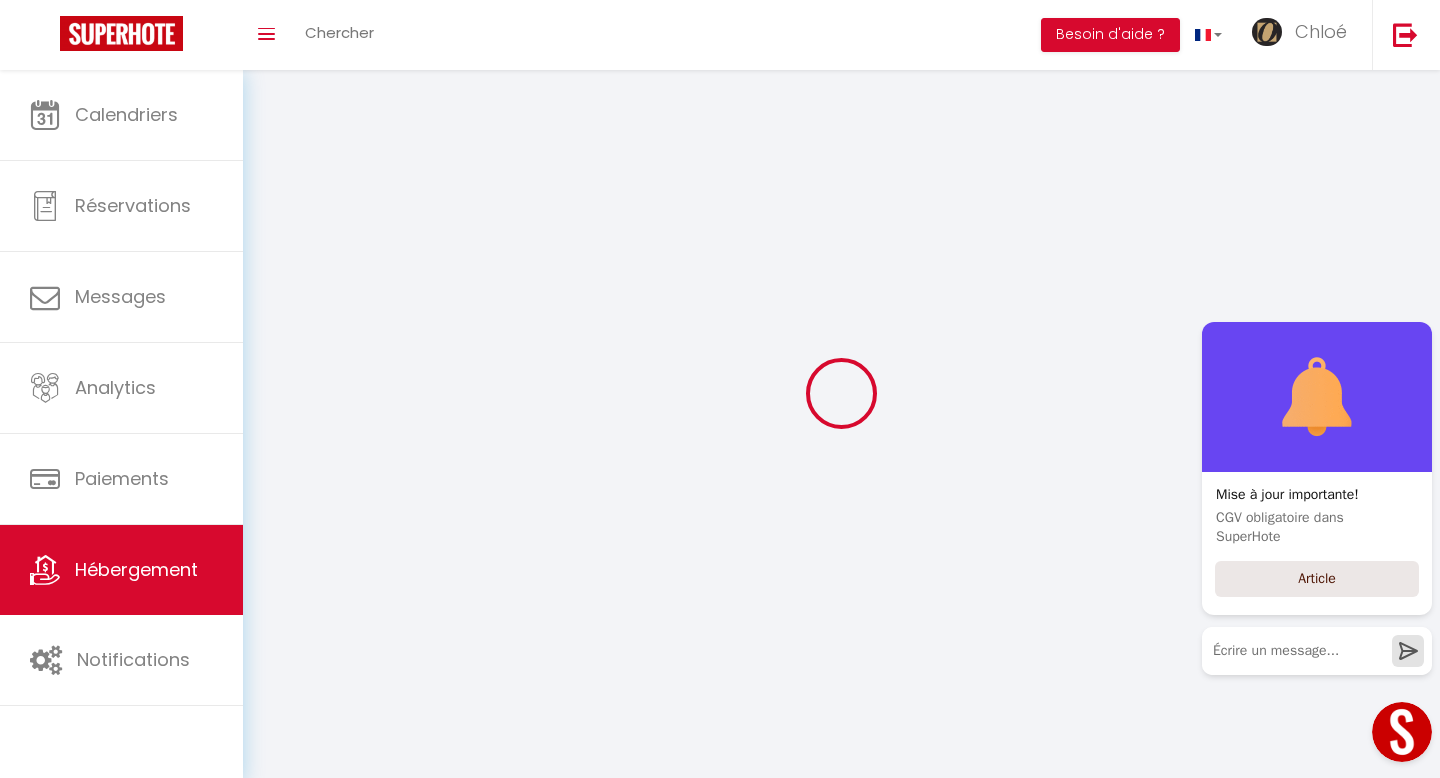 select 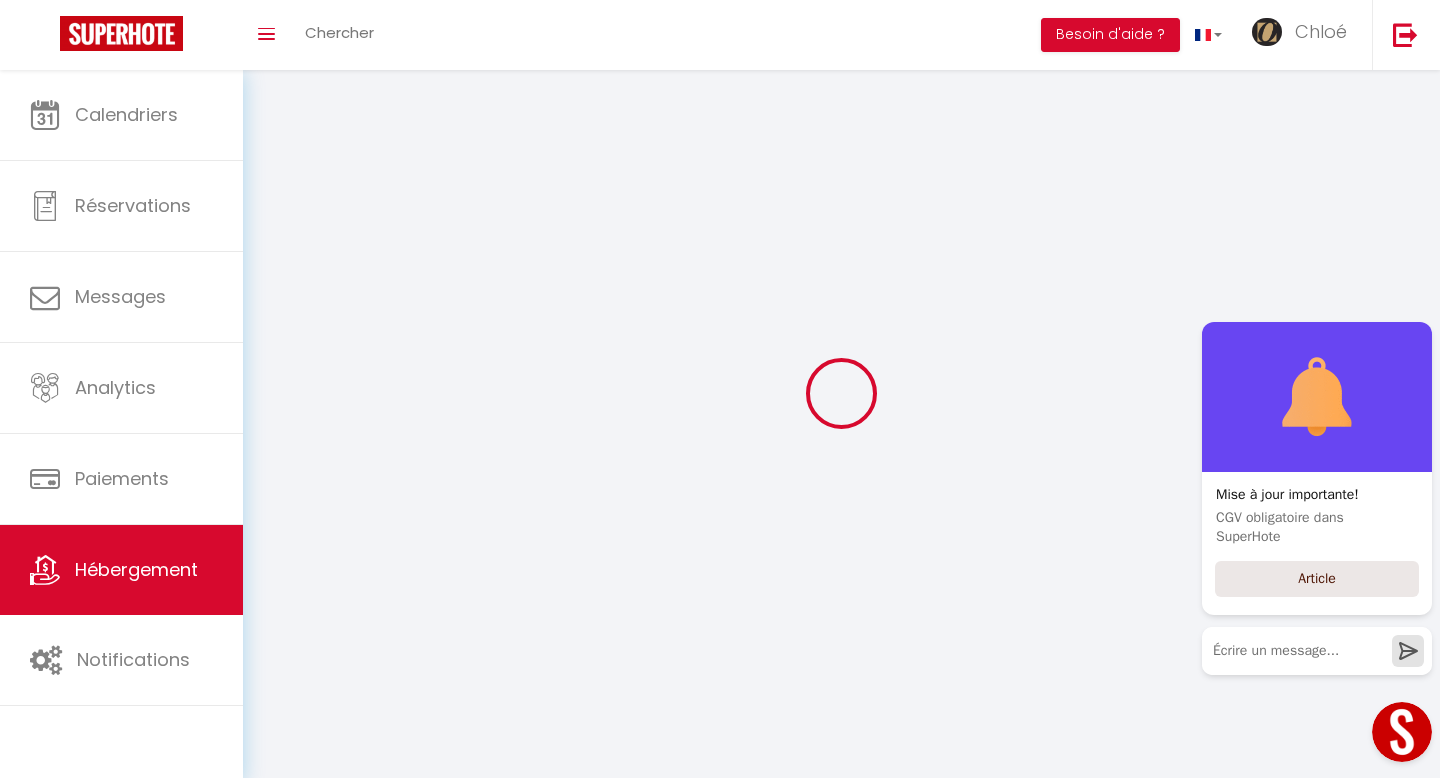 checkbox on "false" 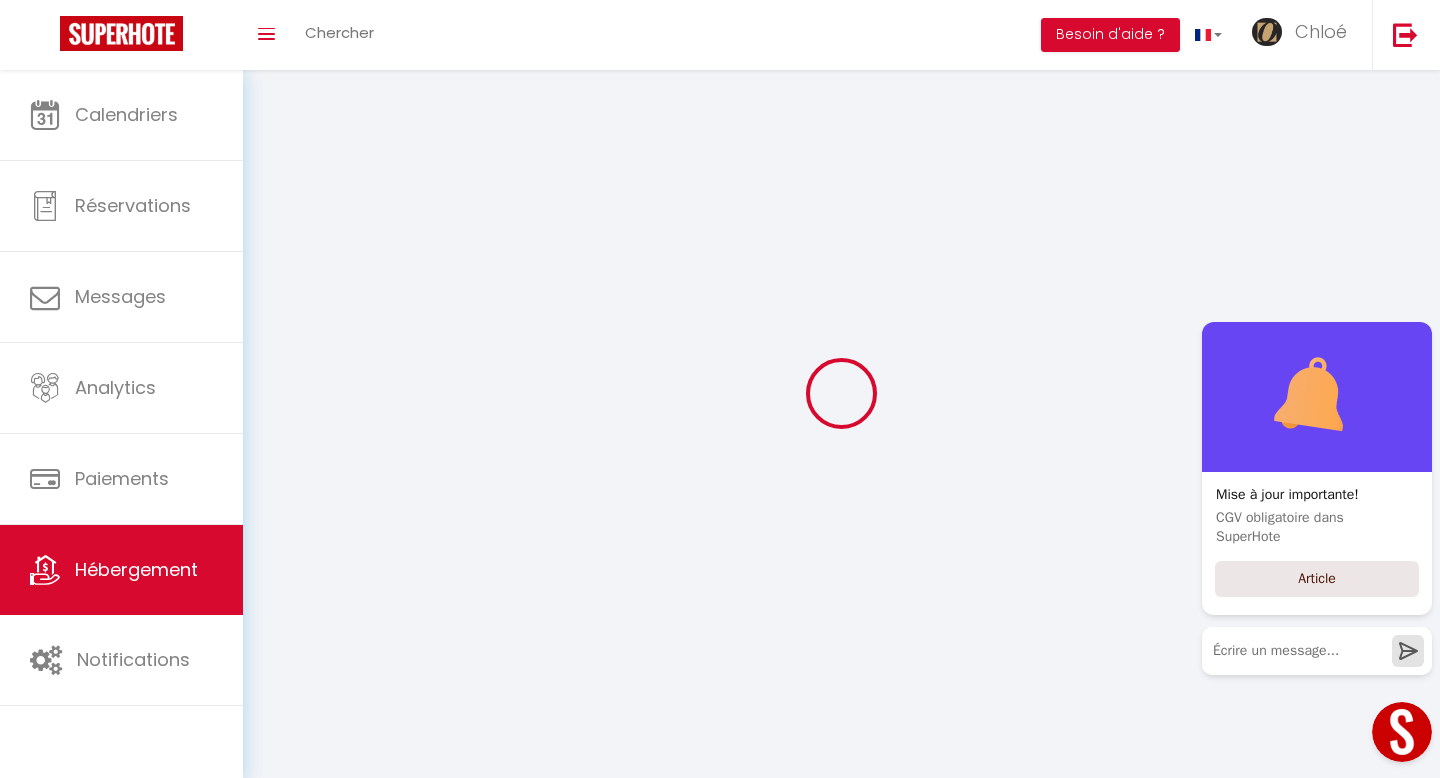 checkbox on "false" 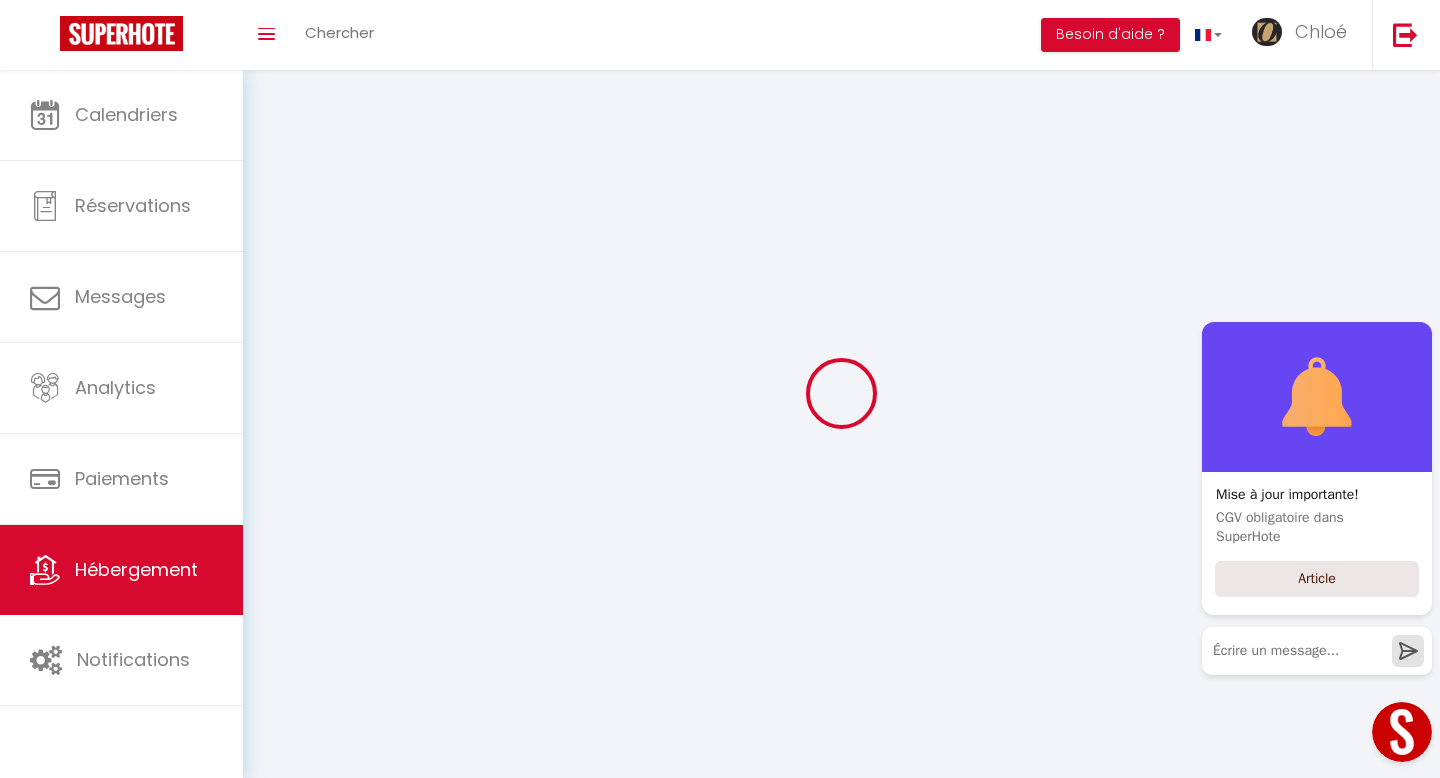 checkbox on "false" 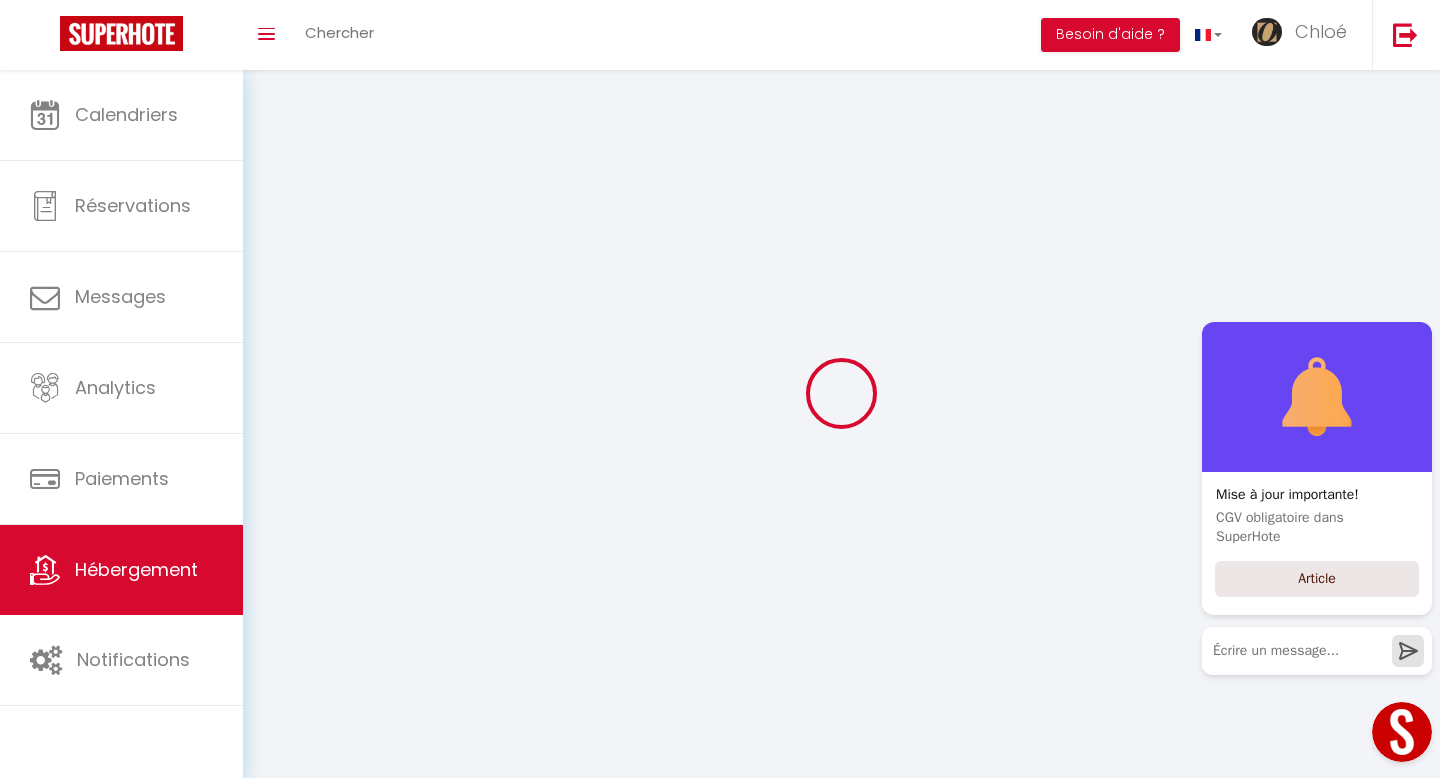 select 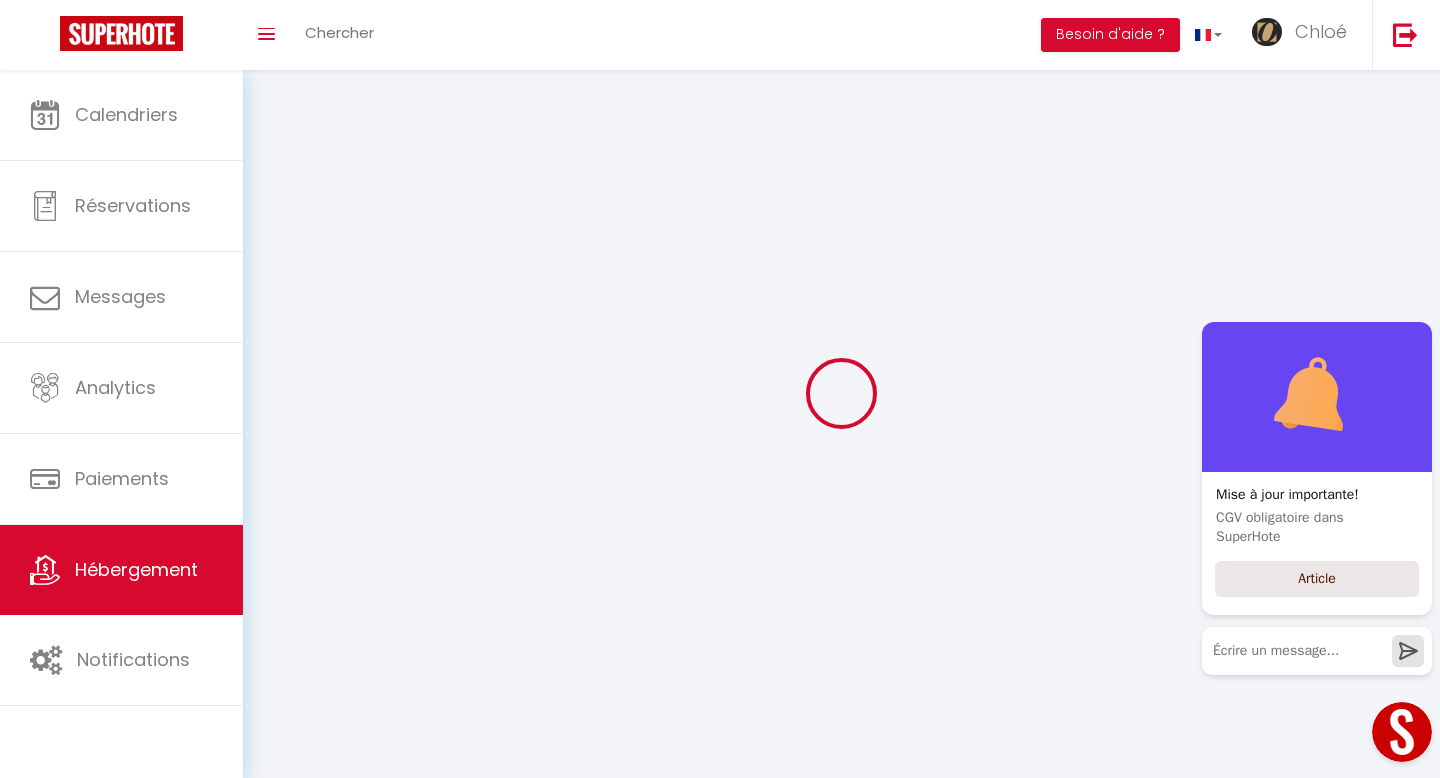 select 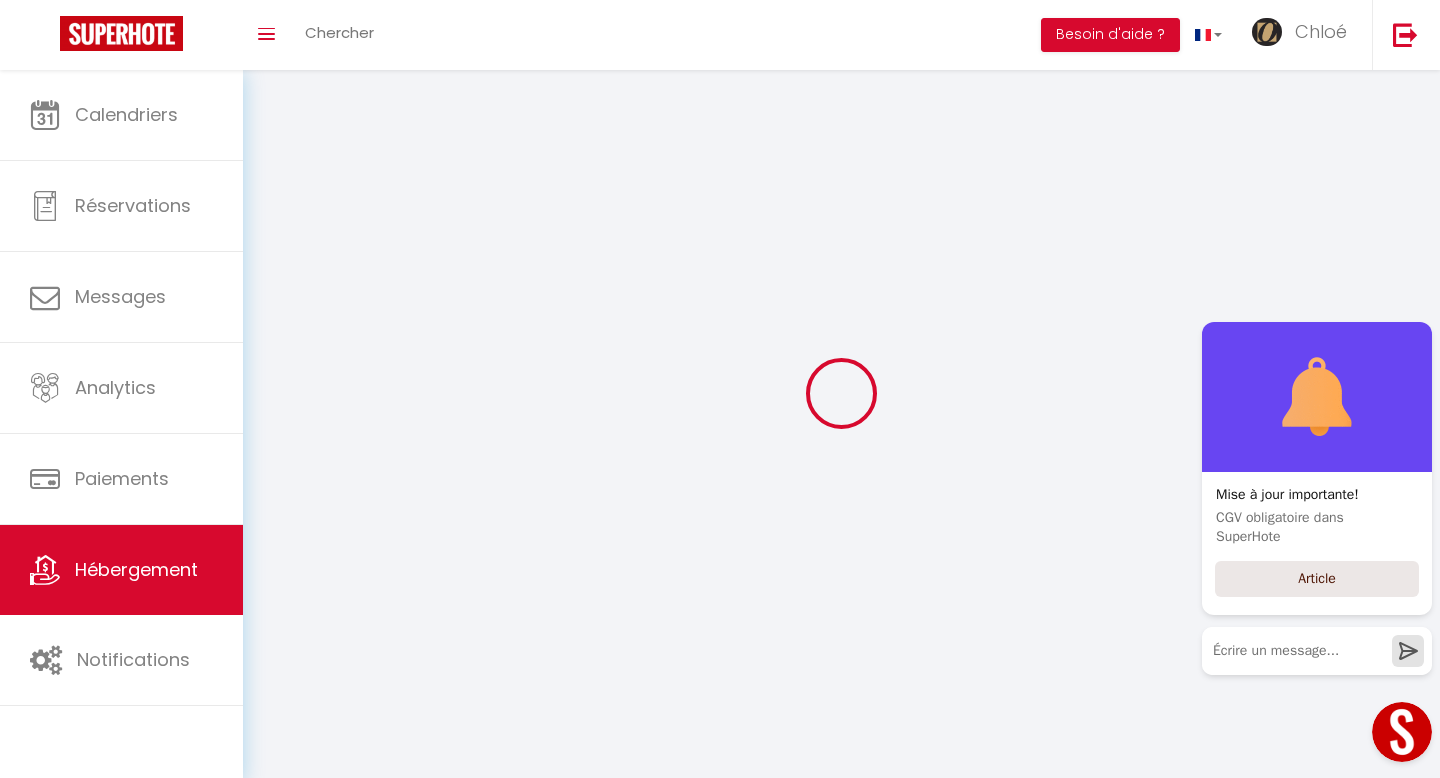 select 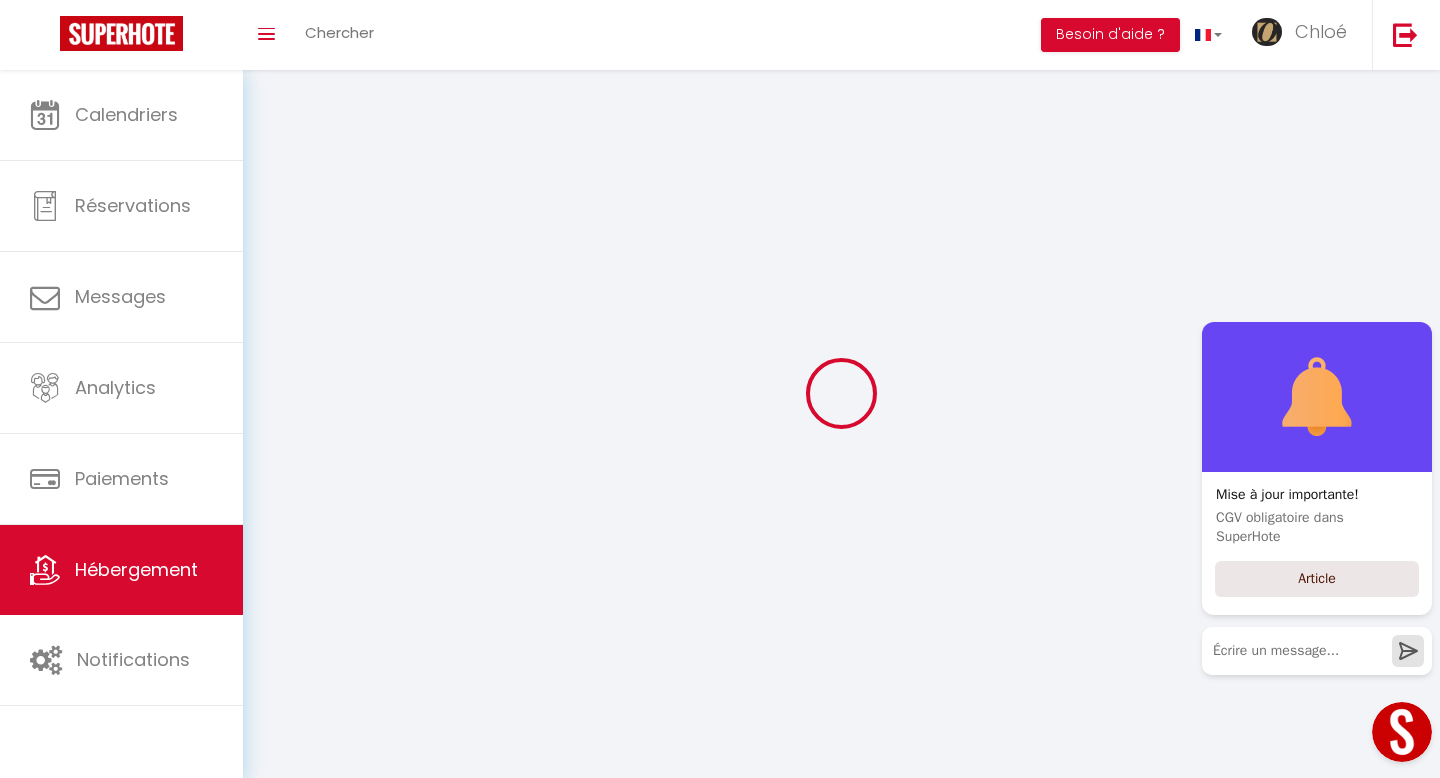 select 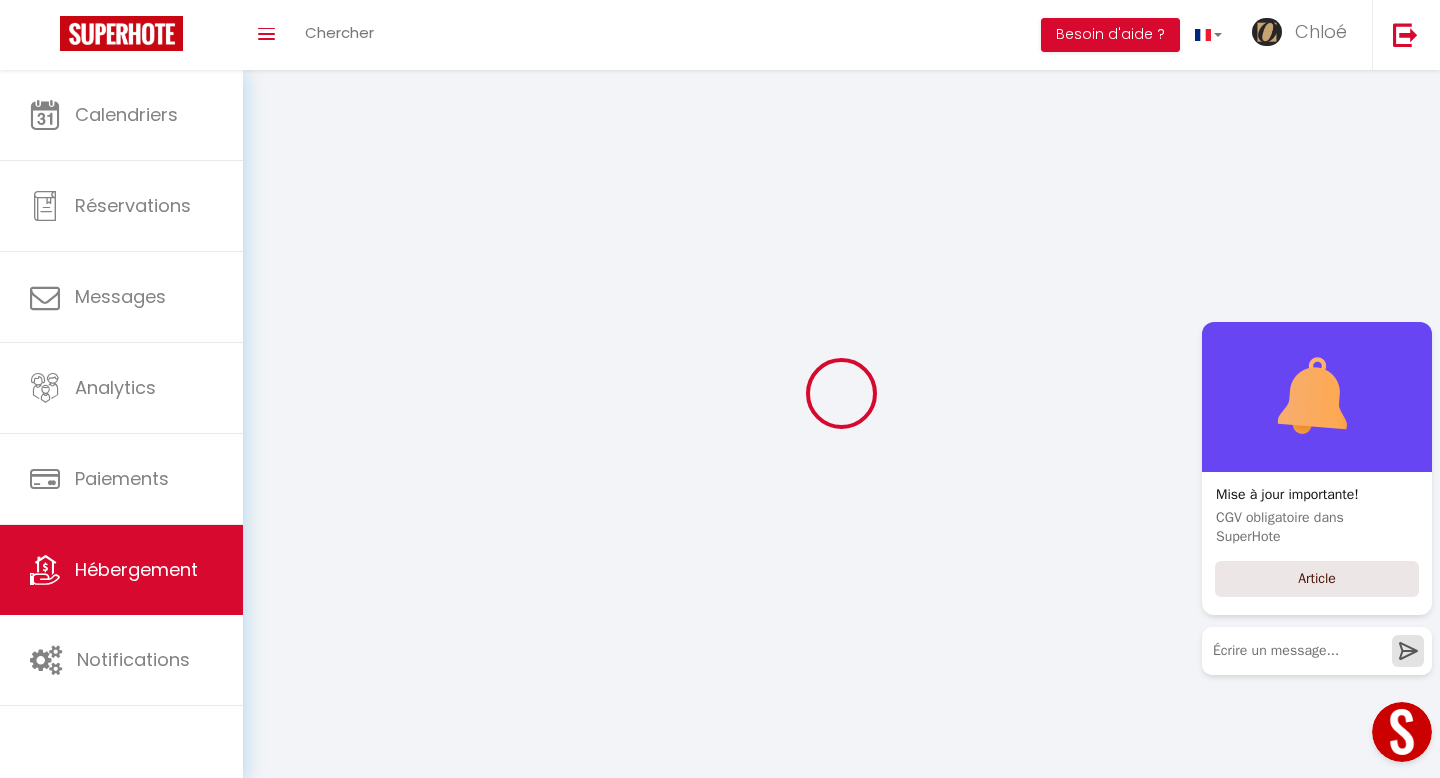 select 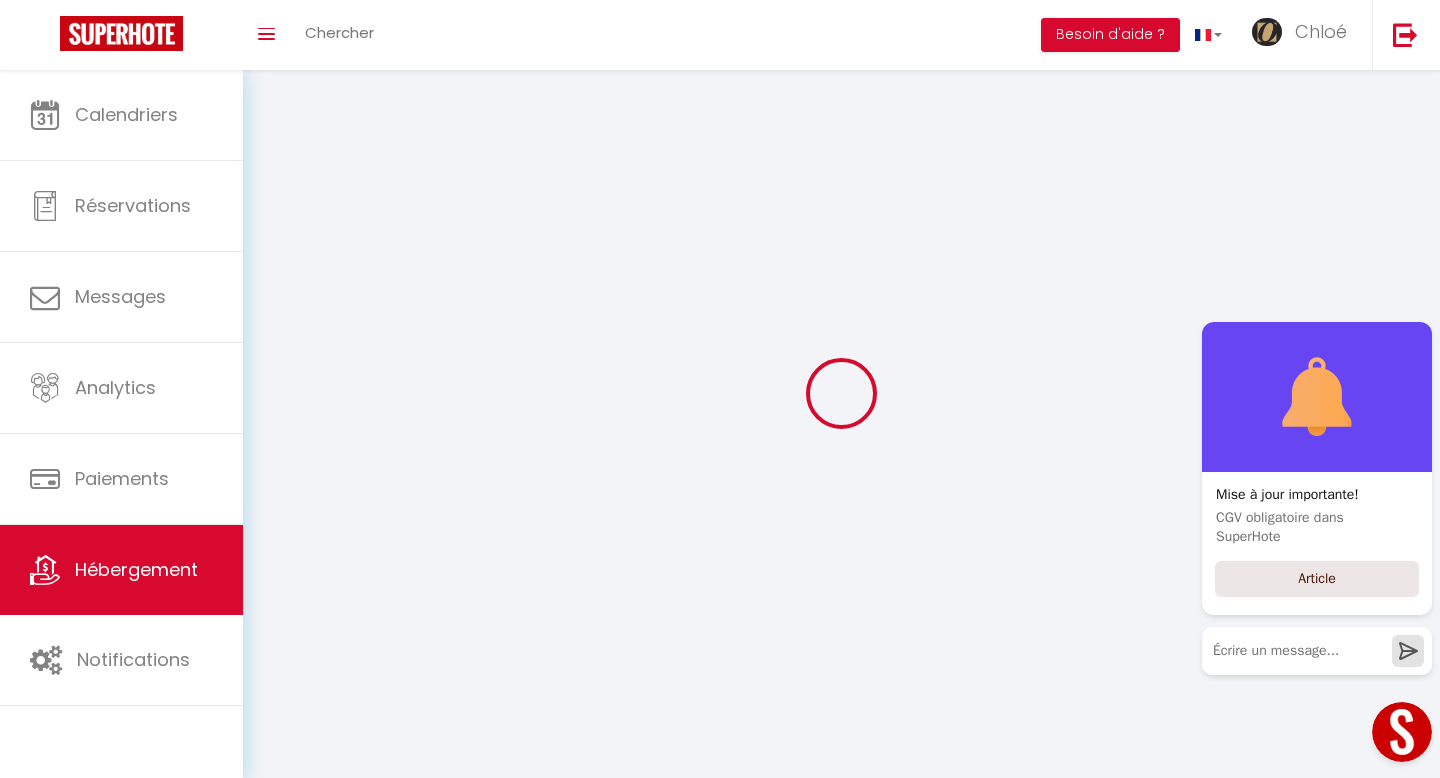 select 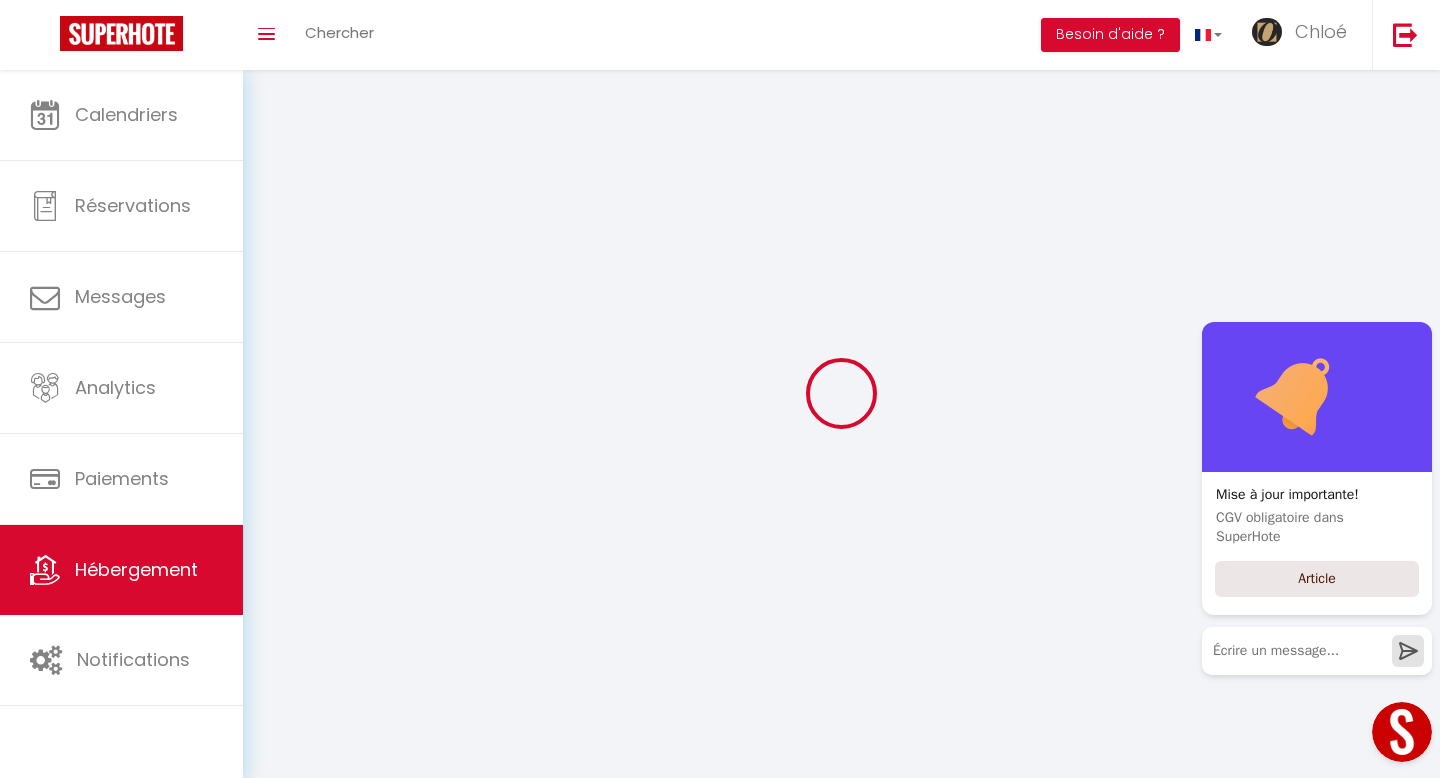 checkbox on "false" 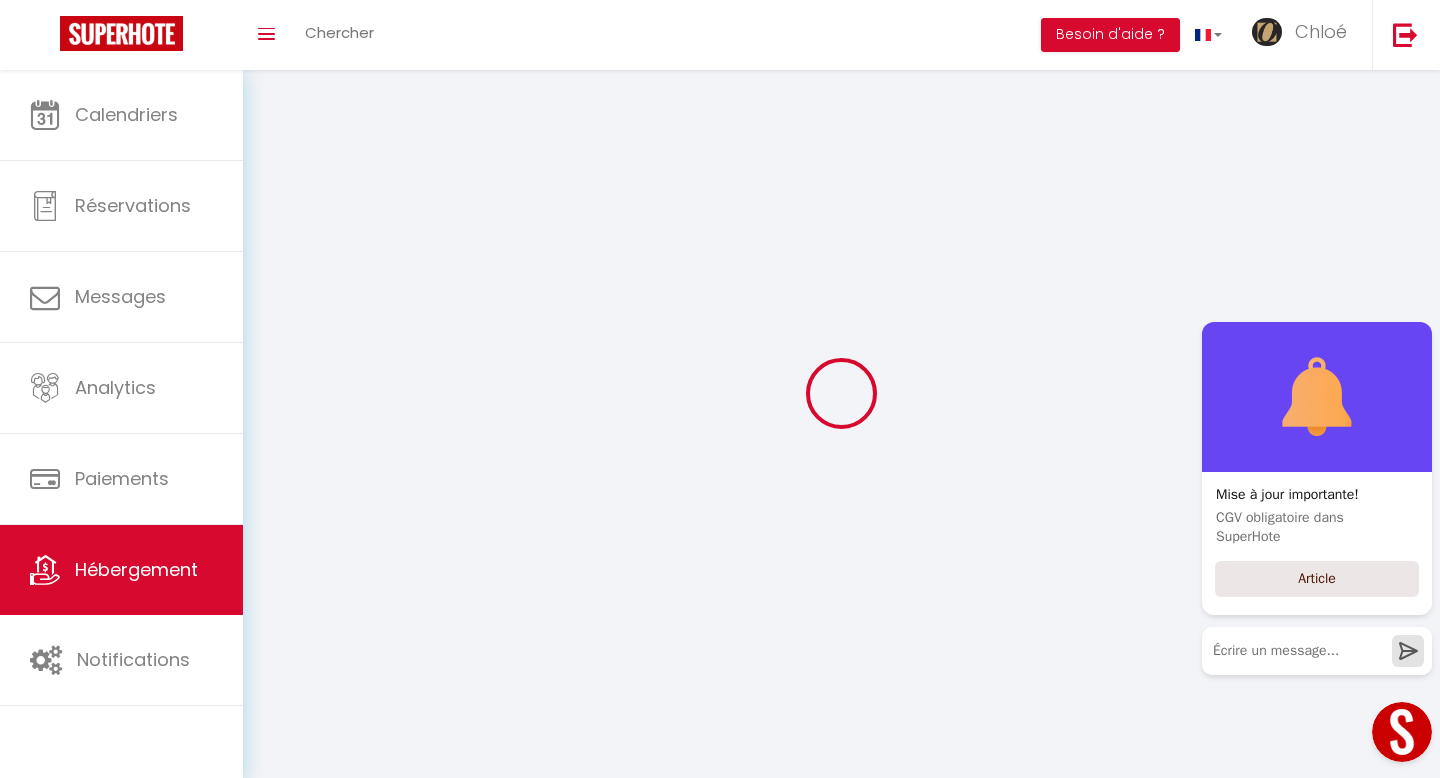 checkbox on "false" 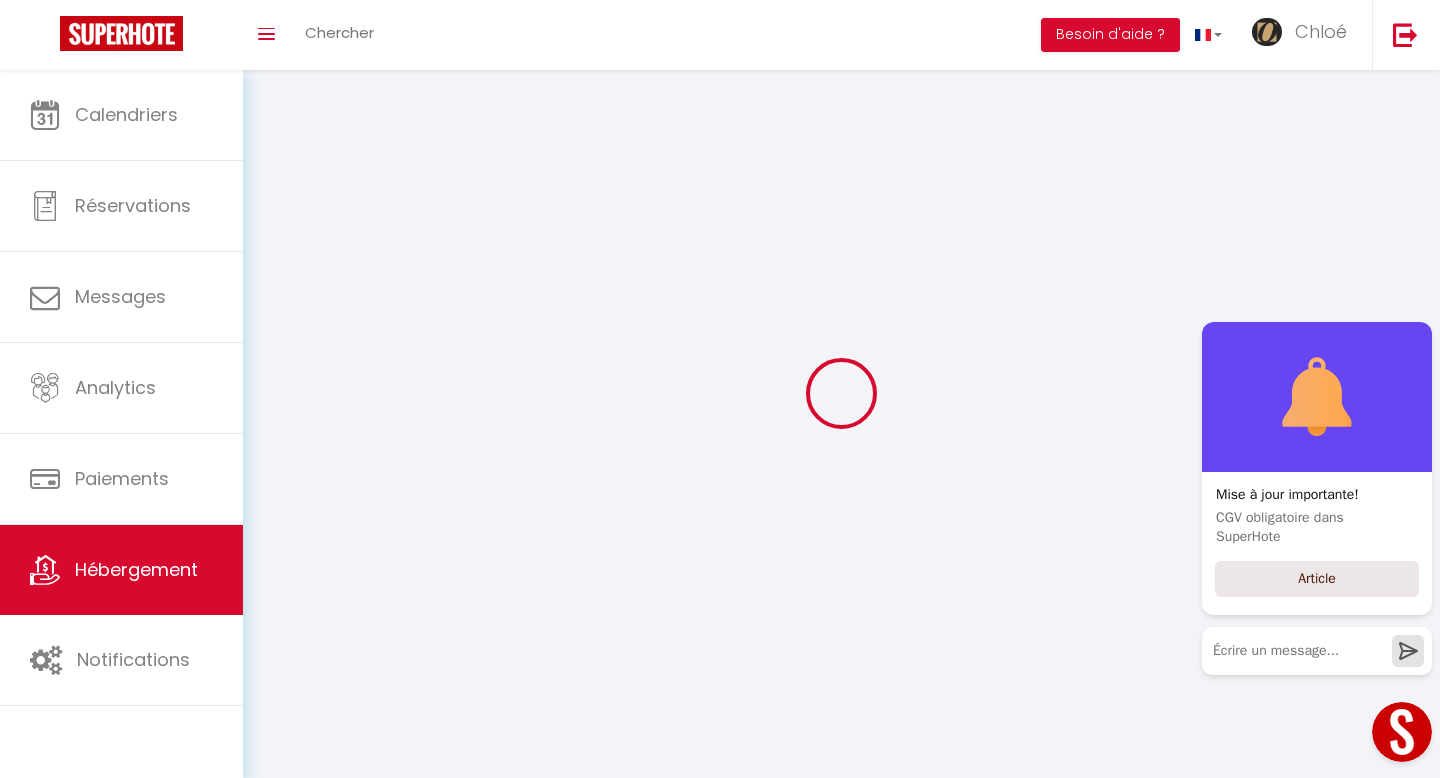 checkbox on "false" 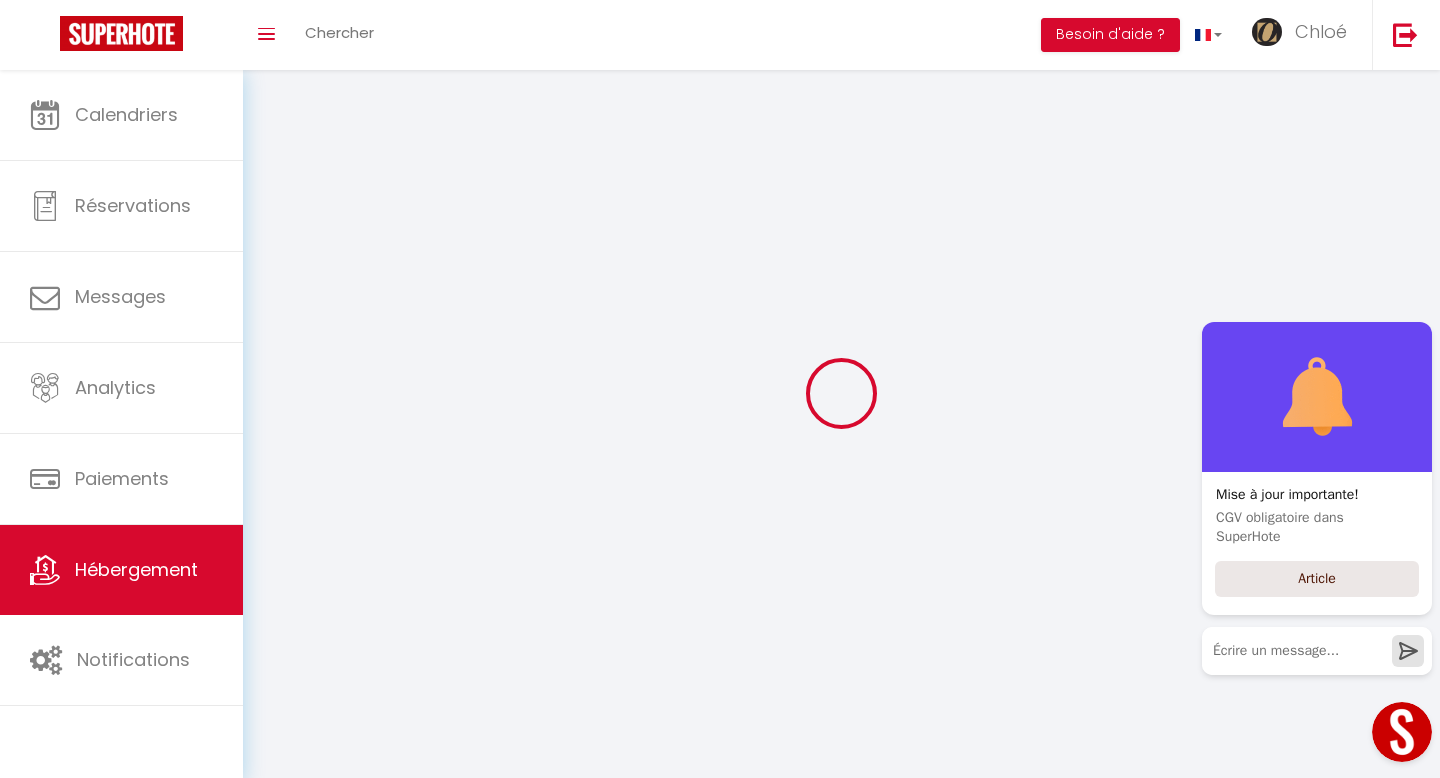 select 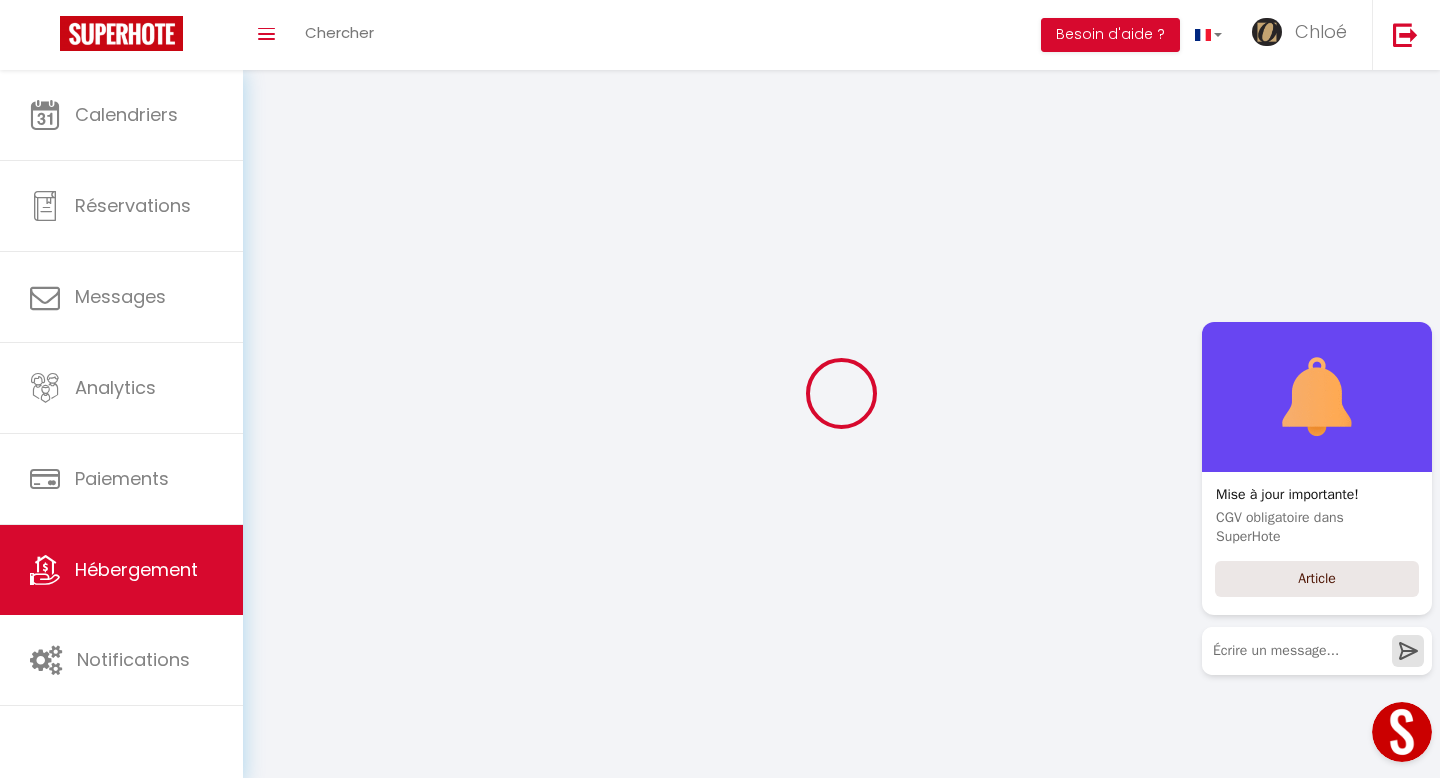 select 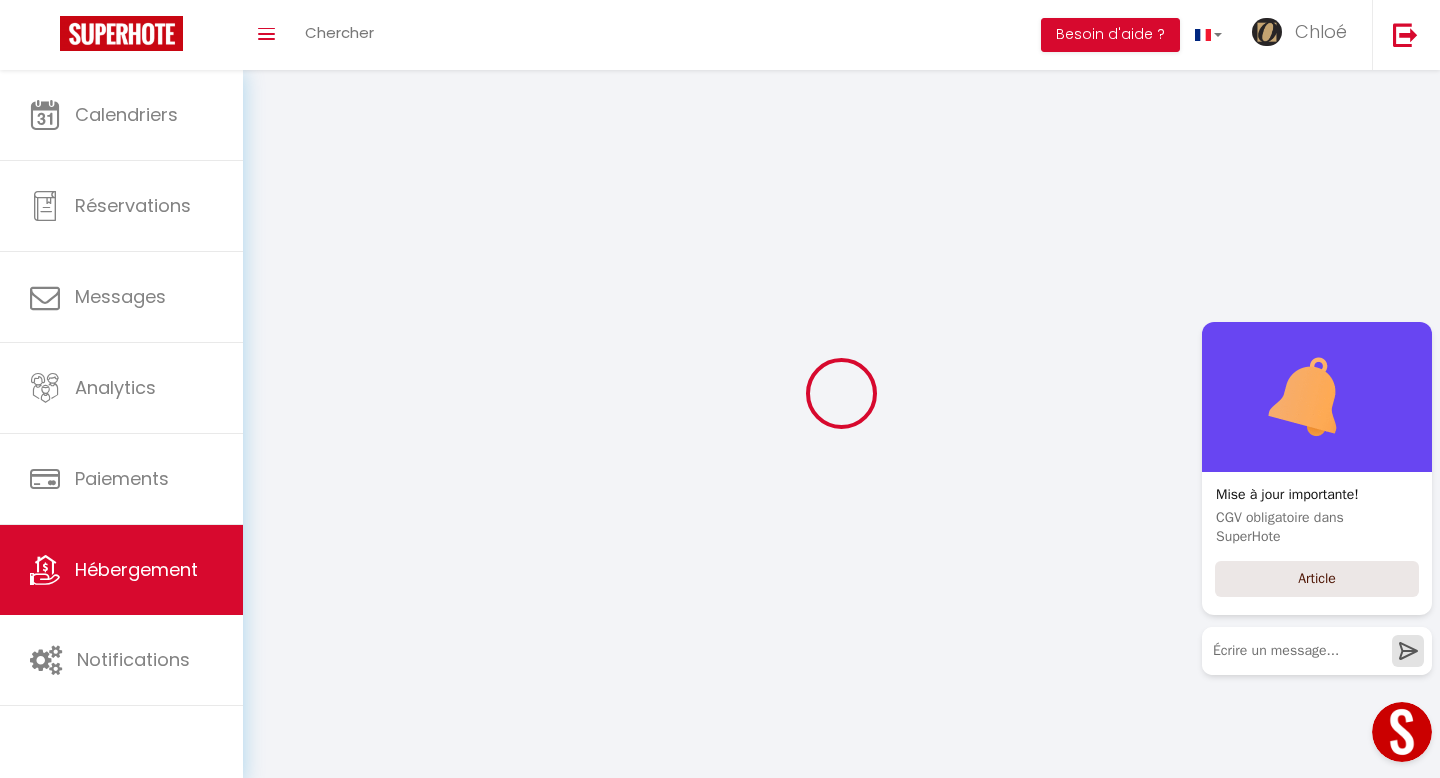 select 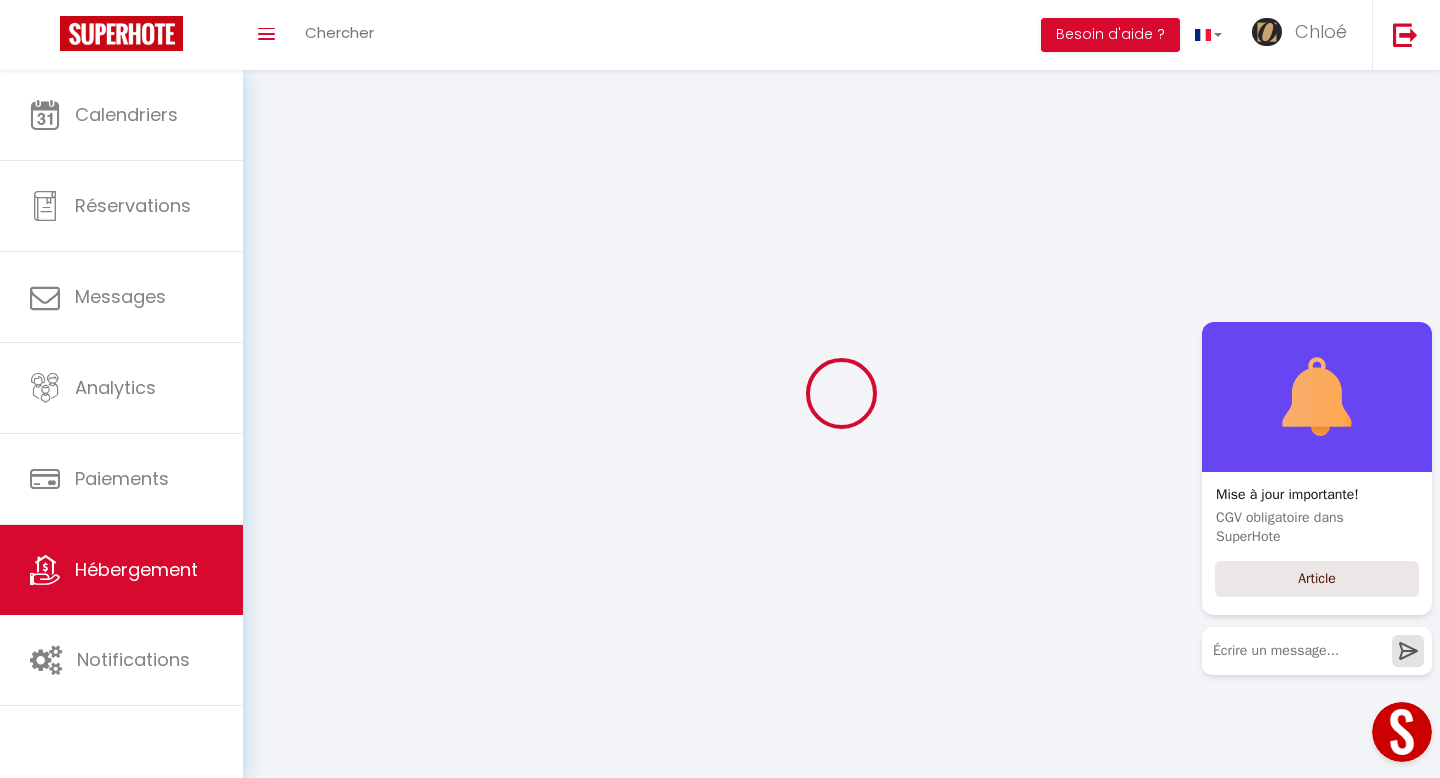 select 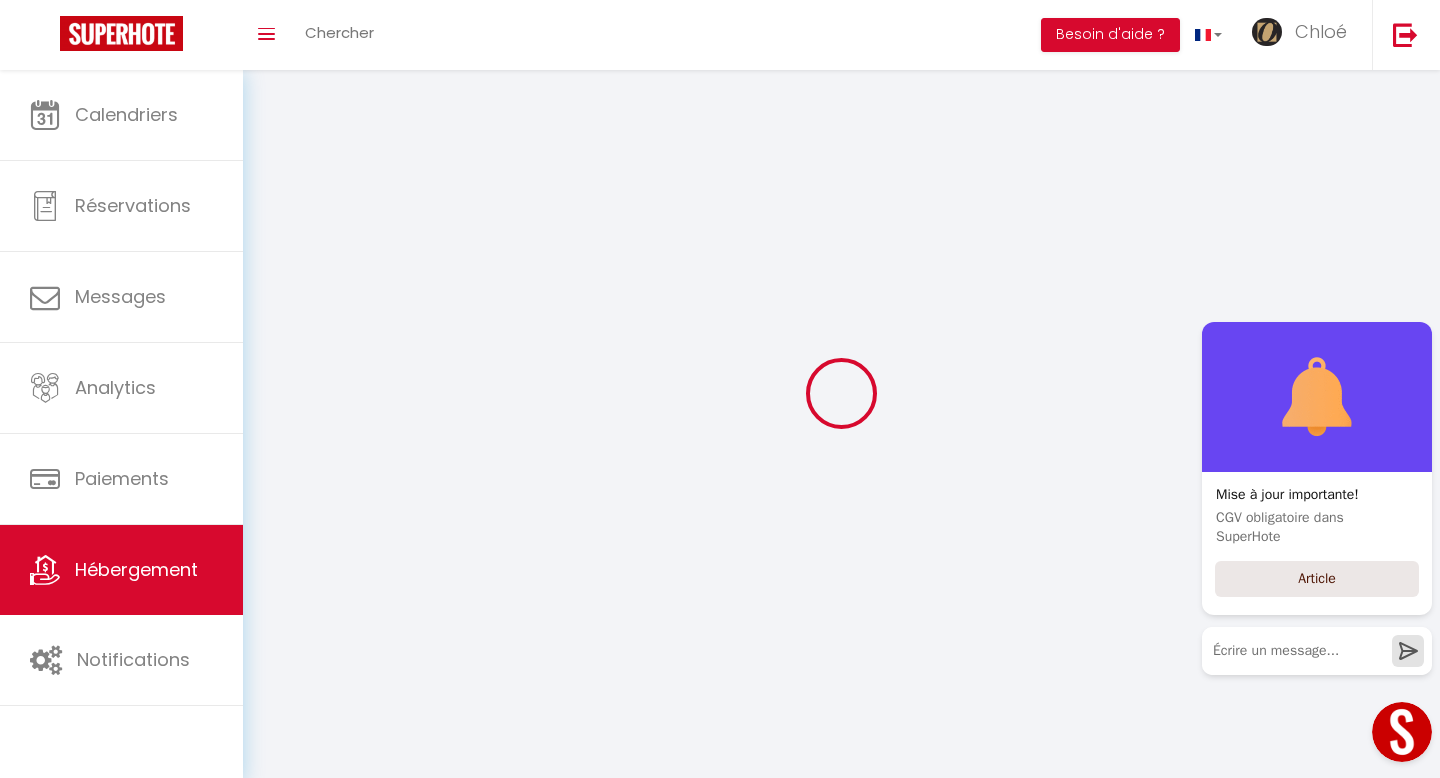 select 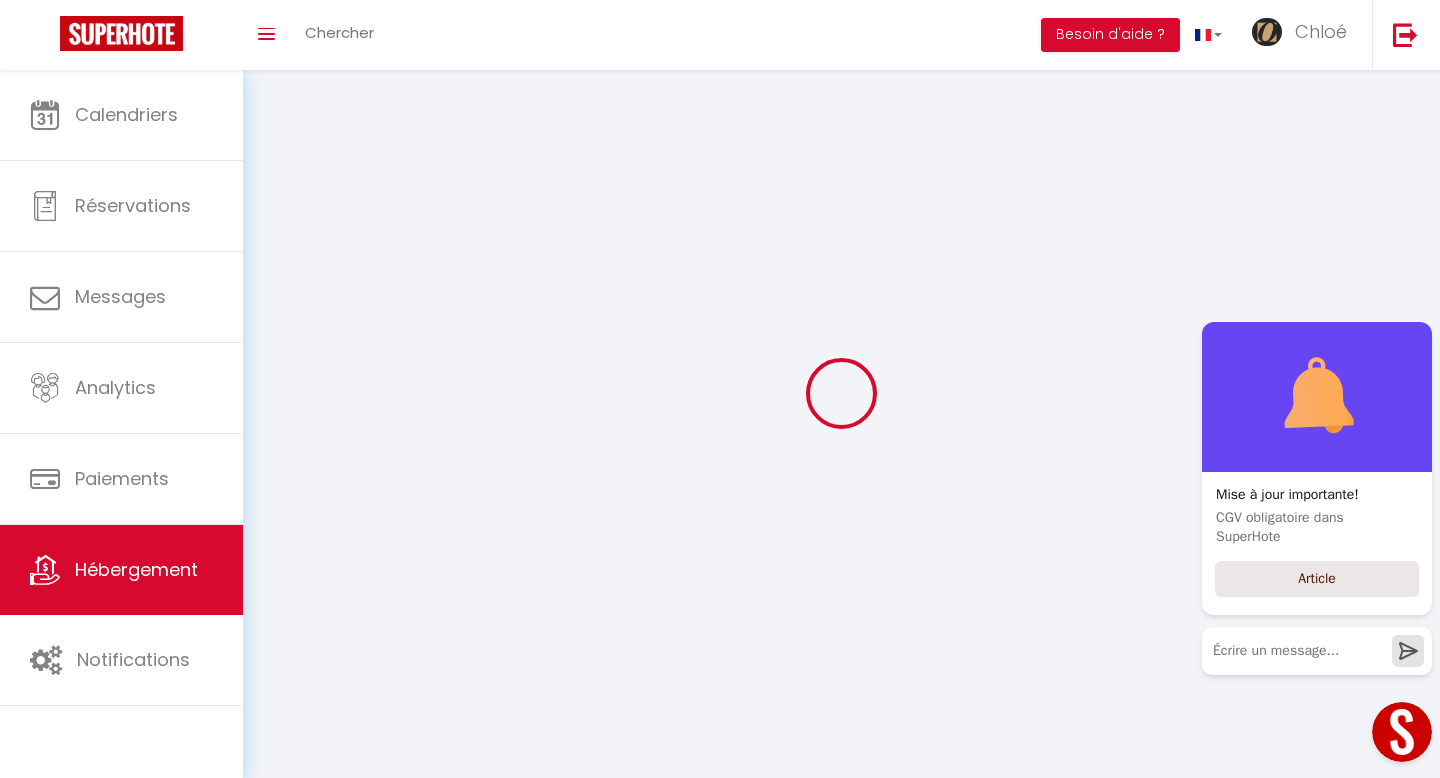 select 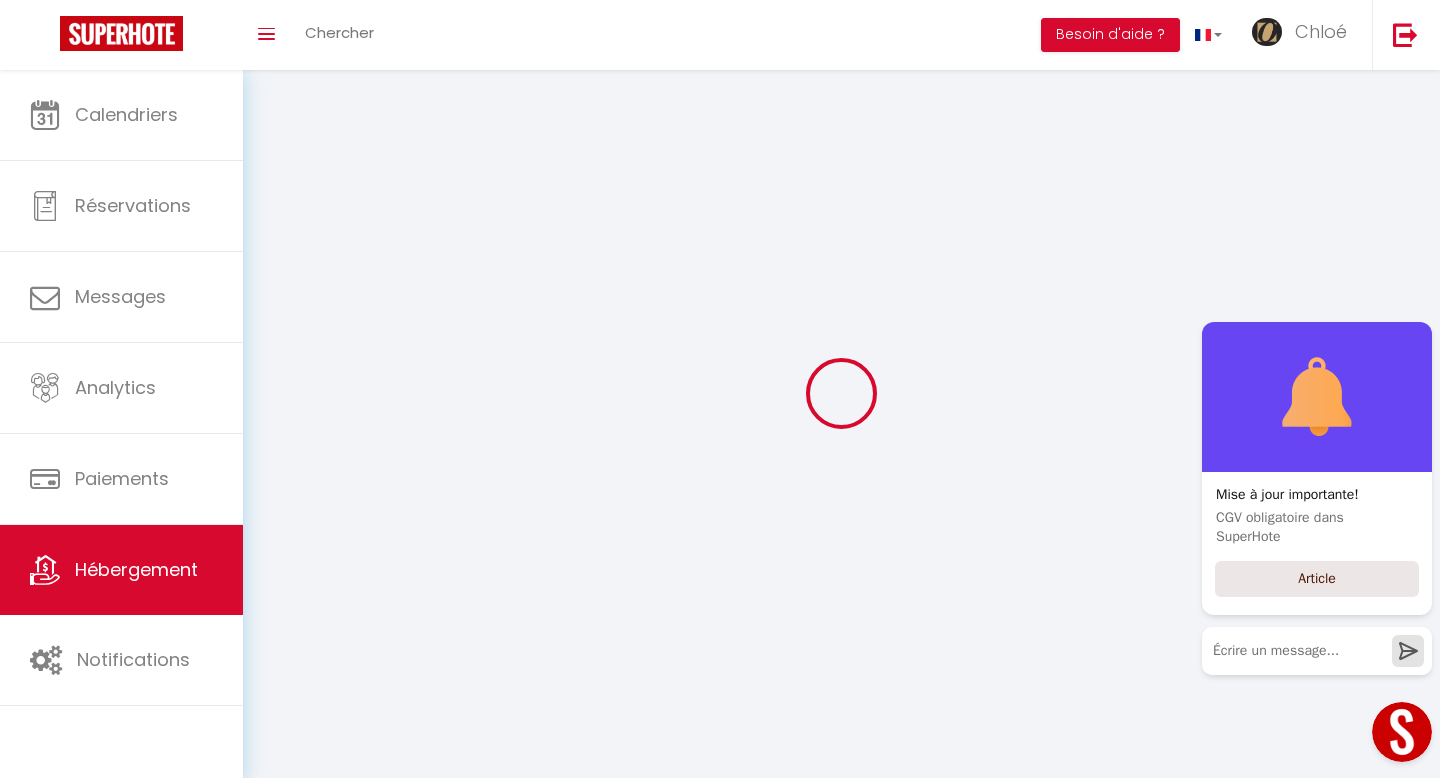 checkbox on "false" 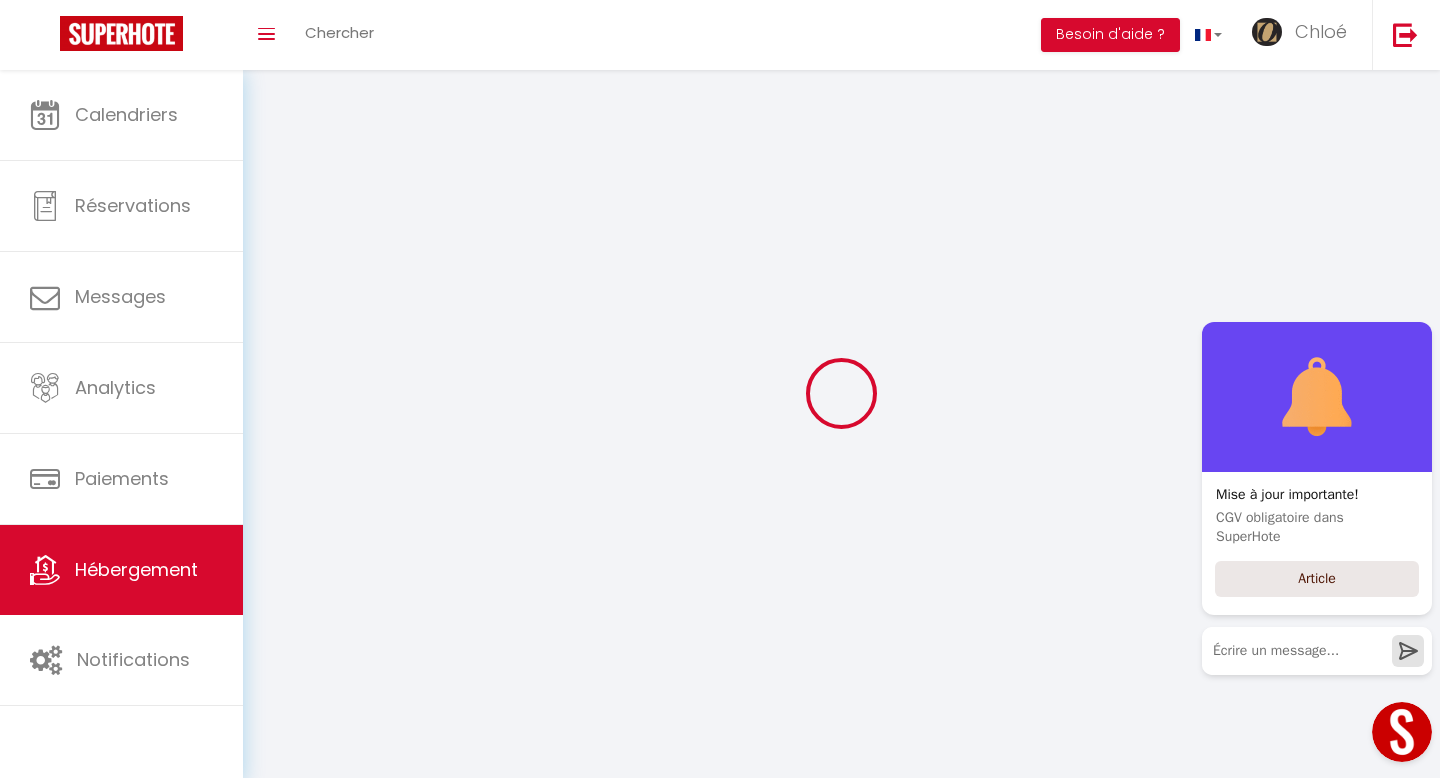 checkbox on "false" 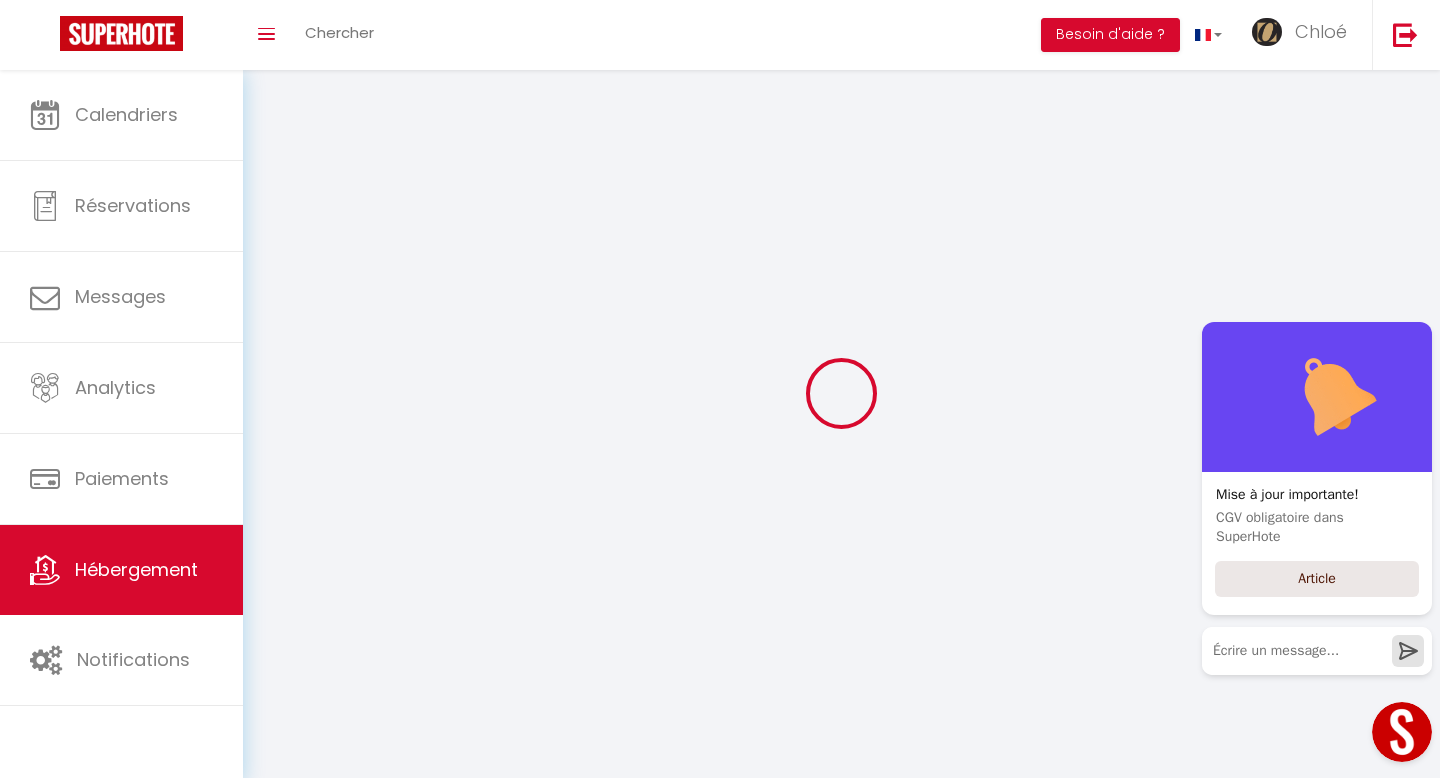 checkbox on "false" 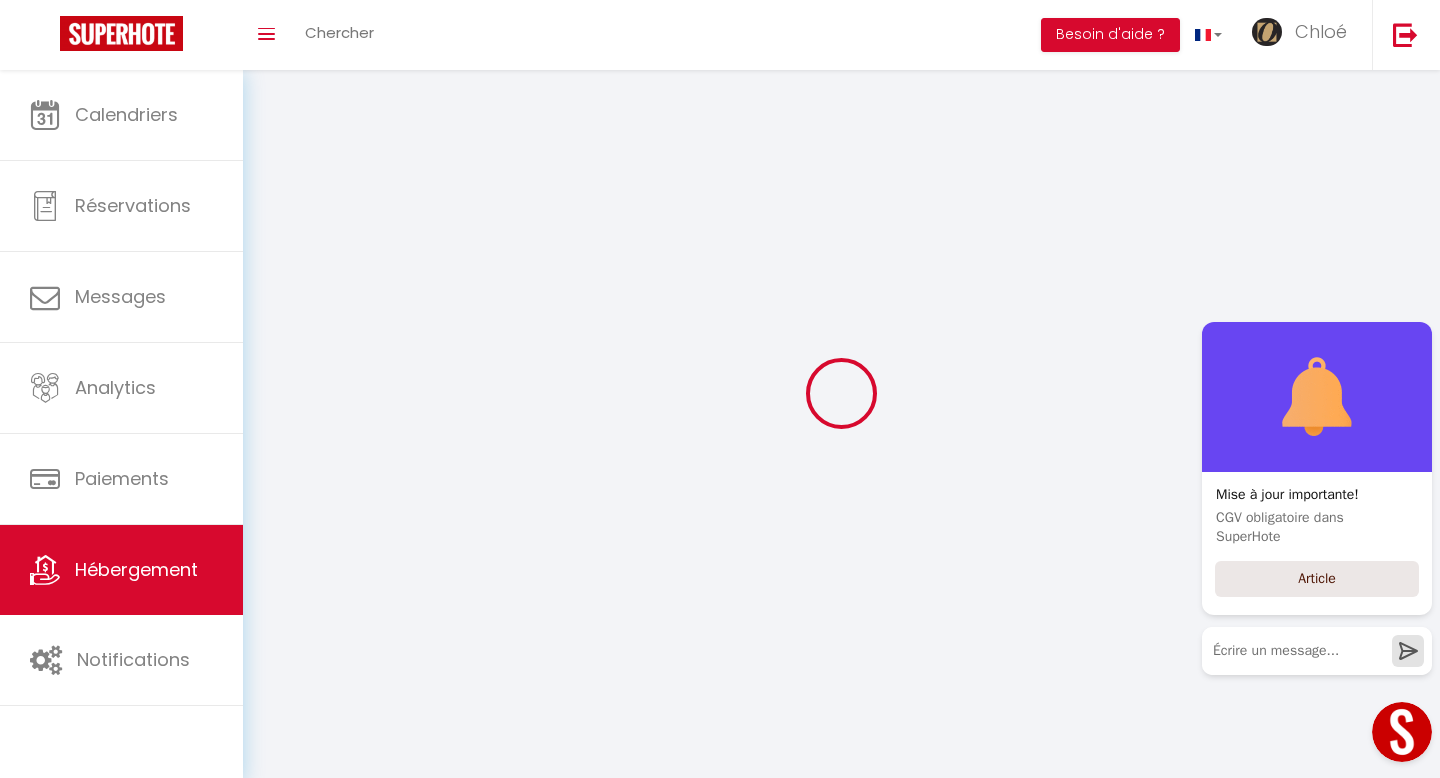 checkbox on "false" 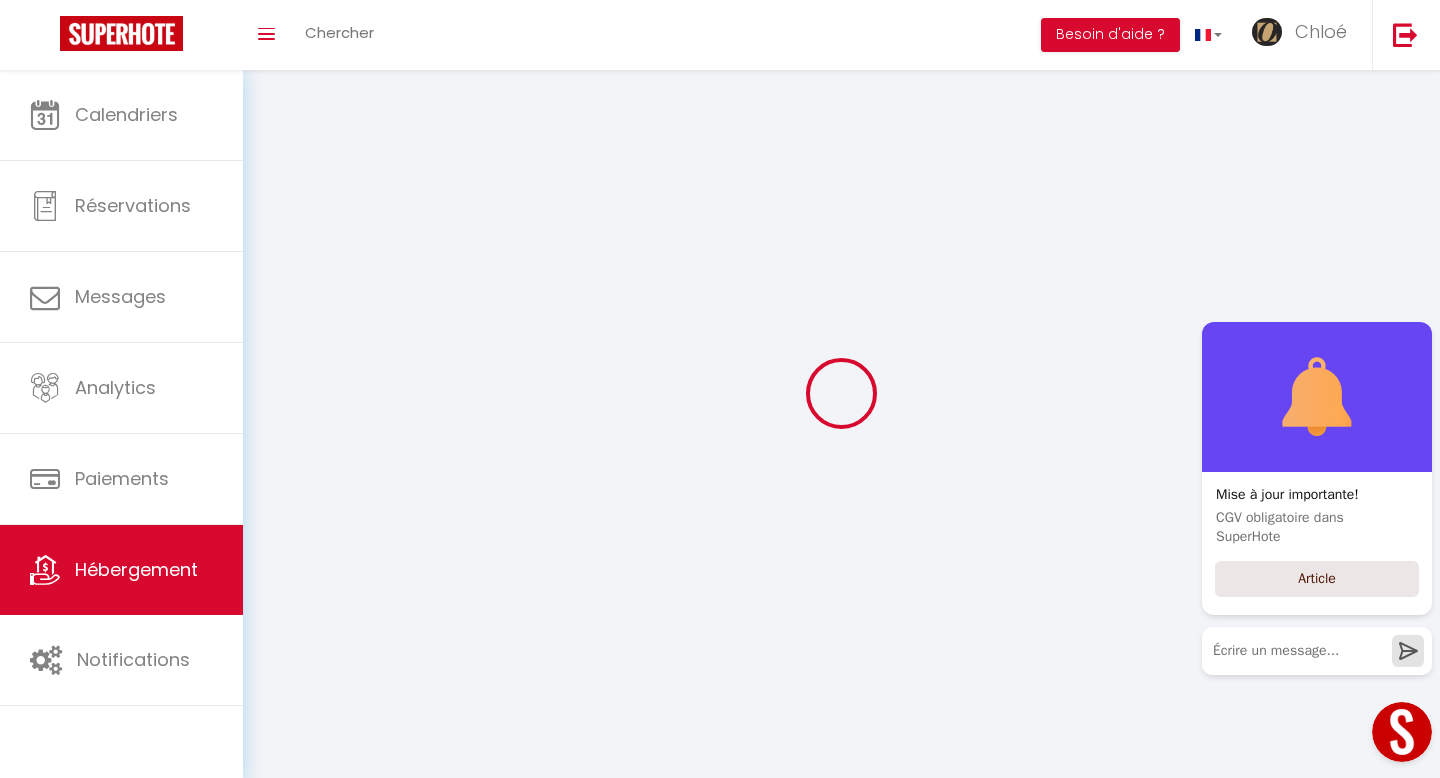 select 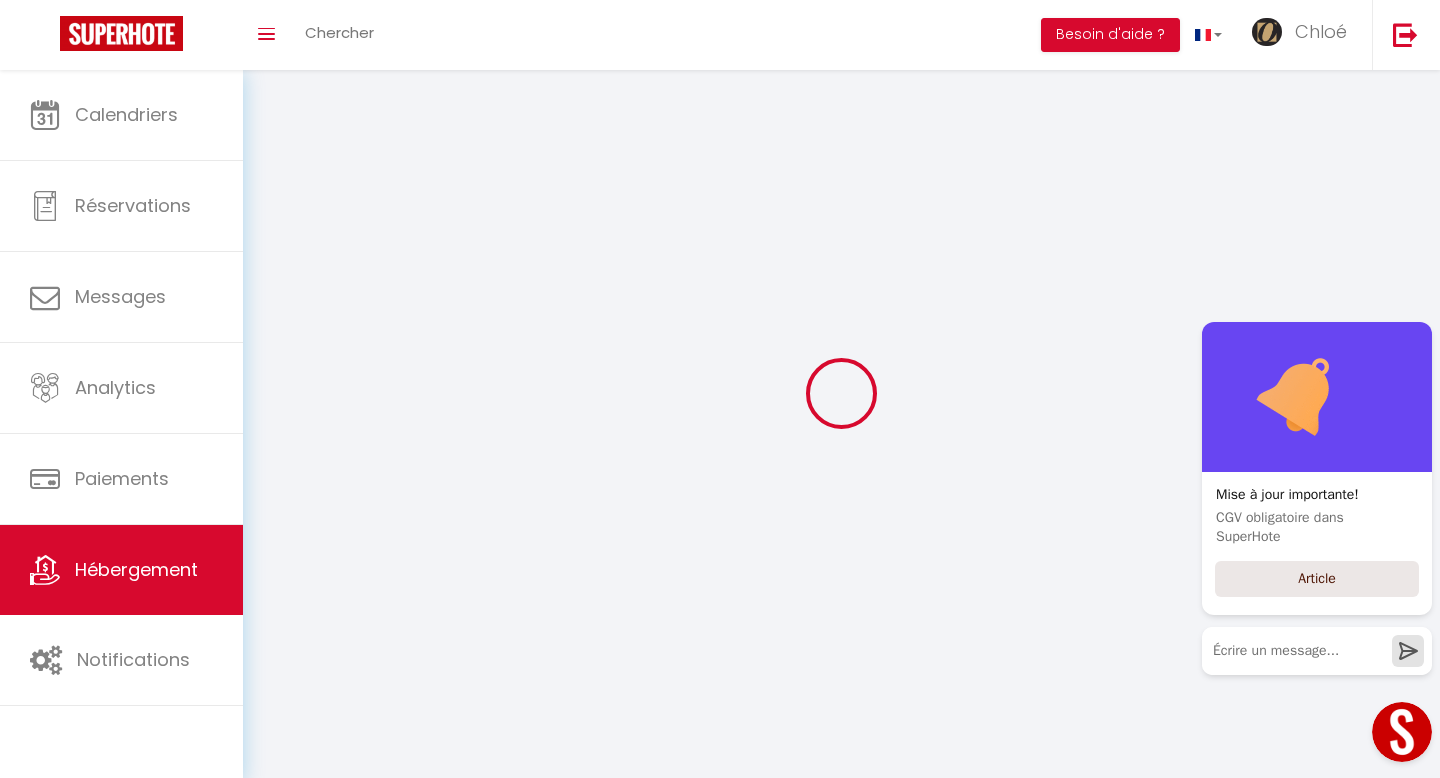 type on "L'Échappée Belle | [GEOGRAPHIC_DATA] en Ville" 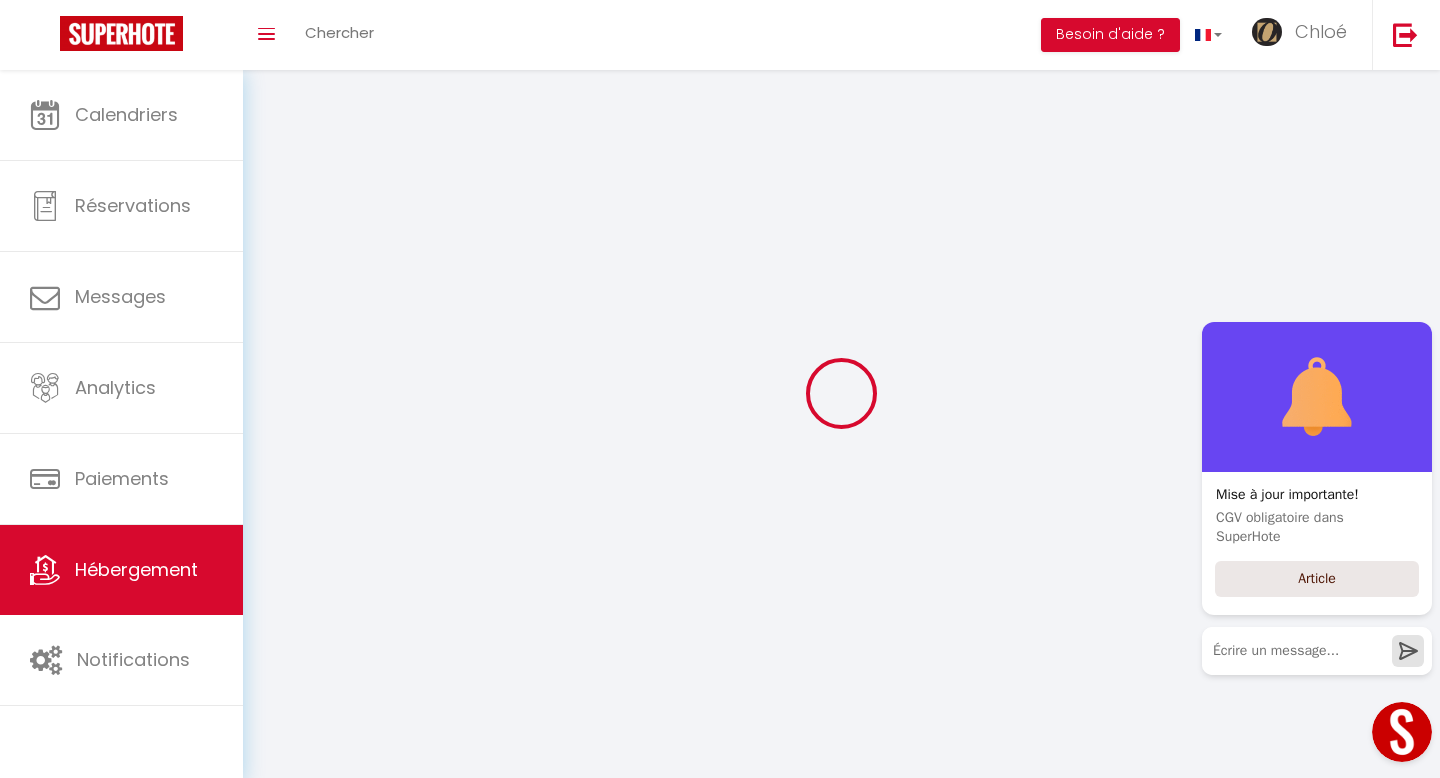 type on "Chrystel" 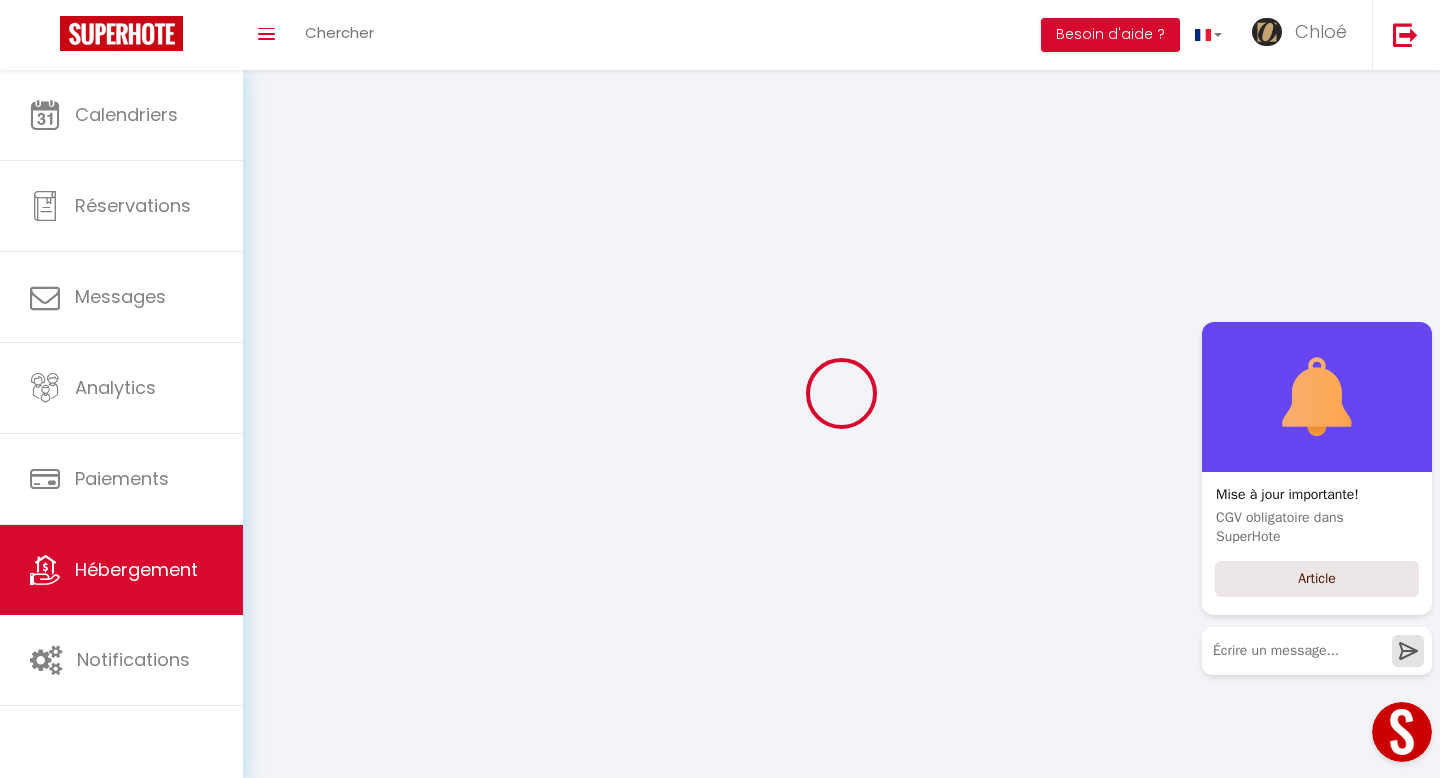 select on "6" 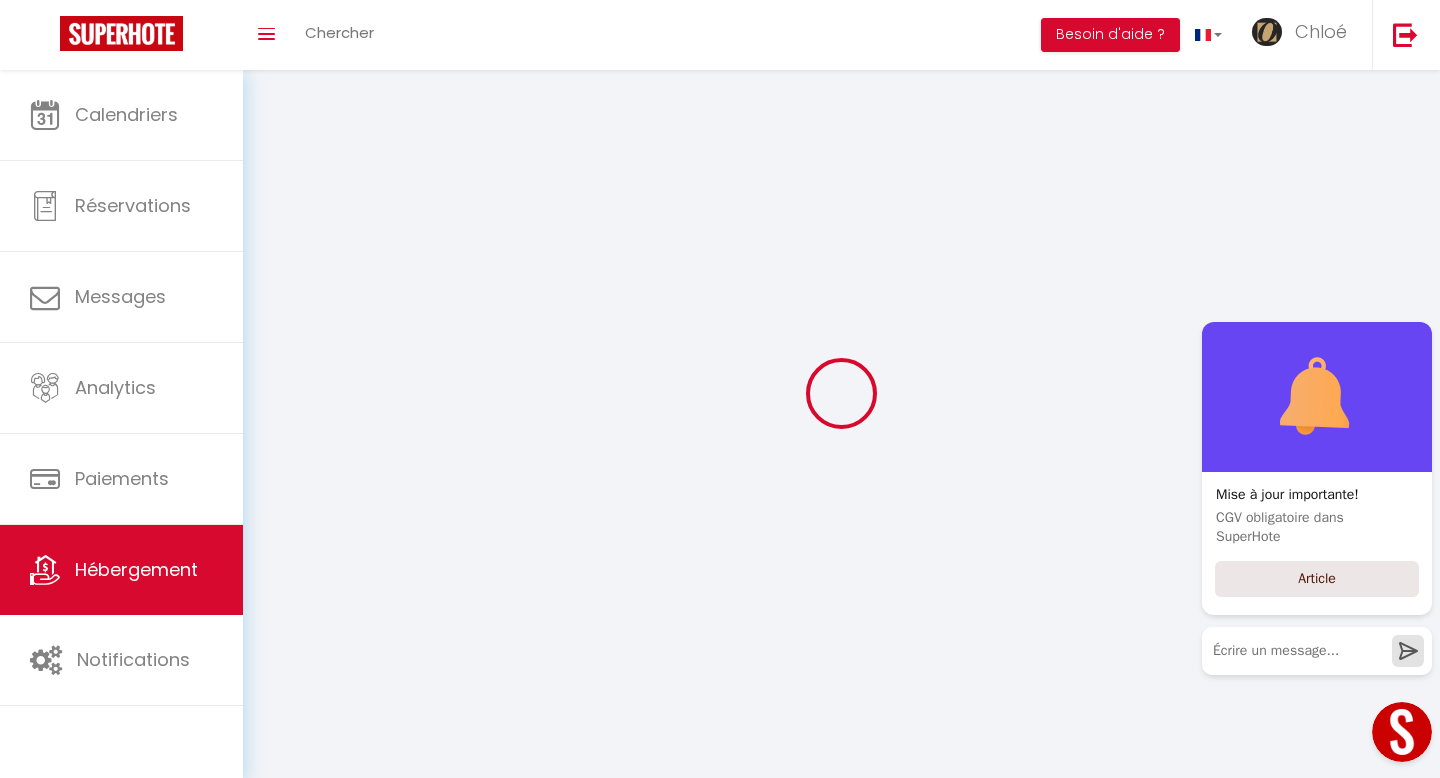 type on "200" 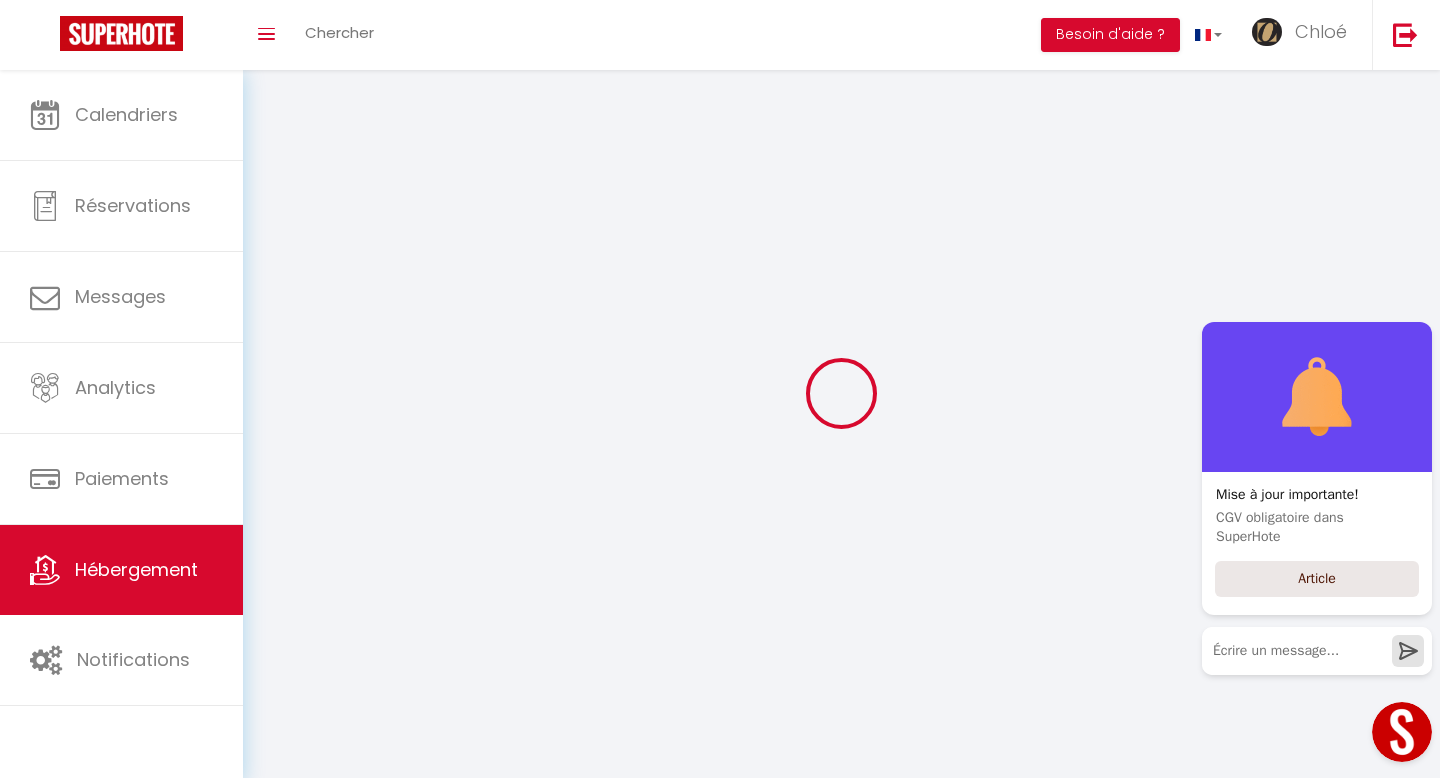 type on "100" 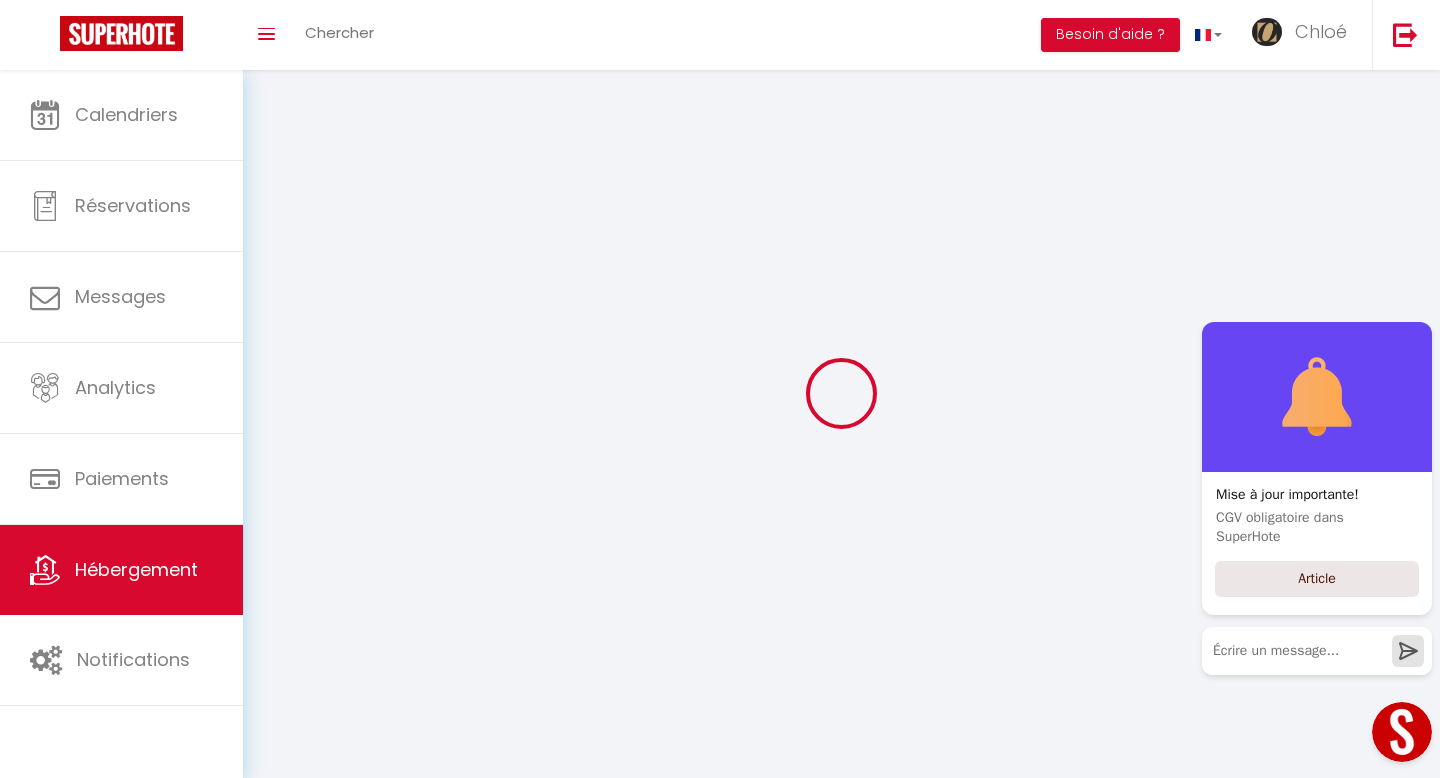 type on "1.44" 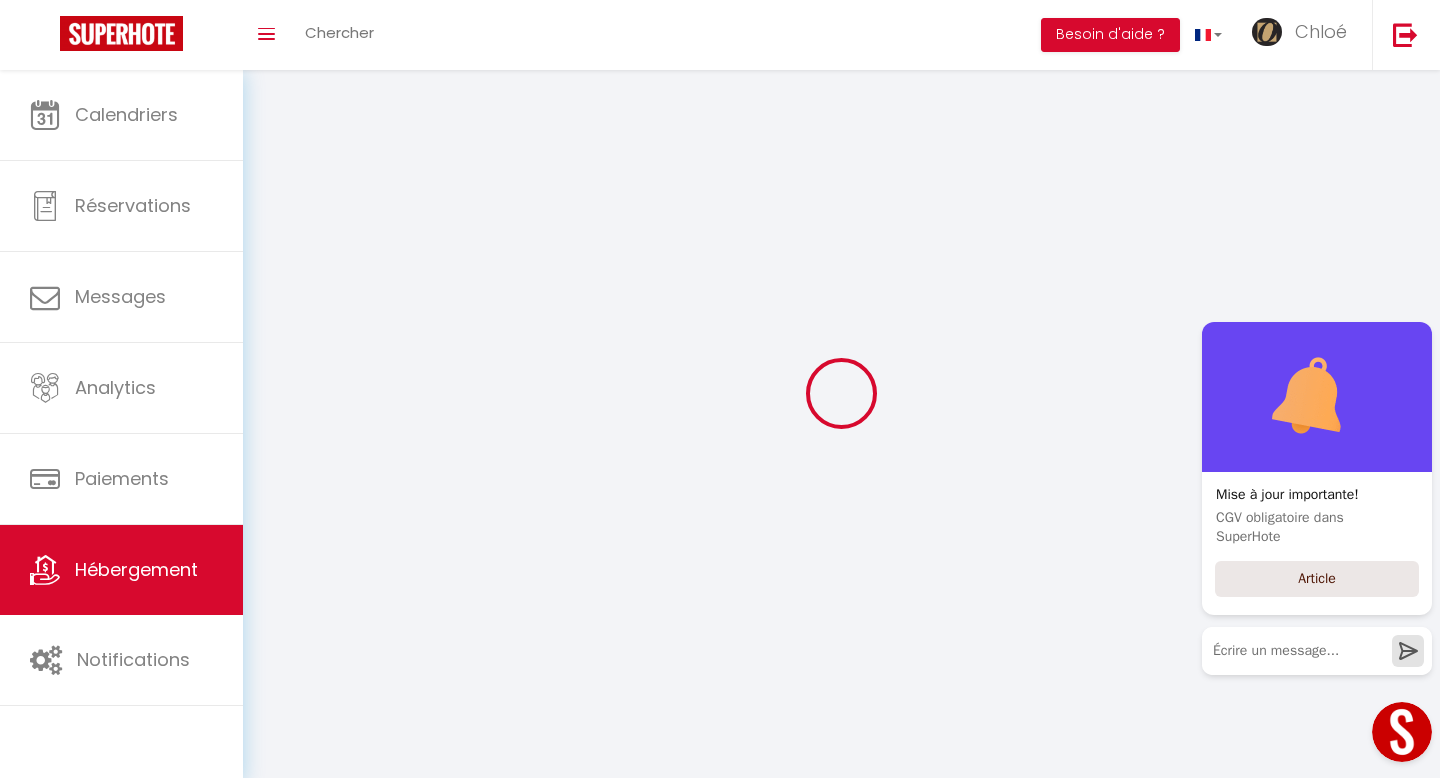 select 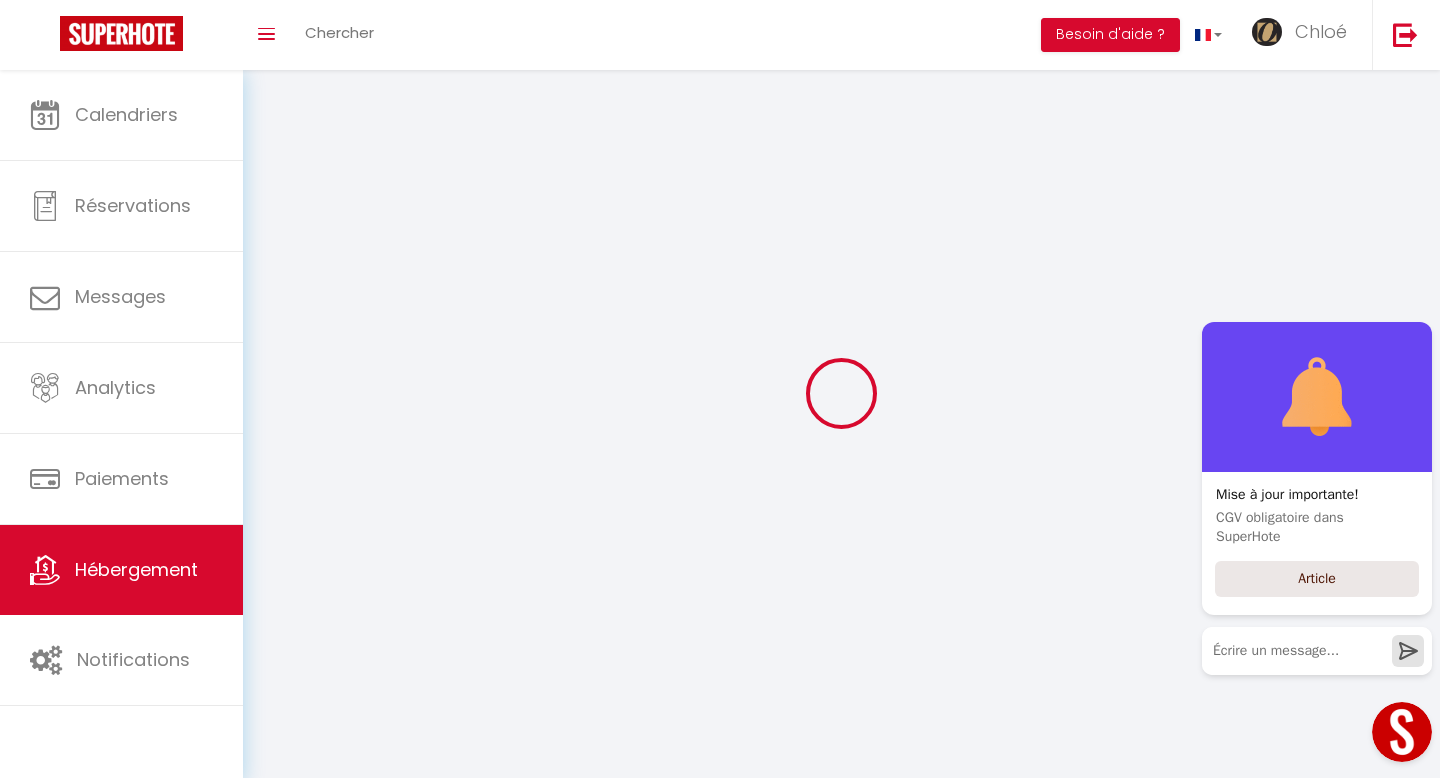 select 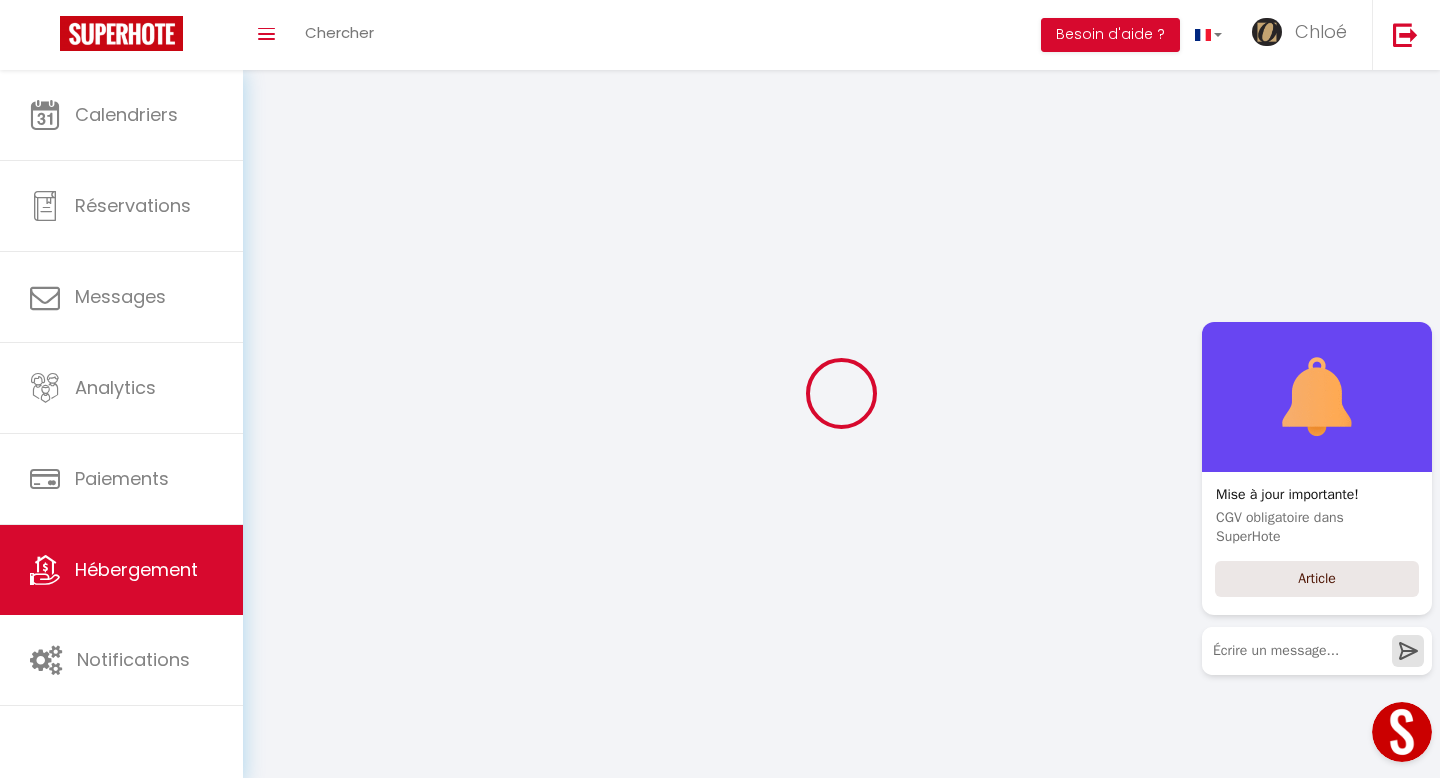 select 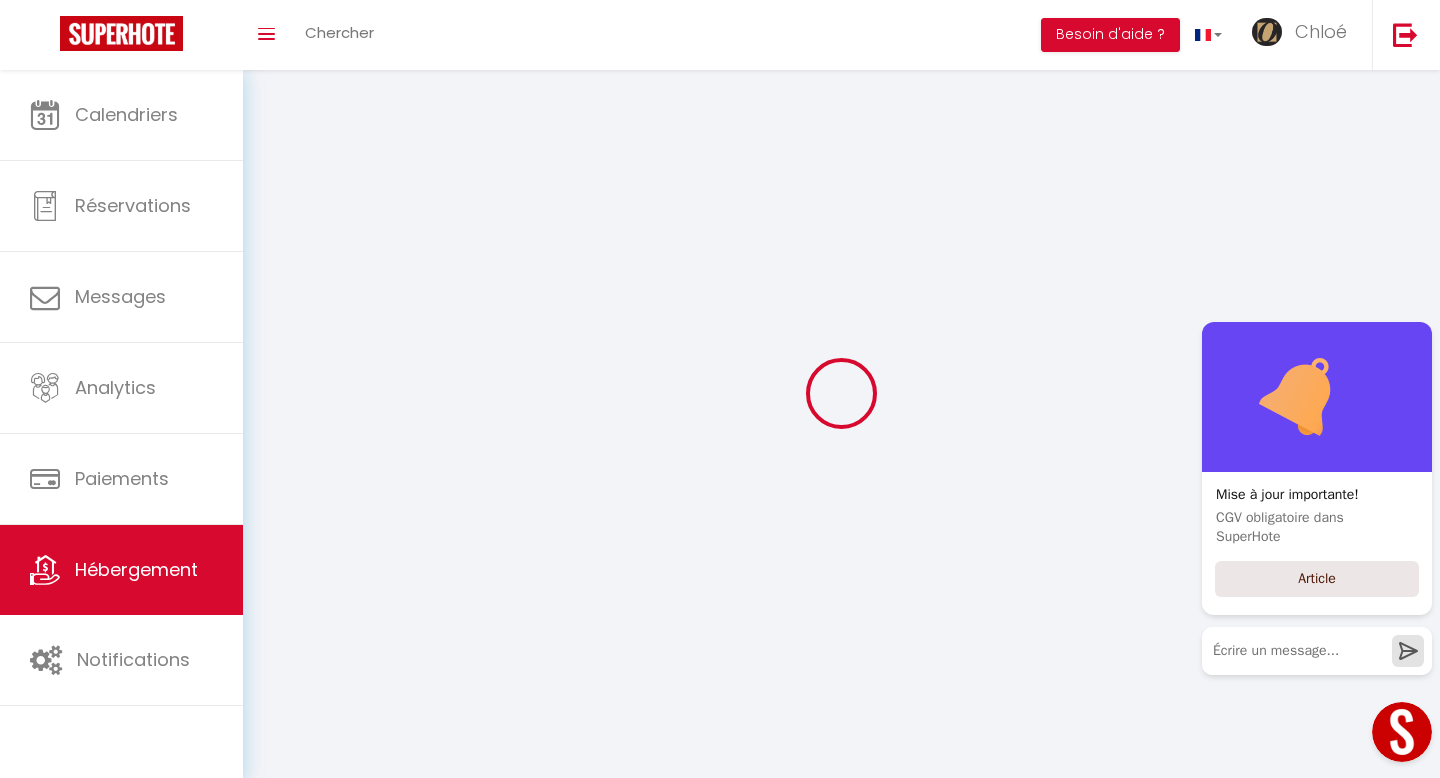 select 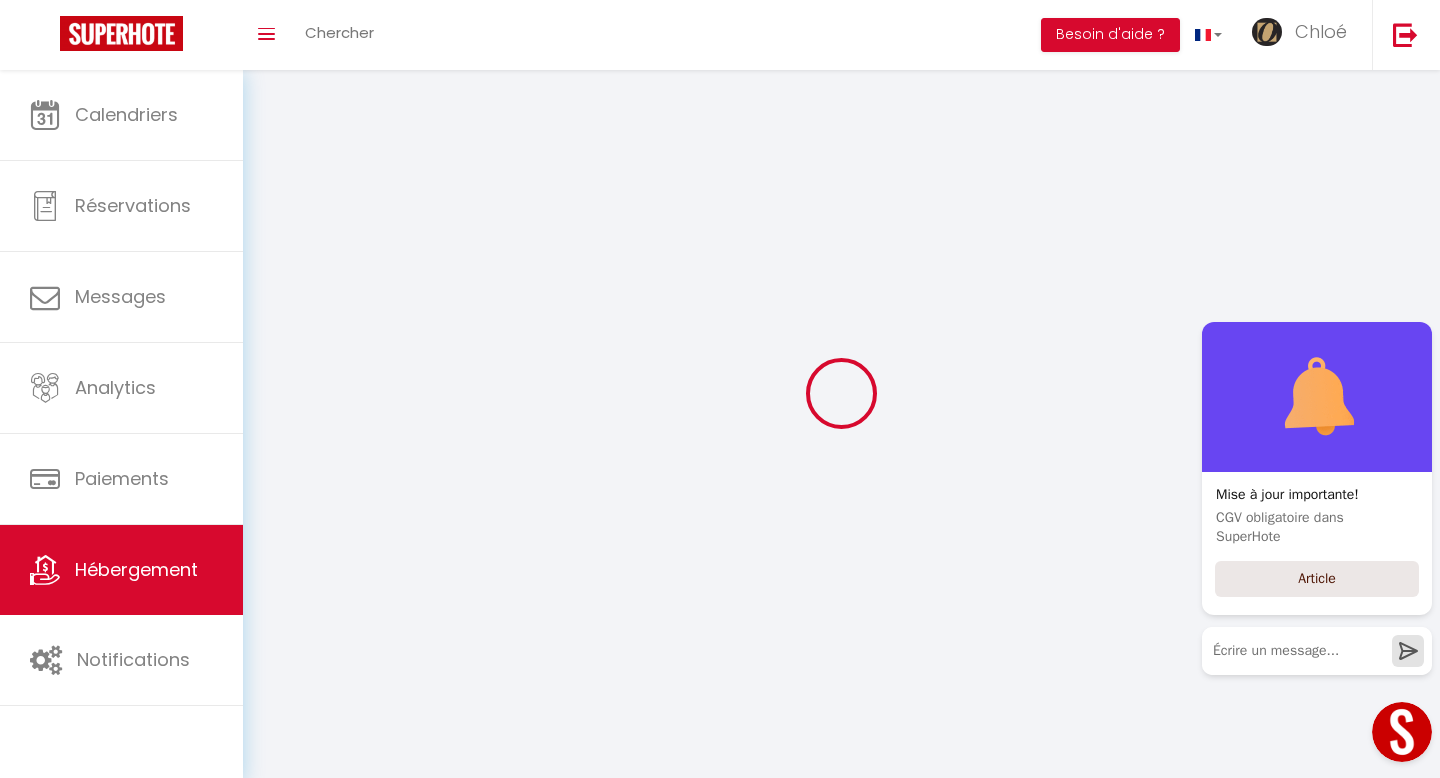 select 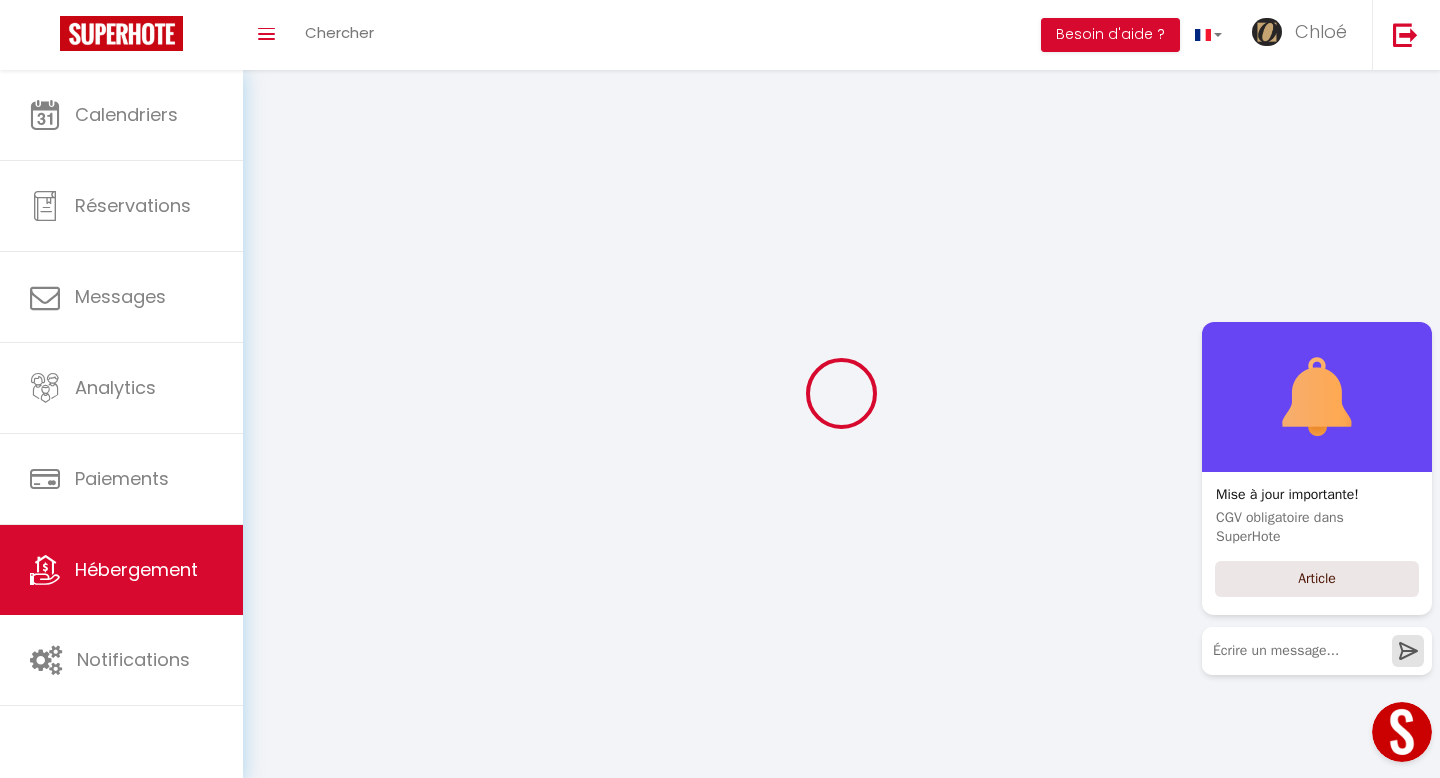 type on "5 Hameau de la Verdarie" 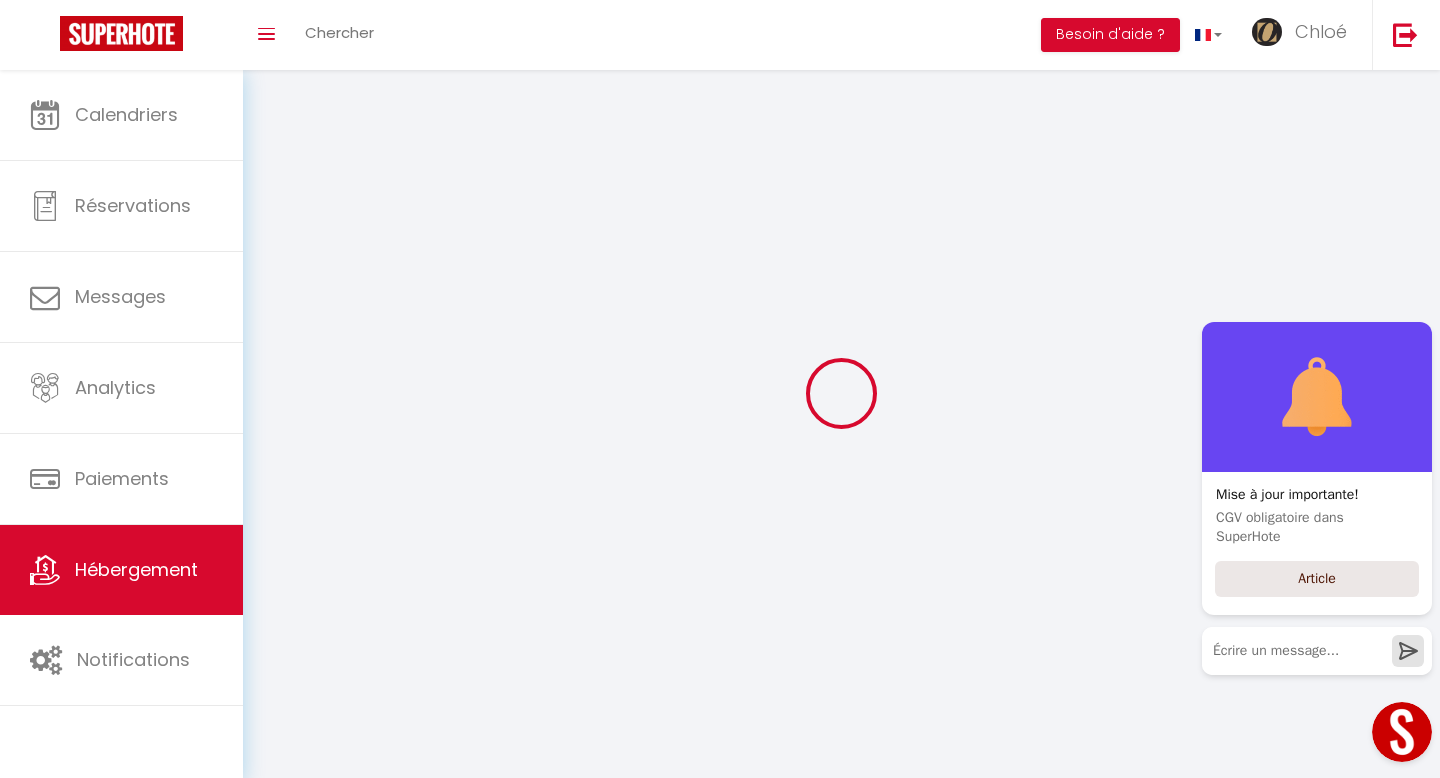 type on "81100" 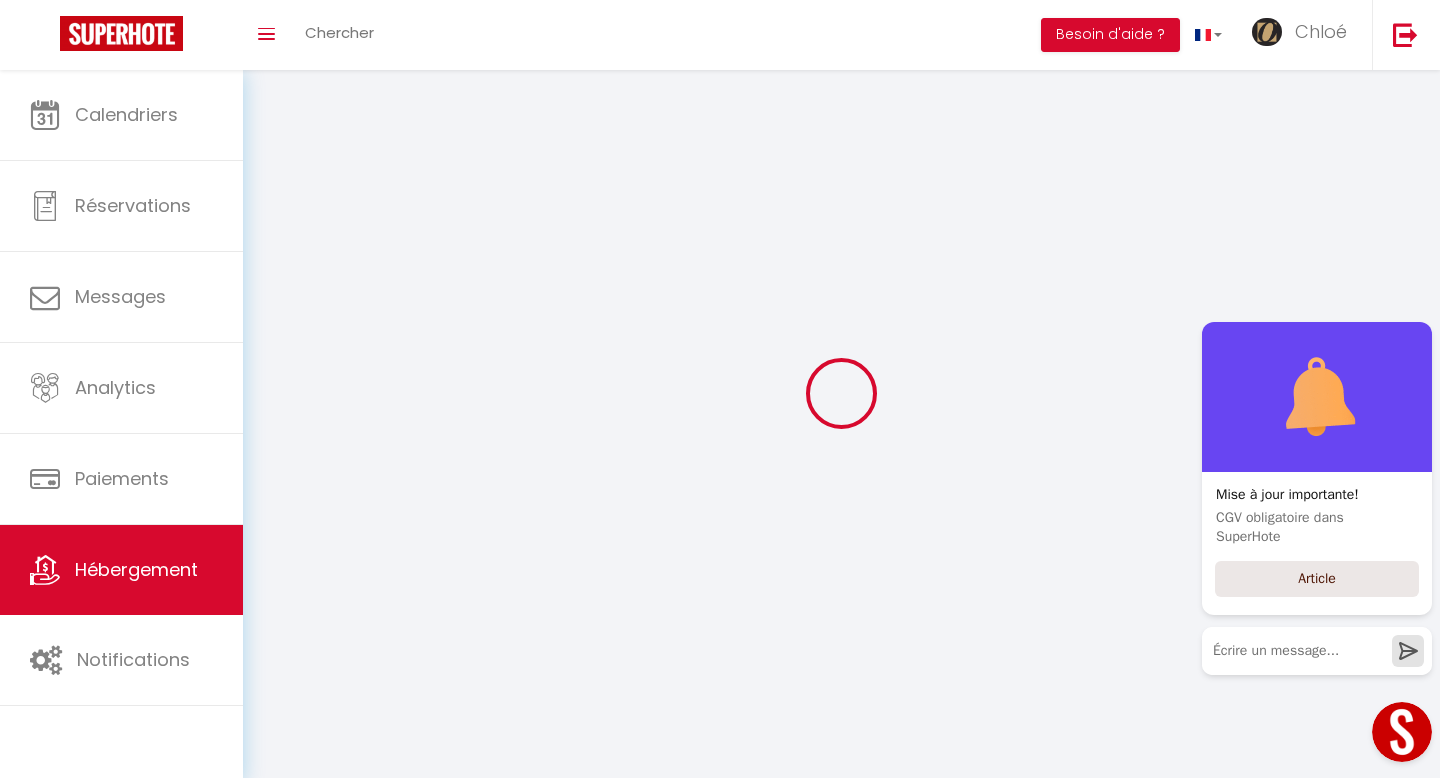 type on "[EMAIL_ADDRESS][DOMAIN_NAME]" 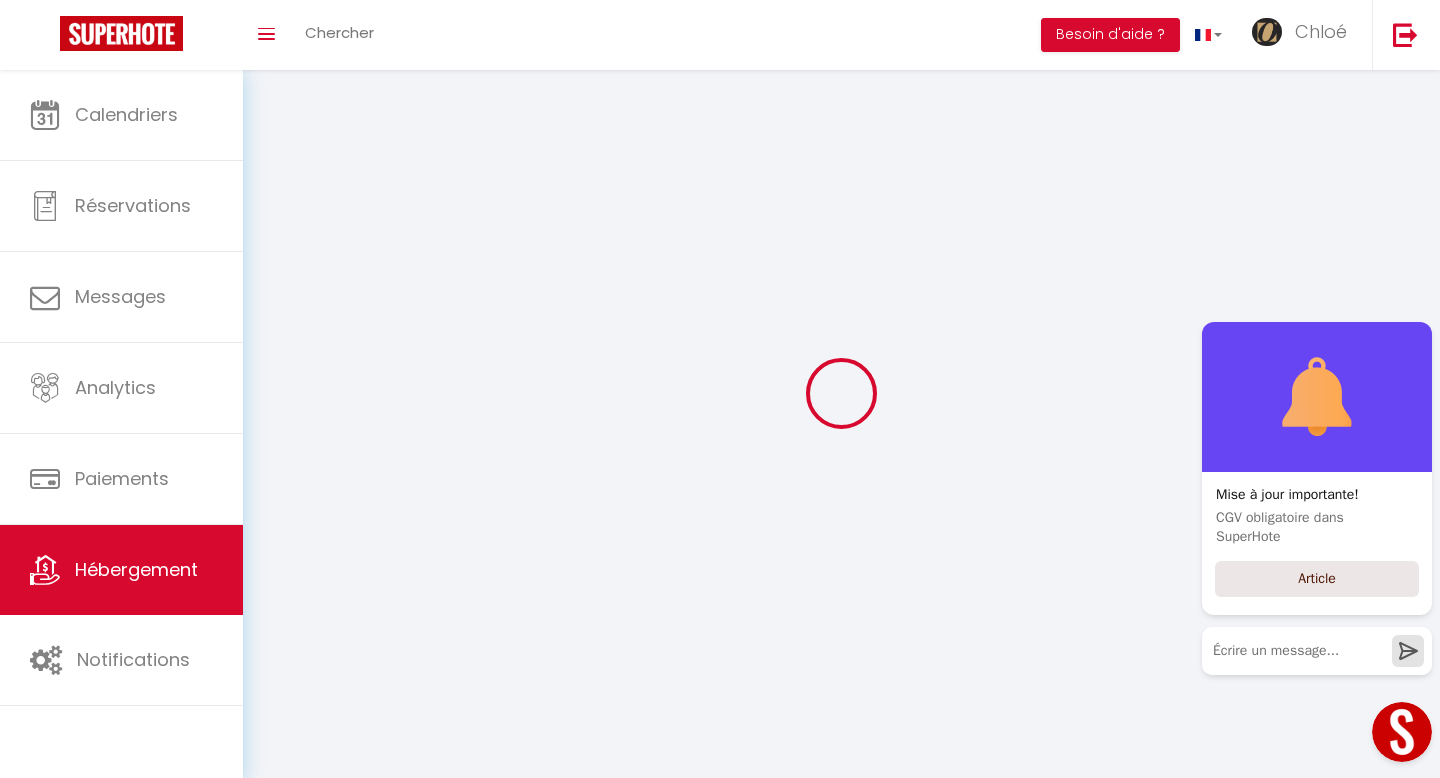 select on "14343" 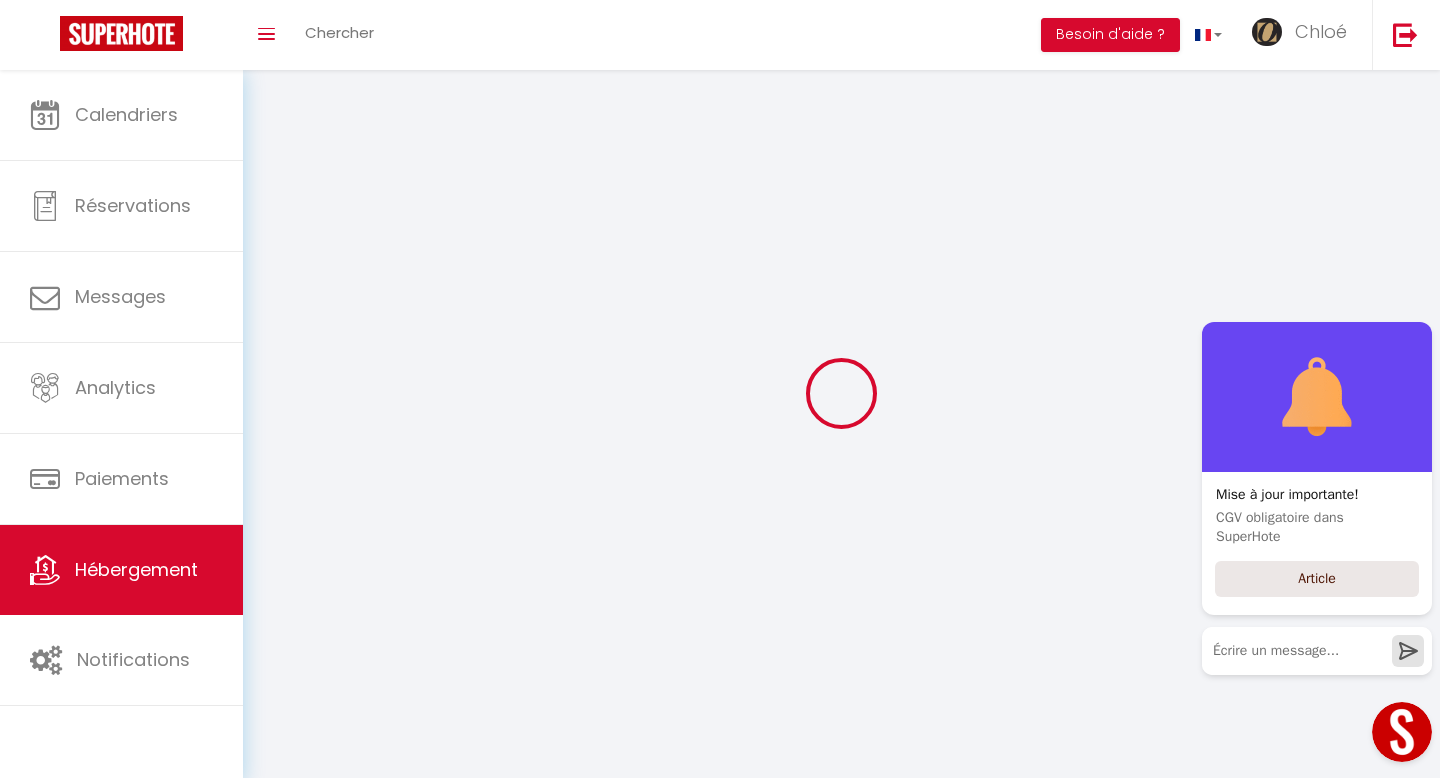 checkbox on "false" 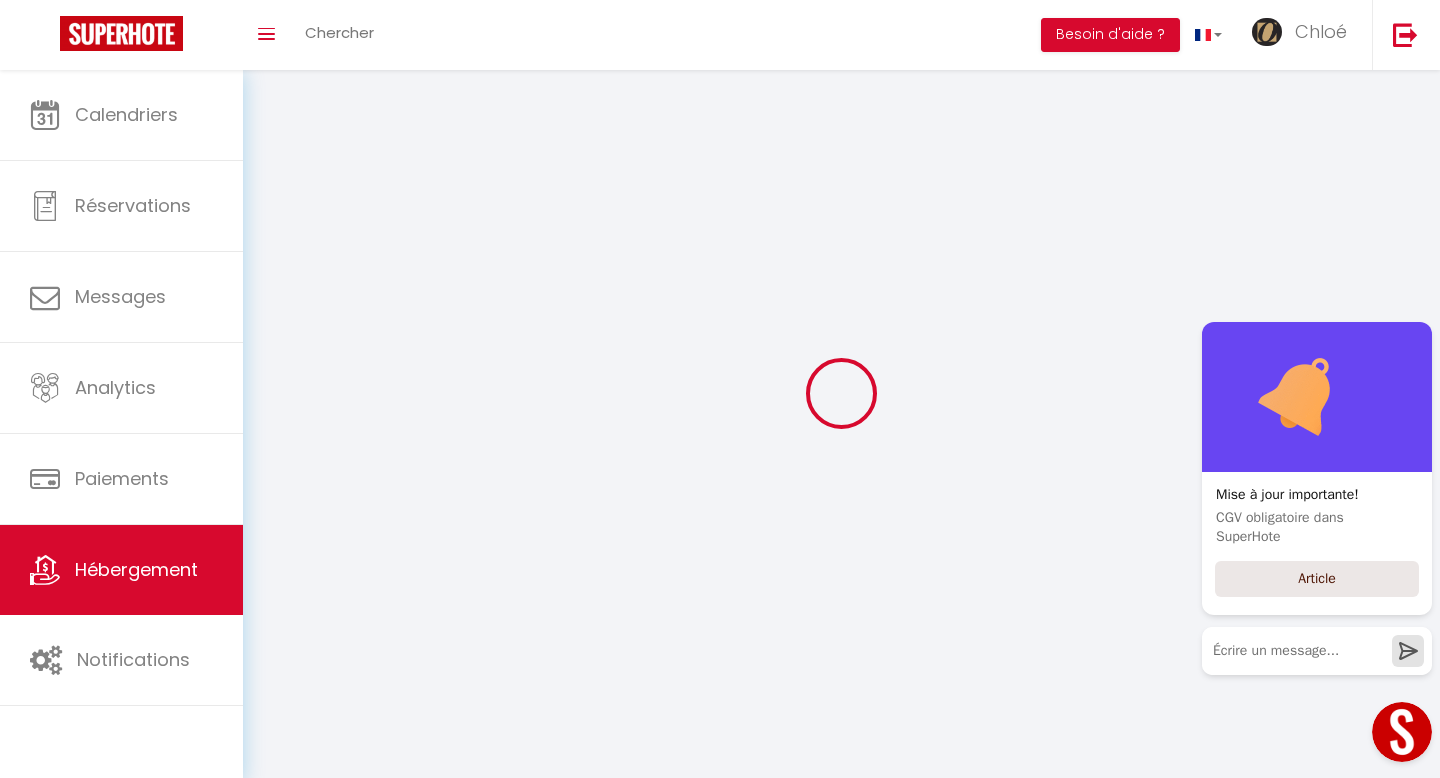 checkbox on "false" 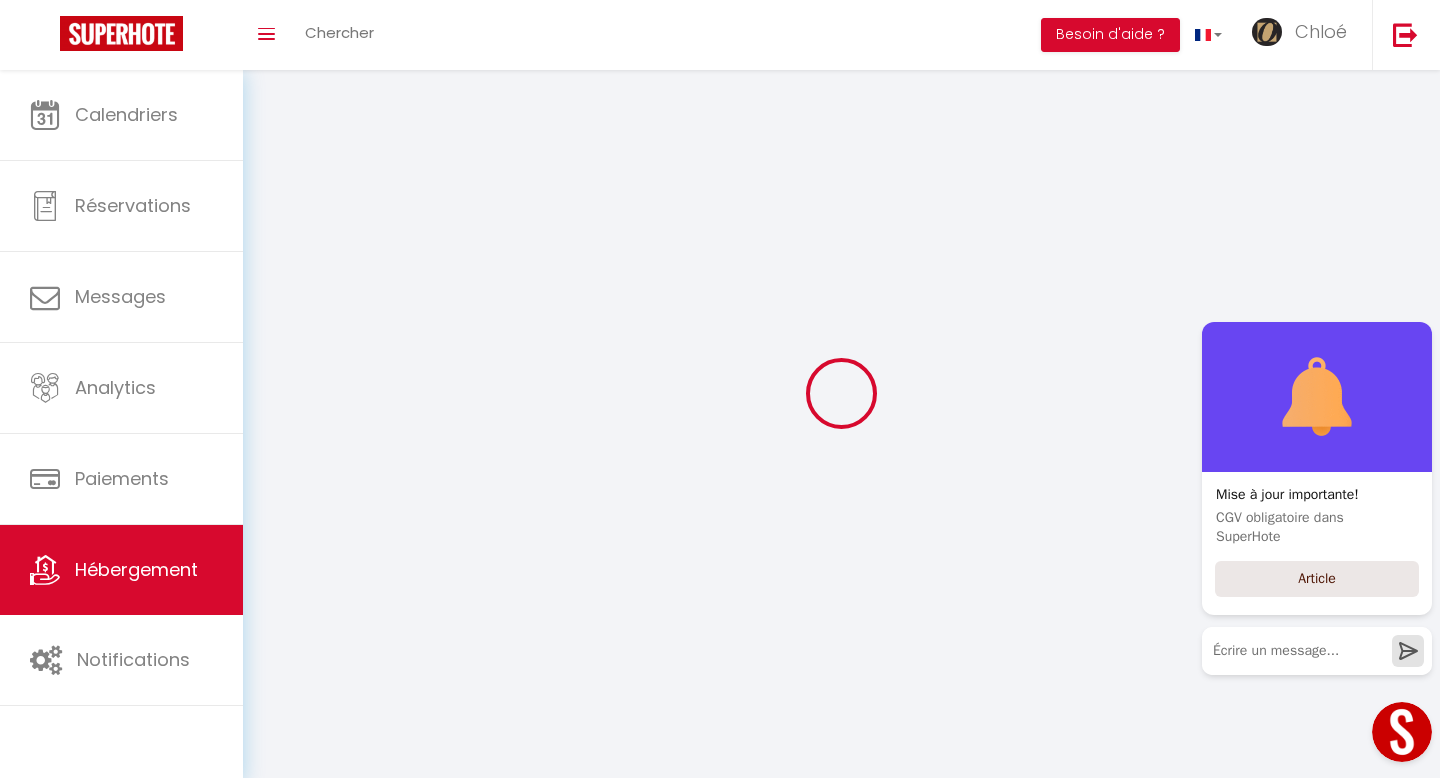 checkbox on "false" 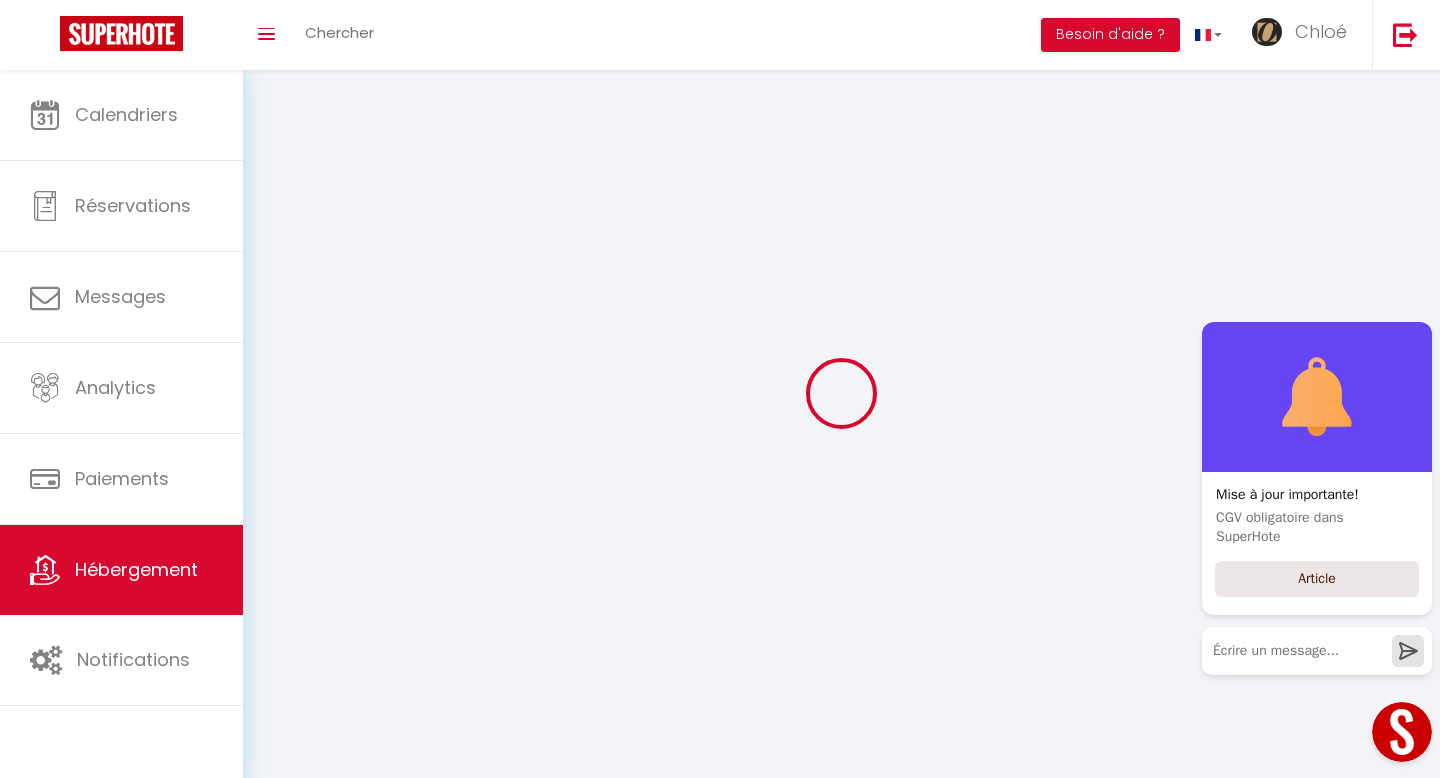 checkbox on "false" 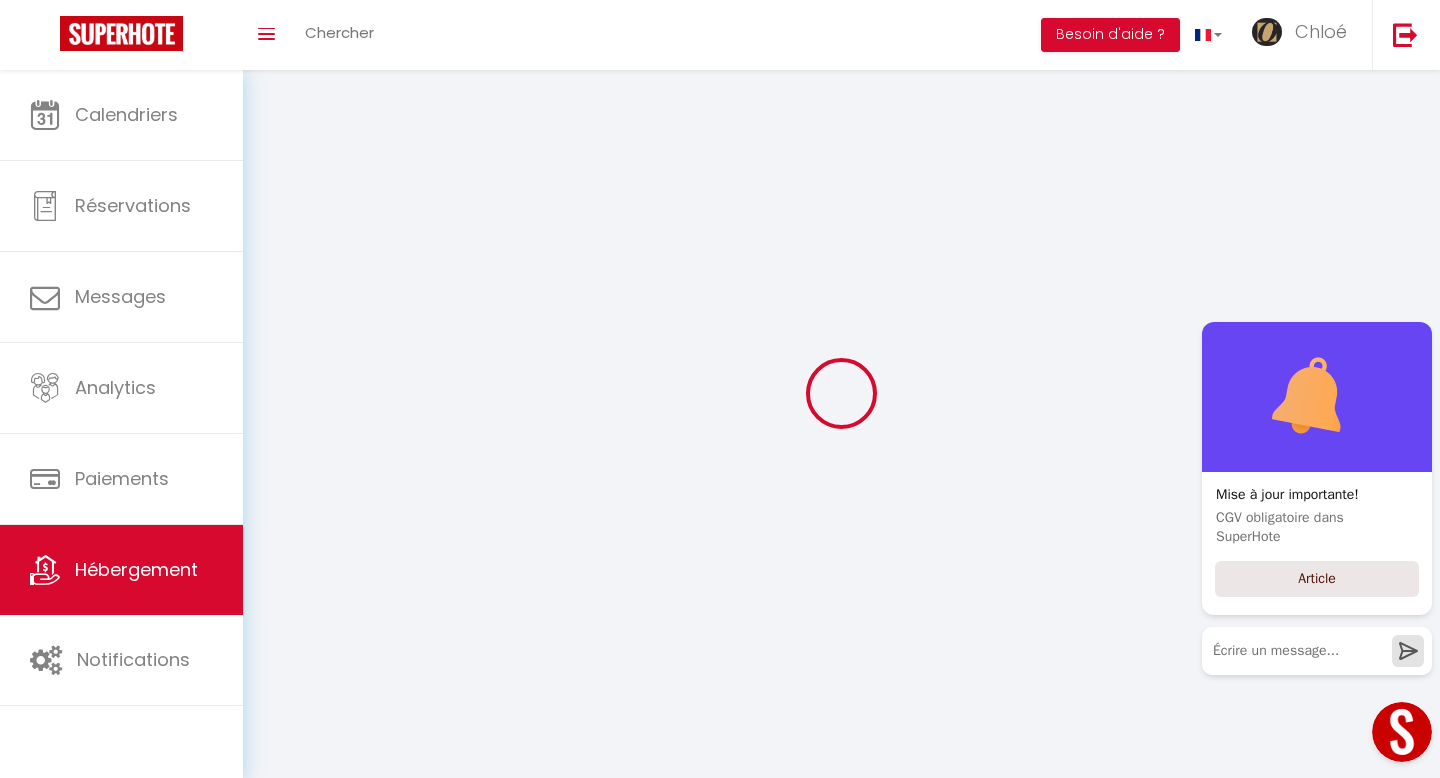 type on "0" 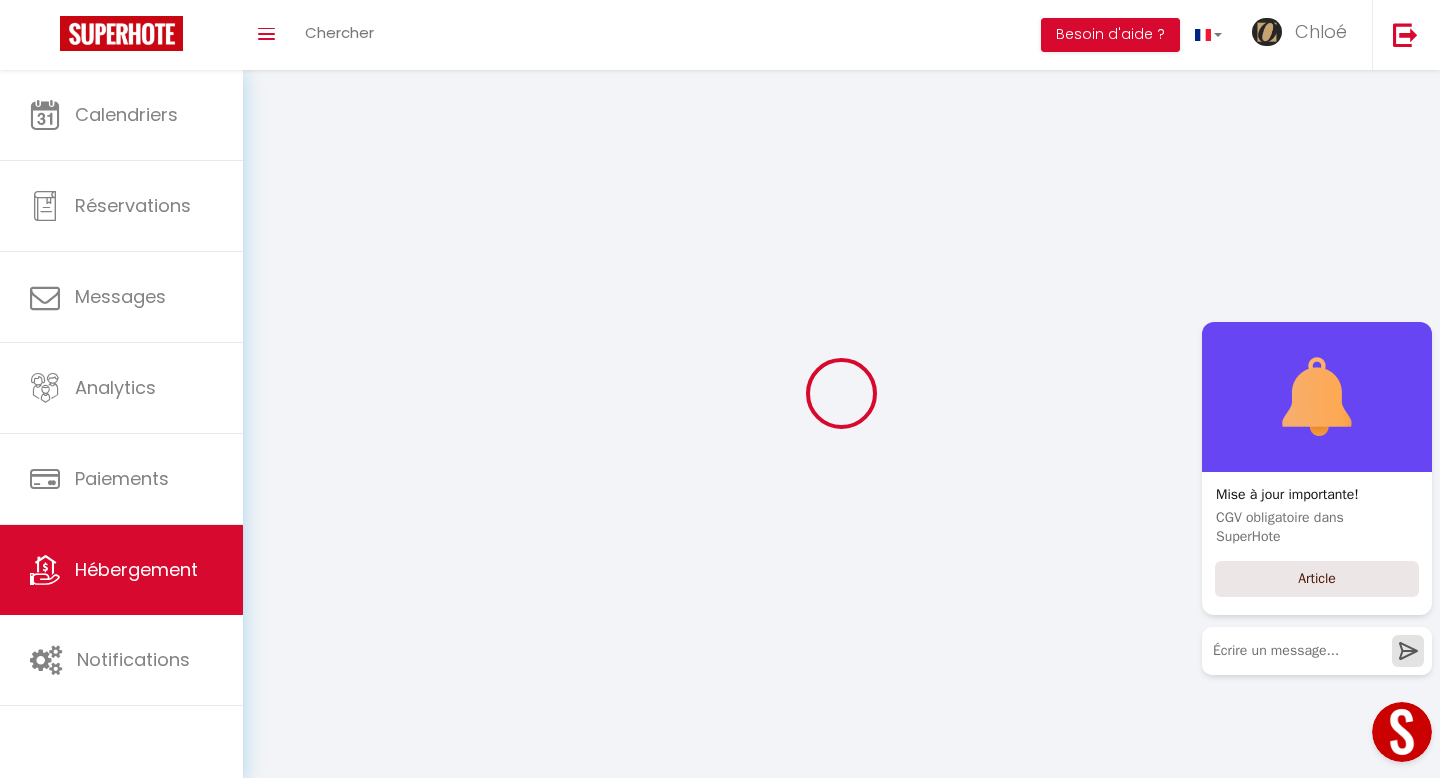 type on "0" 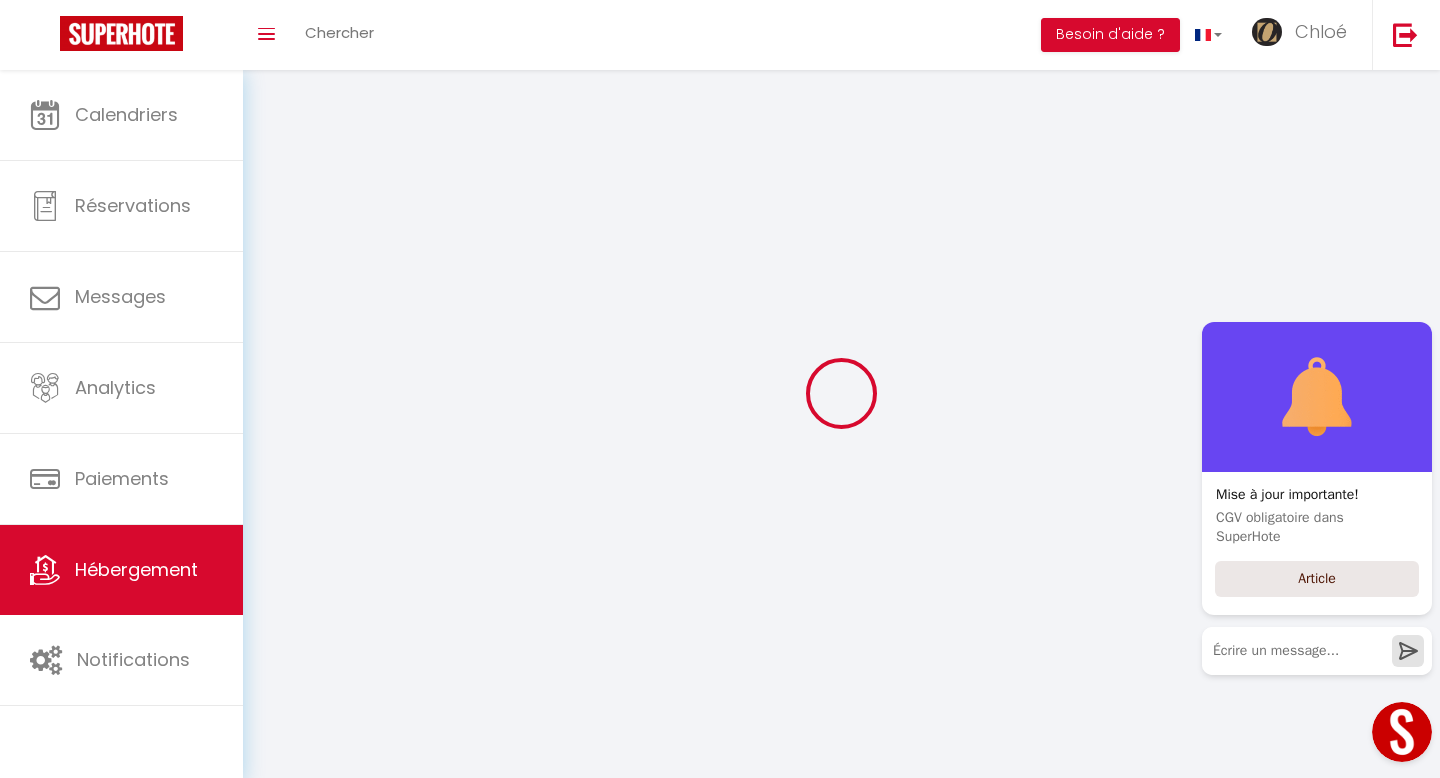 type on "0" 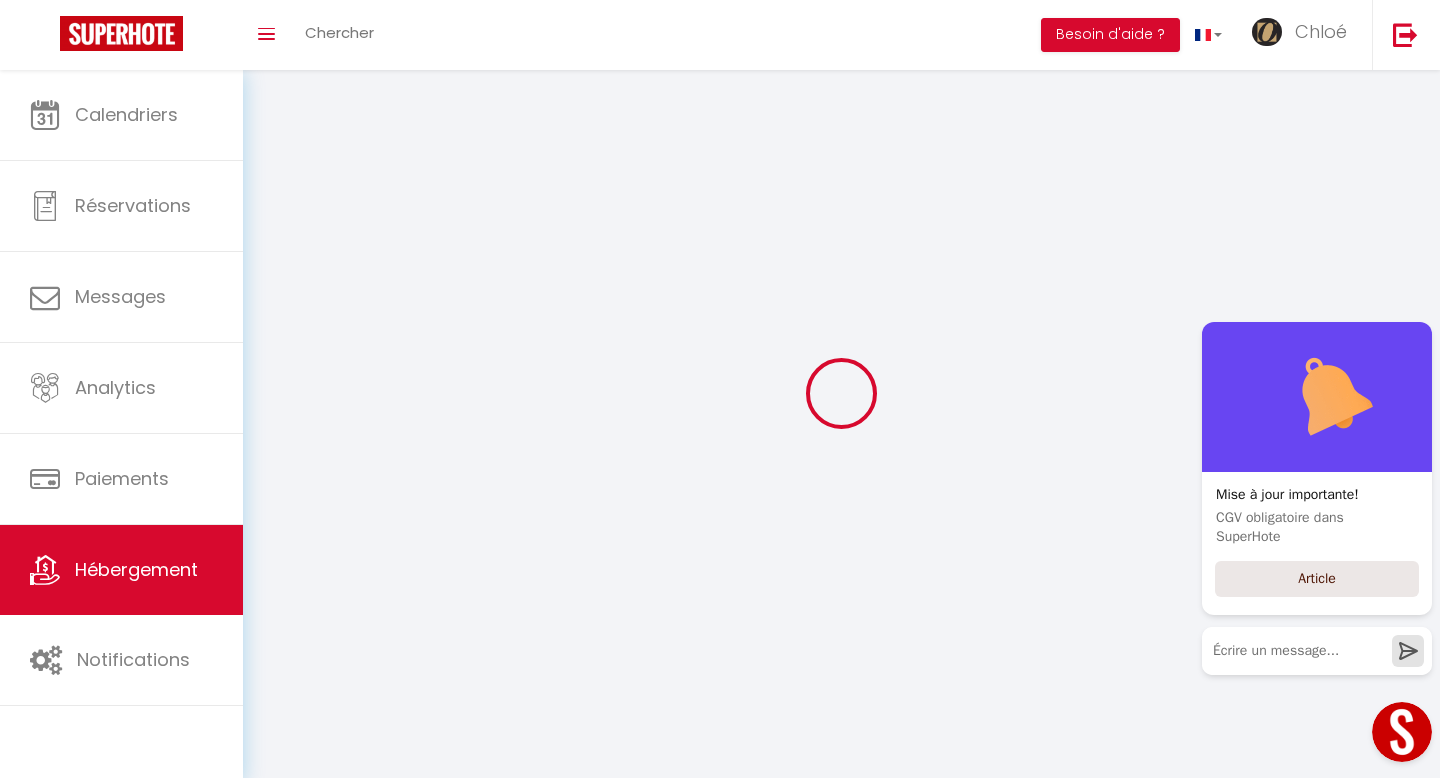 select 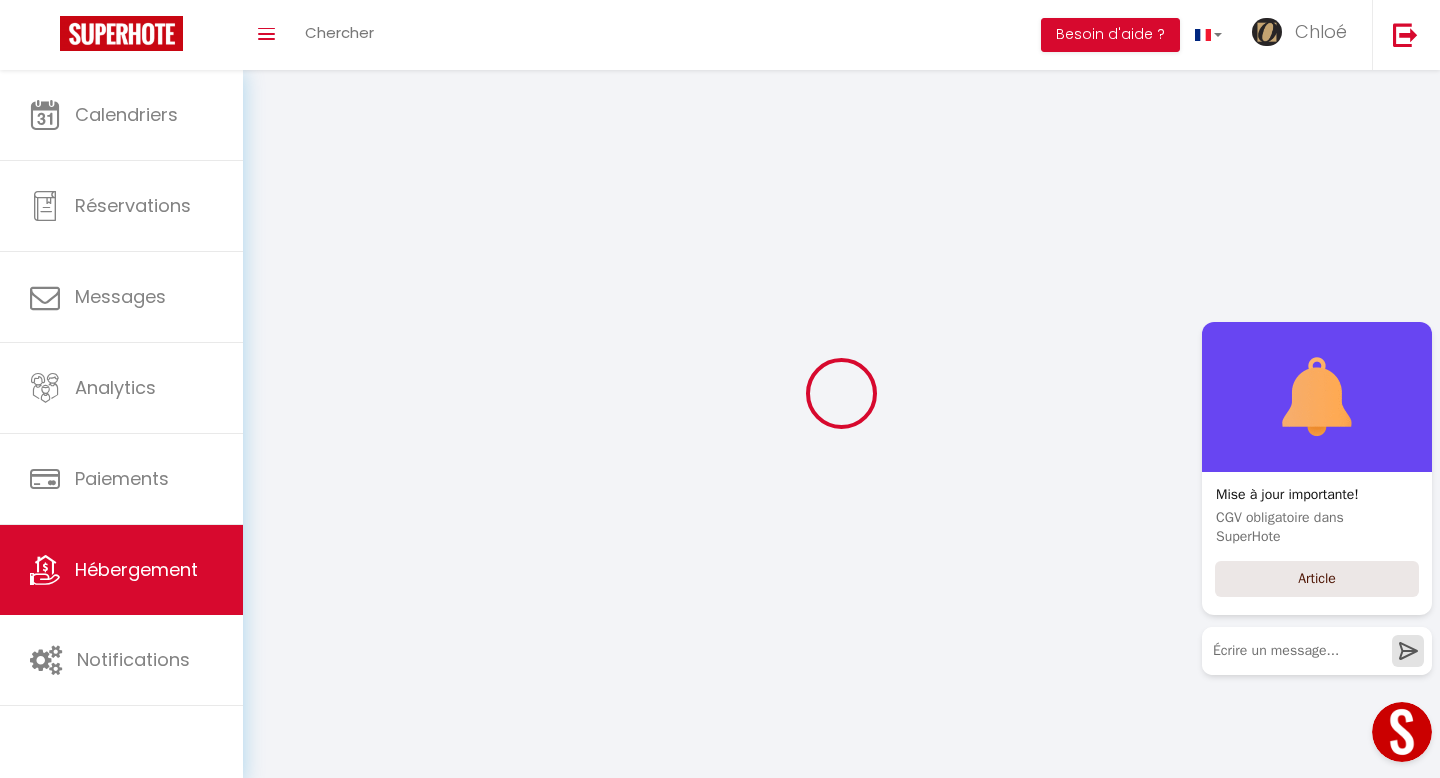select 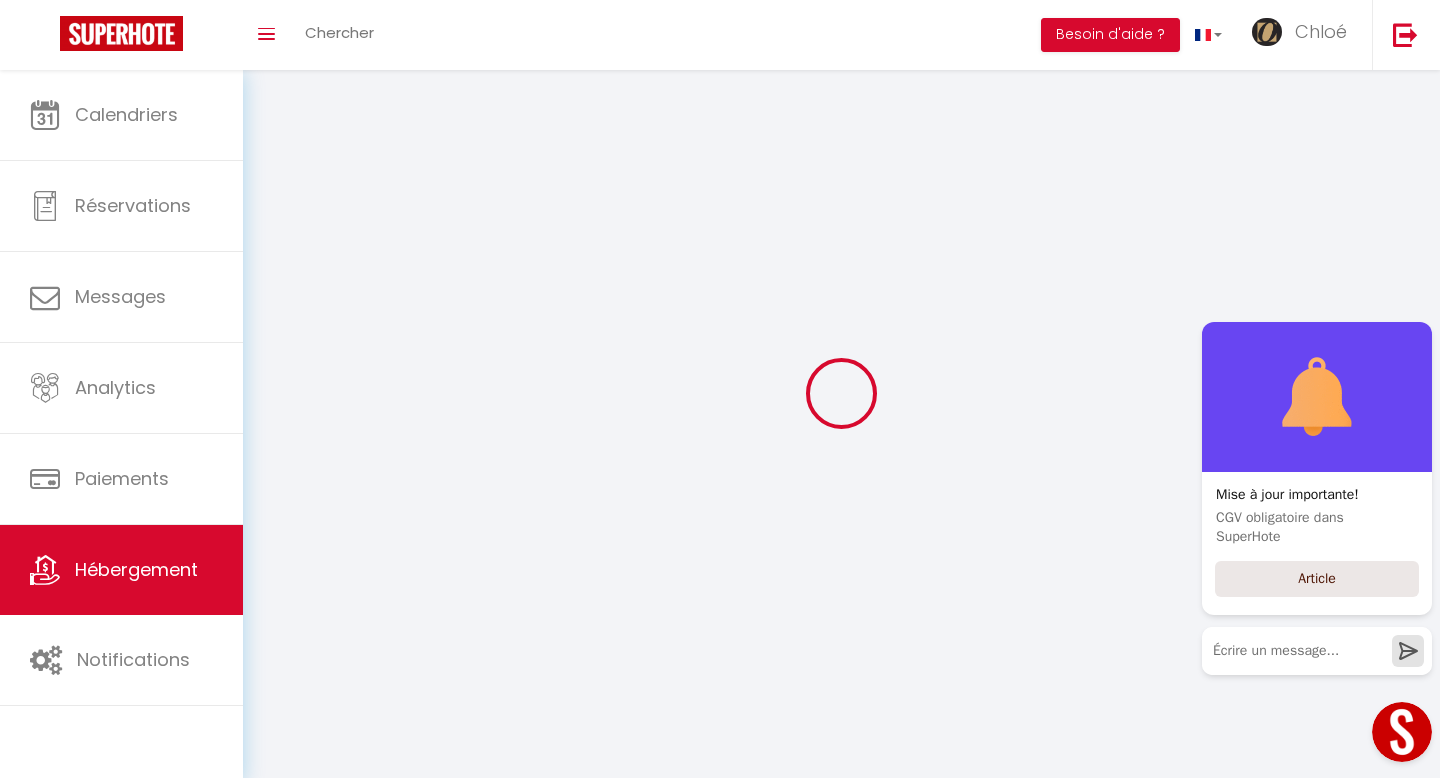 select 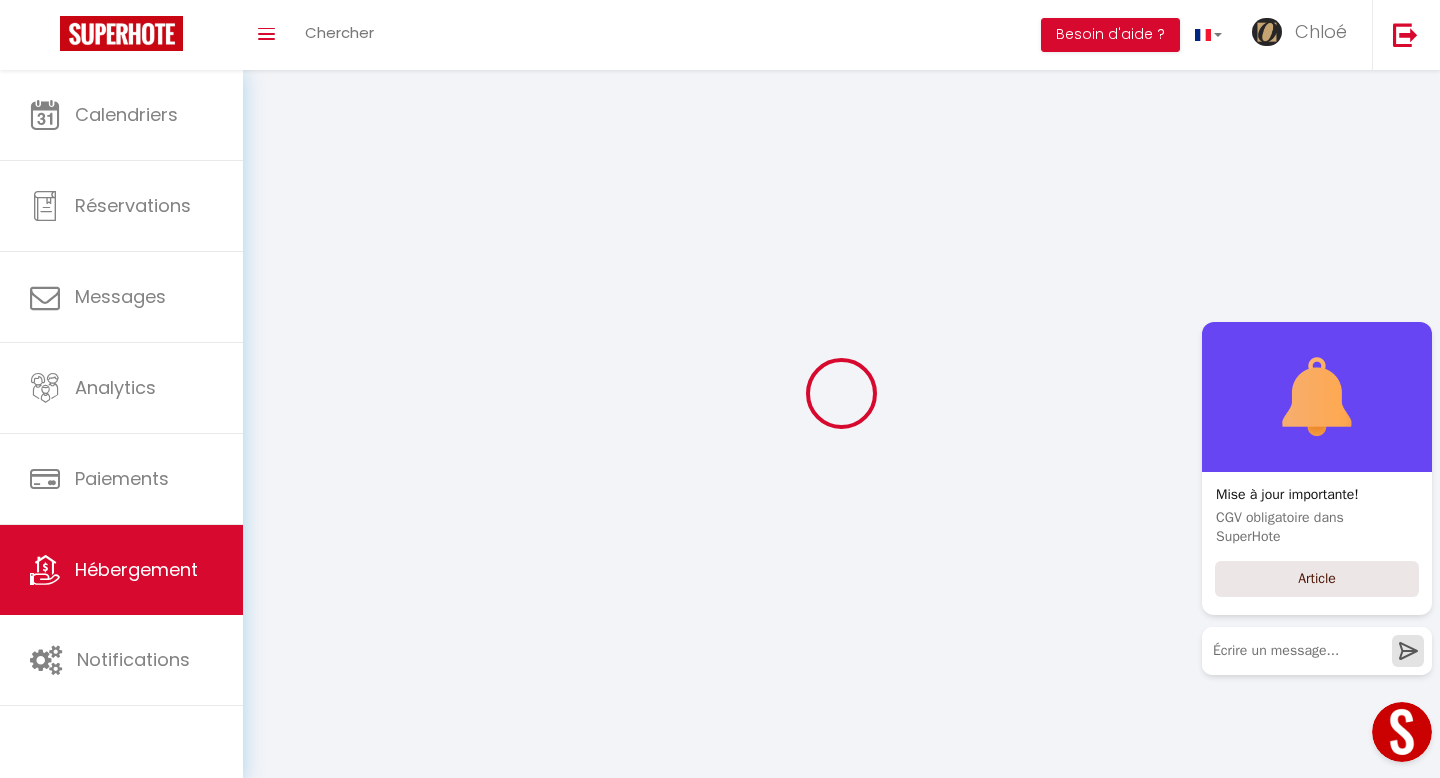 select 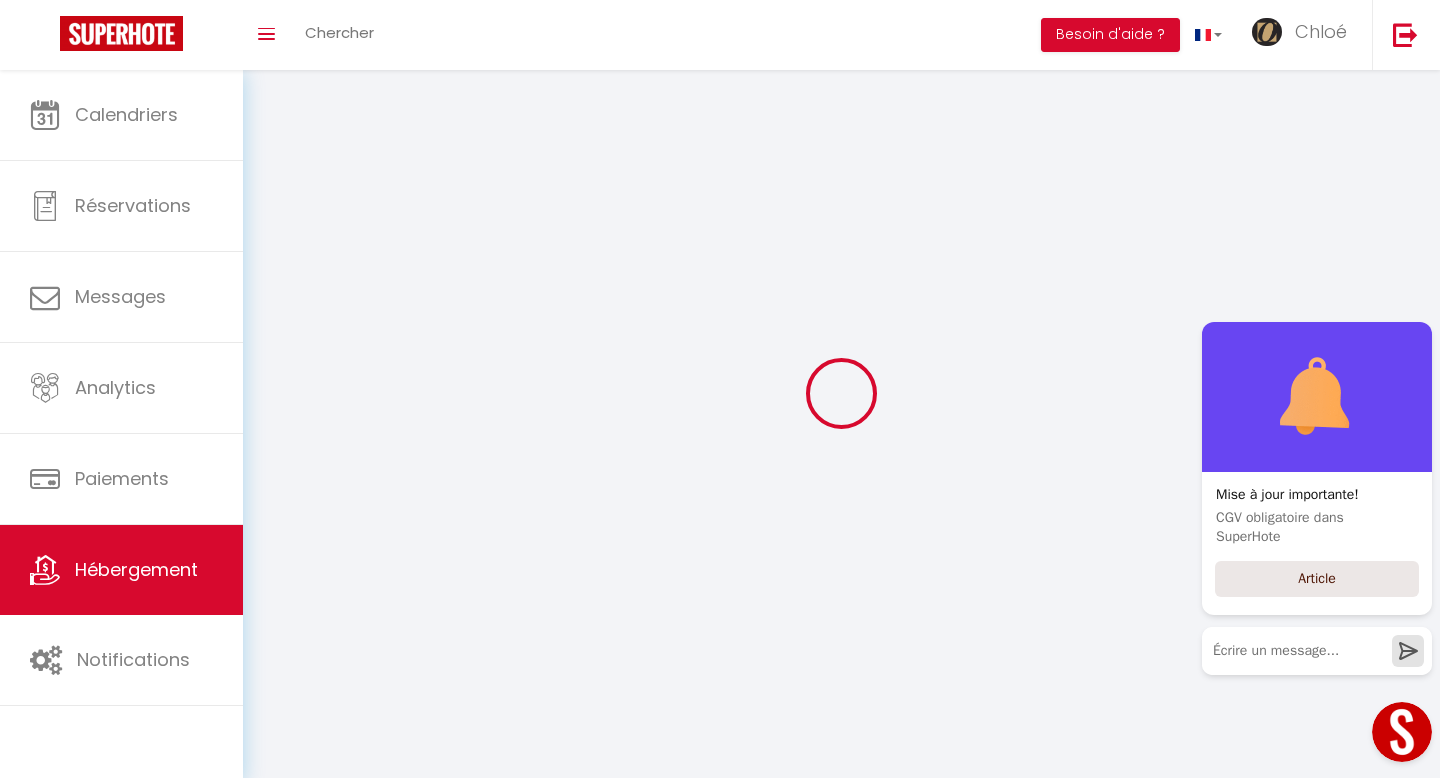 checkbox on "false" 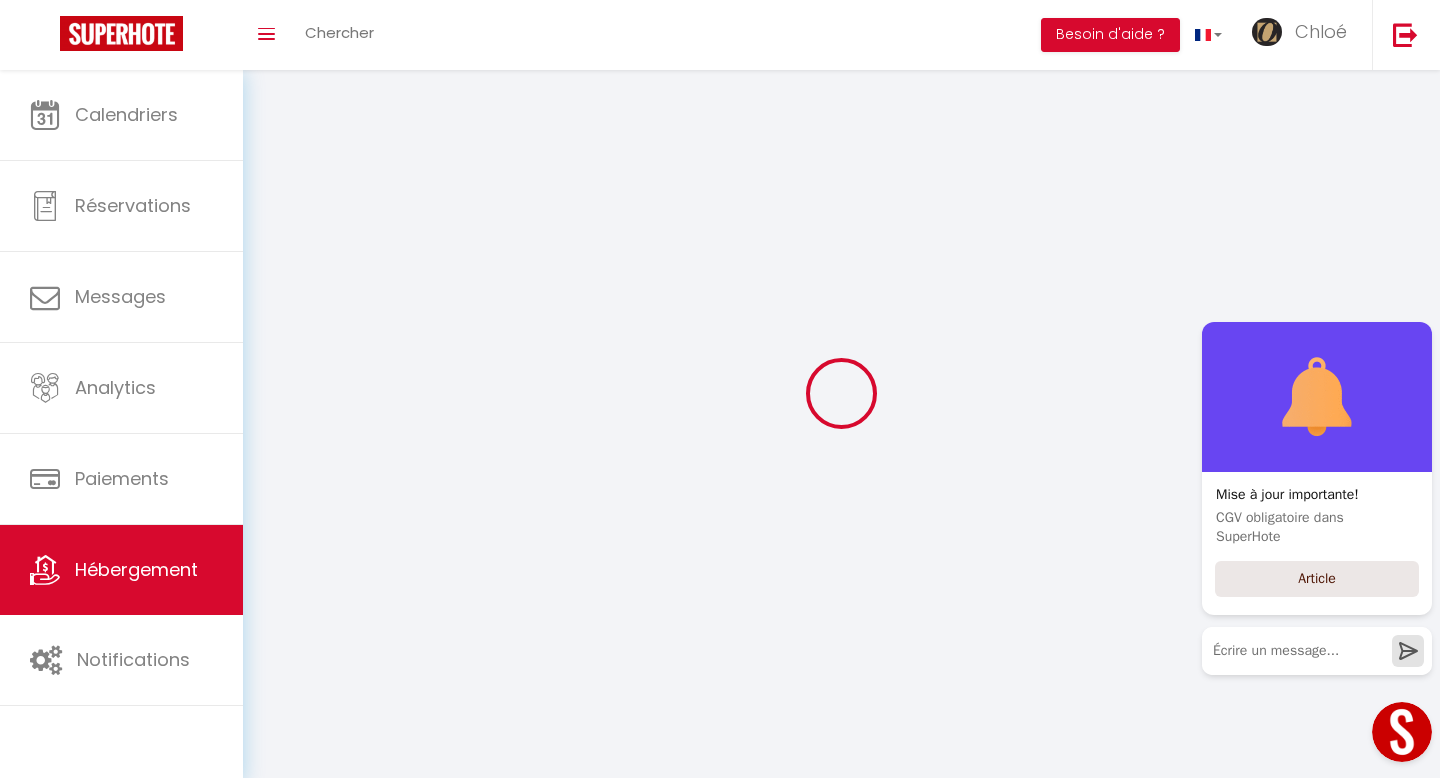 checkbox on "false" 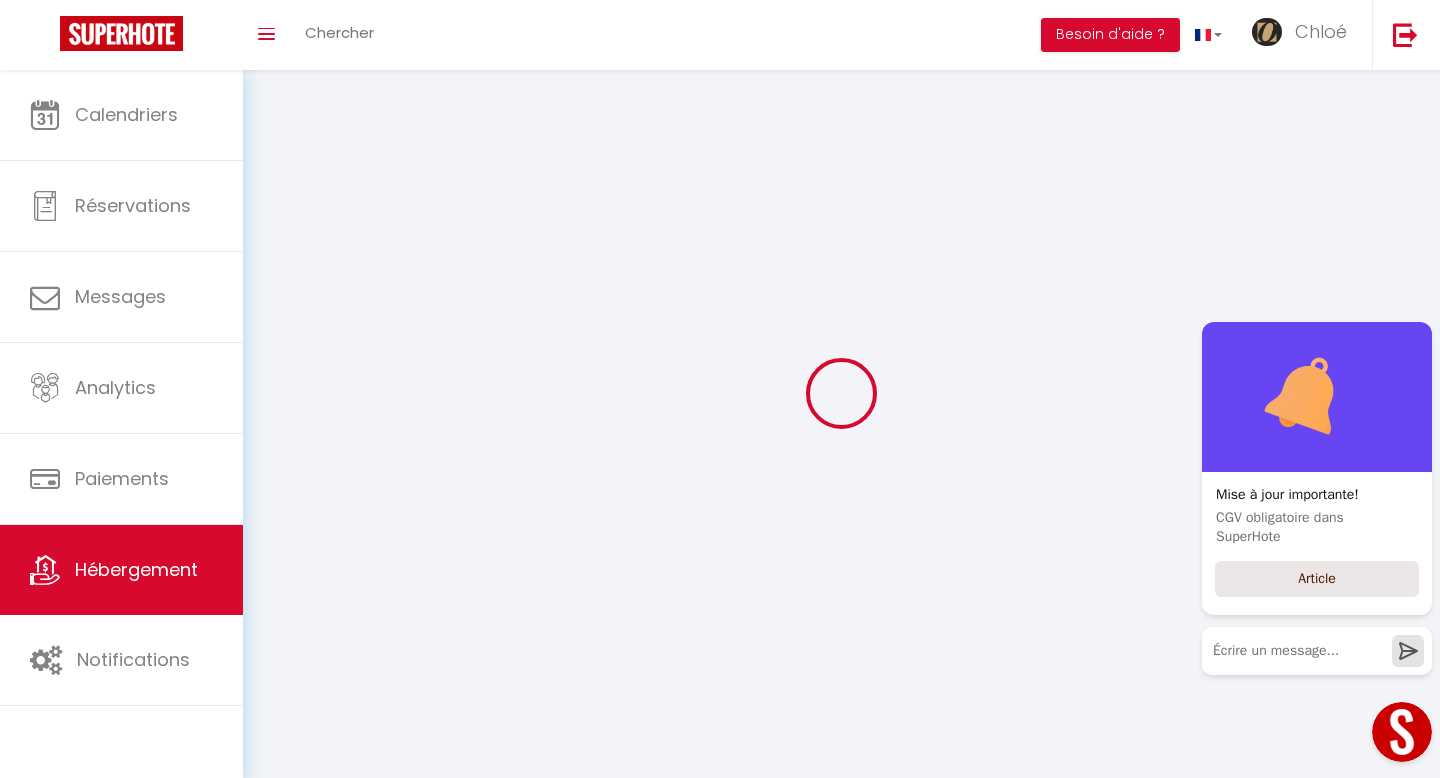 checkbox on "false" 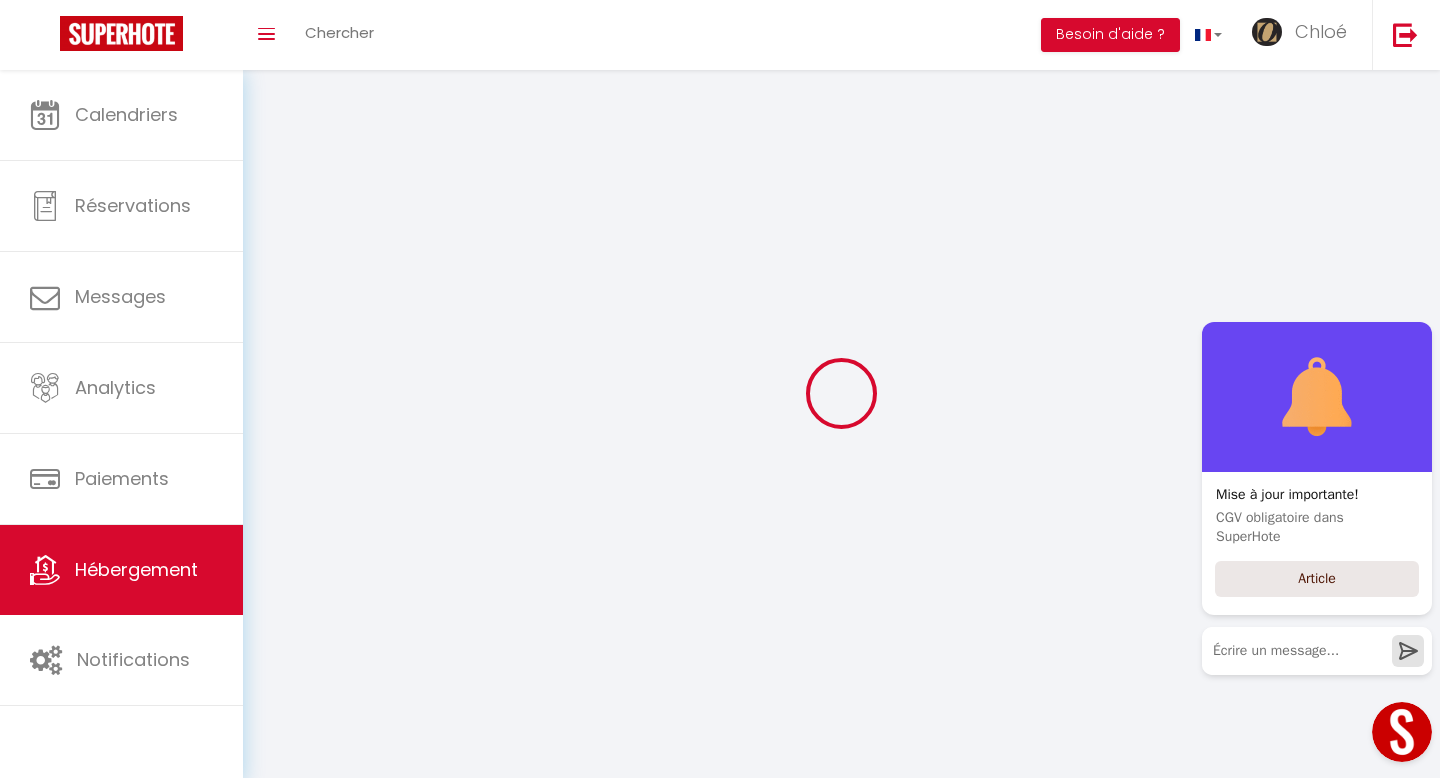 checkbox on "false" 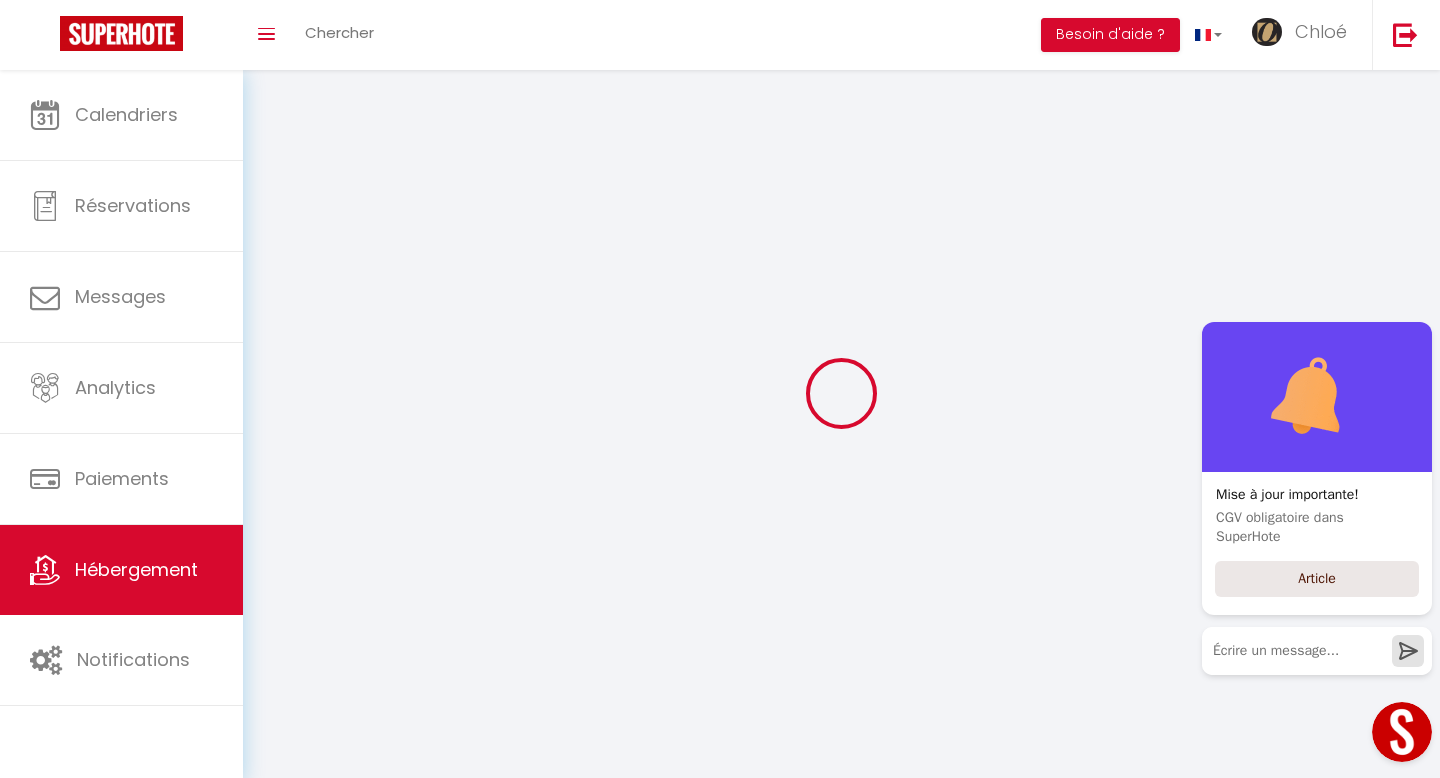 select 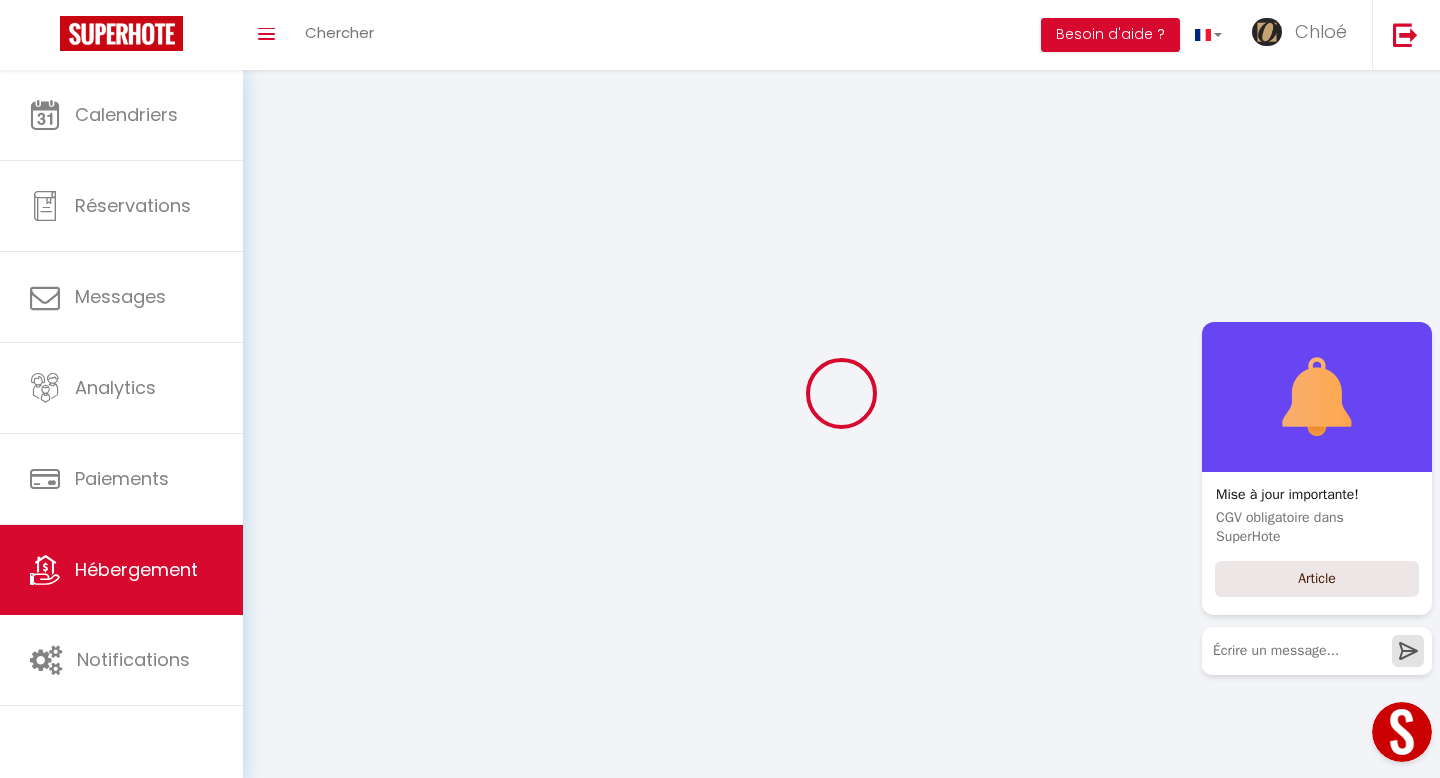 select 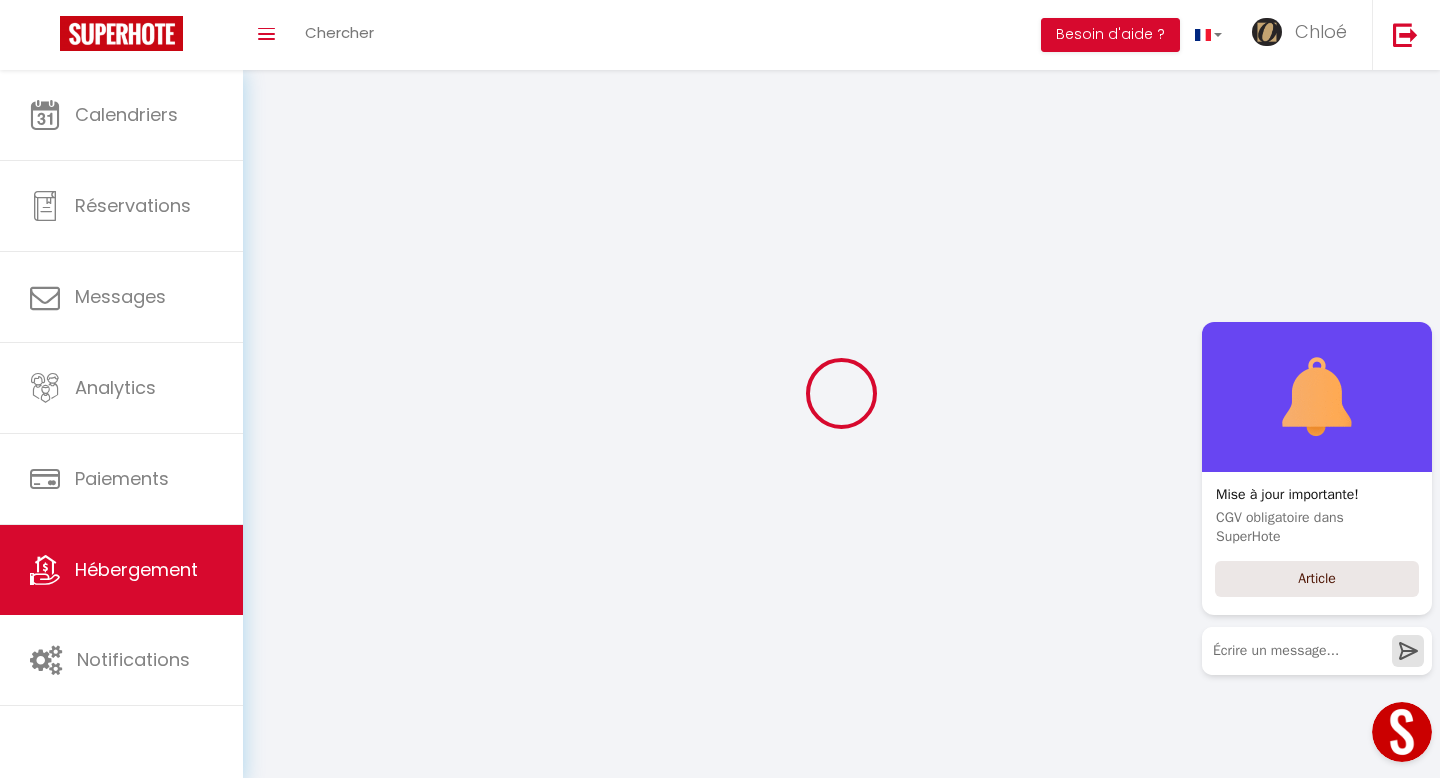 select 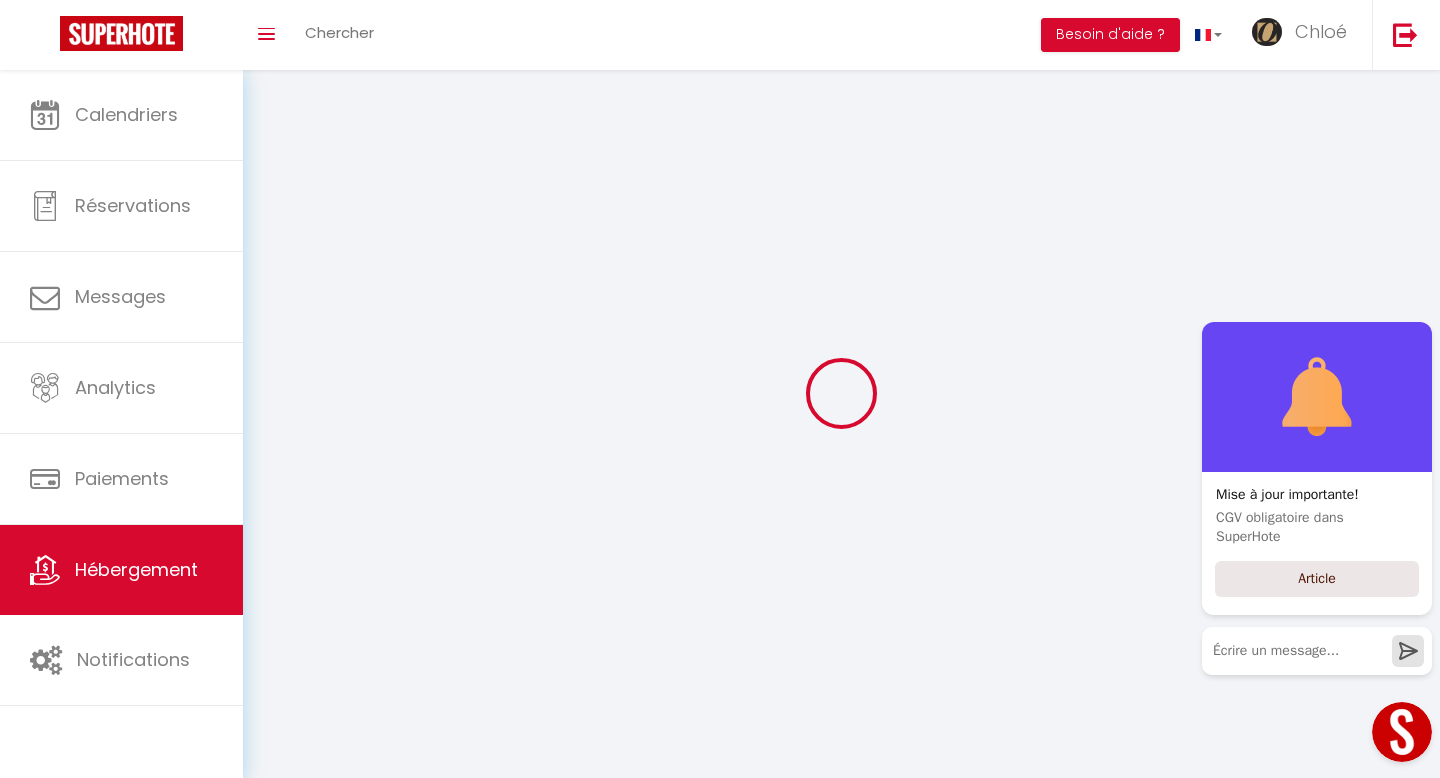 select 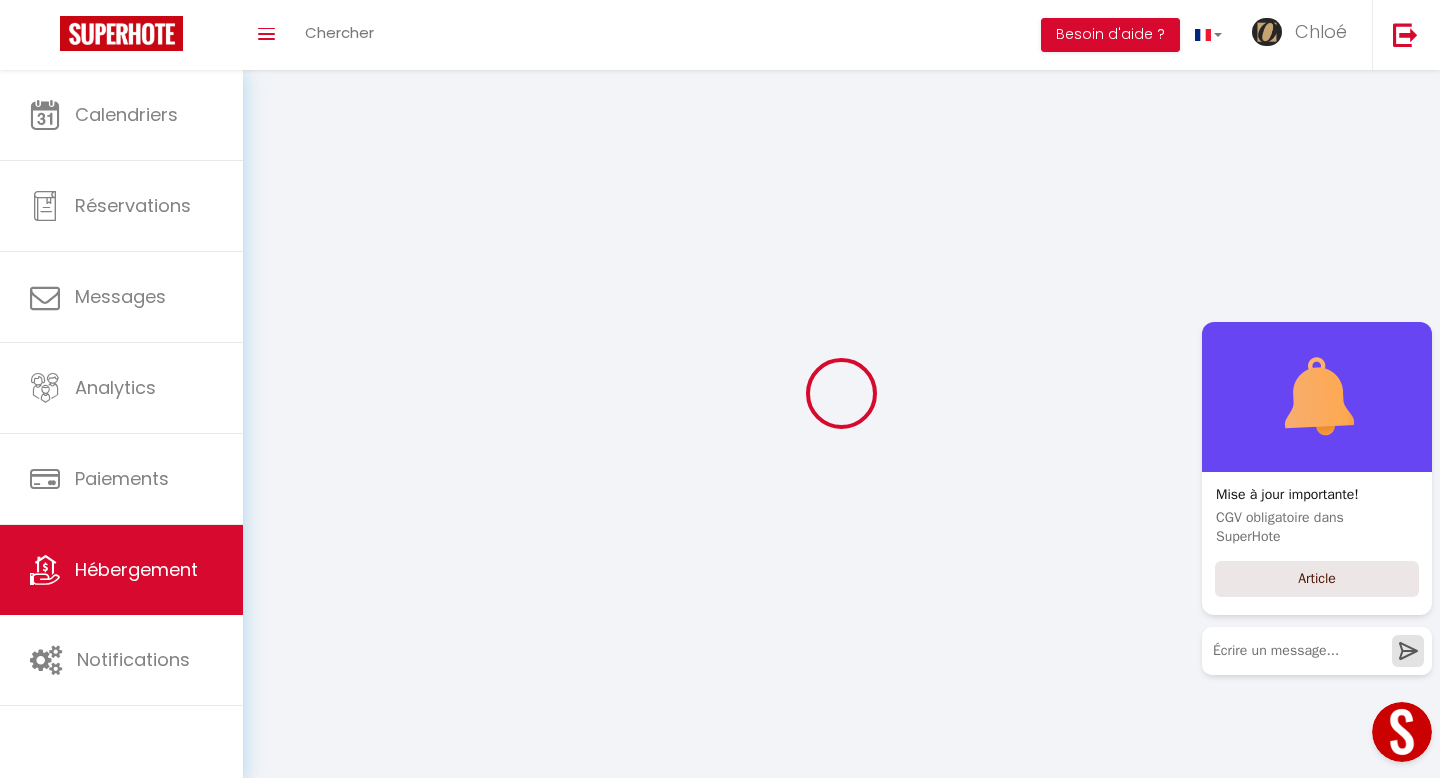 checkbox on "false" 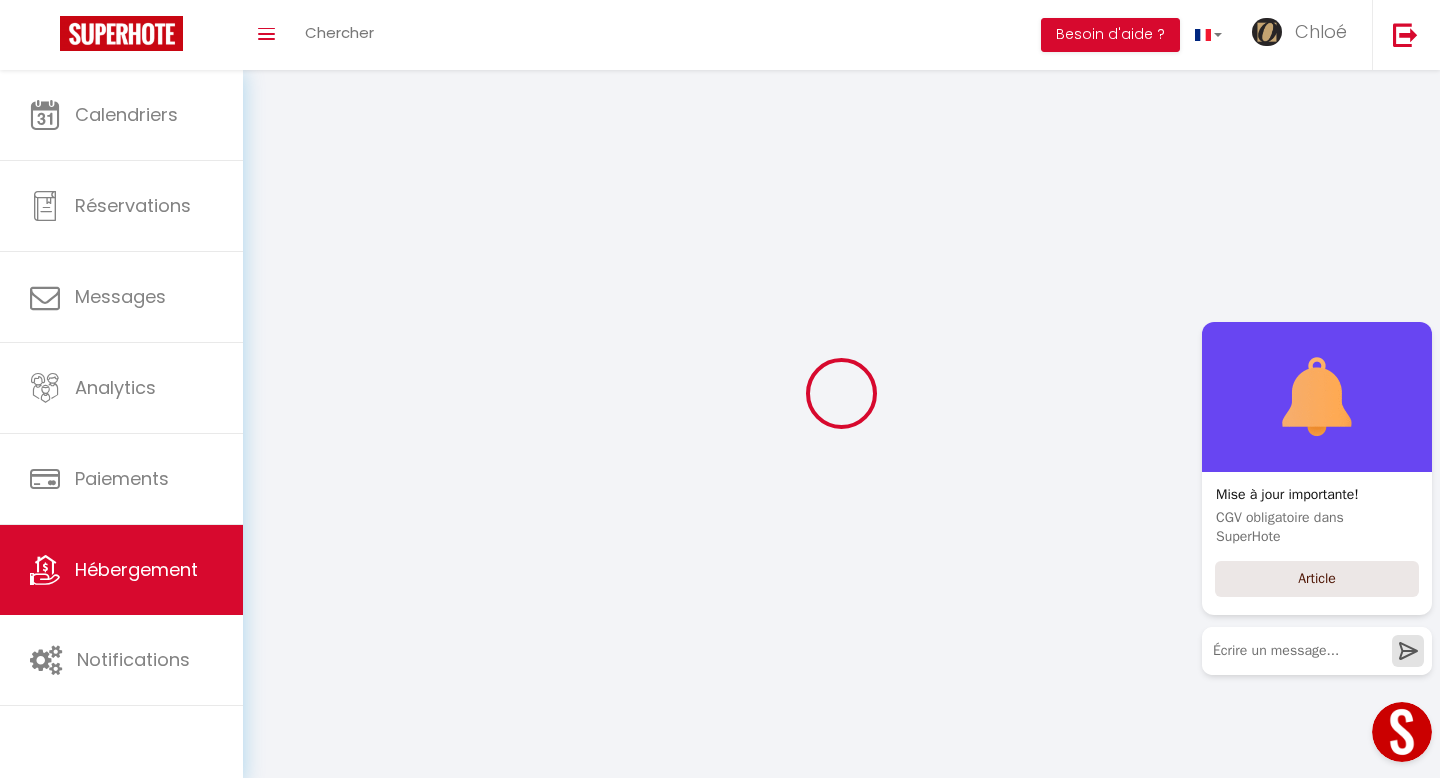 checkbox on "false" 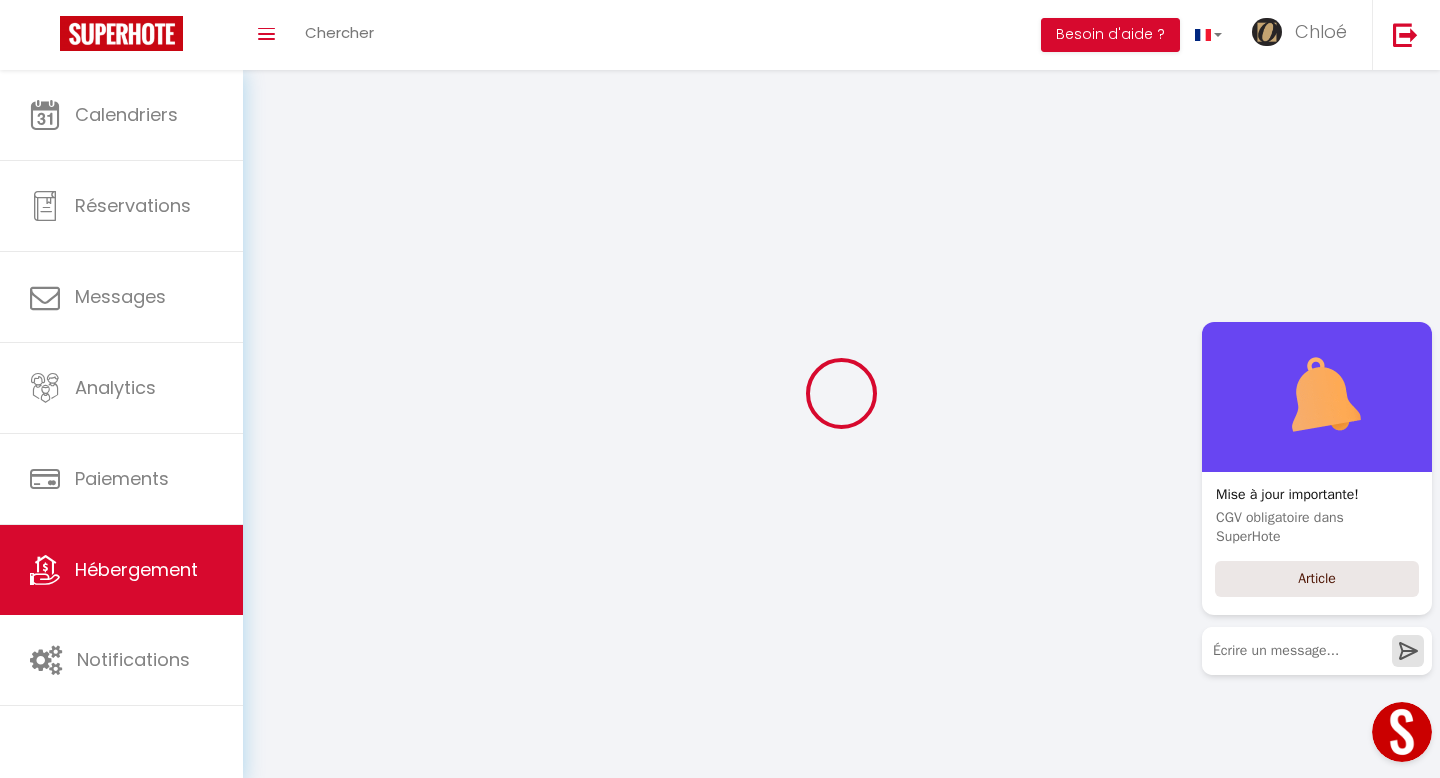 checkbox on "false" 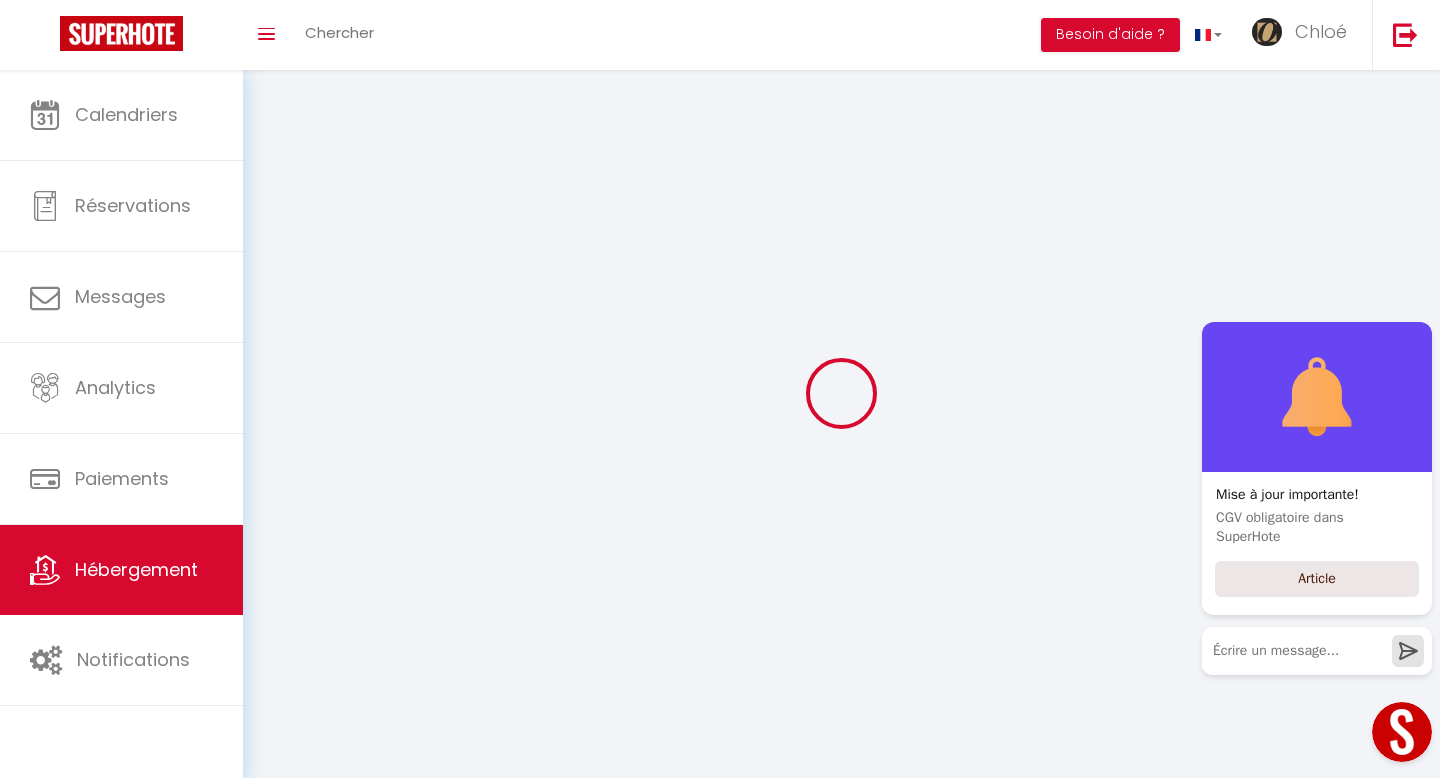 checkbox on "false" 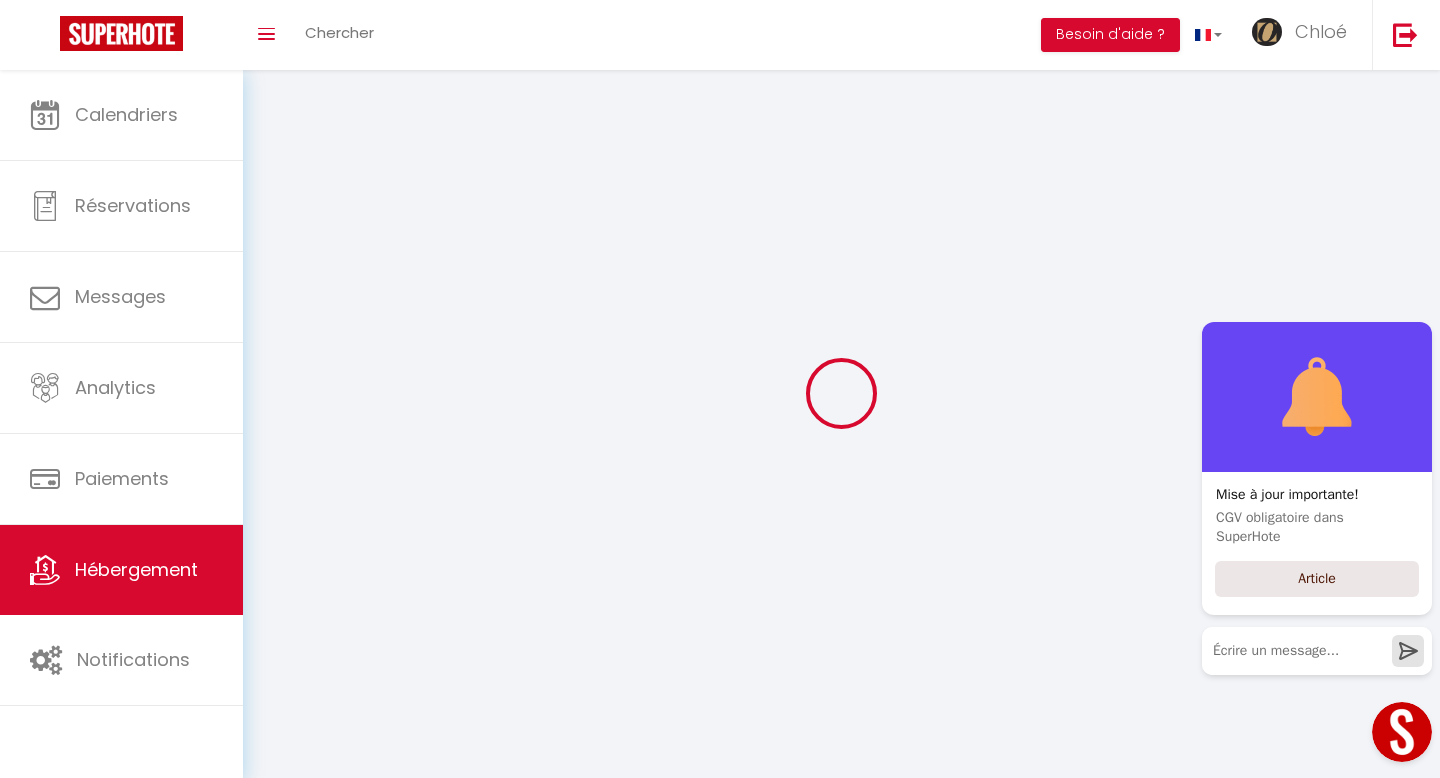 checkbox on "false" 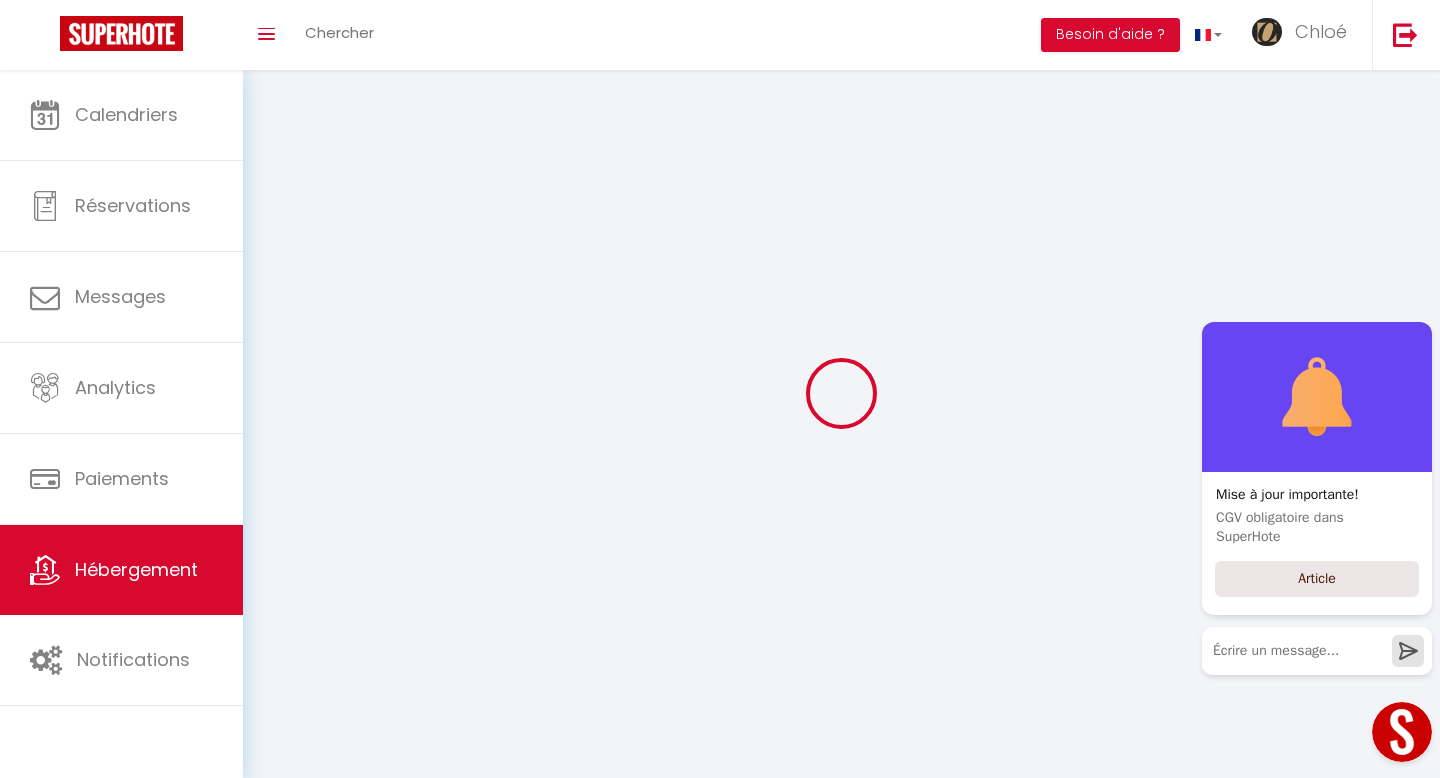 checkbox on "false" 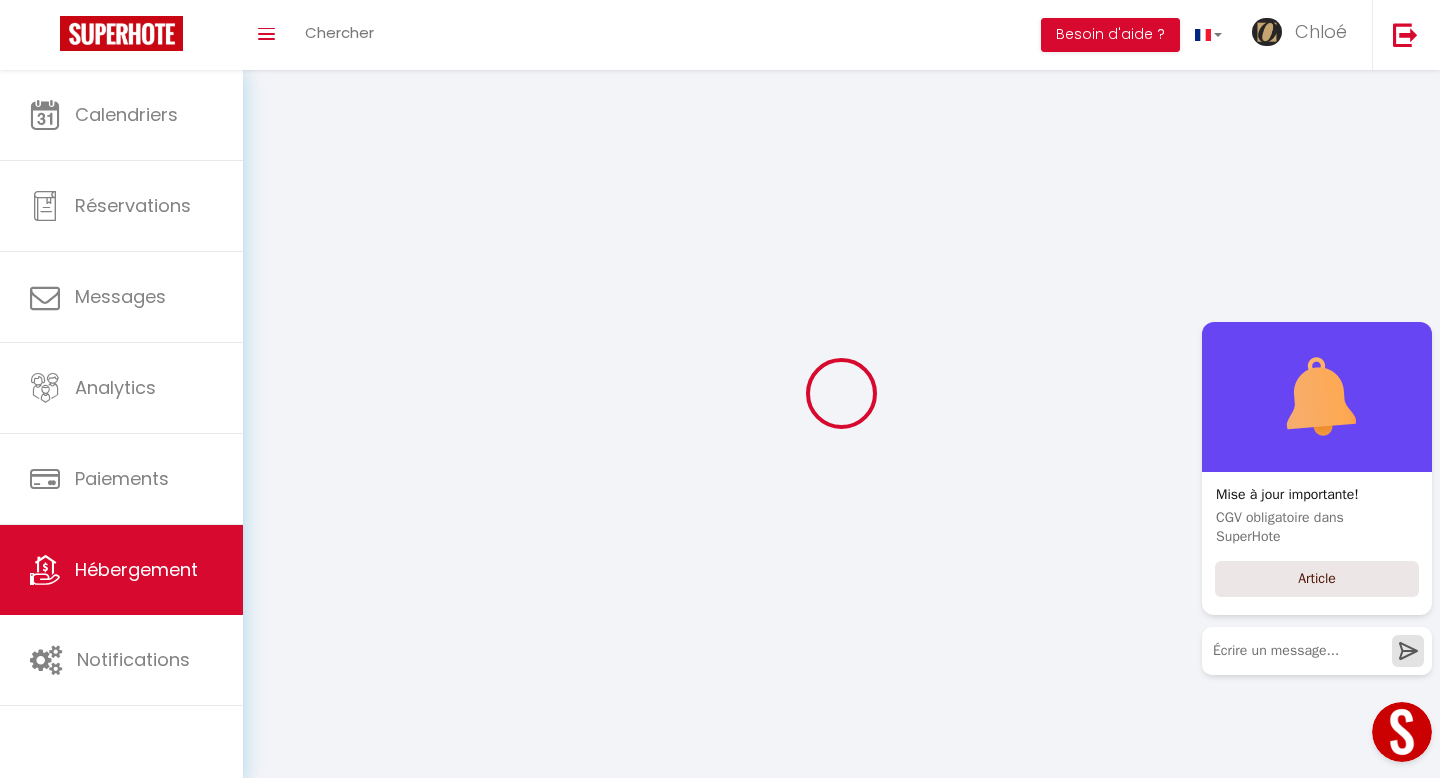 checkbox on "false" 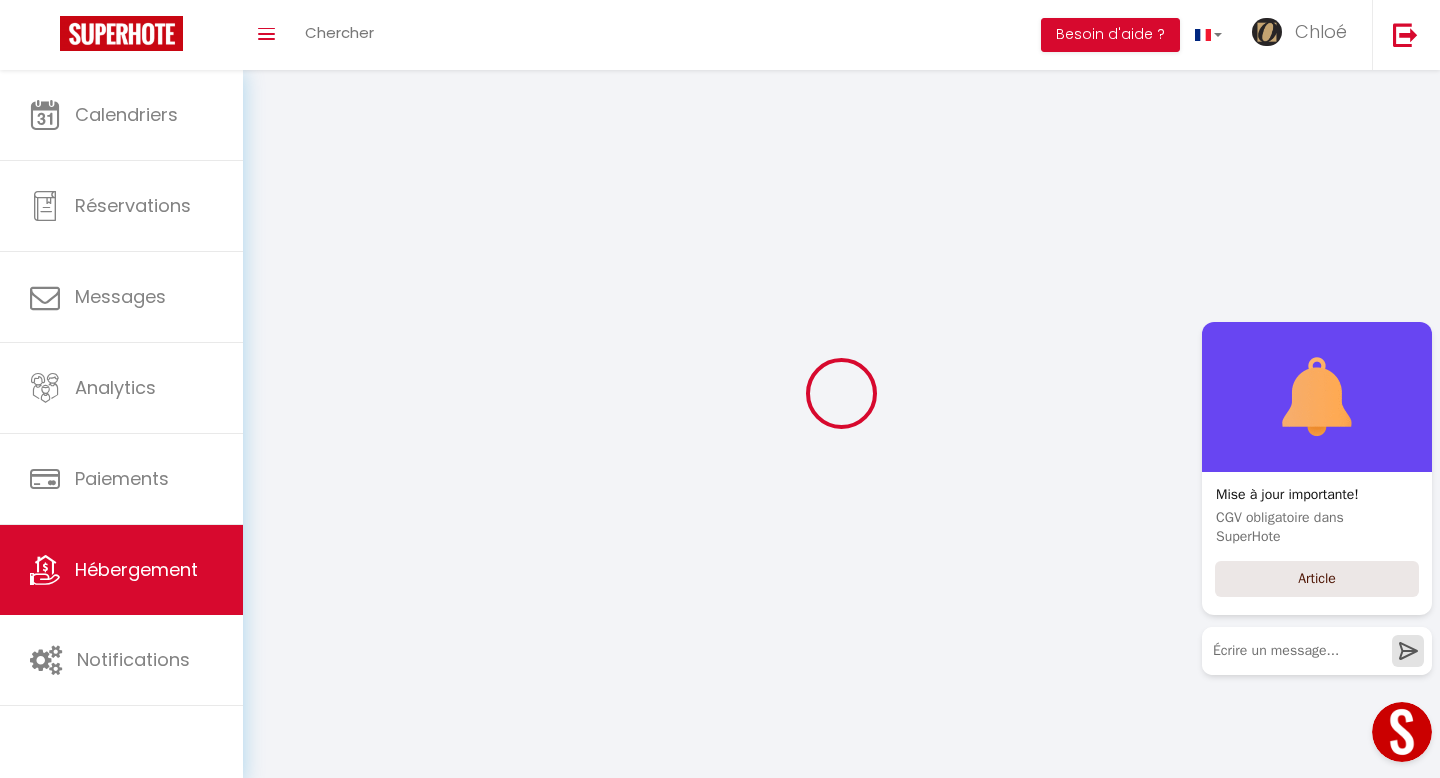 checkbox on "false" 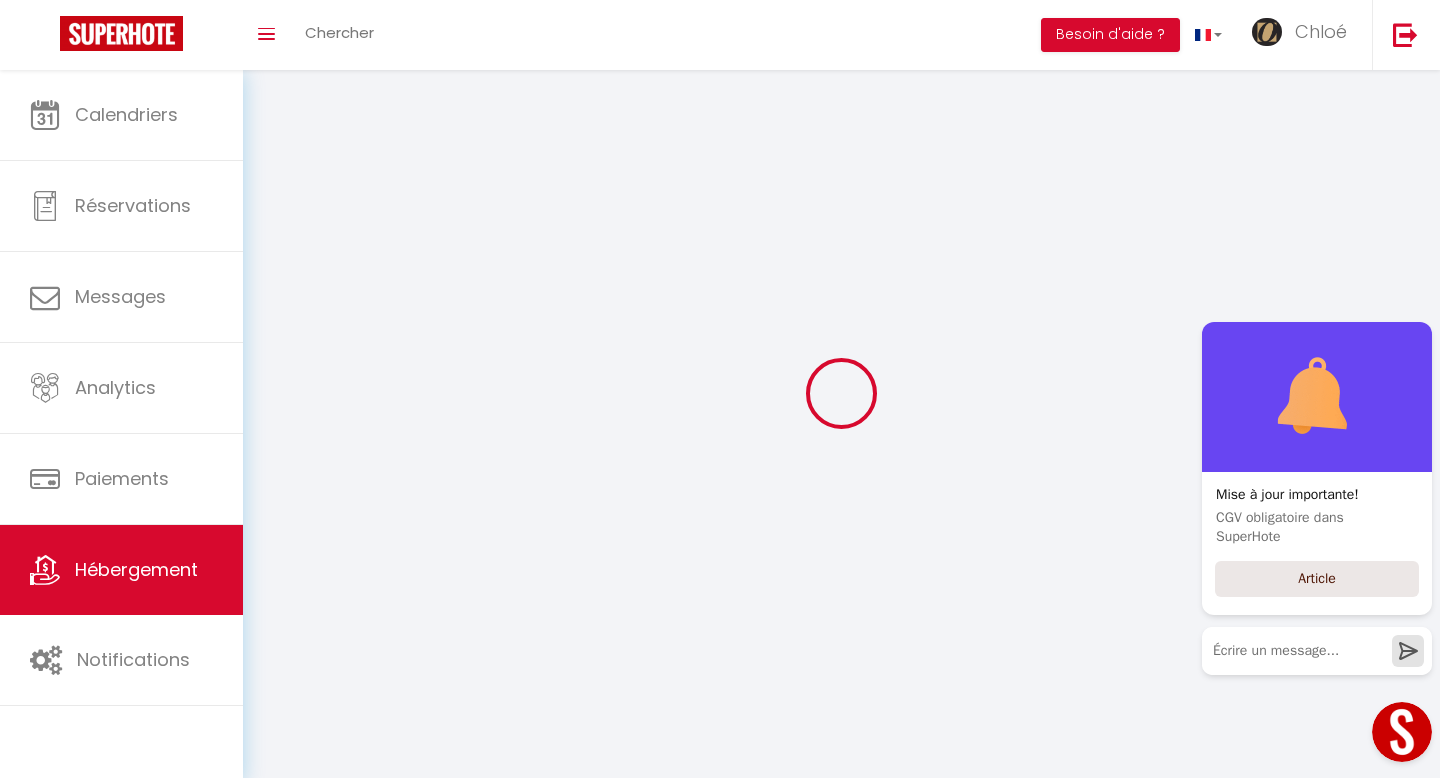 select on "18:00" 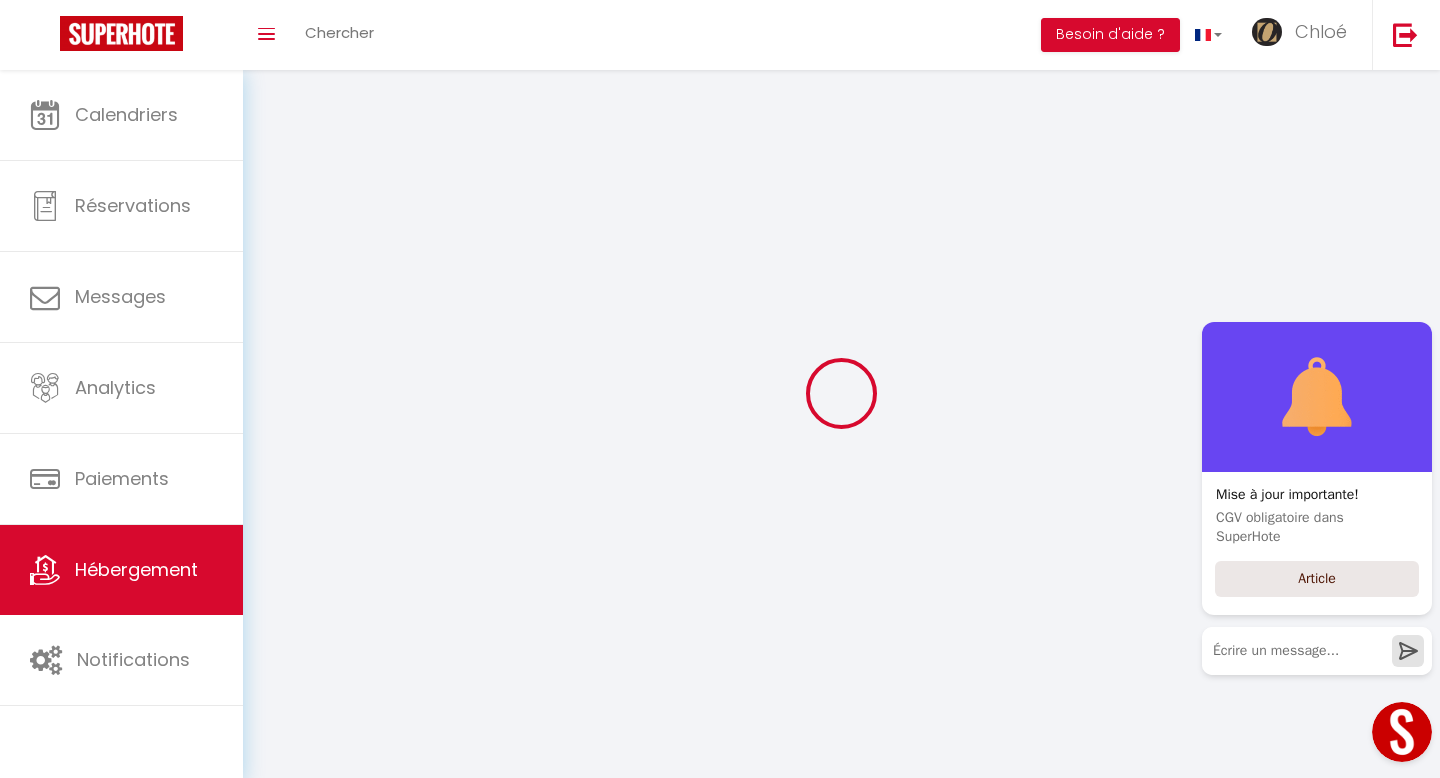 select 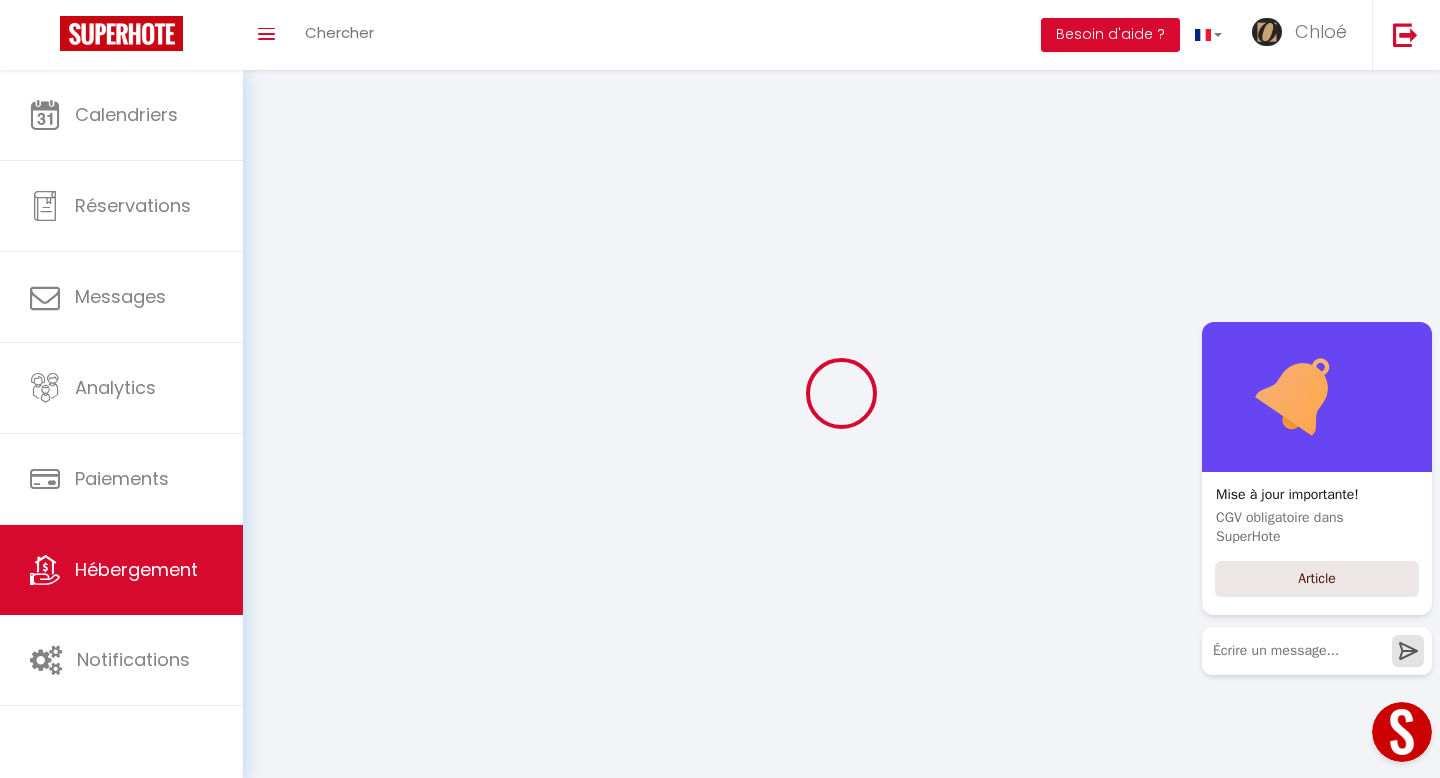 select on "11:00" 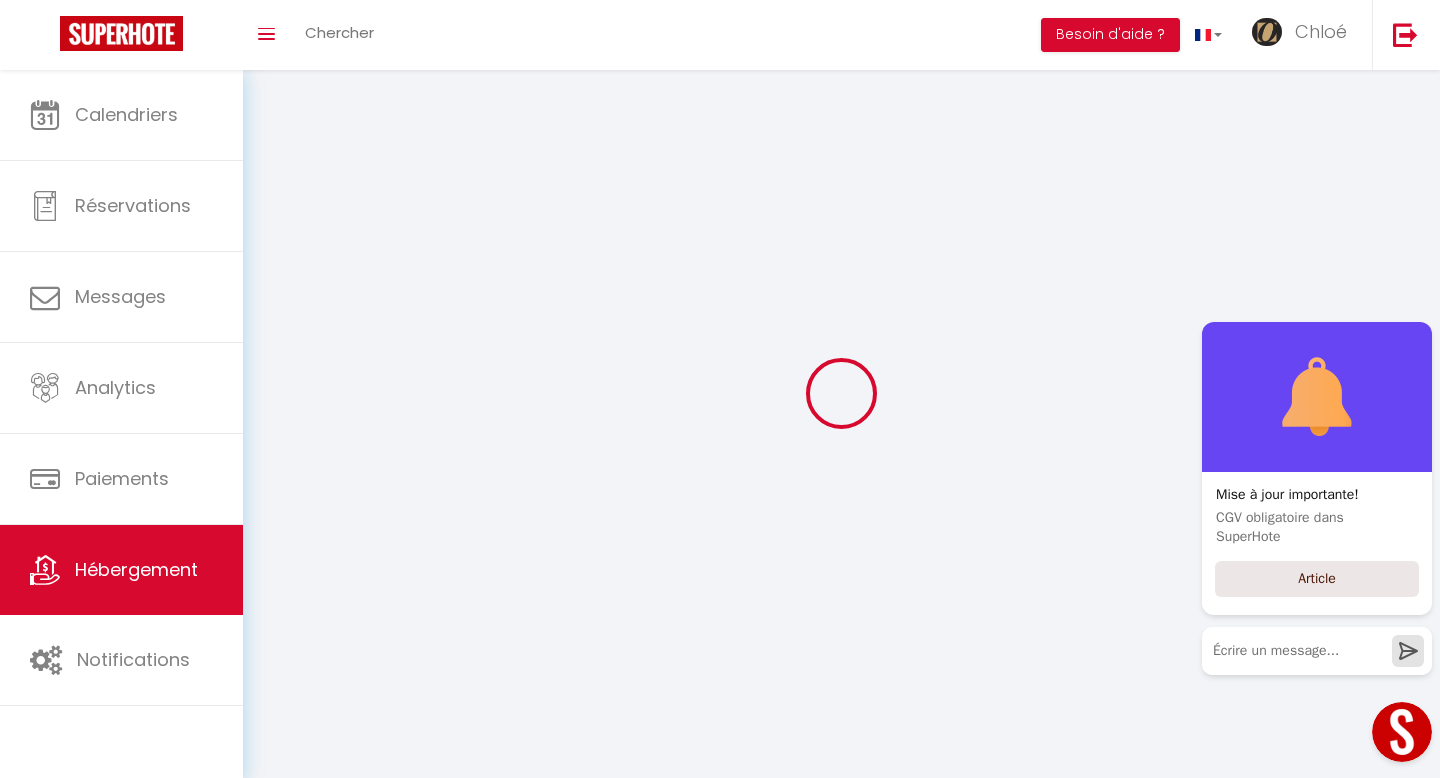select on "30" 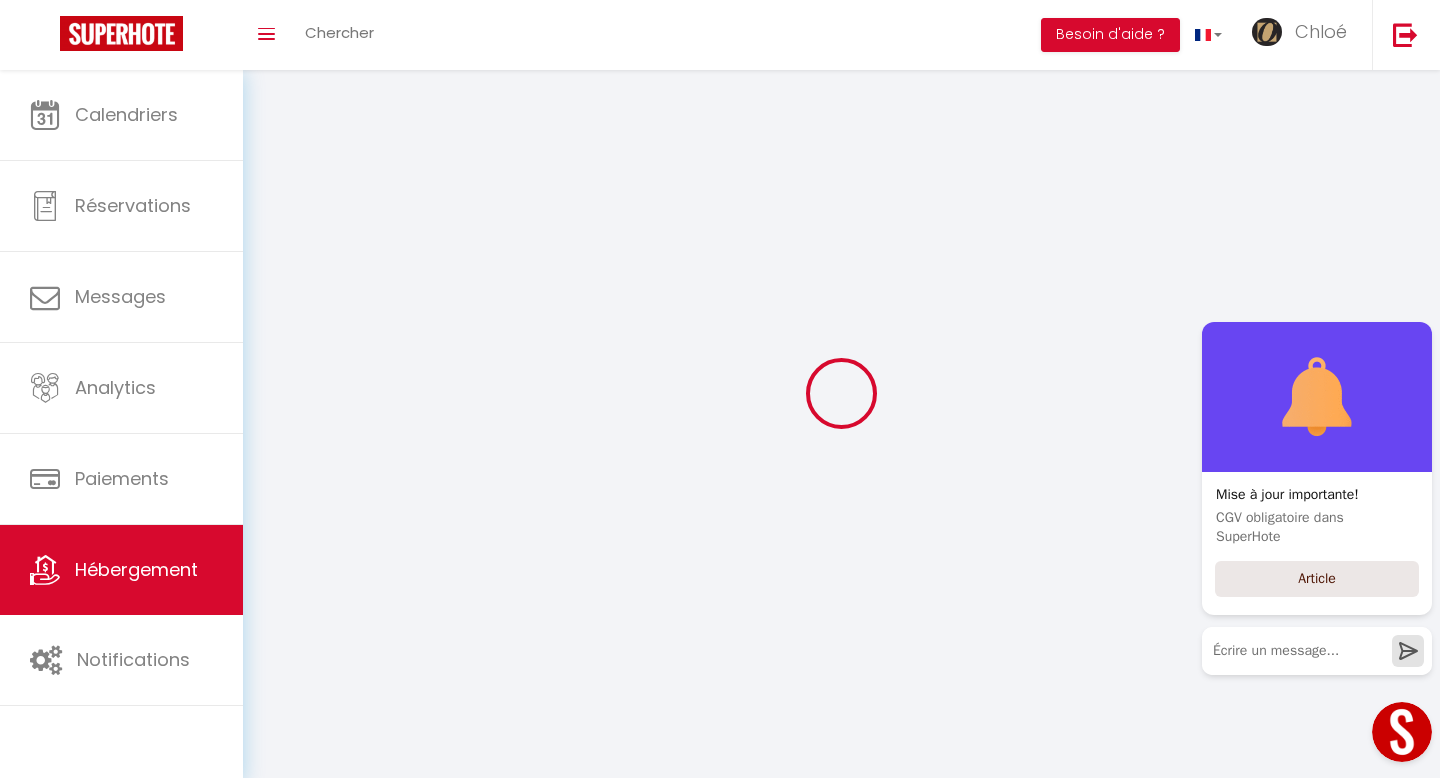 select on "120" 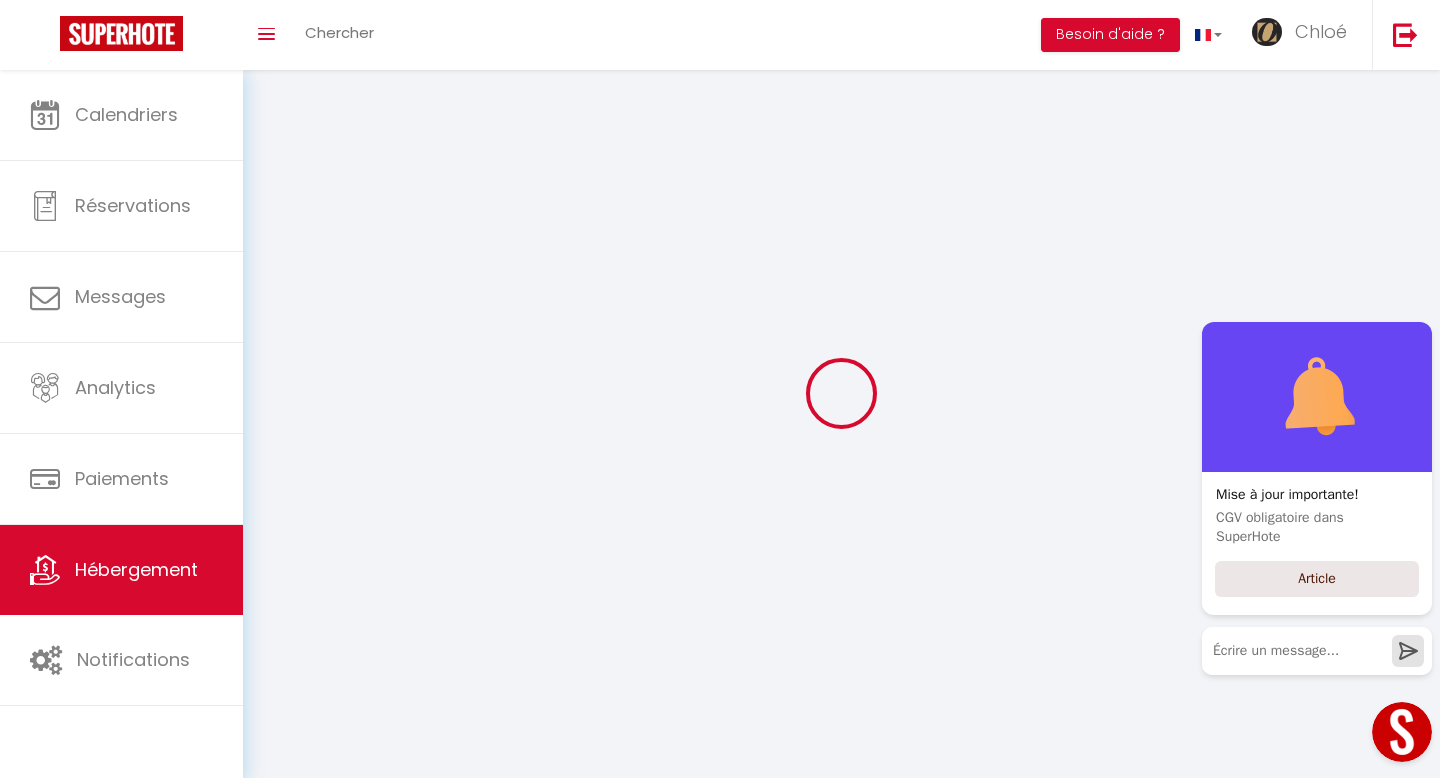 select 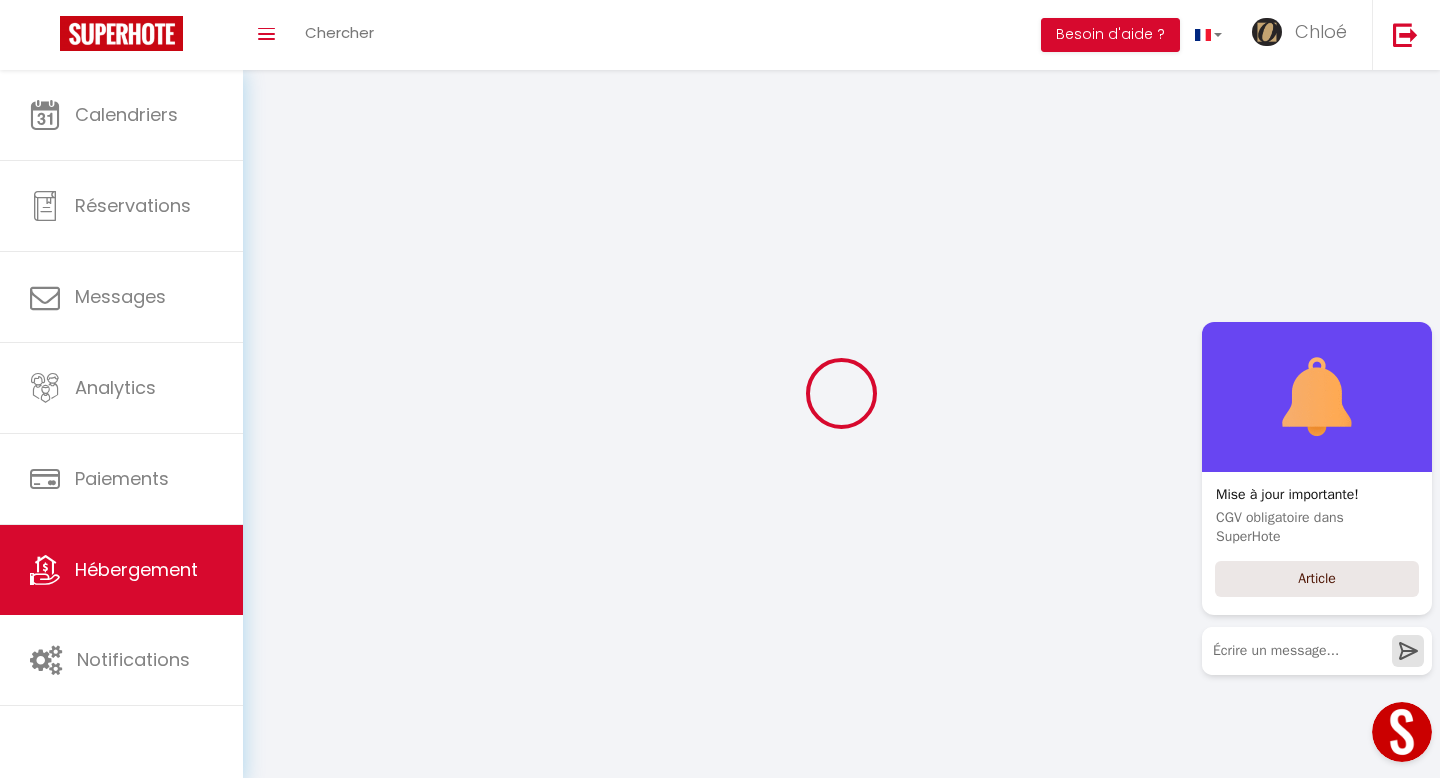 checkbox on "false" 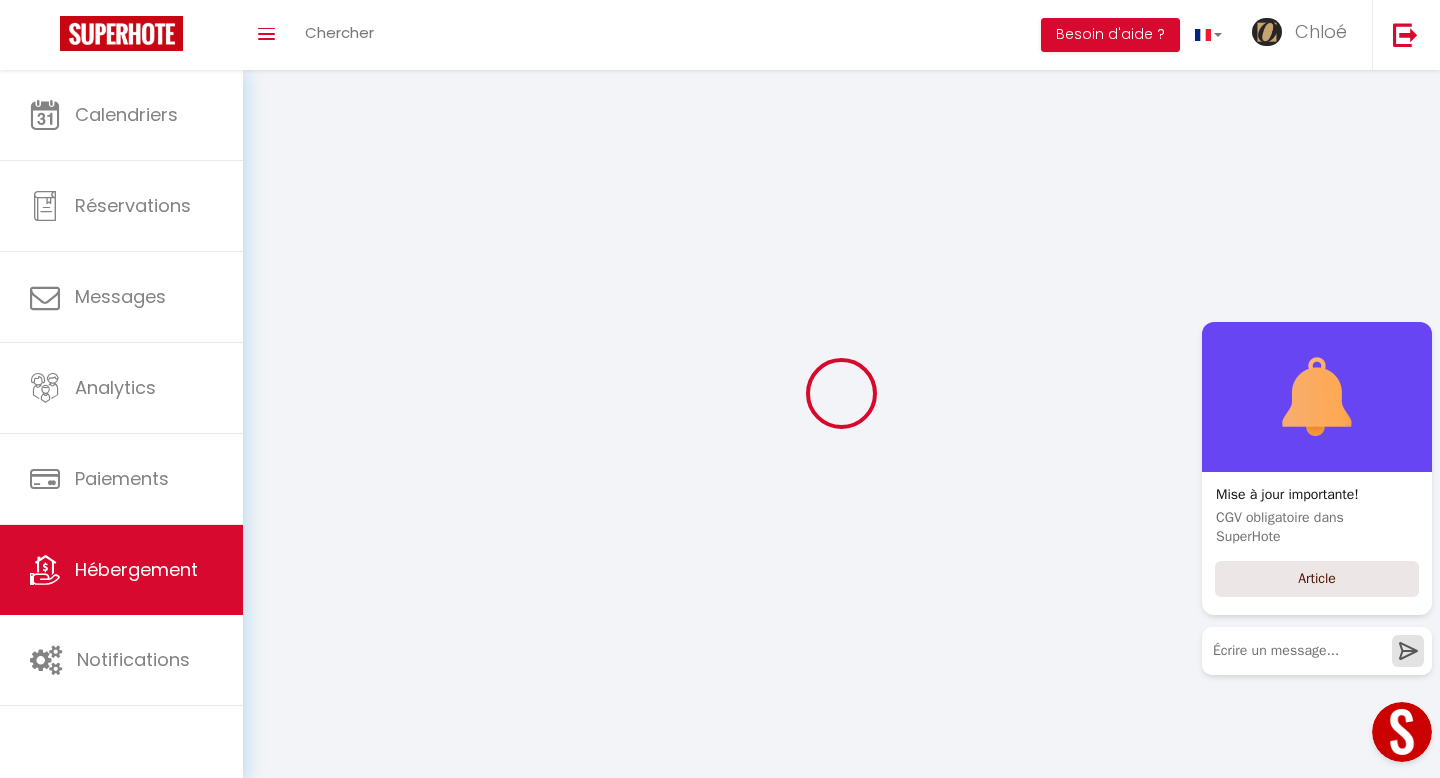 checkbox on "false" 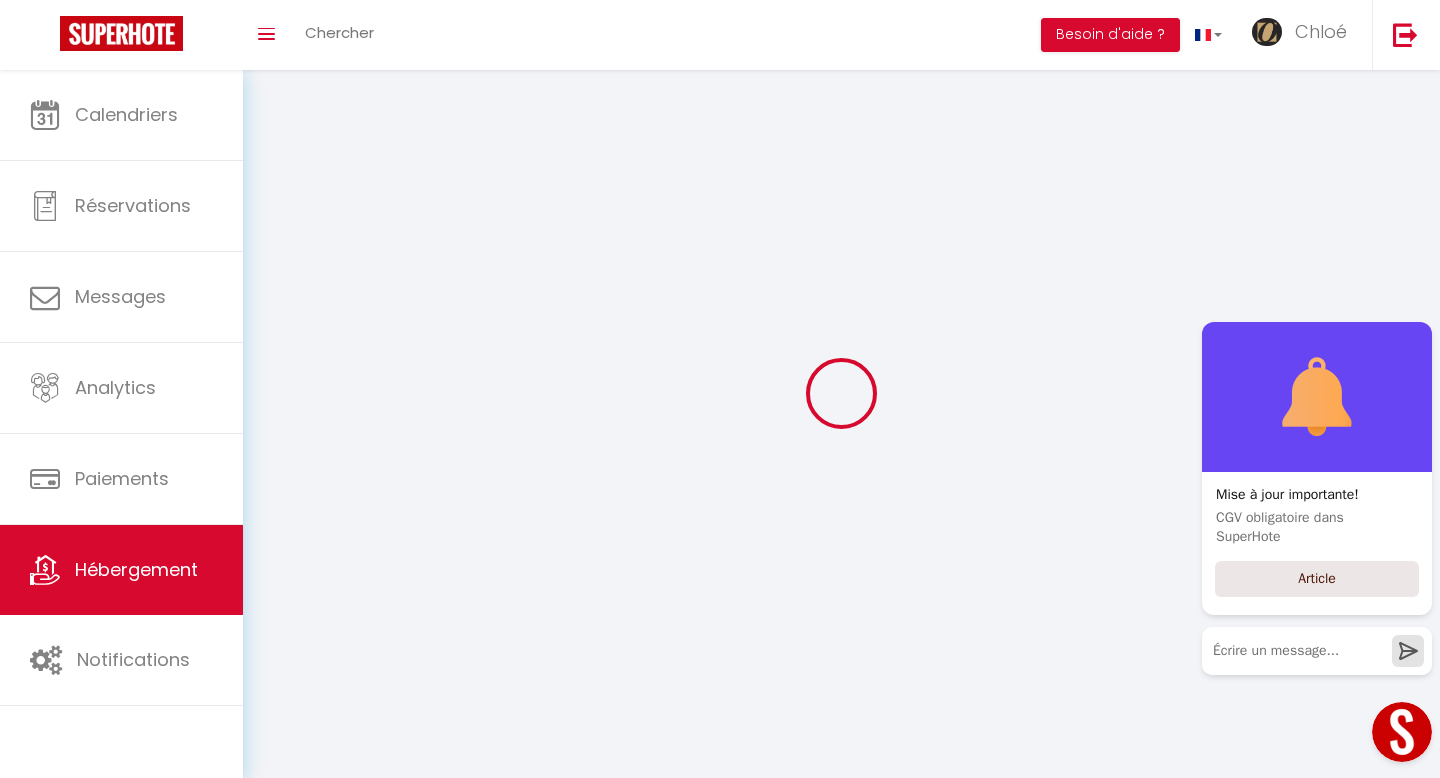 select 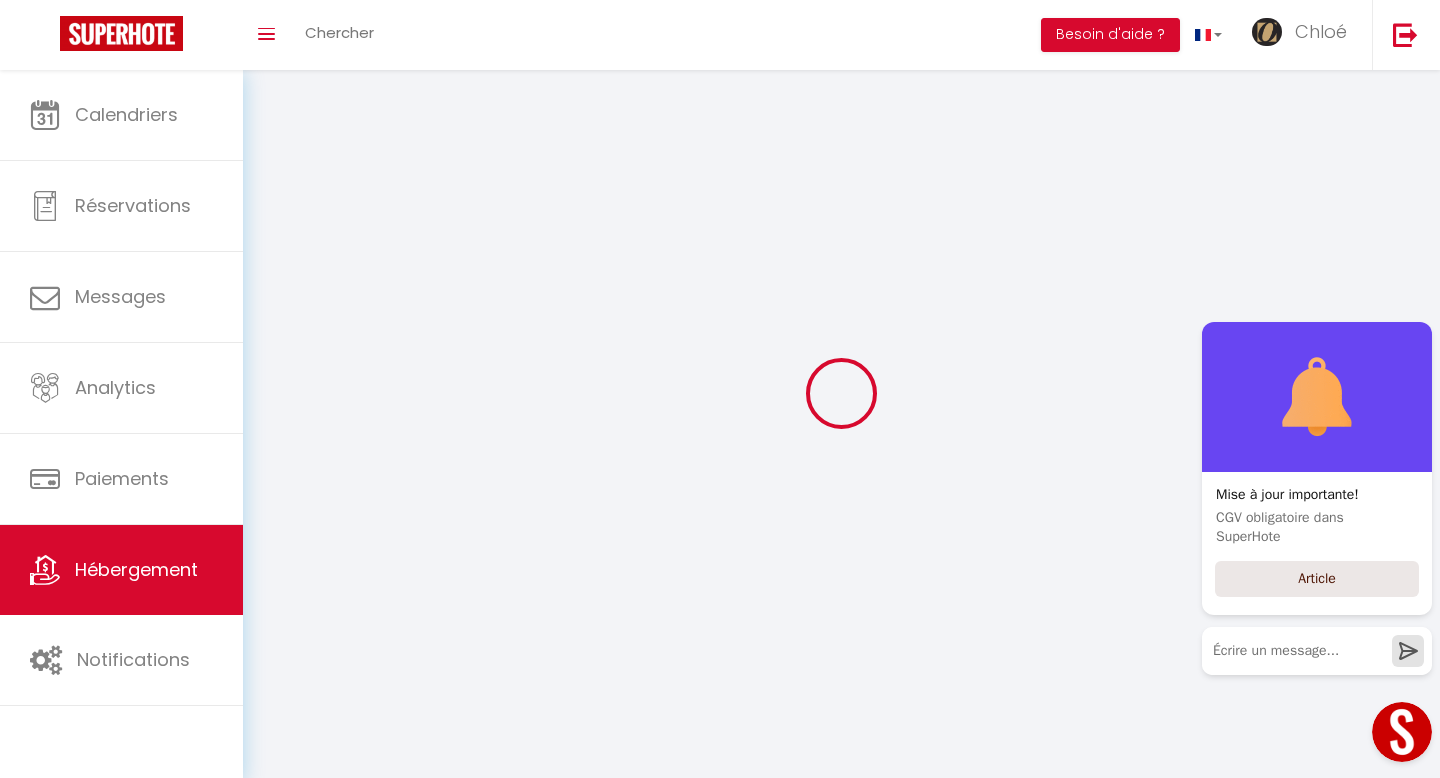 checkbox on "false" 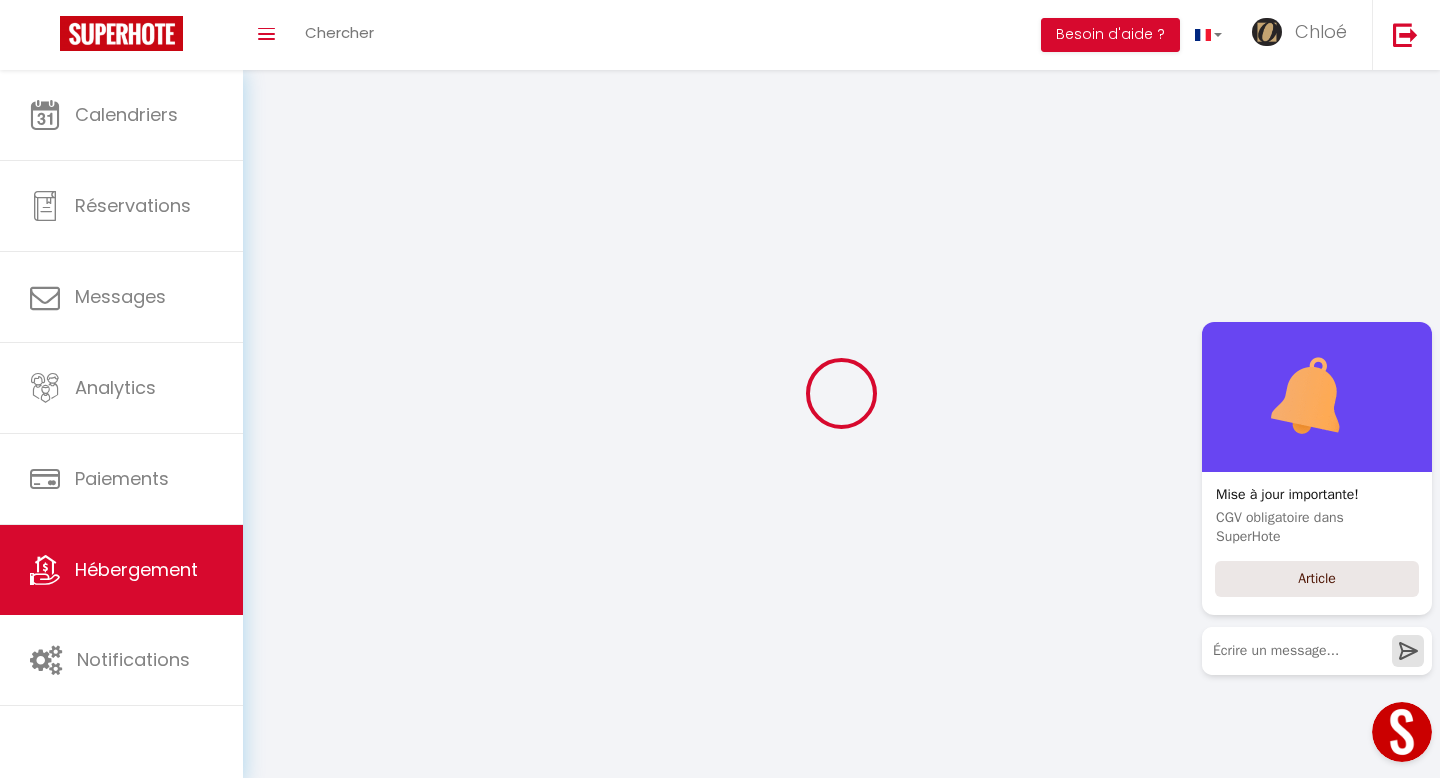 checkbox on "false" 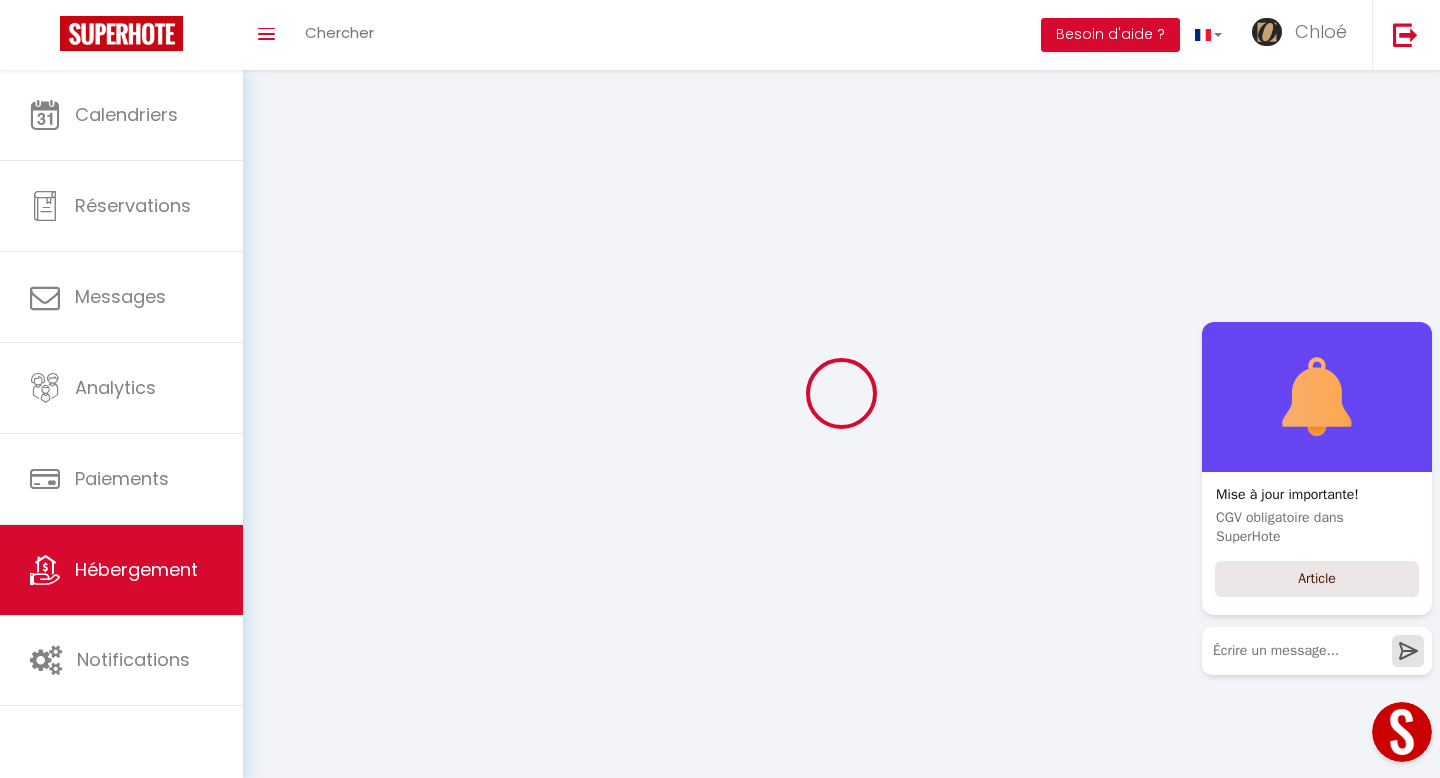checkbox on "false" 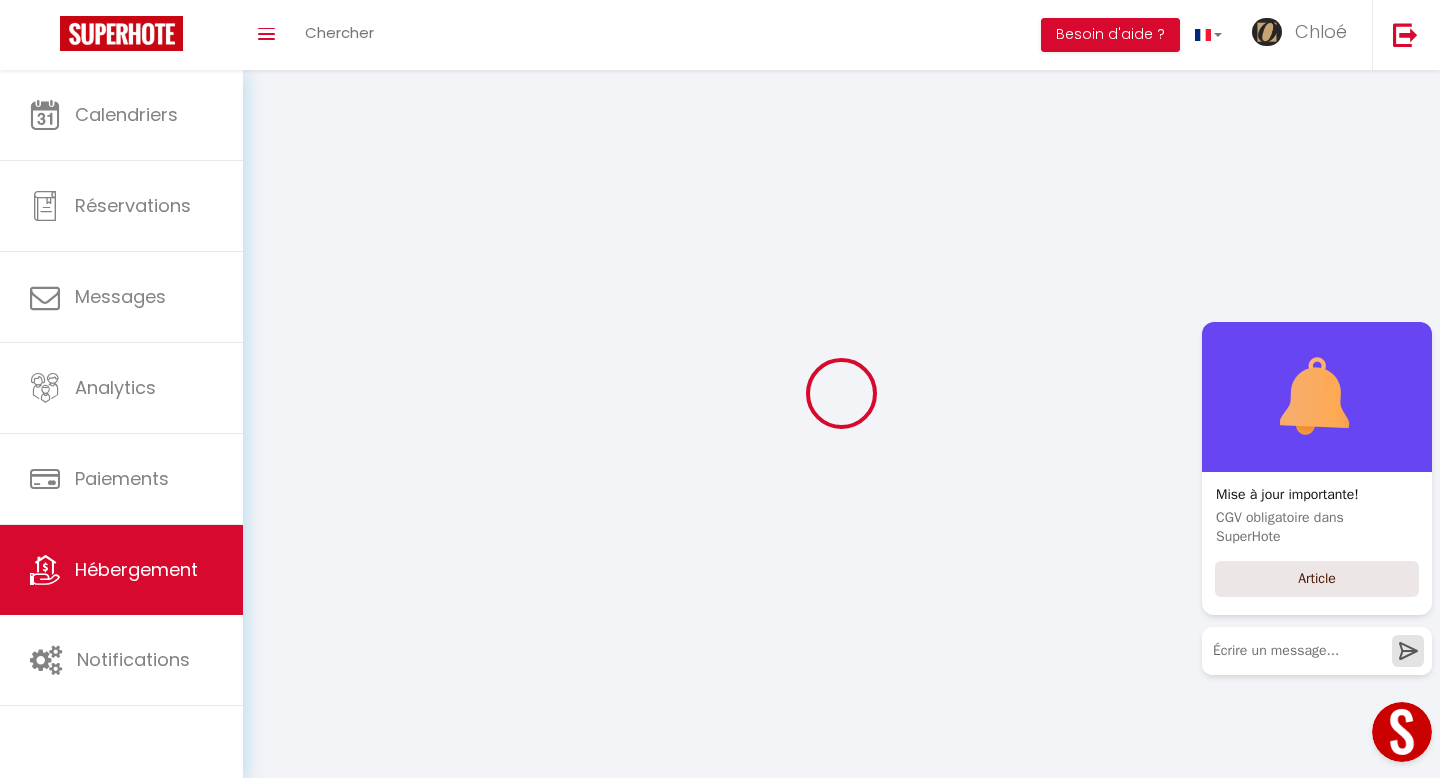 checkbox on "false" 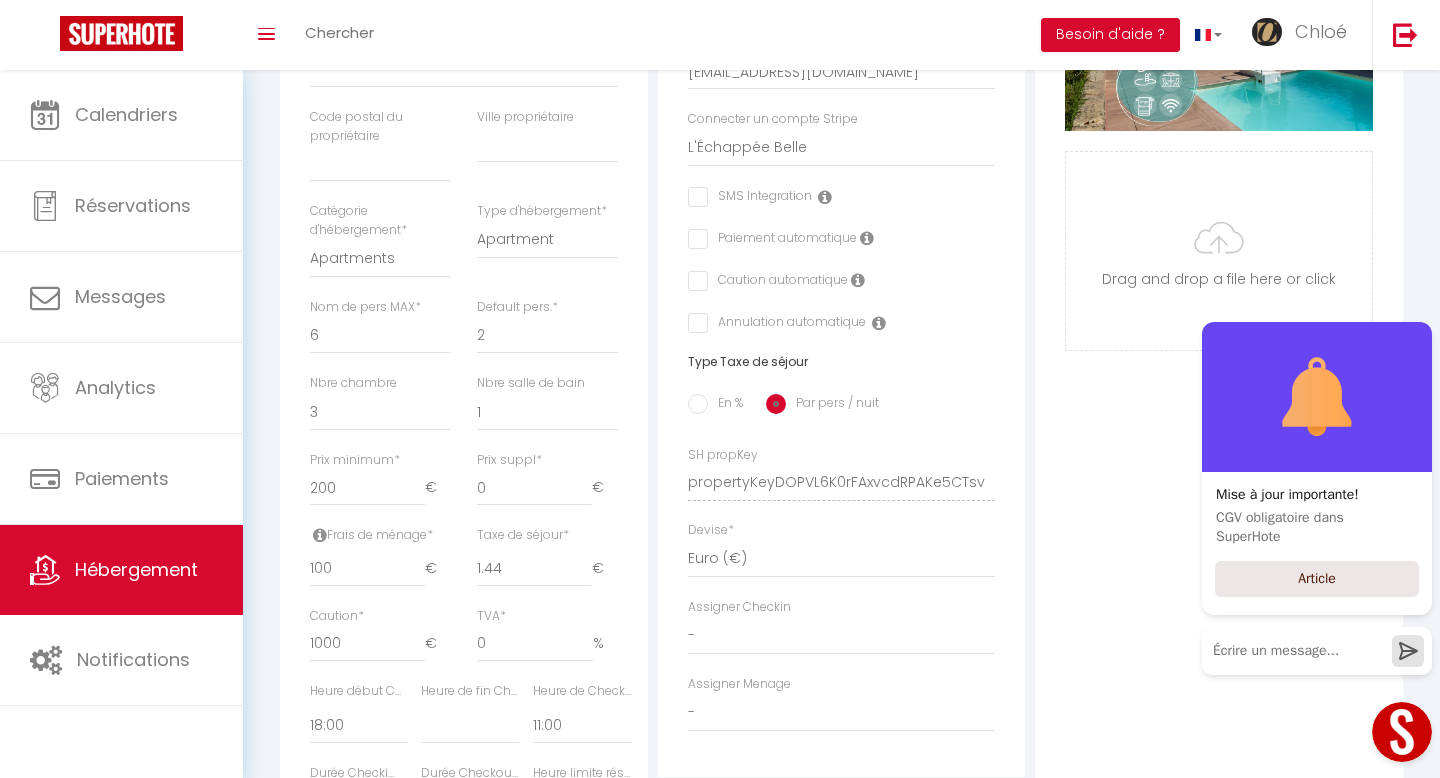 scroll, scrollTop: 870, scrollLeft: 0, axis: vertical 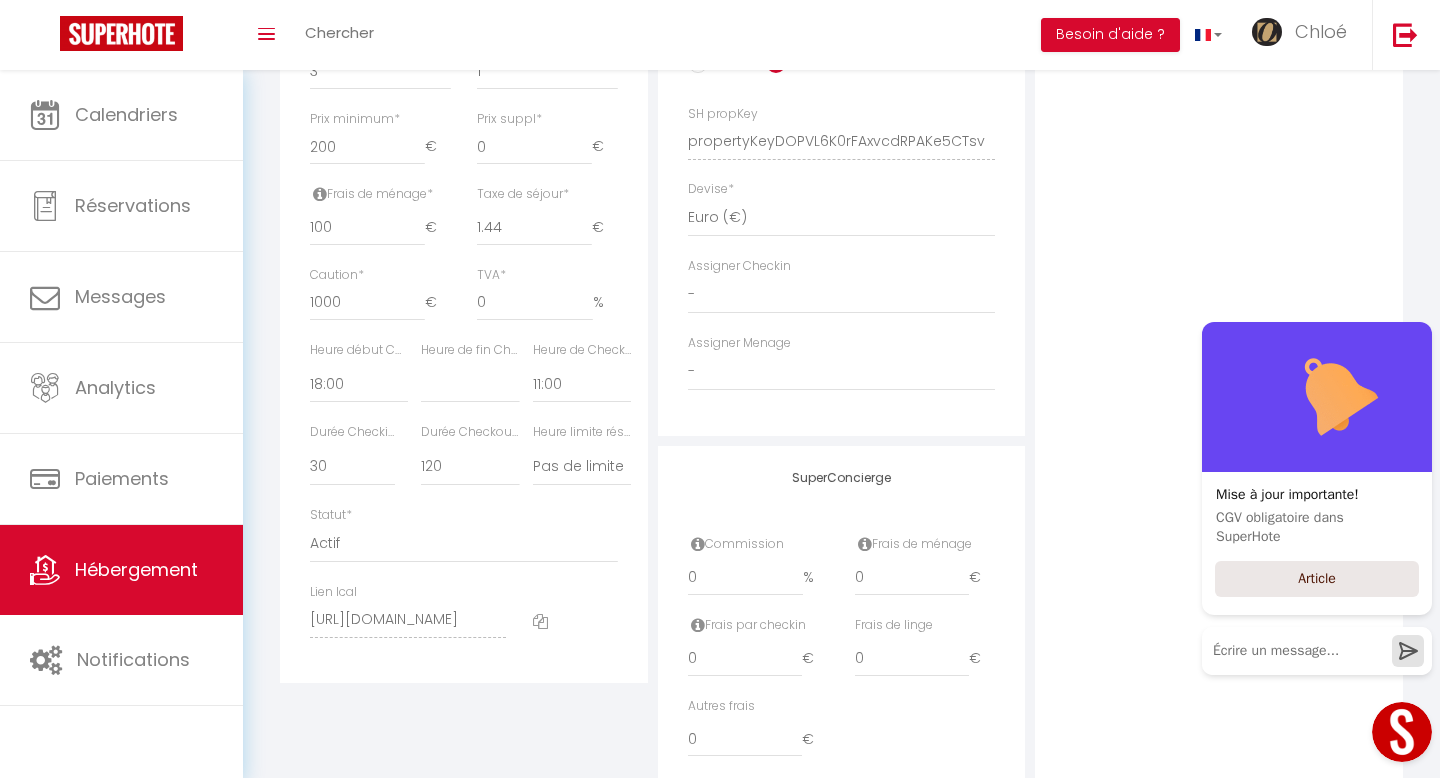 select 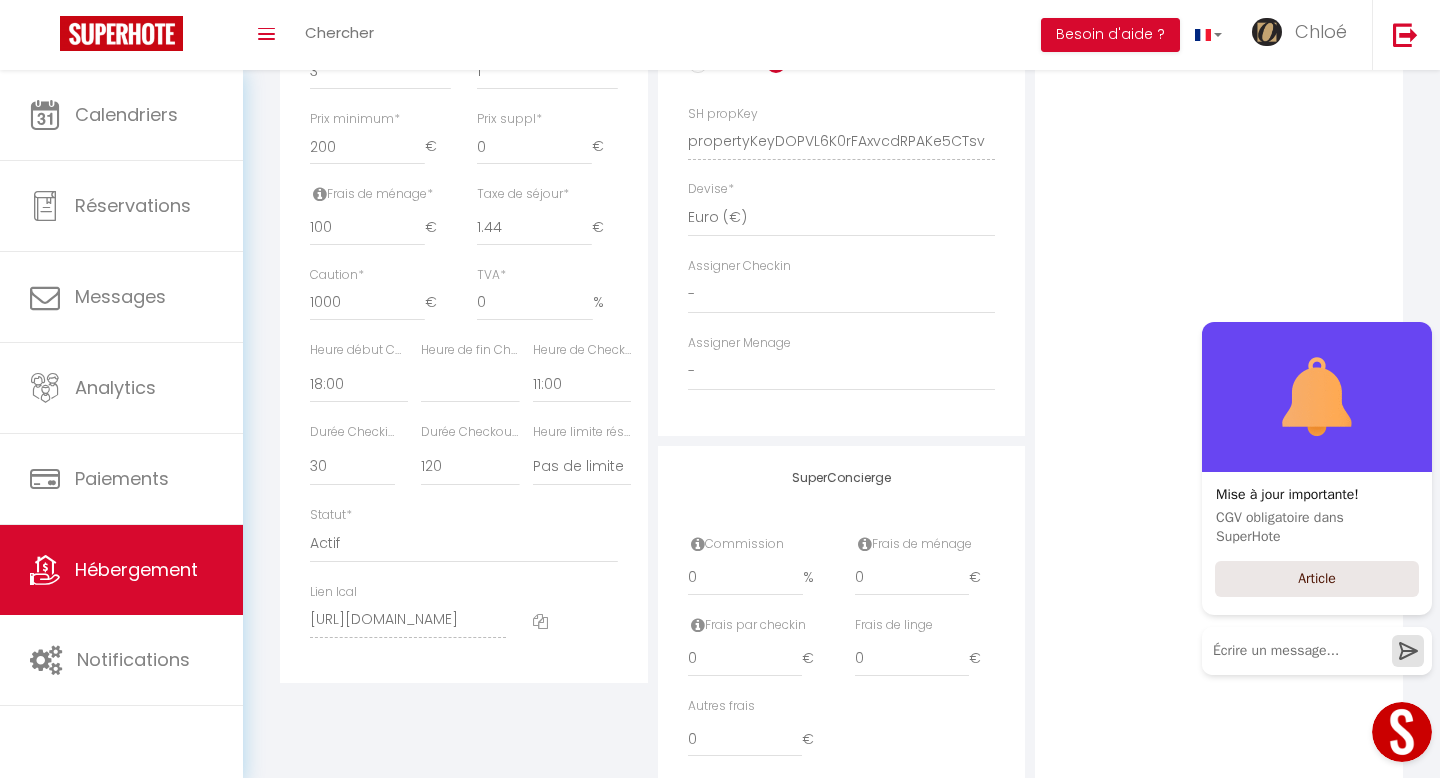 checkbox on "false" 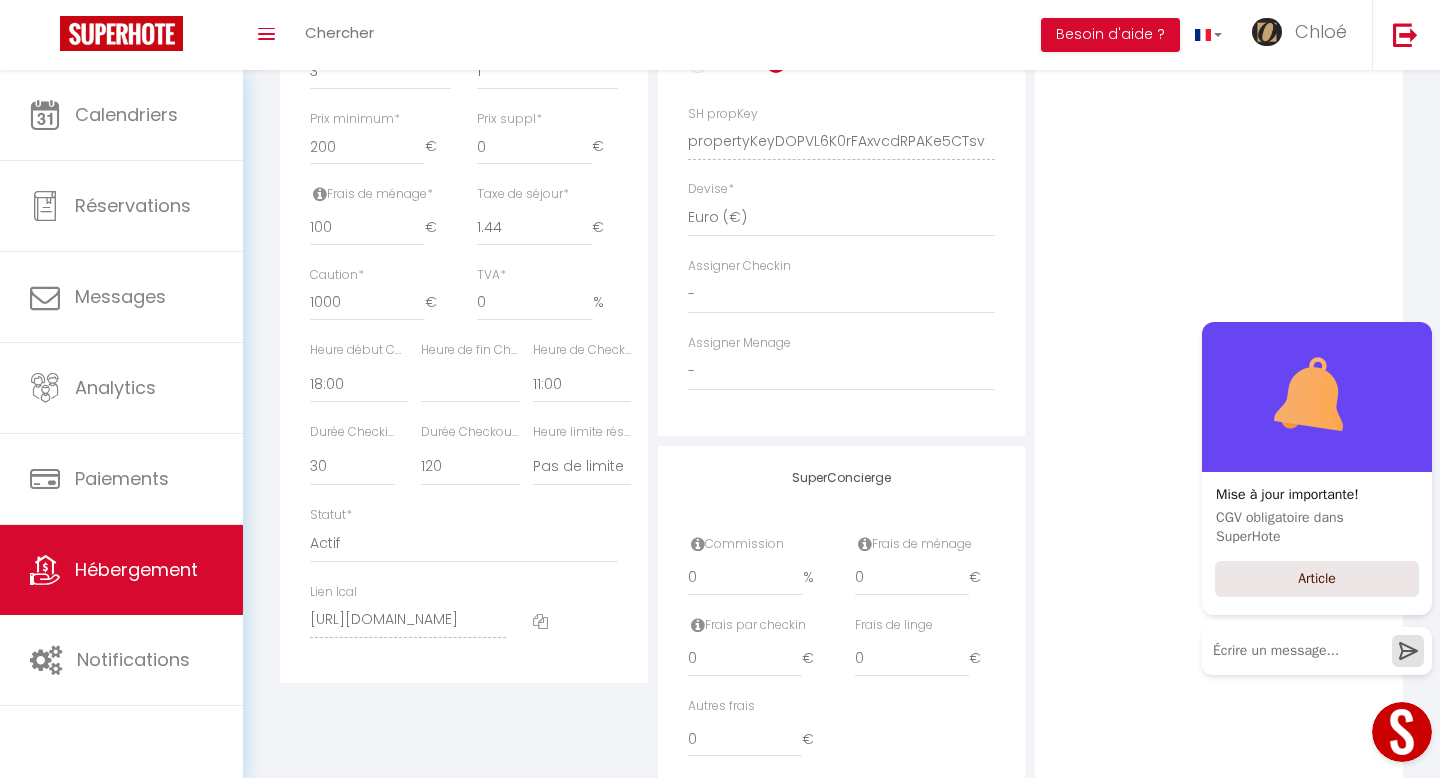 checkbox on "false" 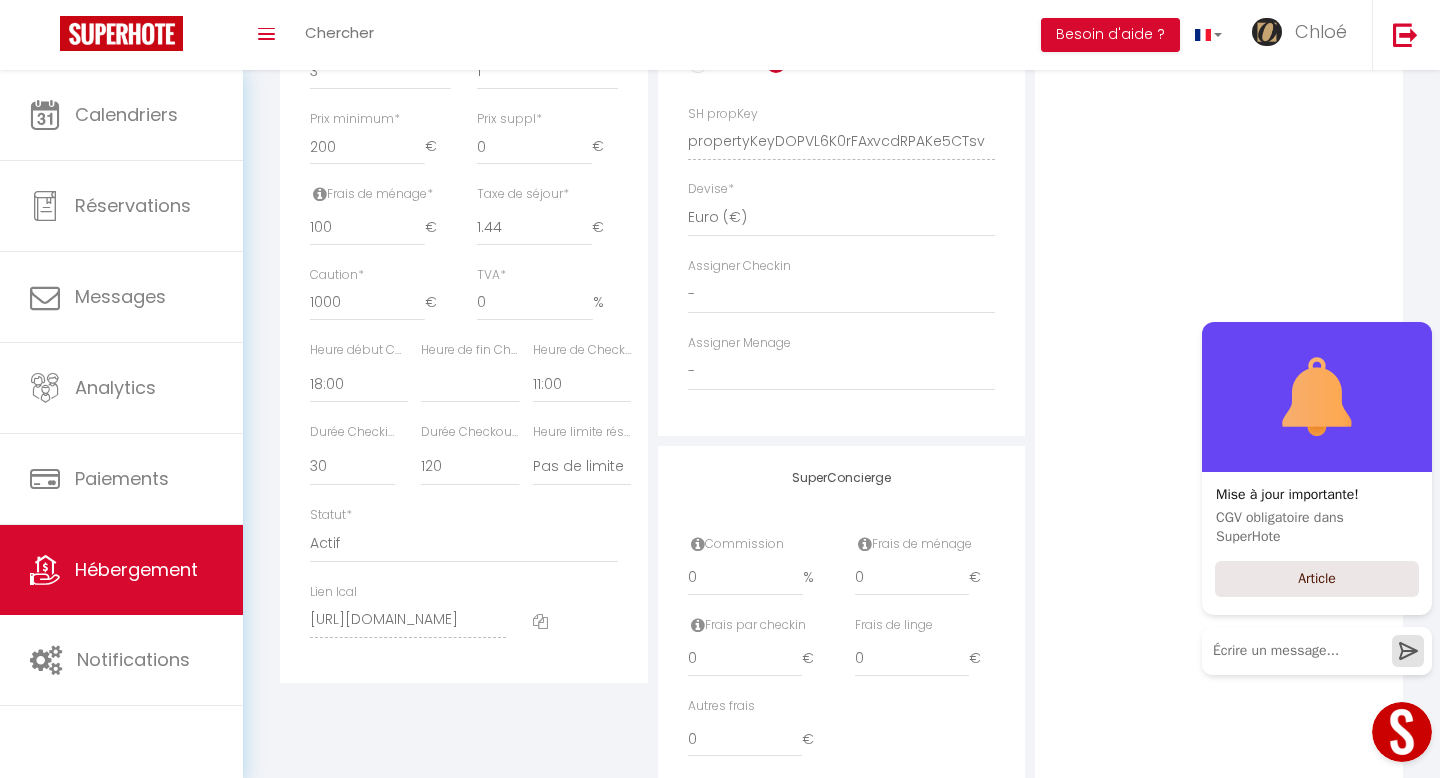 checkbox on "false" 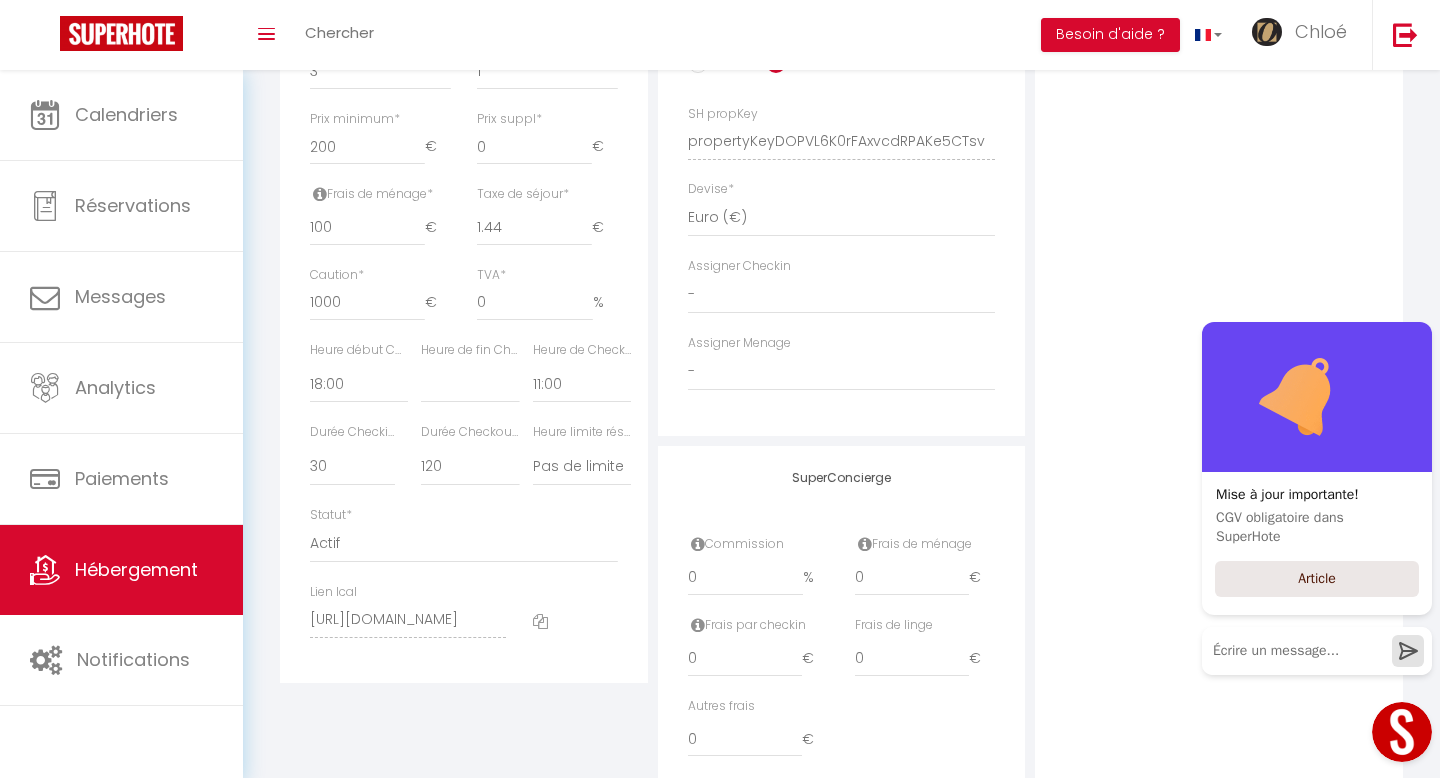 checkbox on "false" 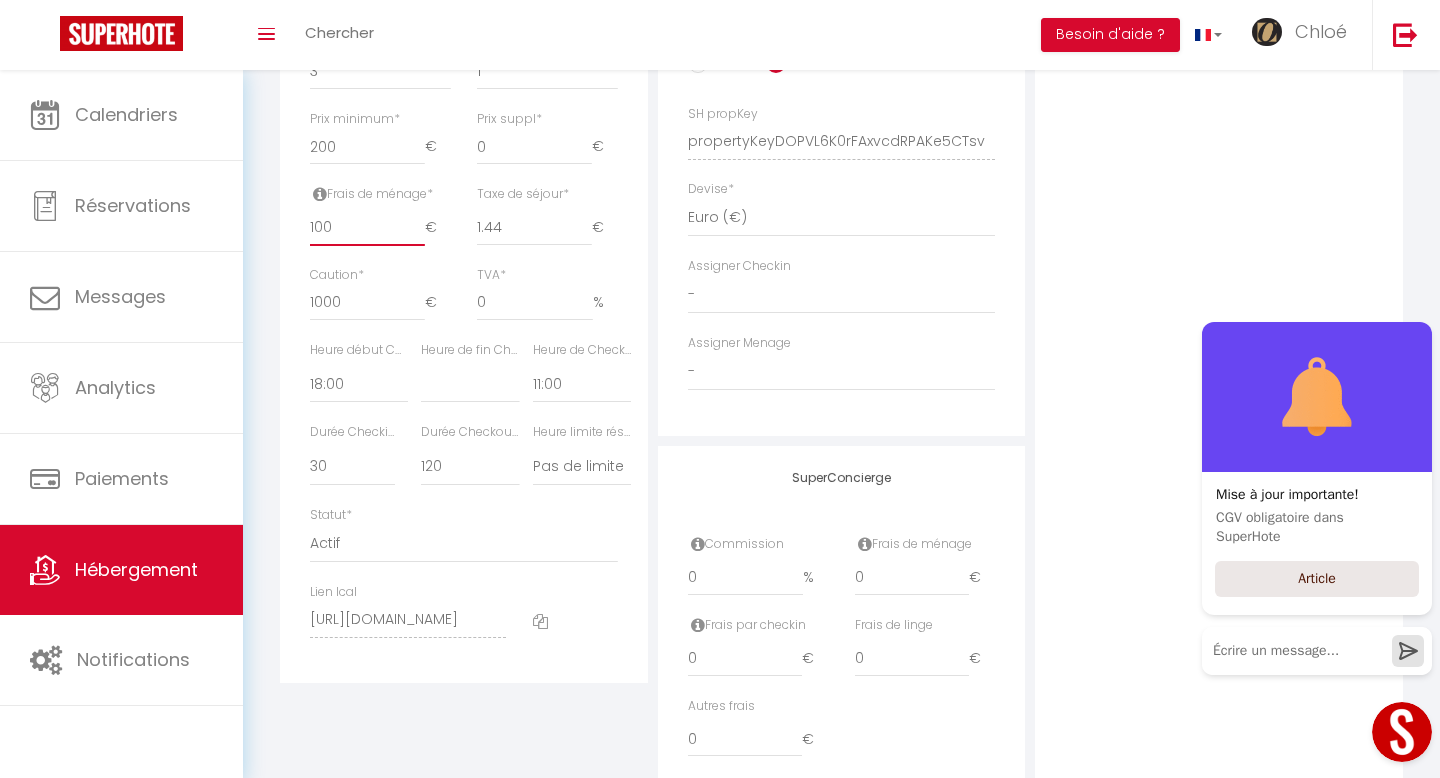 click on "100" at bounding box center (367, 228) 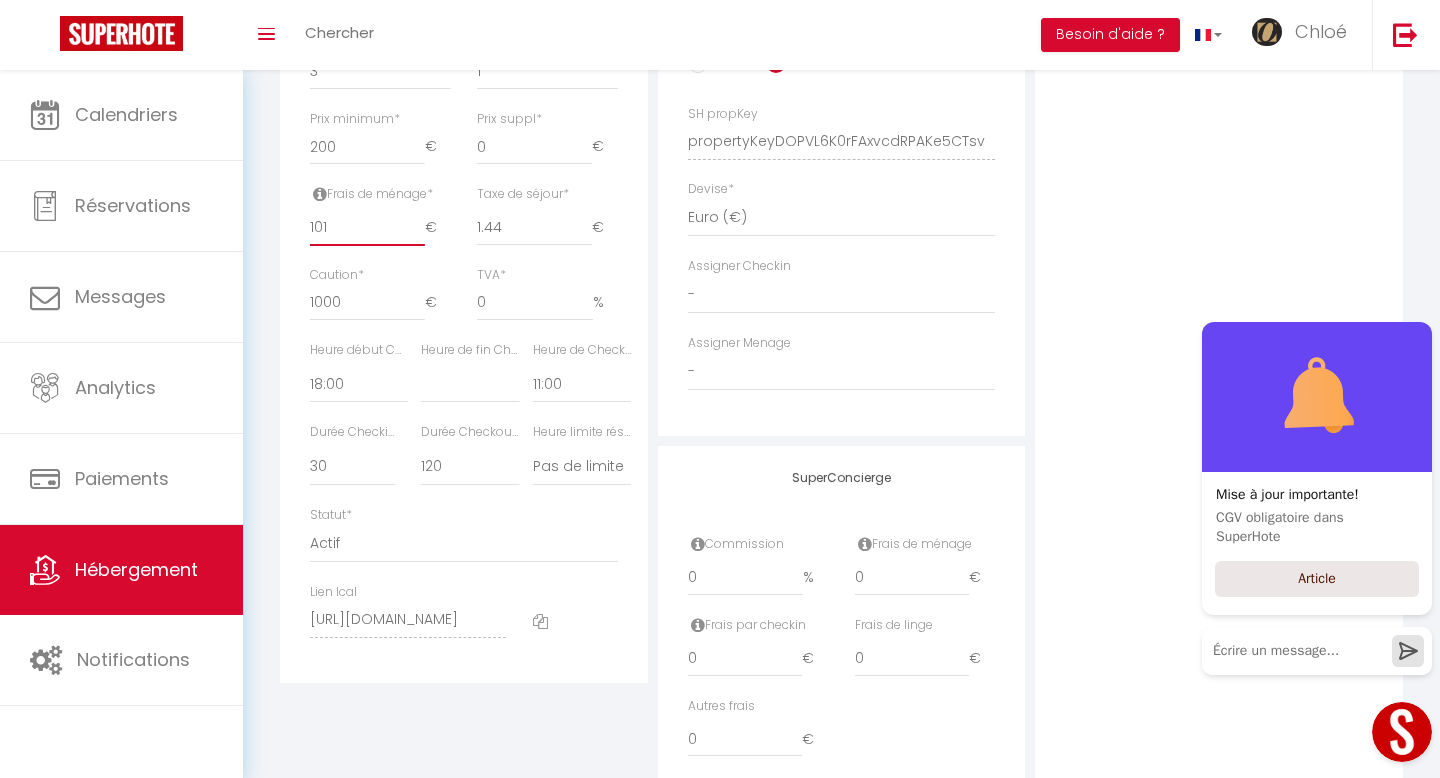 type on "102" 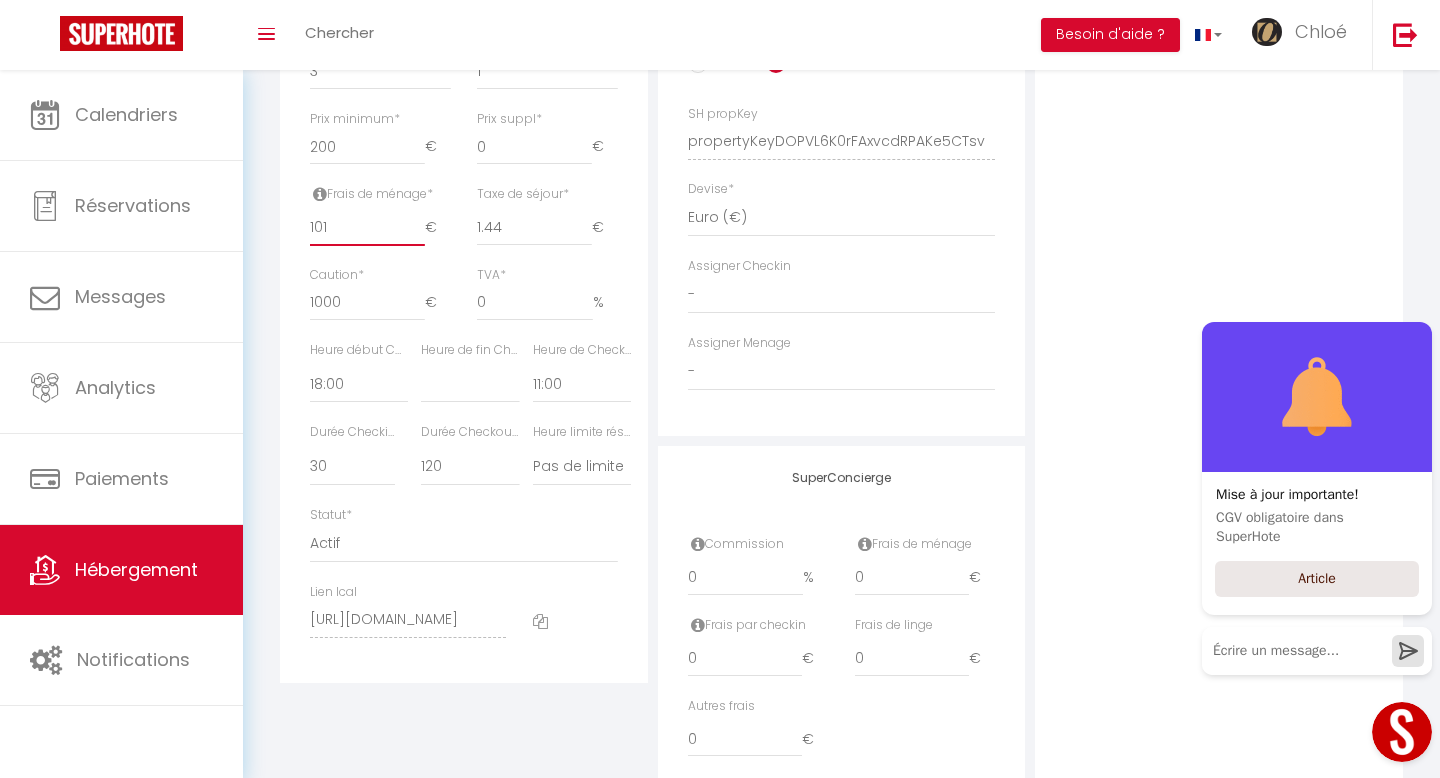 select 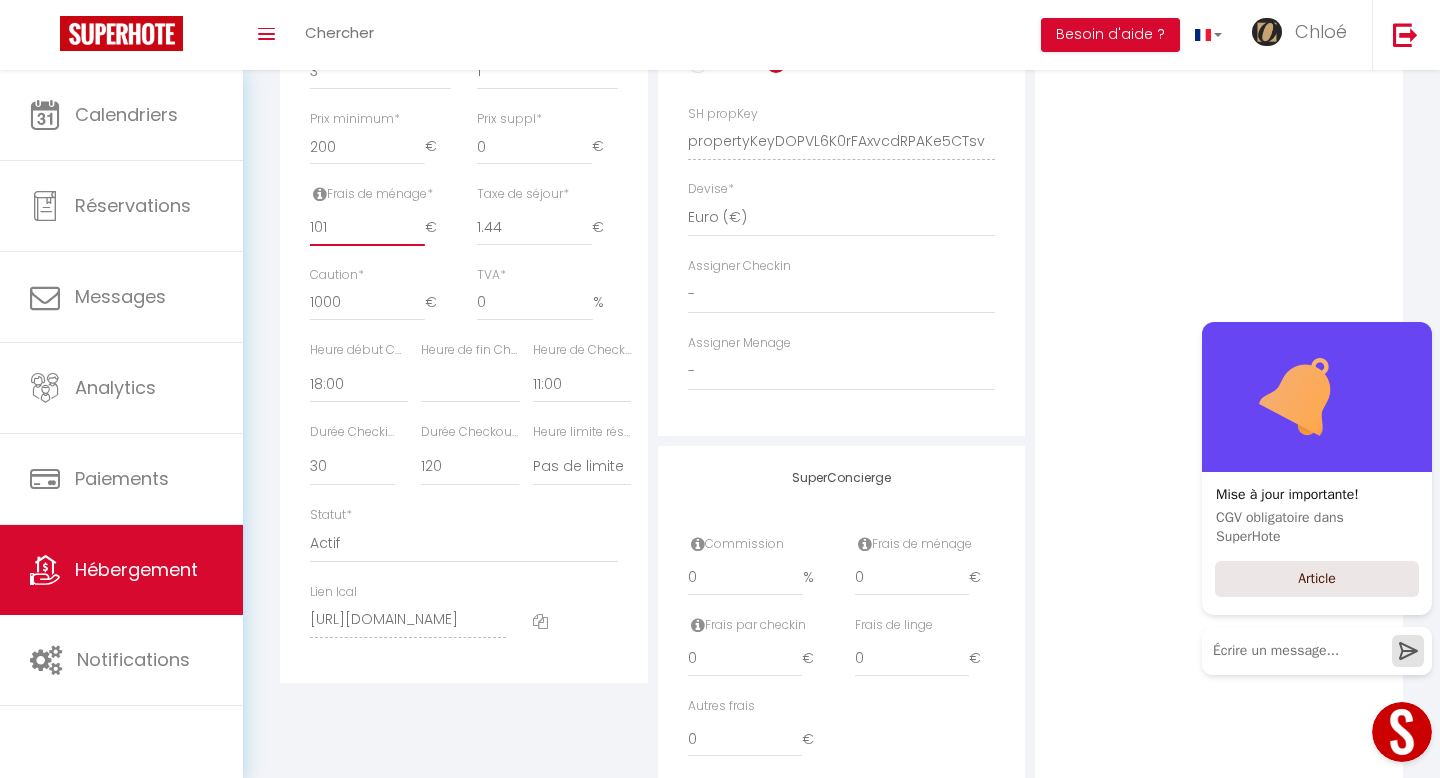 checkbox on "false" 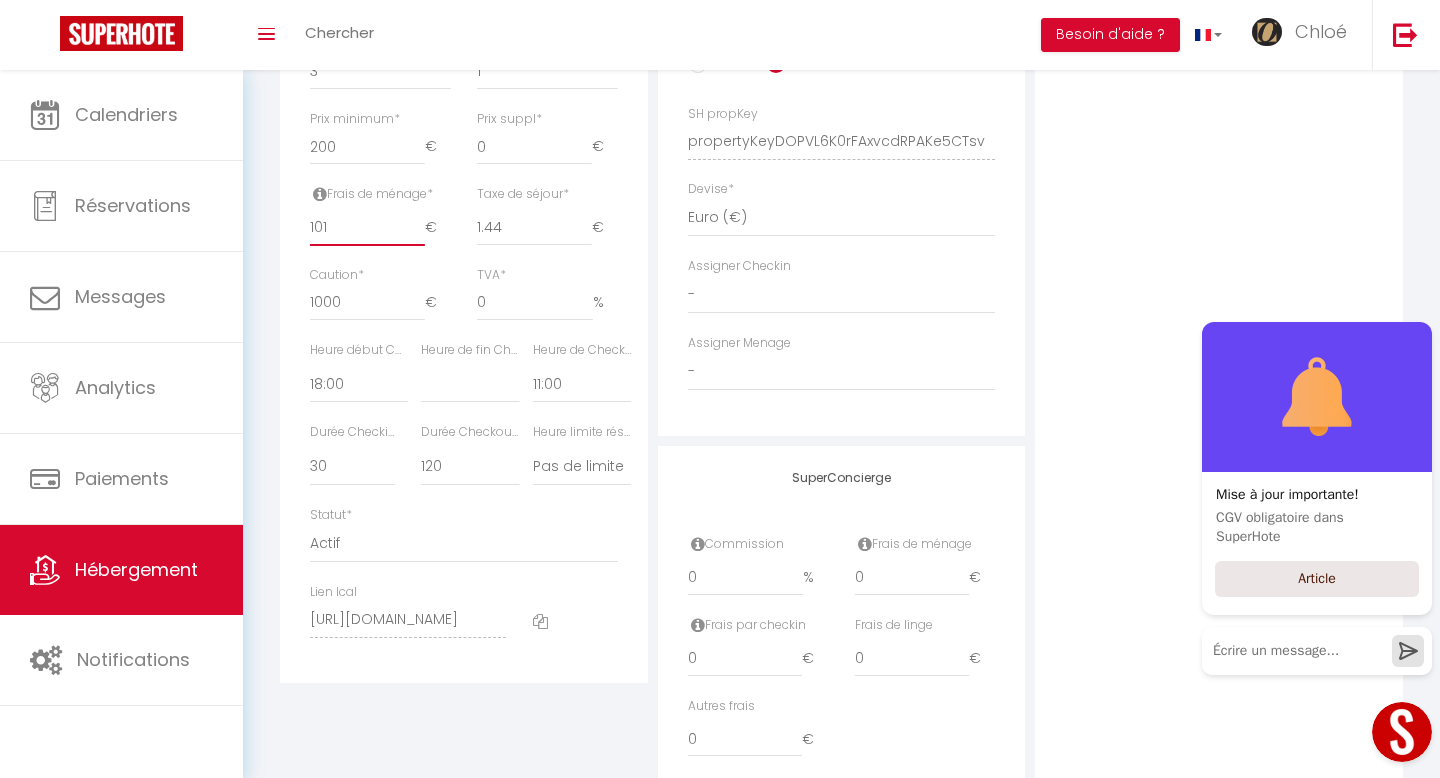 checkbox on "false" 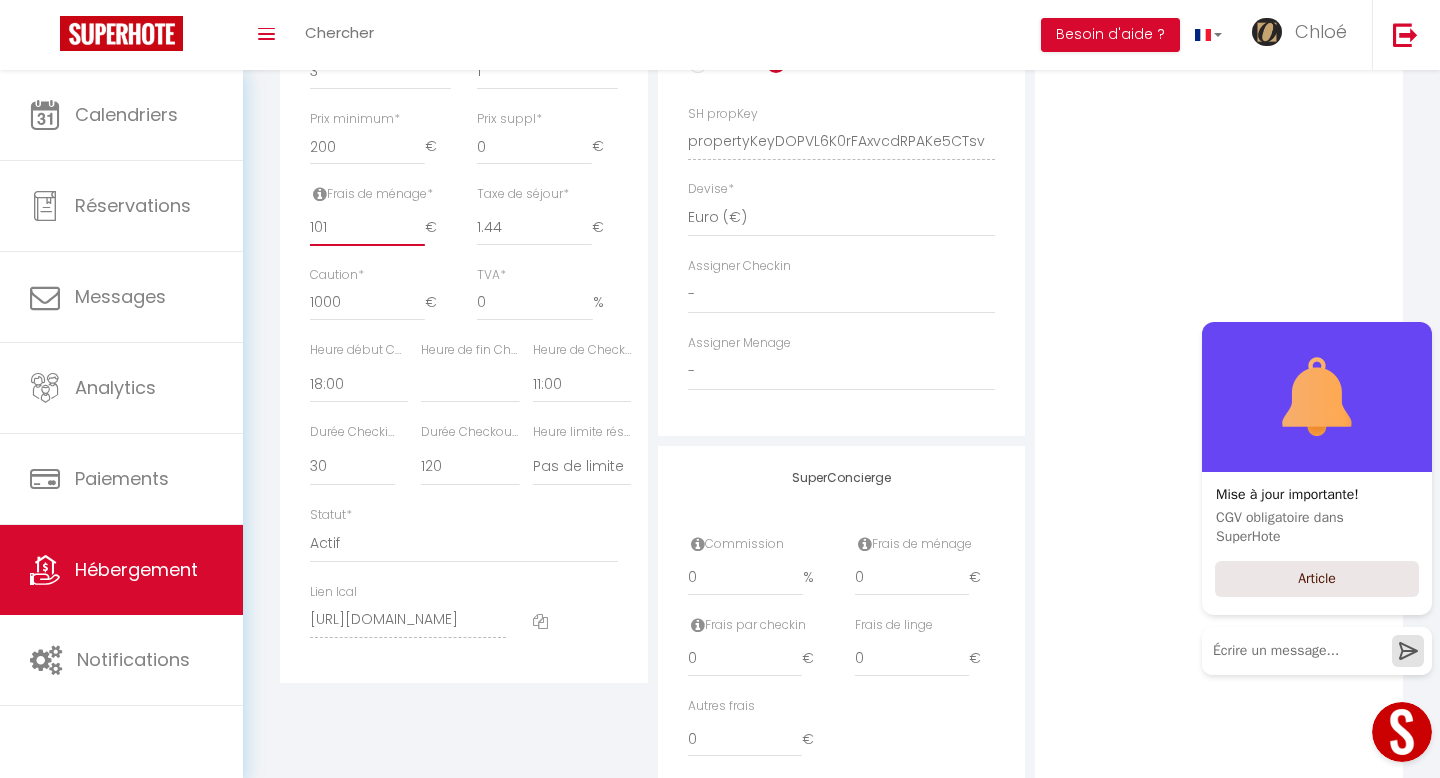 checkbox on "false" 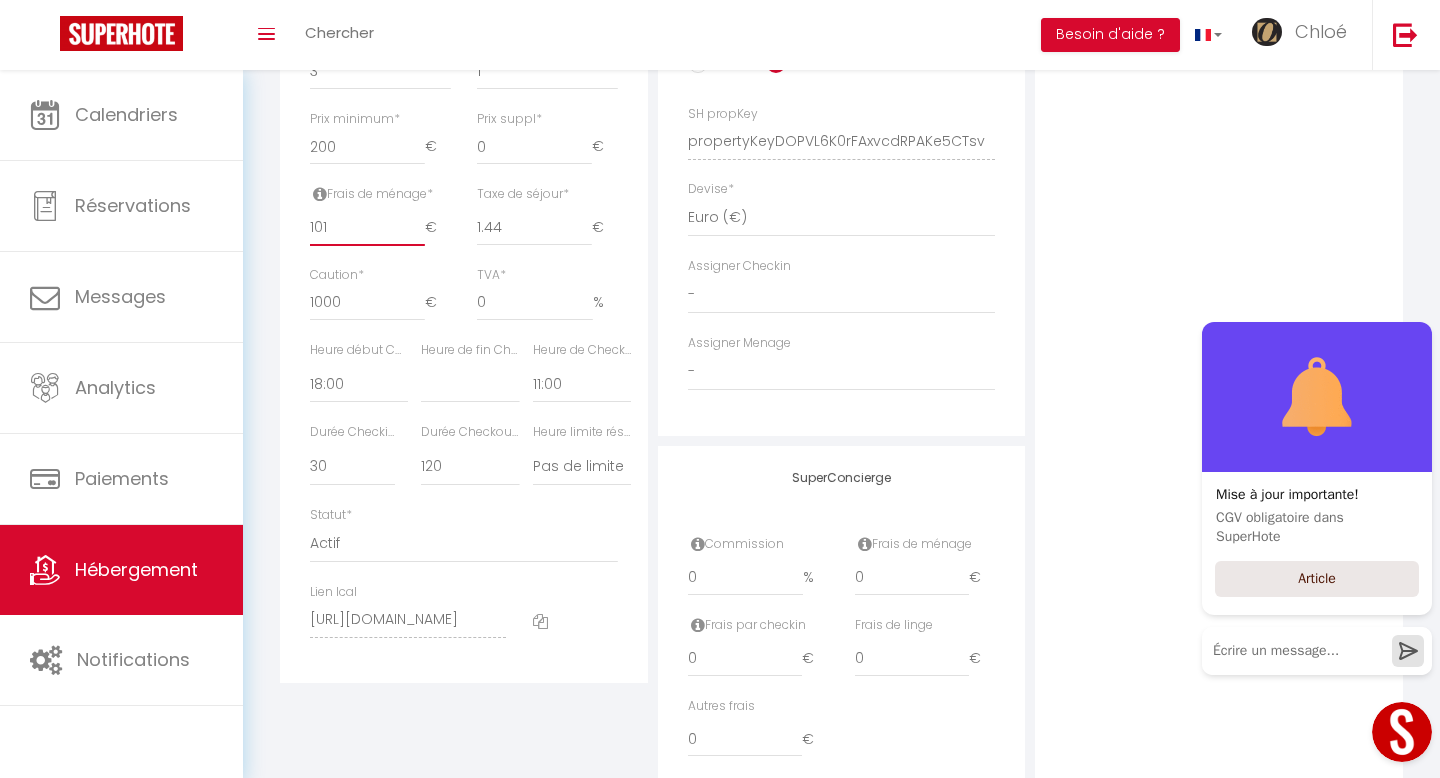 checkbox on "false" 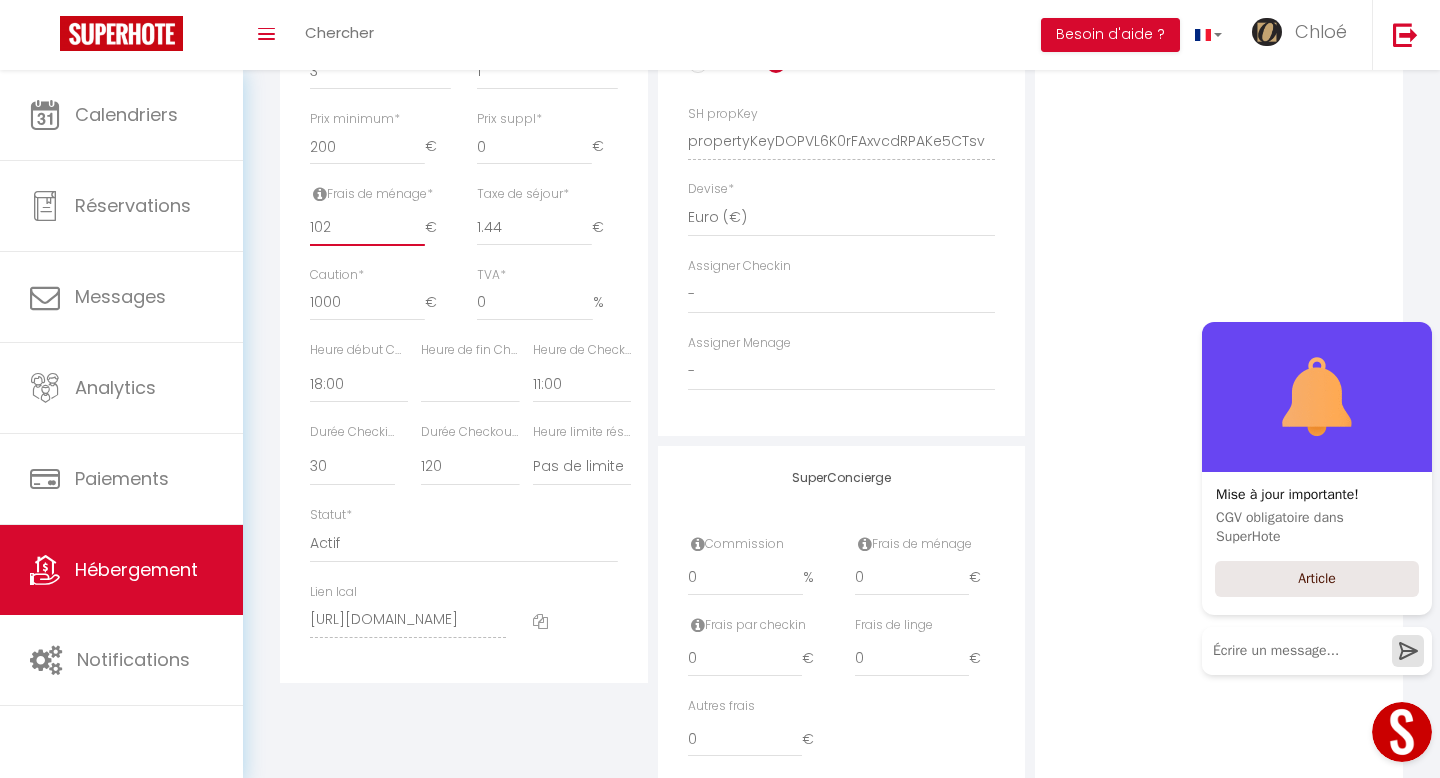 type on "103" 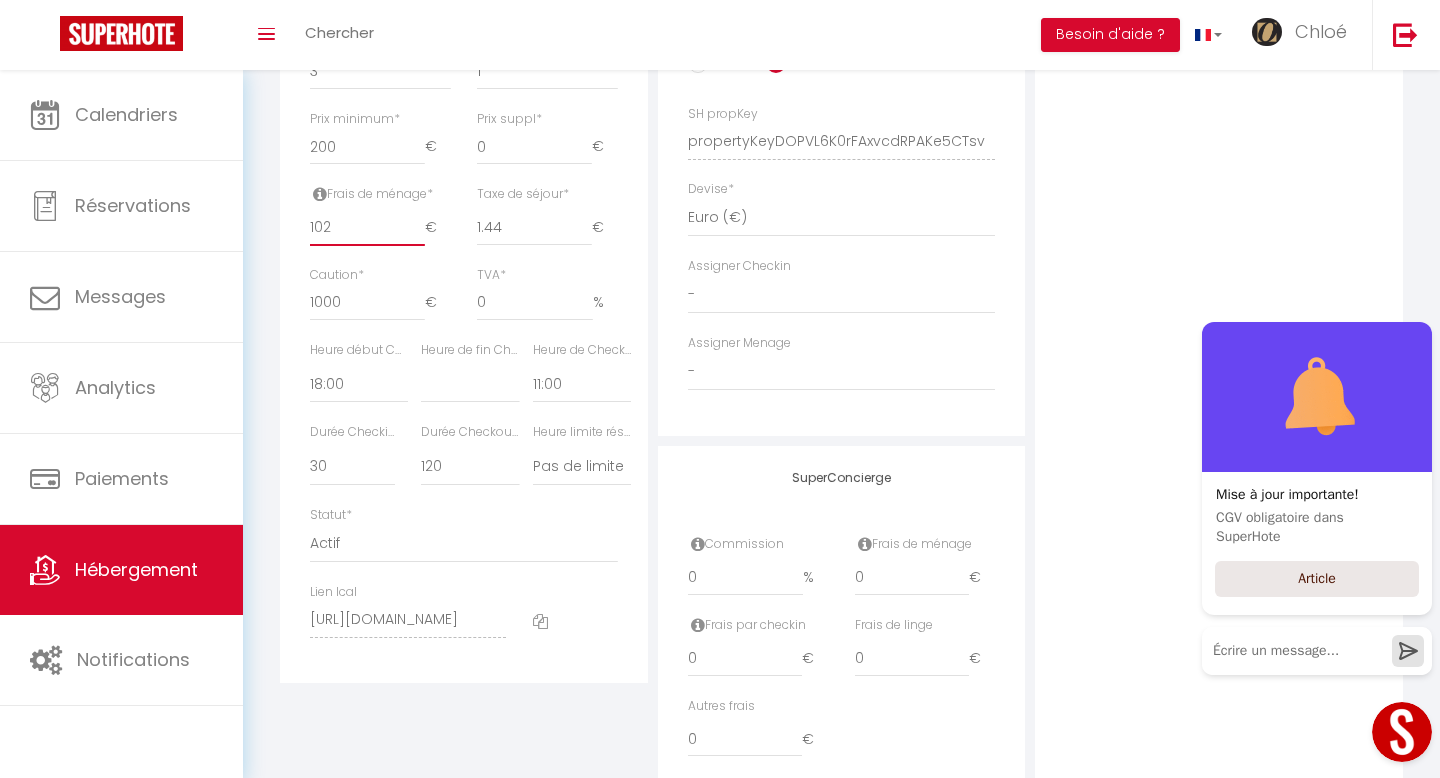 select 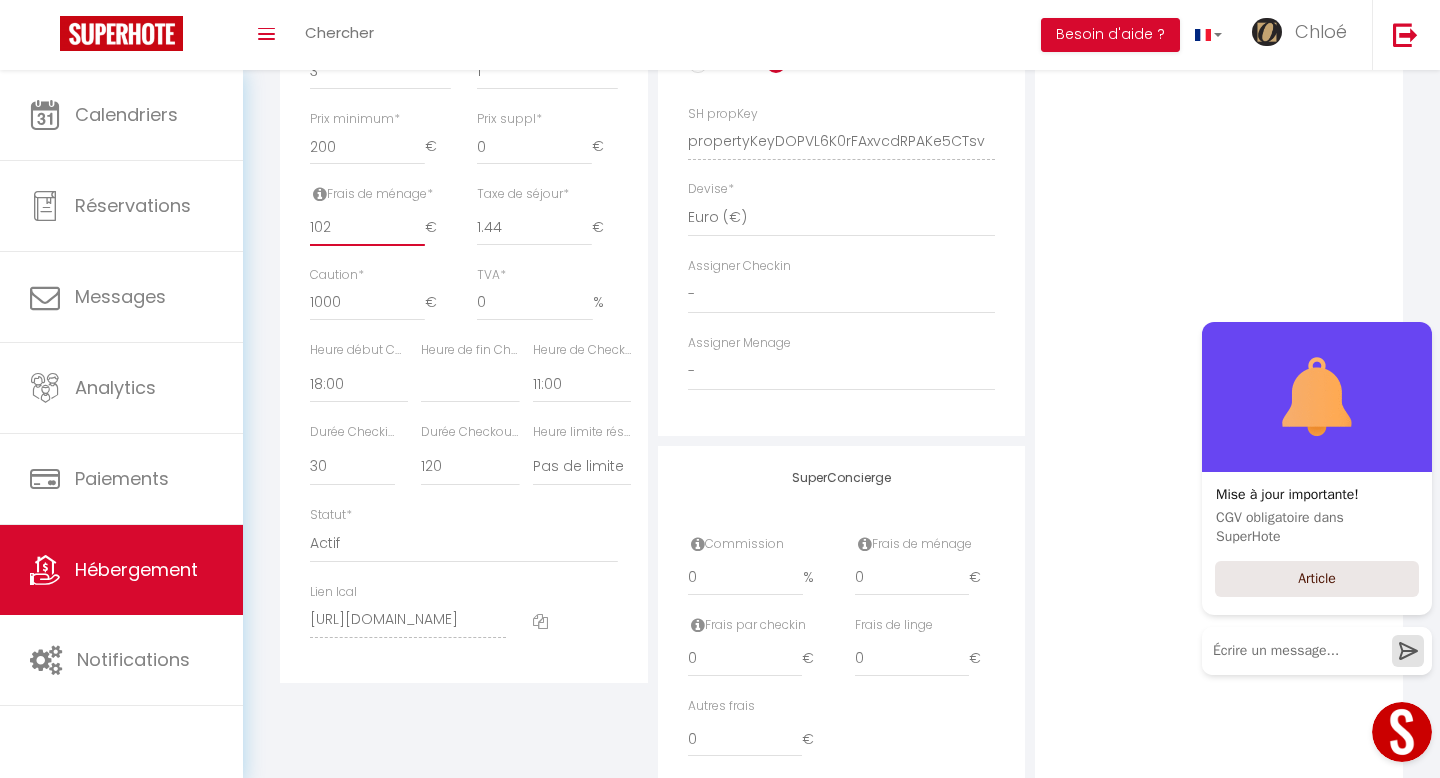 checkbox on "false" 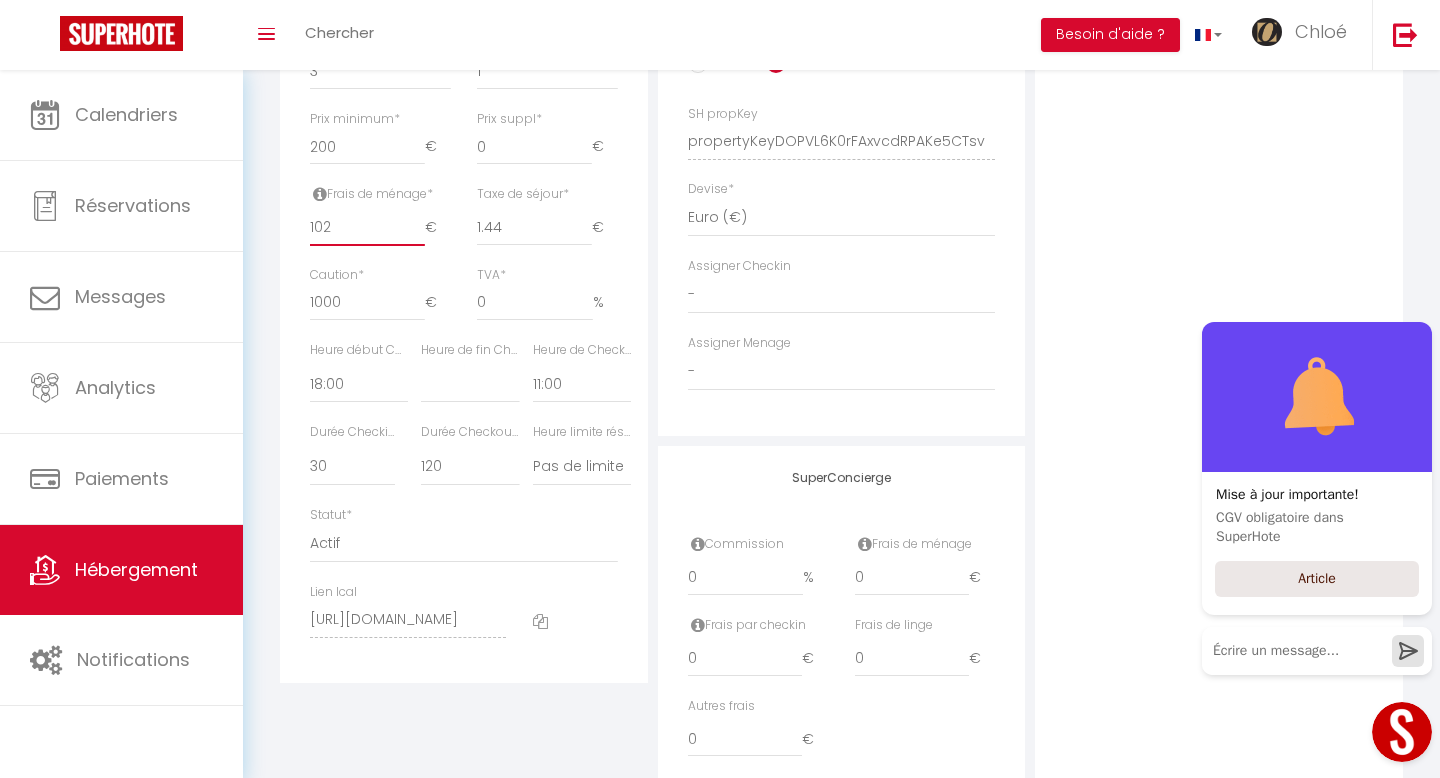 checkbox on "false" 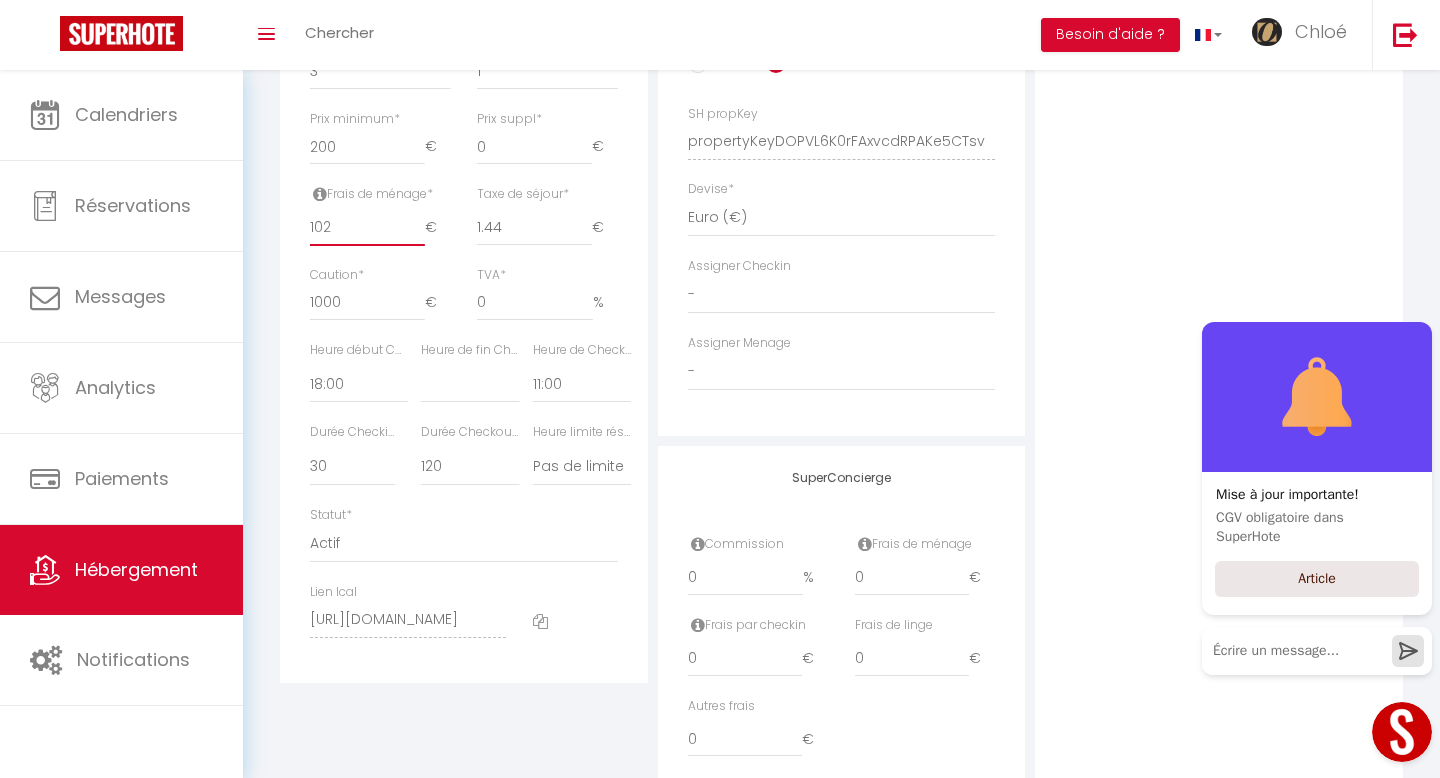 checkbox on "false" 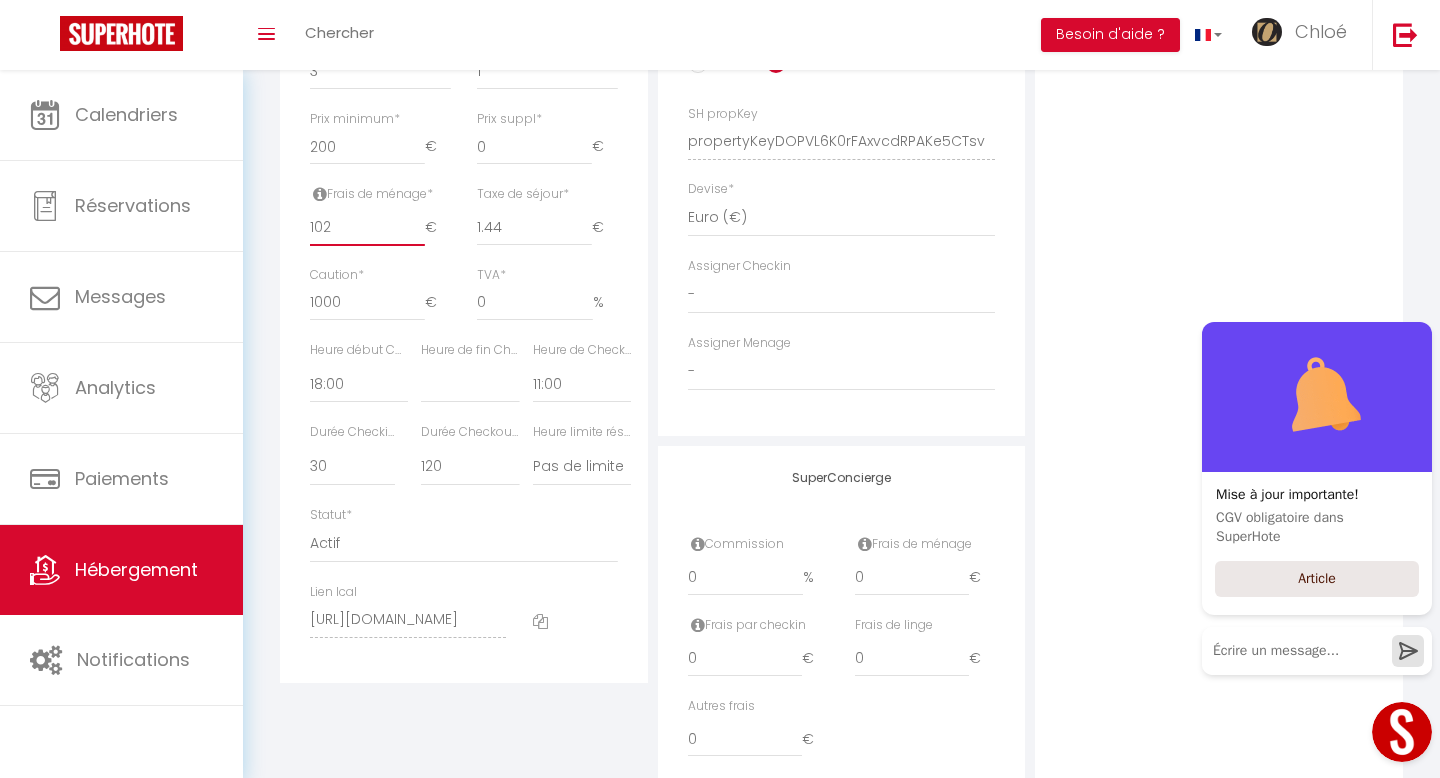 checkbox on "false" 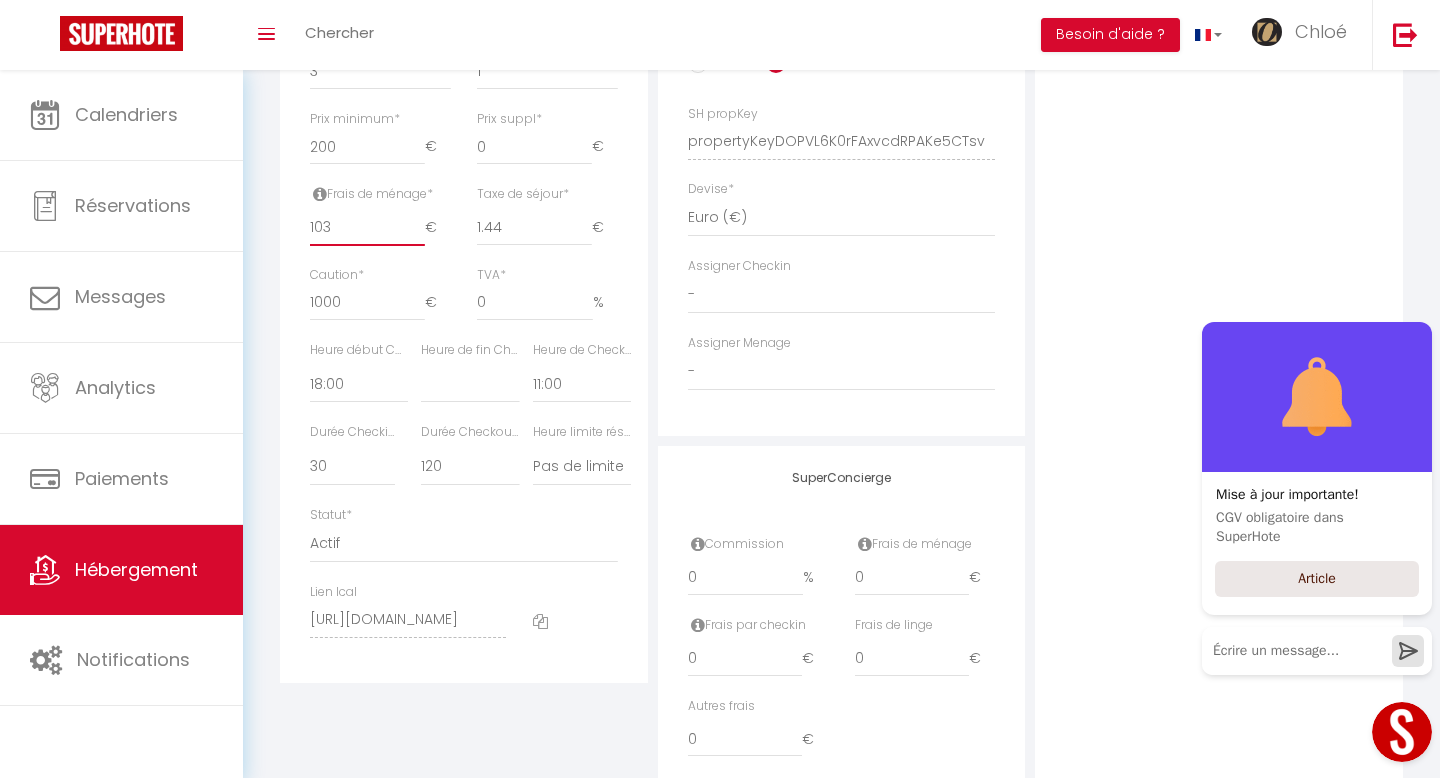 type on "104" 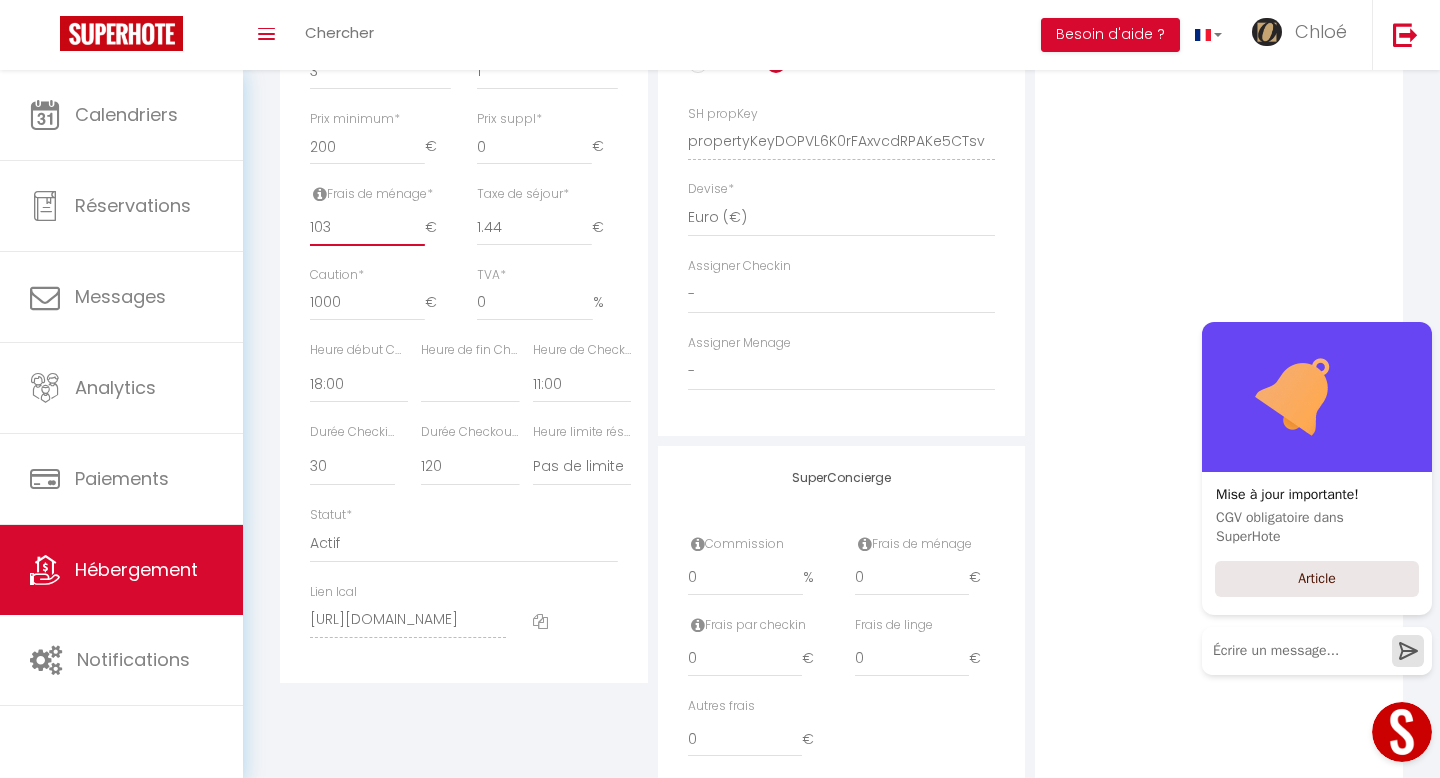 select 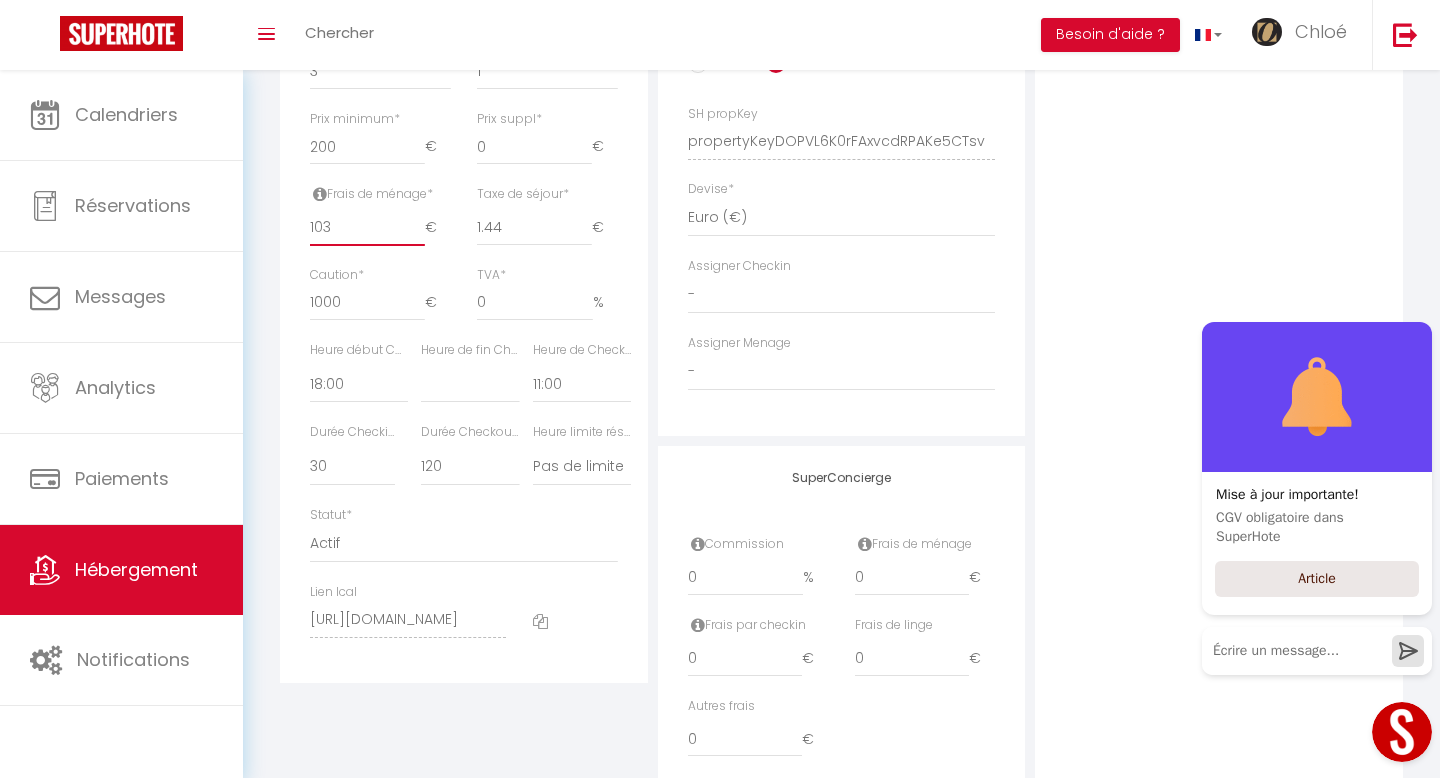 checkbox on "false" 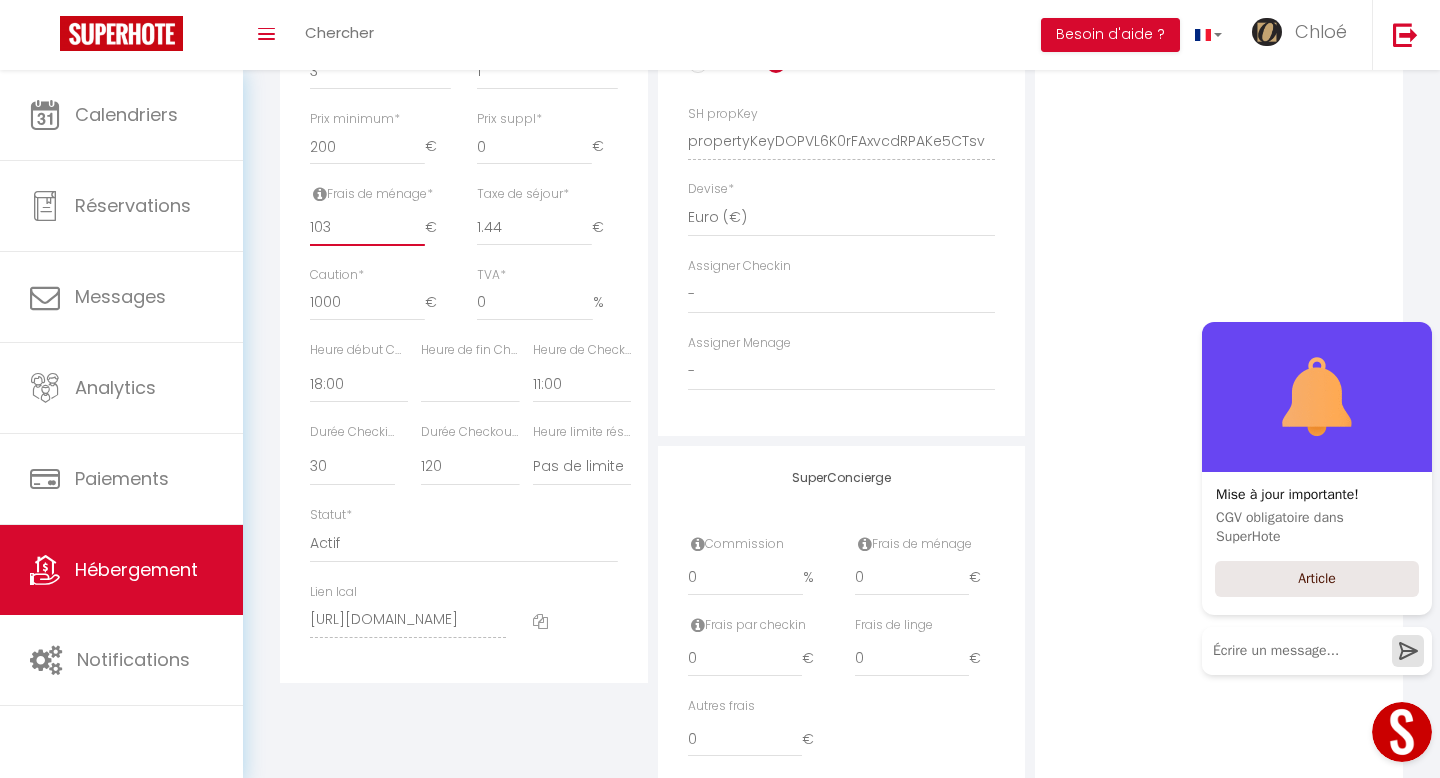 checkbox on "false" 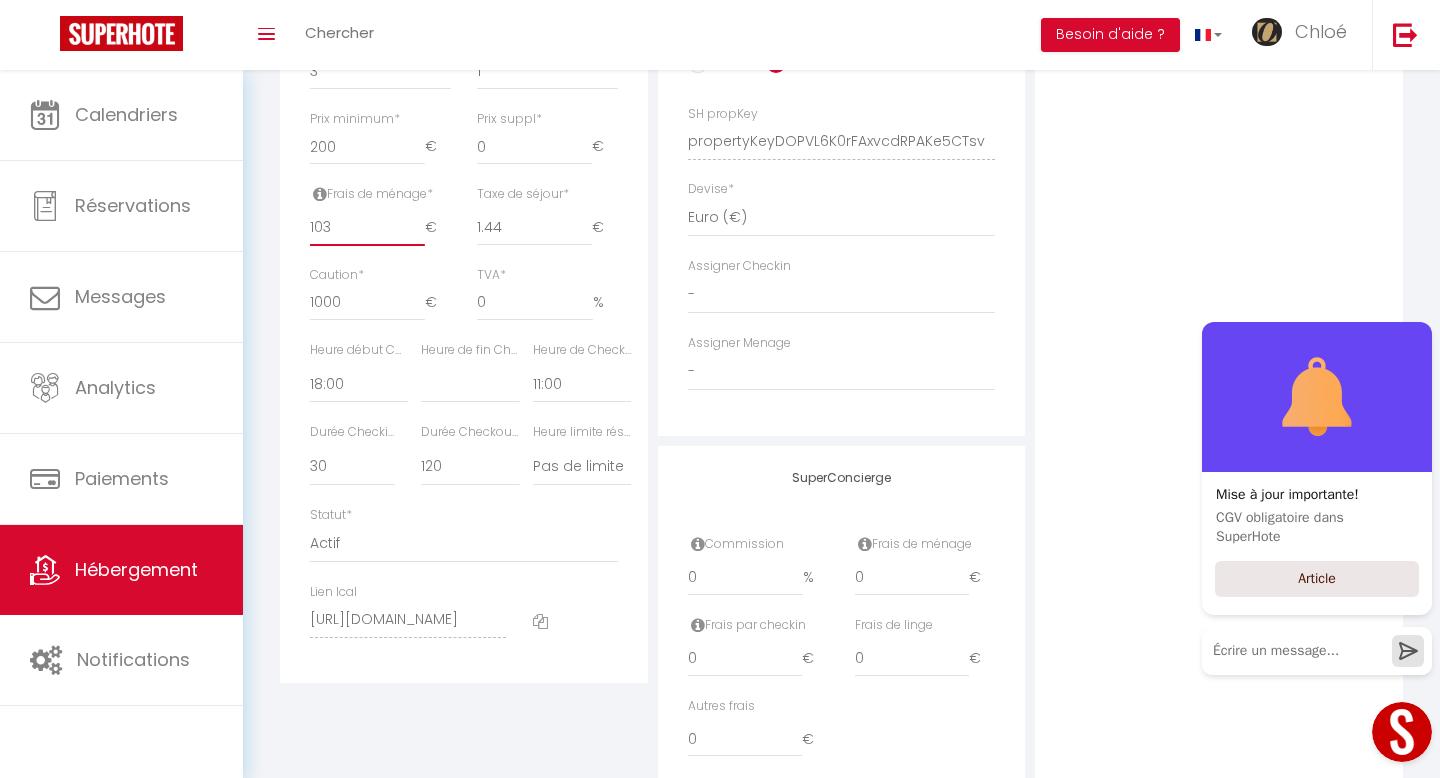 checkbox on "false" 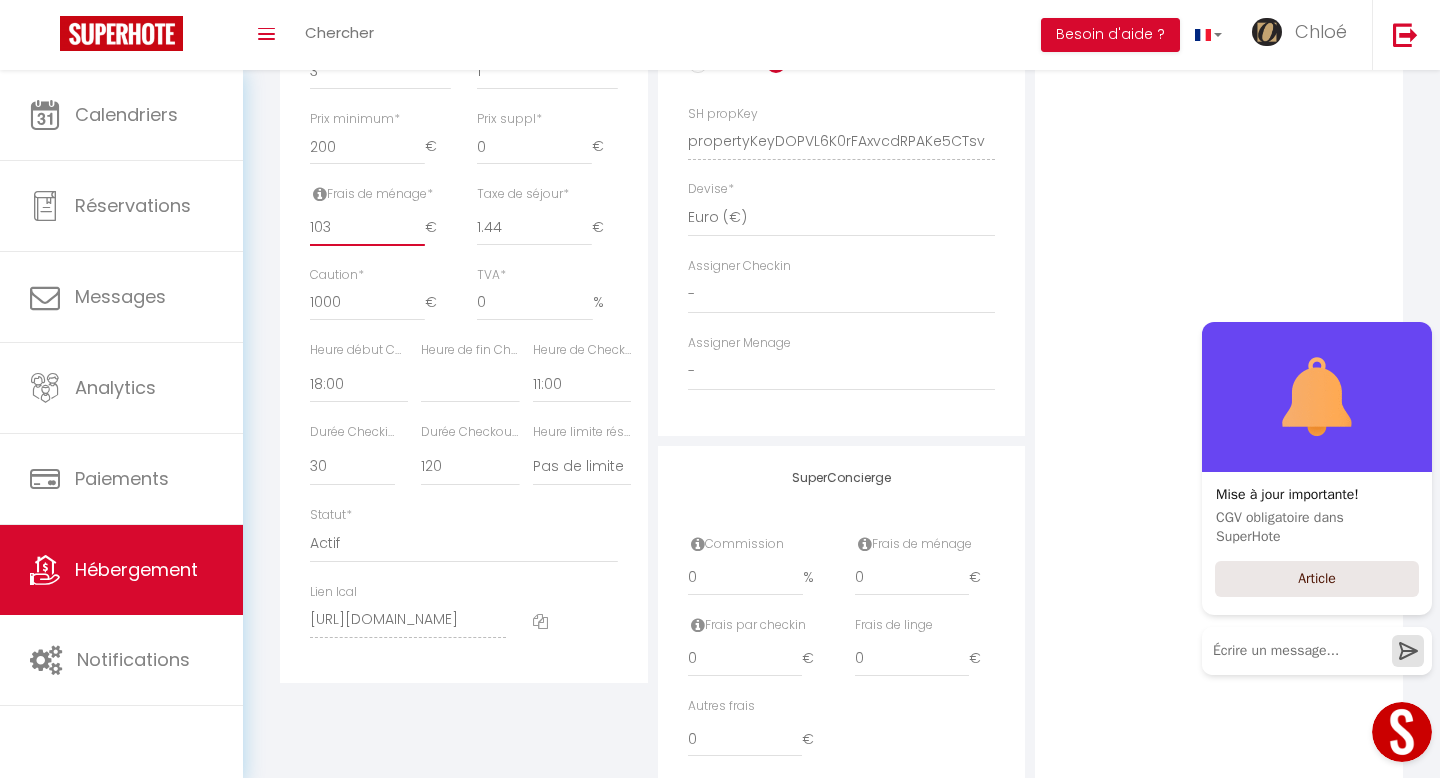 checkbox on "false" 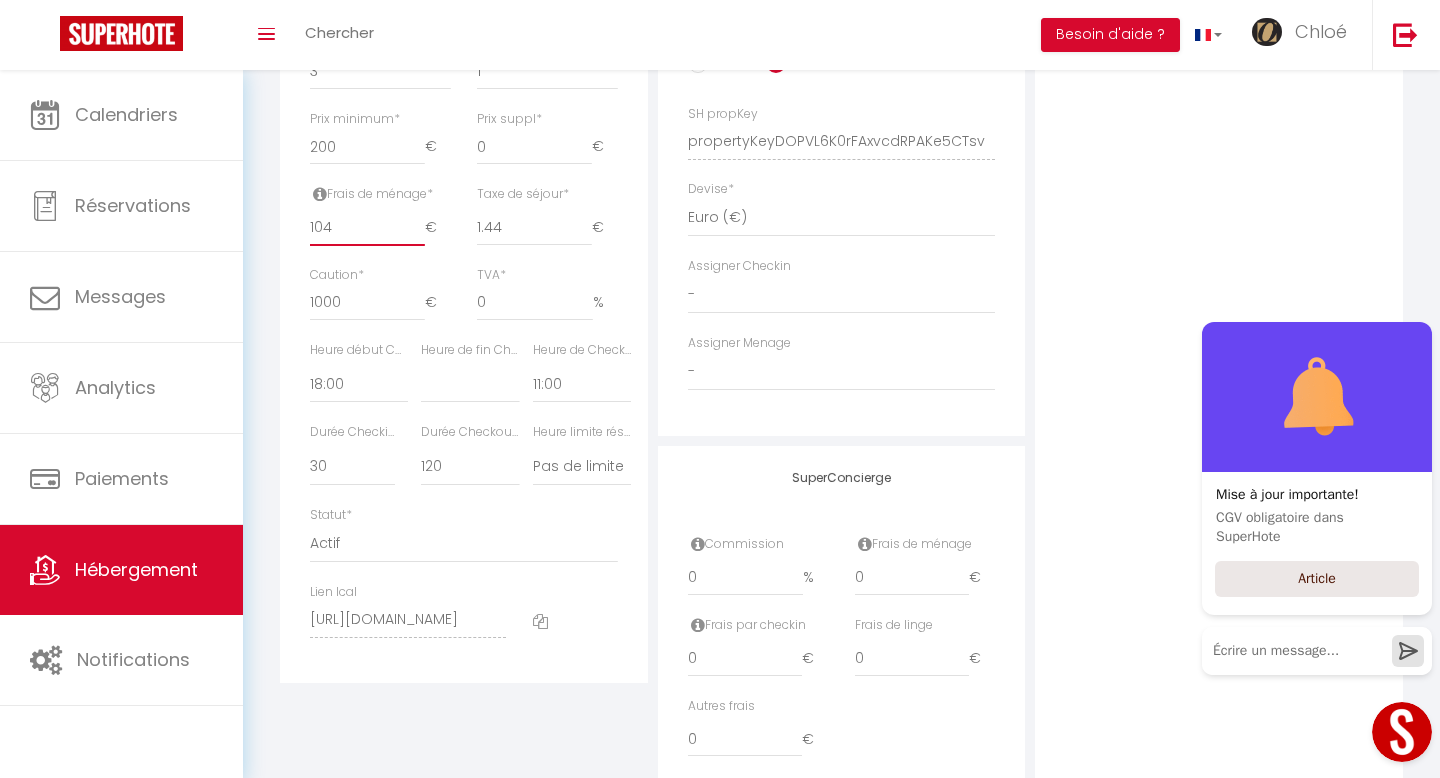 select 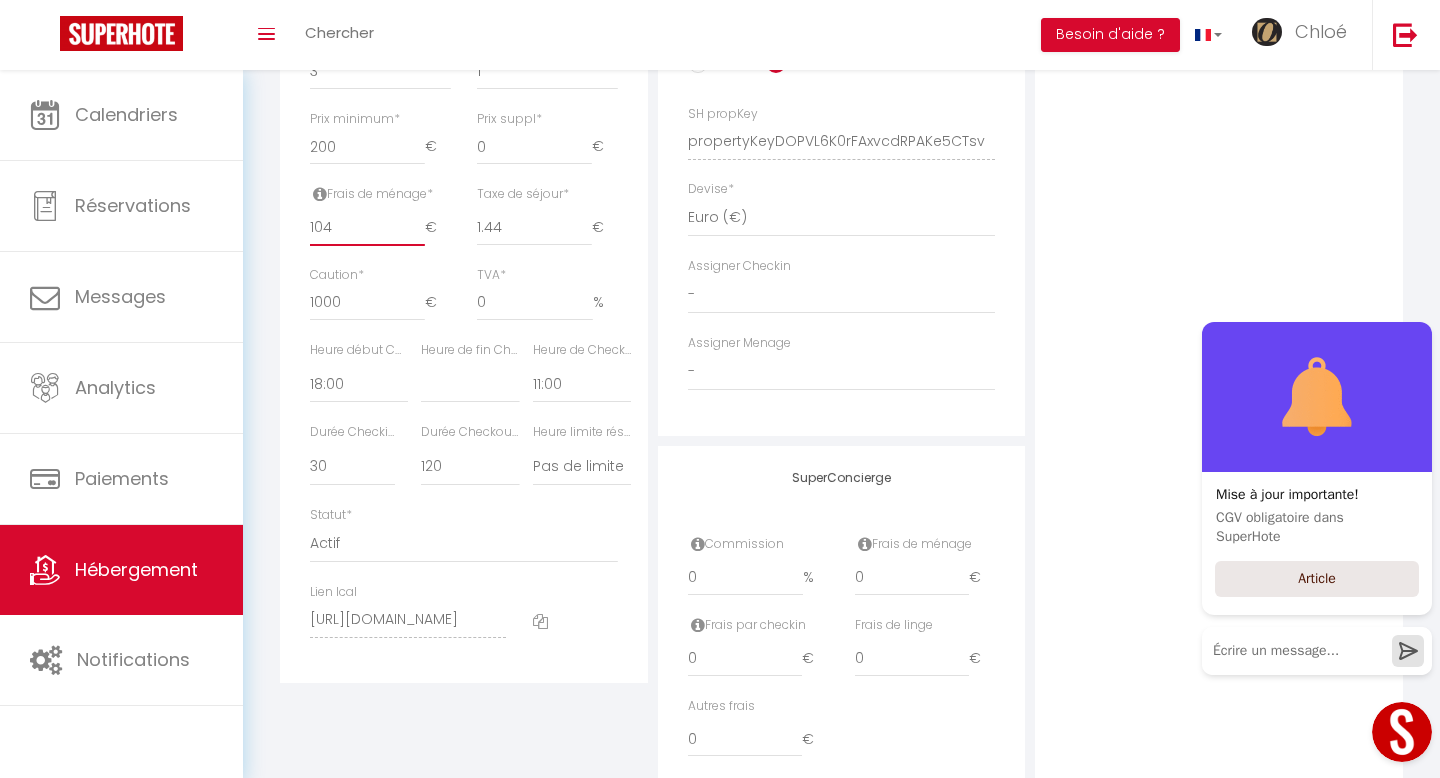 checkbox on "false" 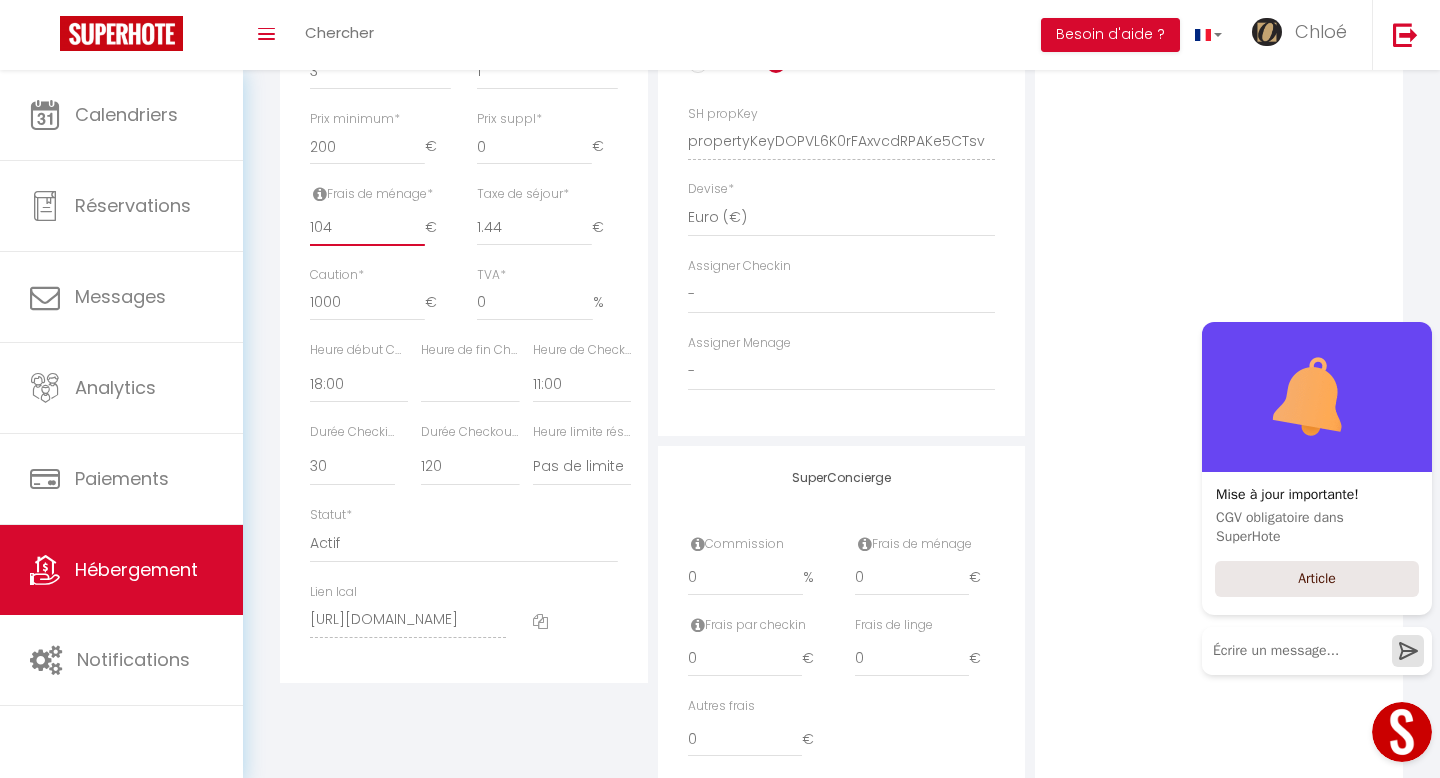 checkbox on "false" 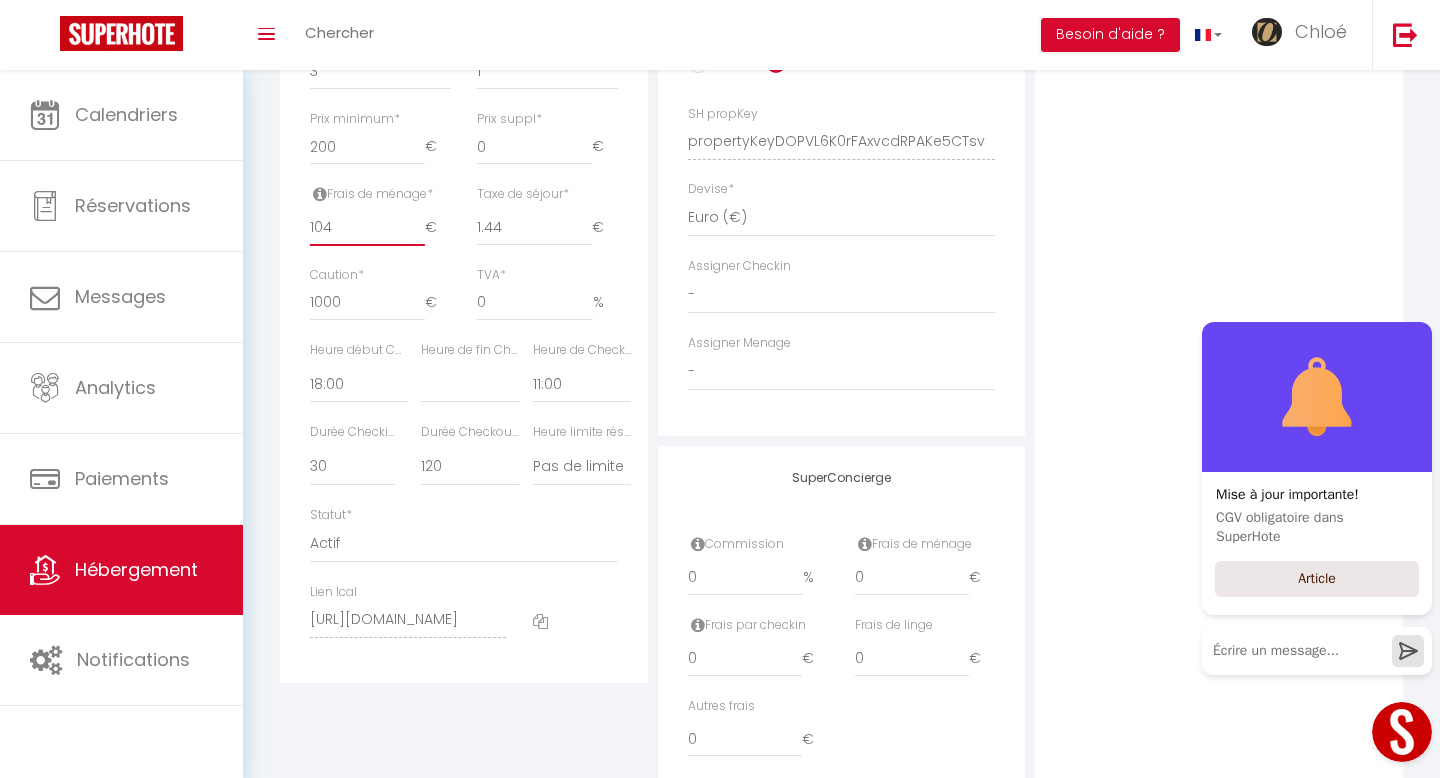 checkbox on "false" 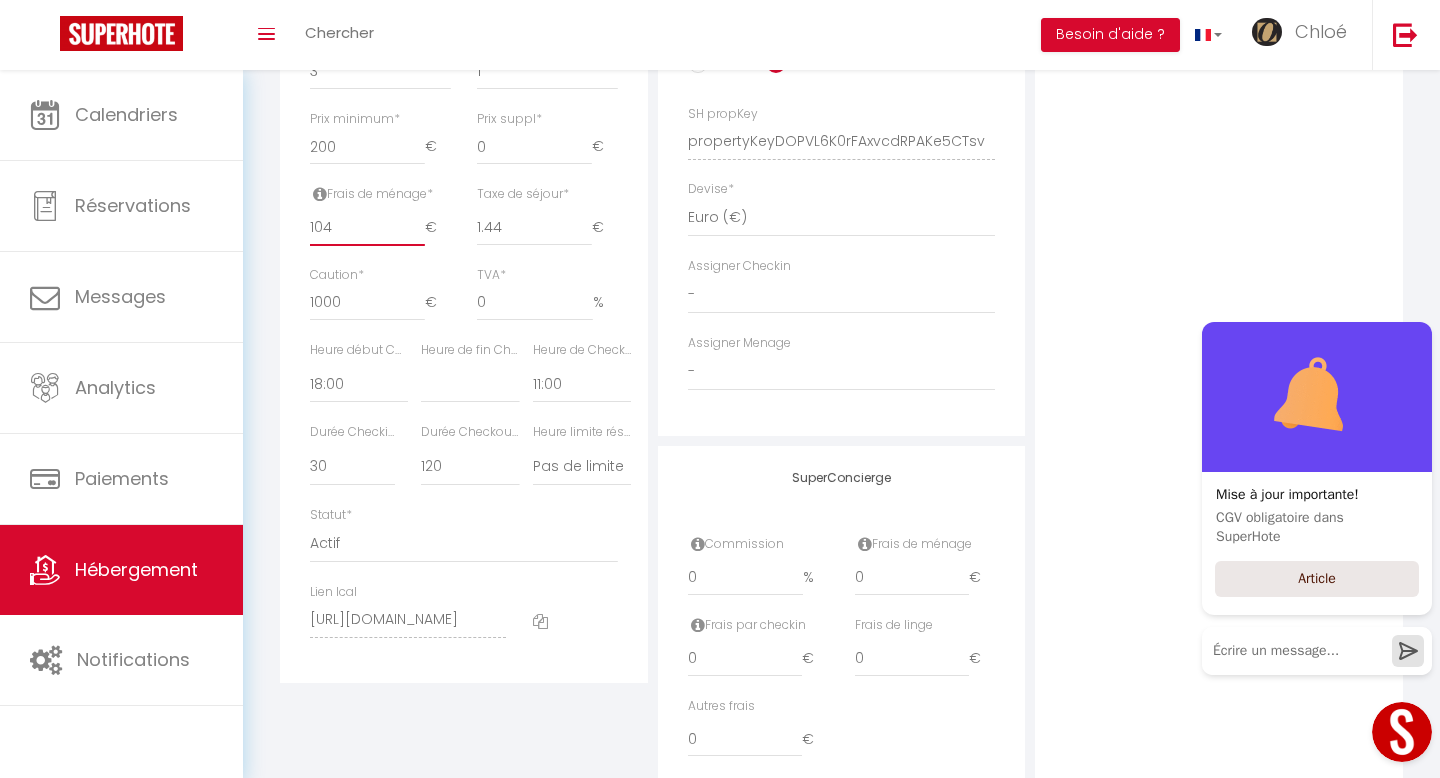 checkbox on "false" 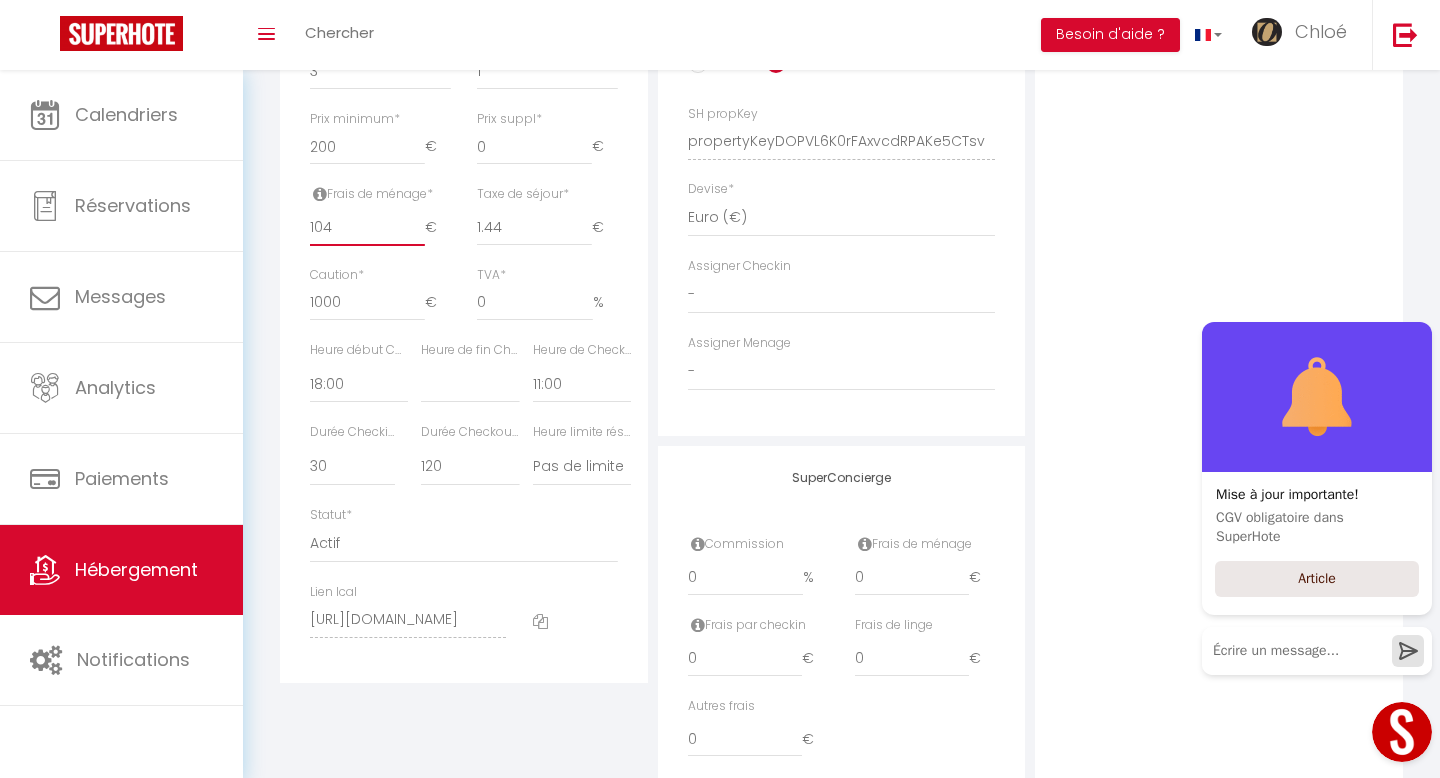 type on "105" 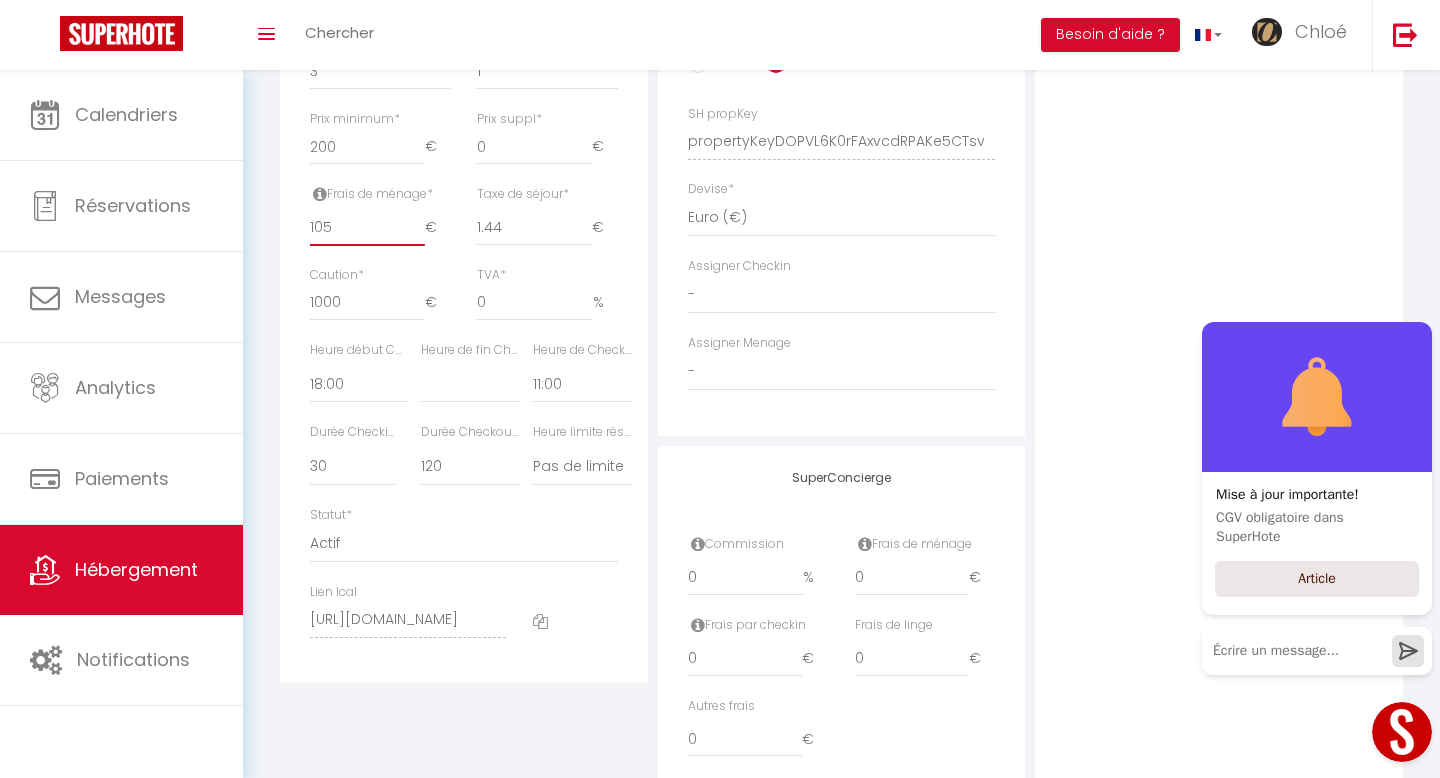 select 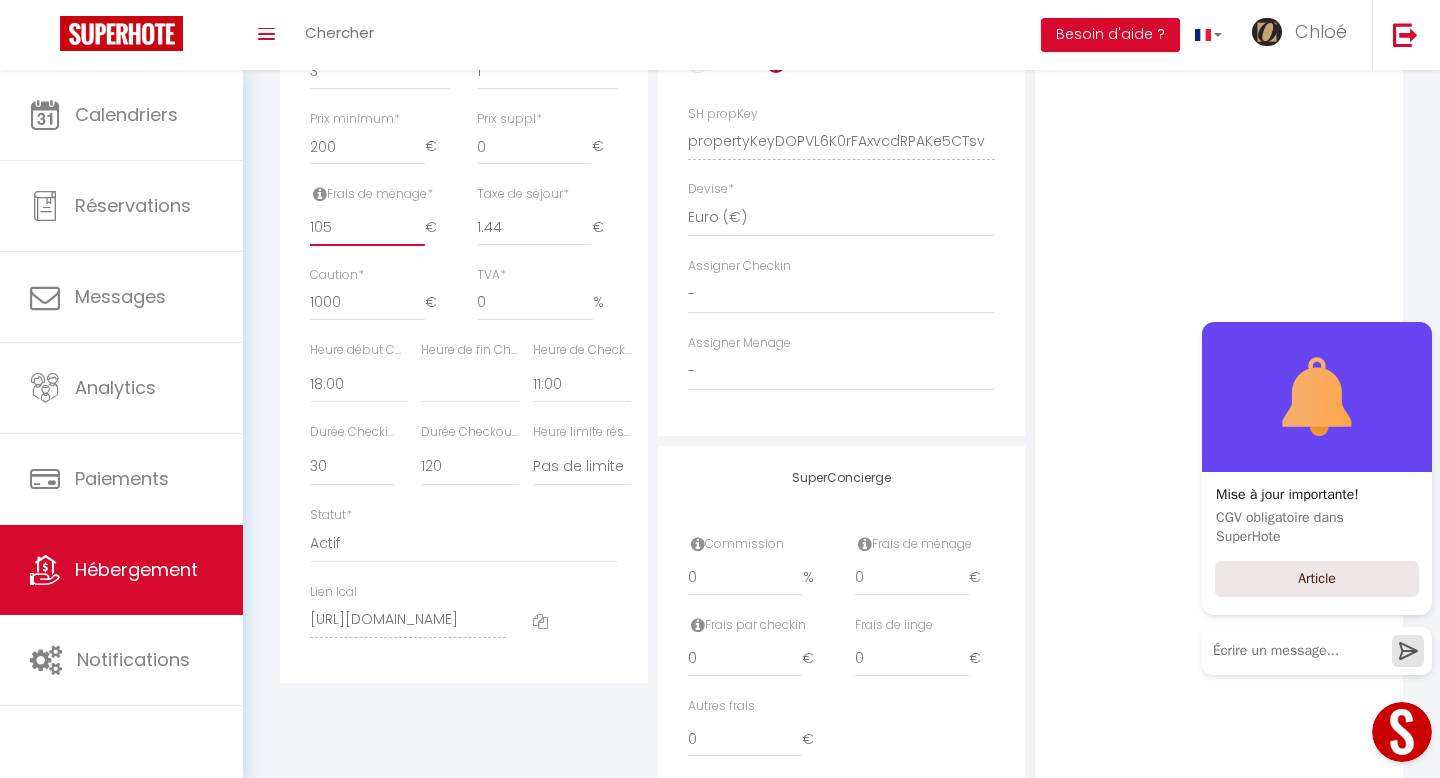 checkbox on "false" 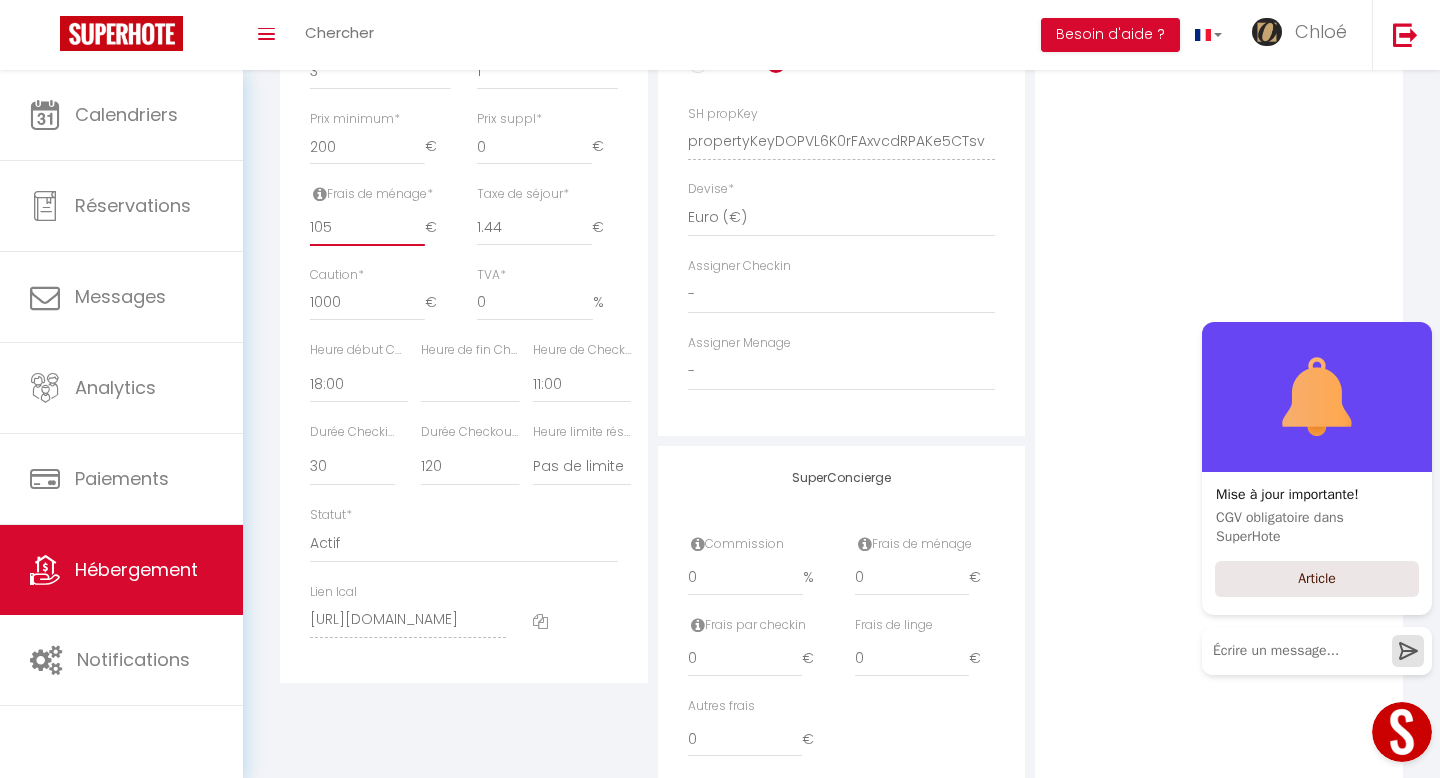 checkbox on "false" 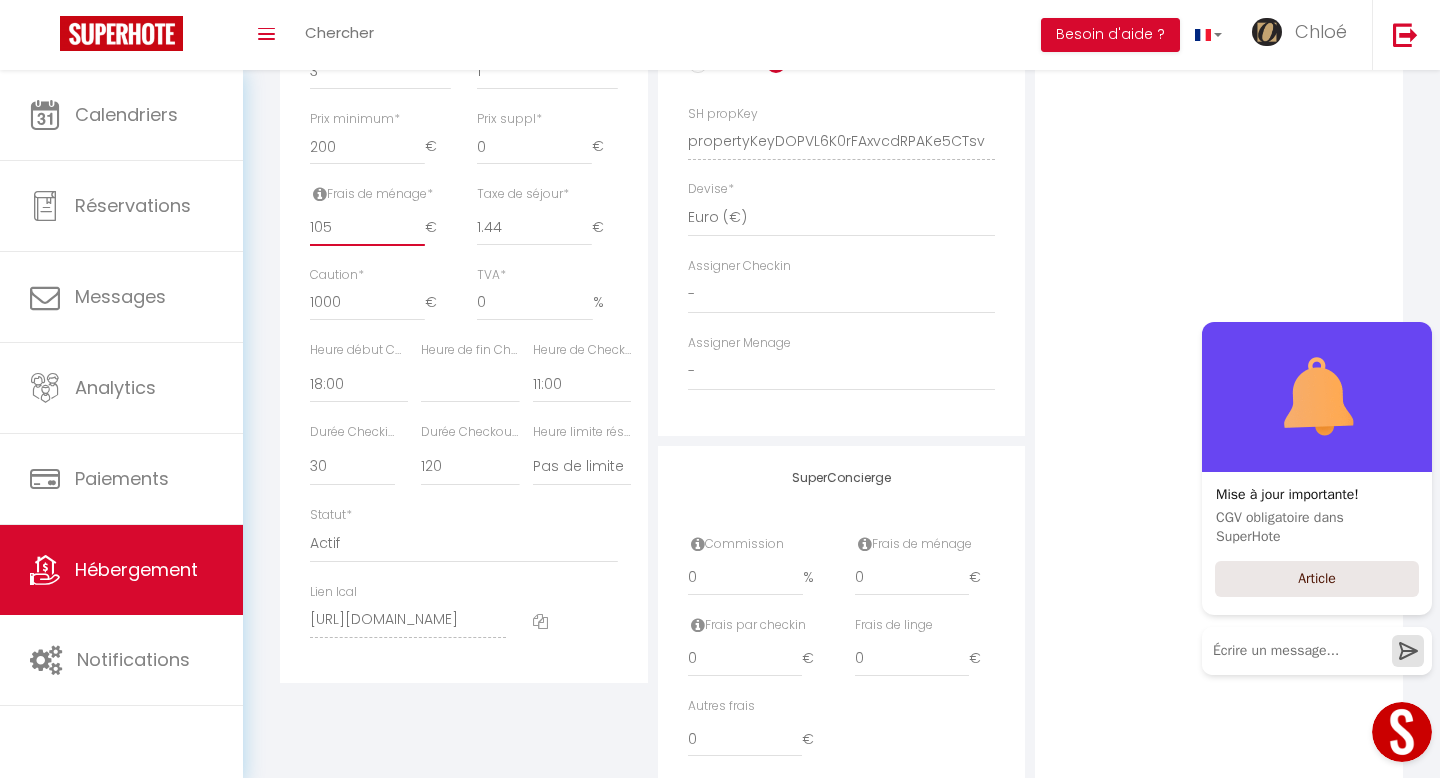 checkbox on "false" 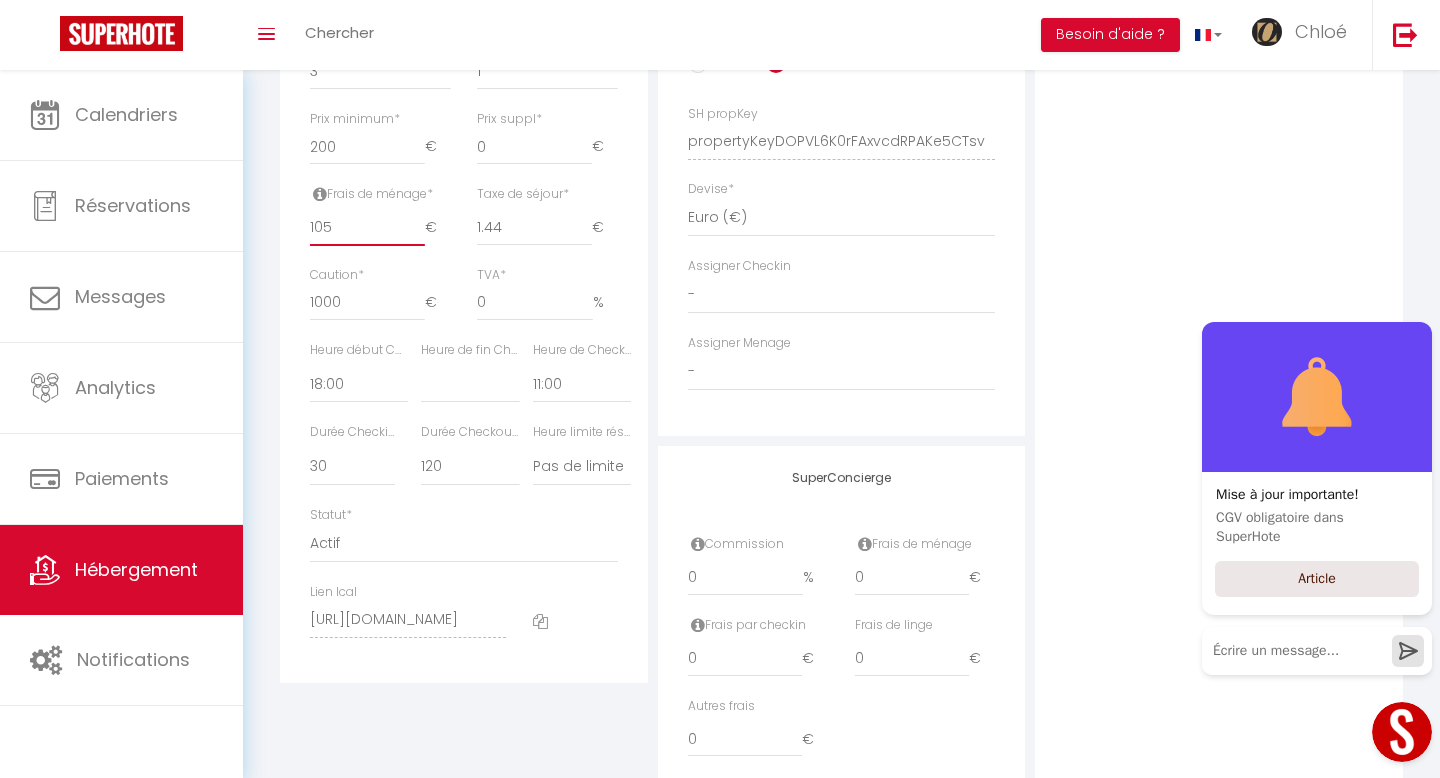 checkbox on "false" 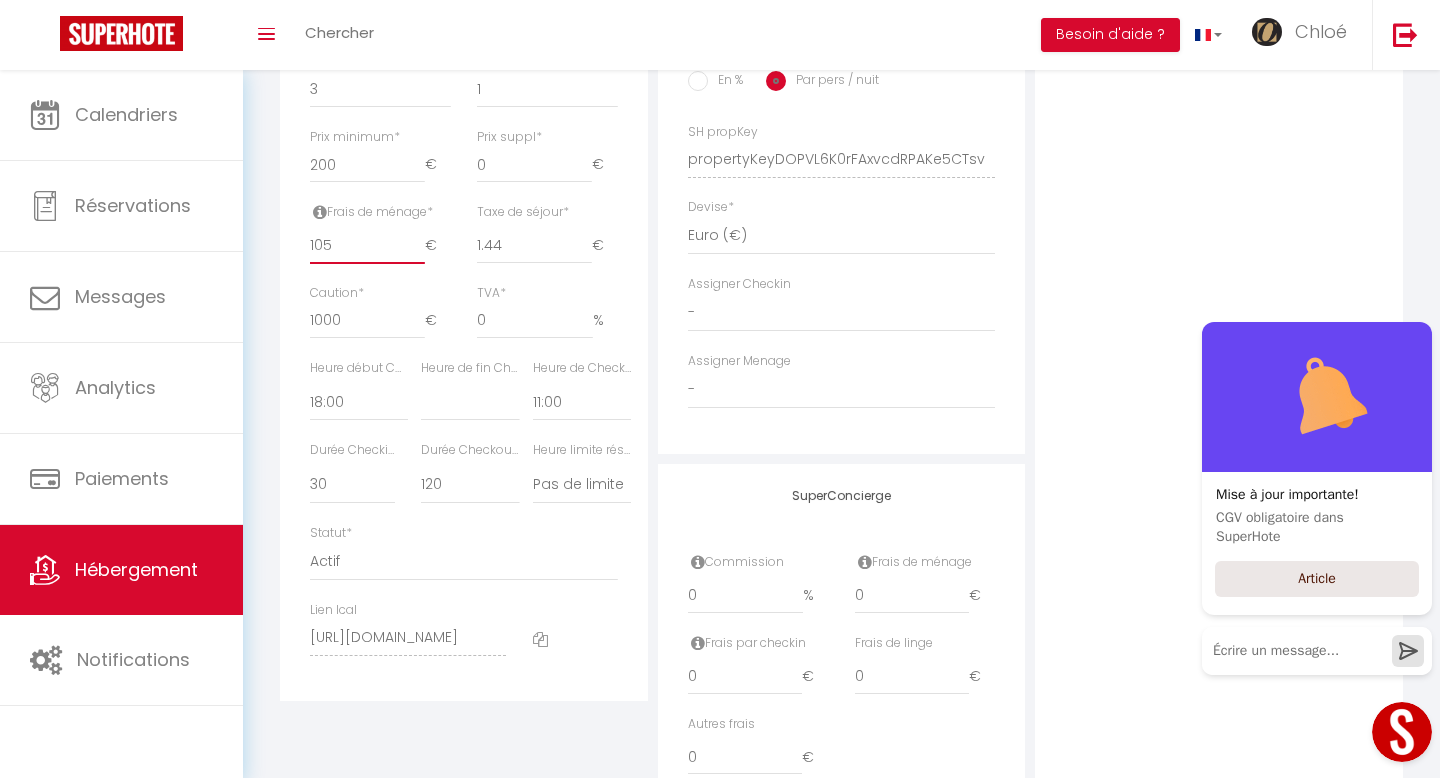type on "106" 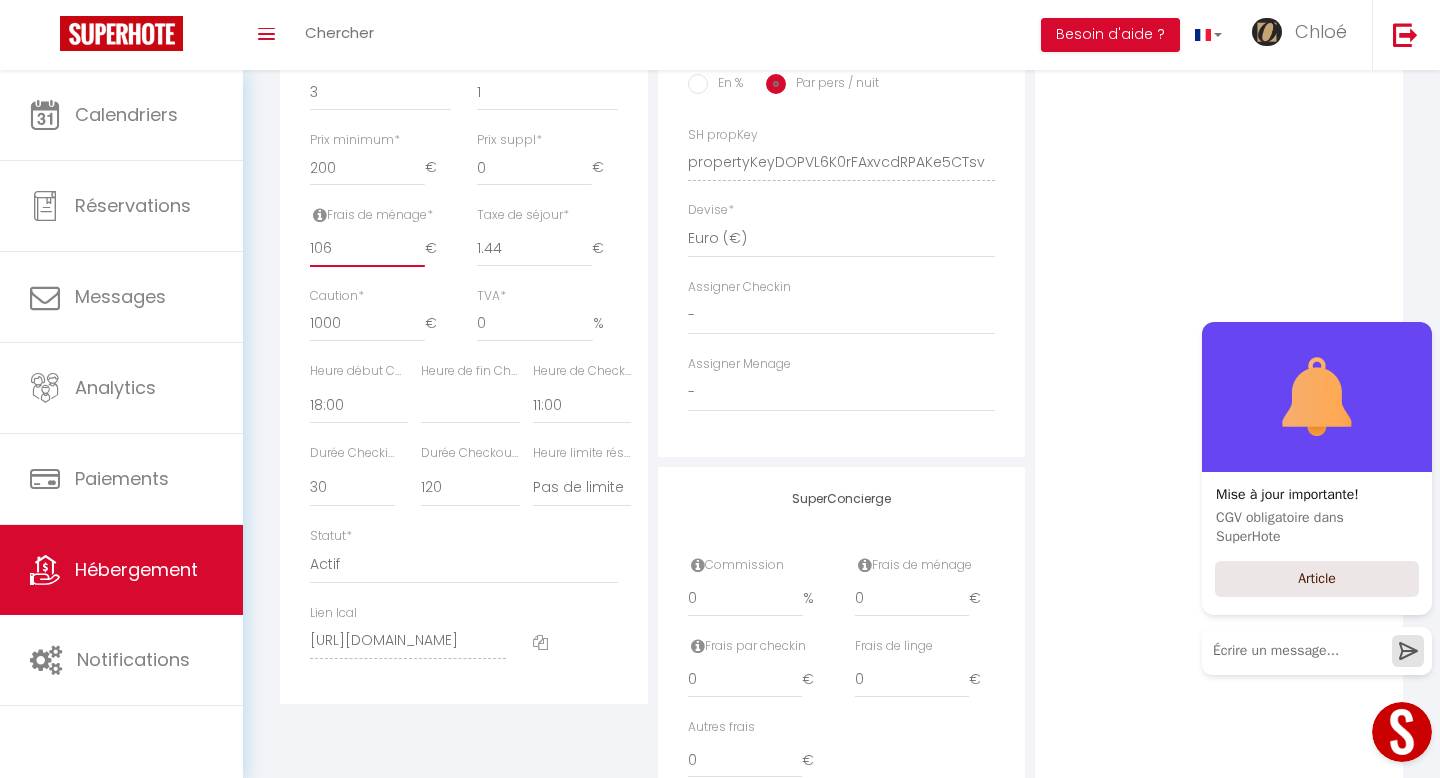 select 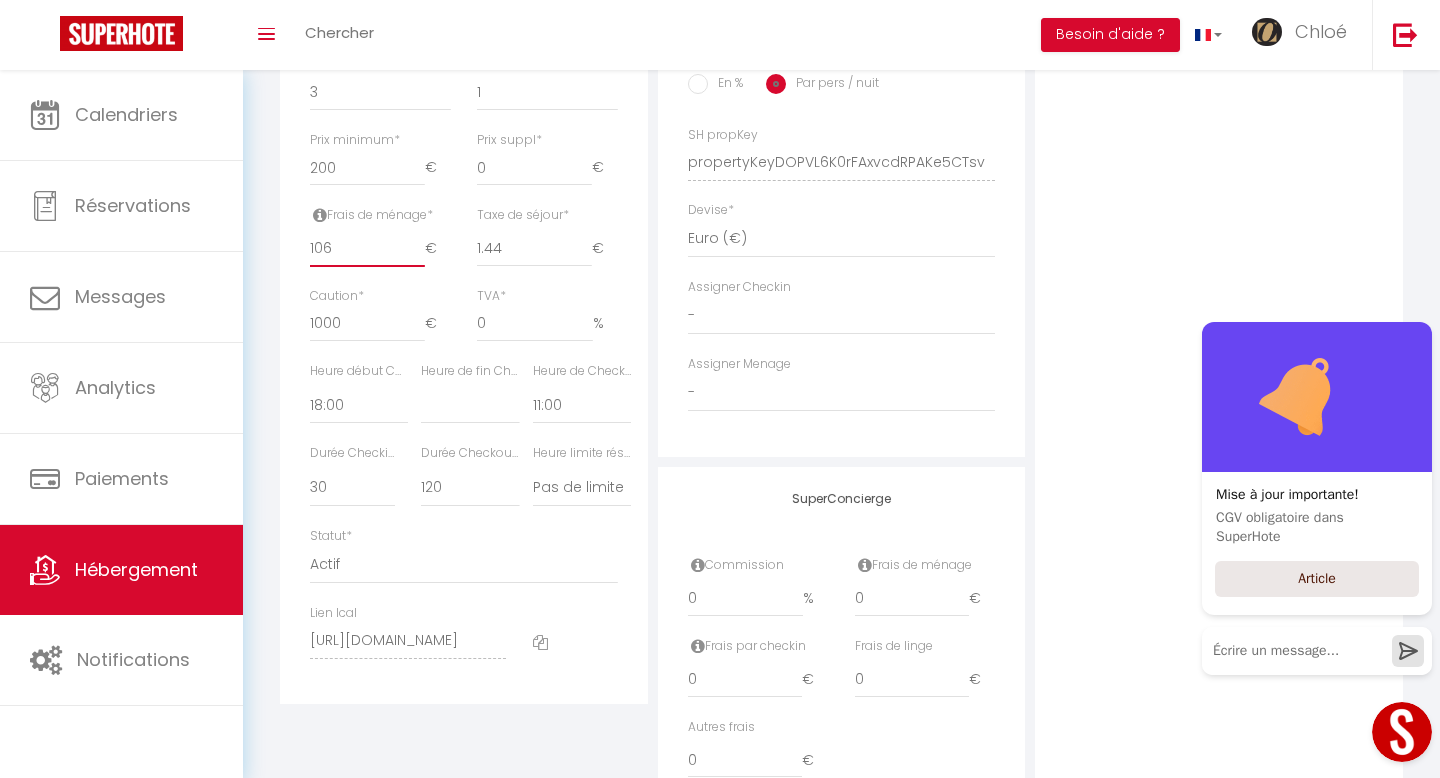 checkbox on "false" 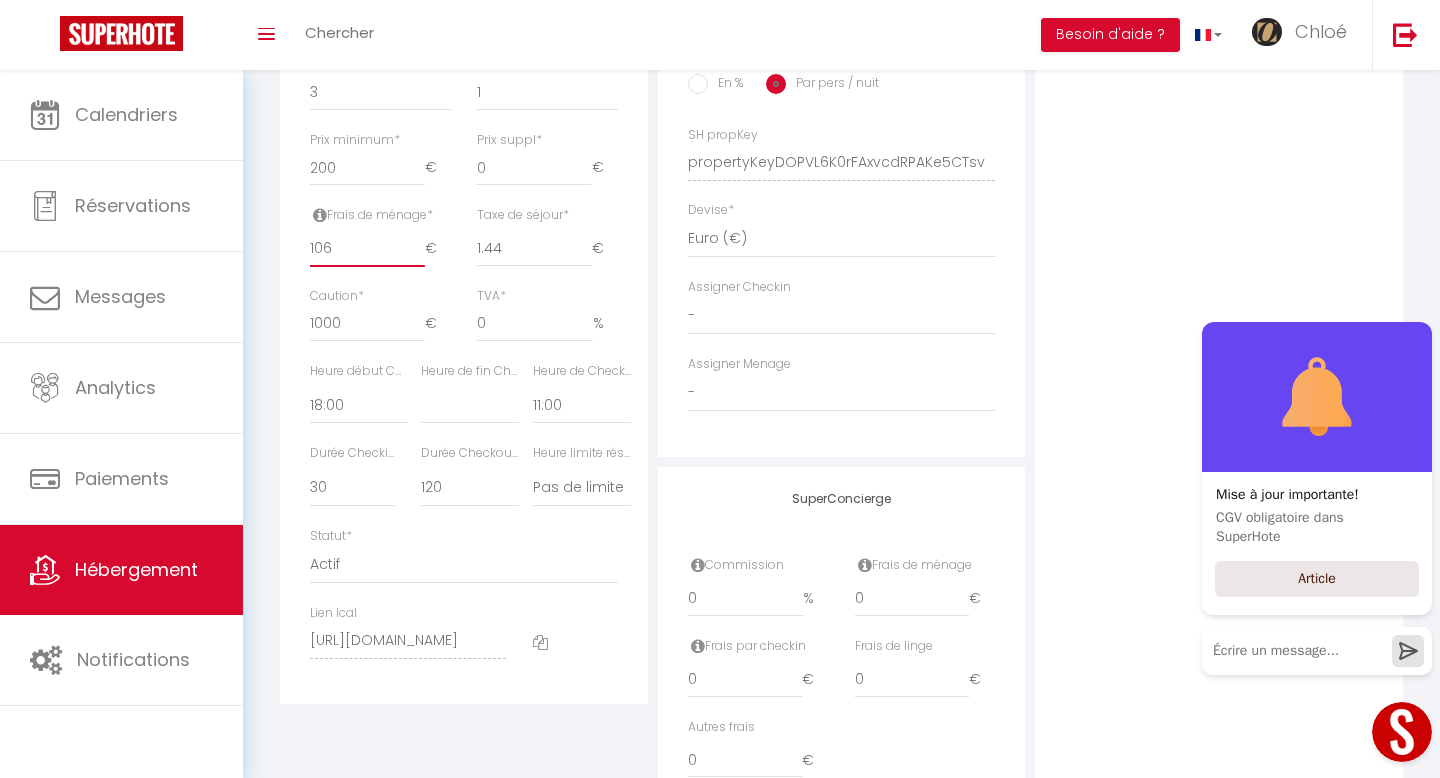 checkbox on "false" 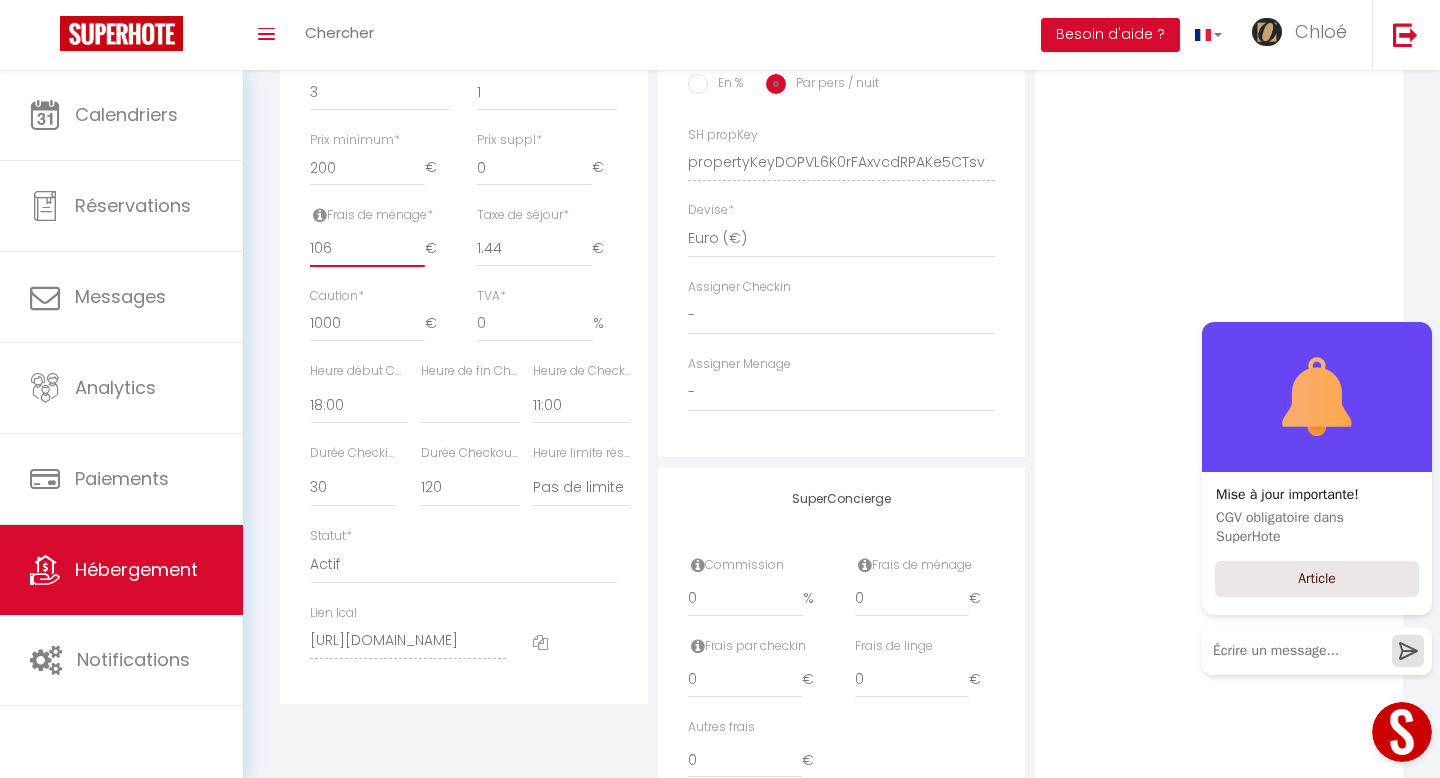 checkbox on "false" 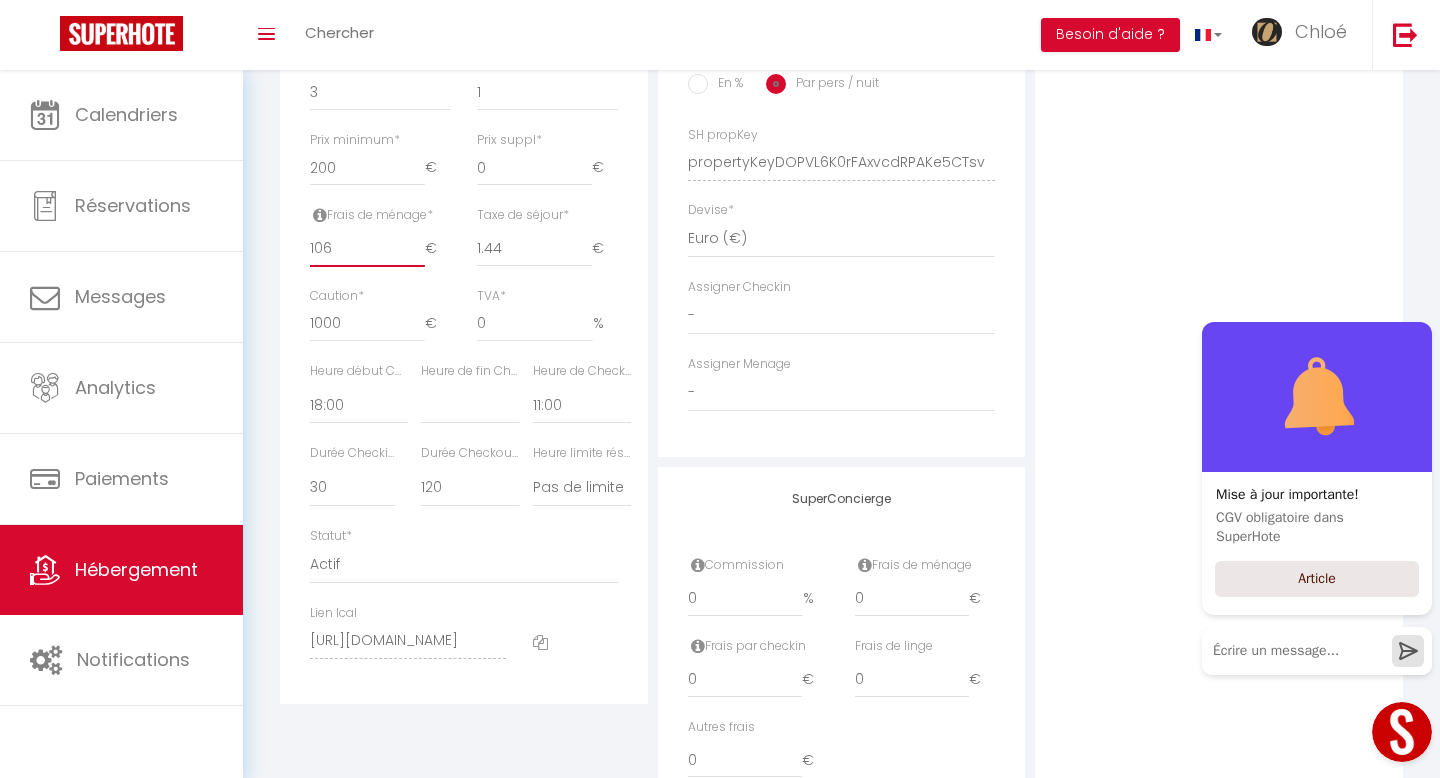 checkbox on "false" 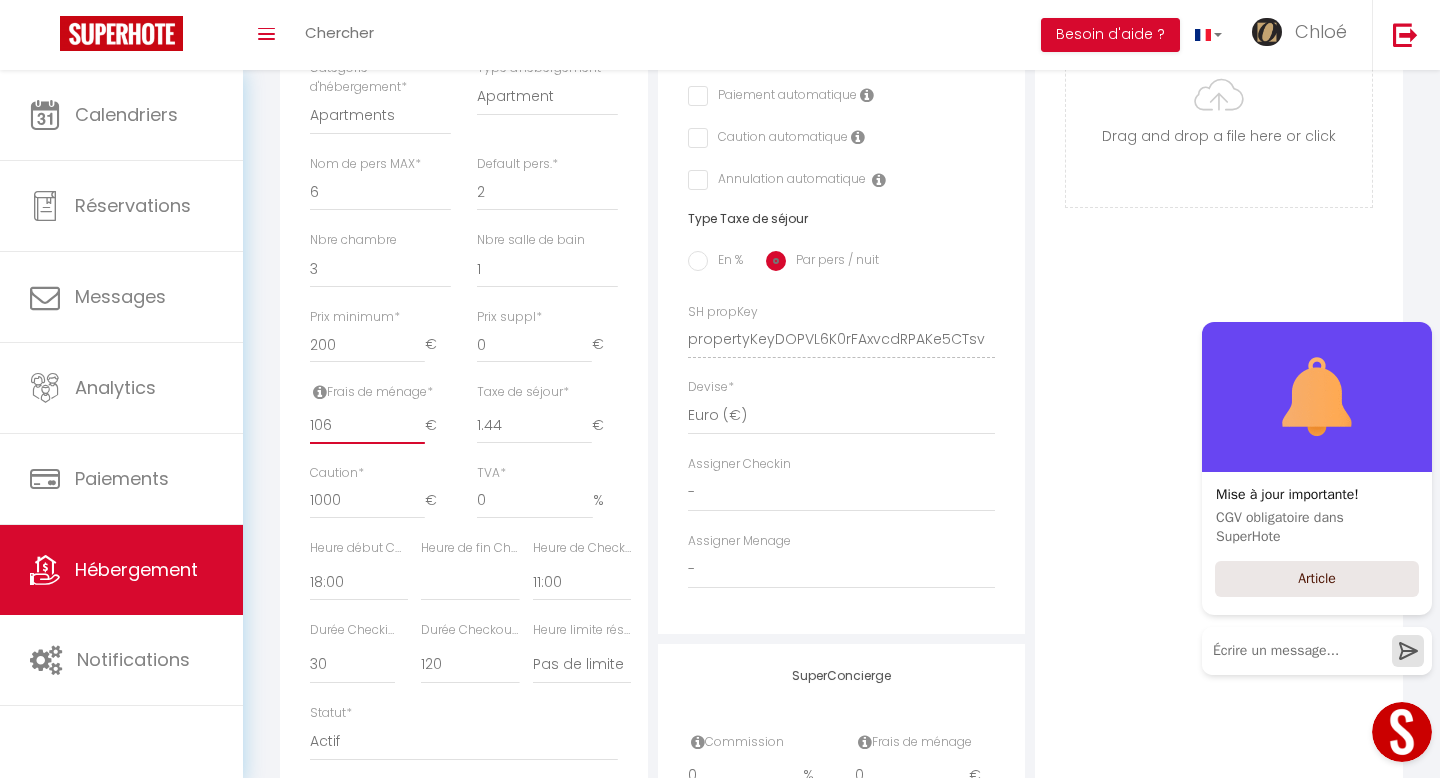 scroll, scrollTop: 666, scrollLeft: 0, axis: vertical 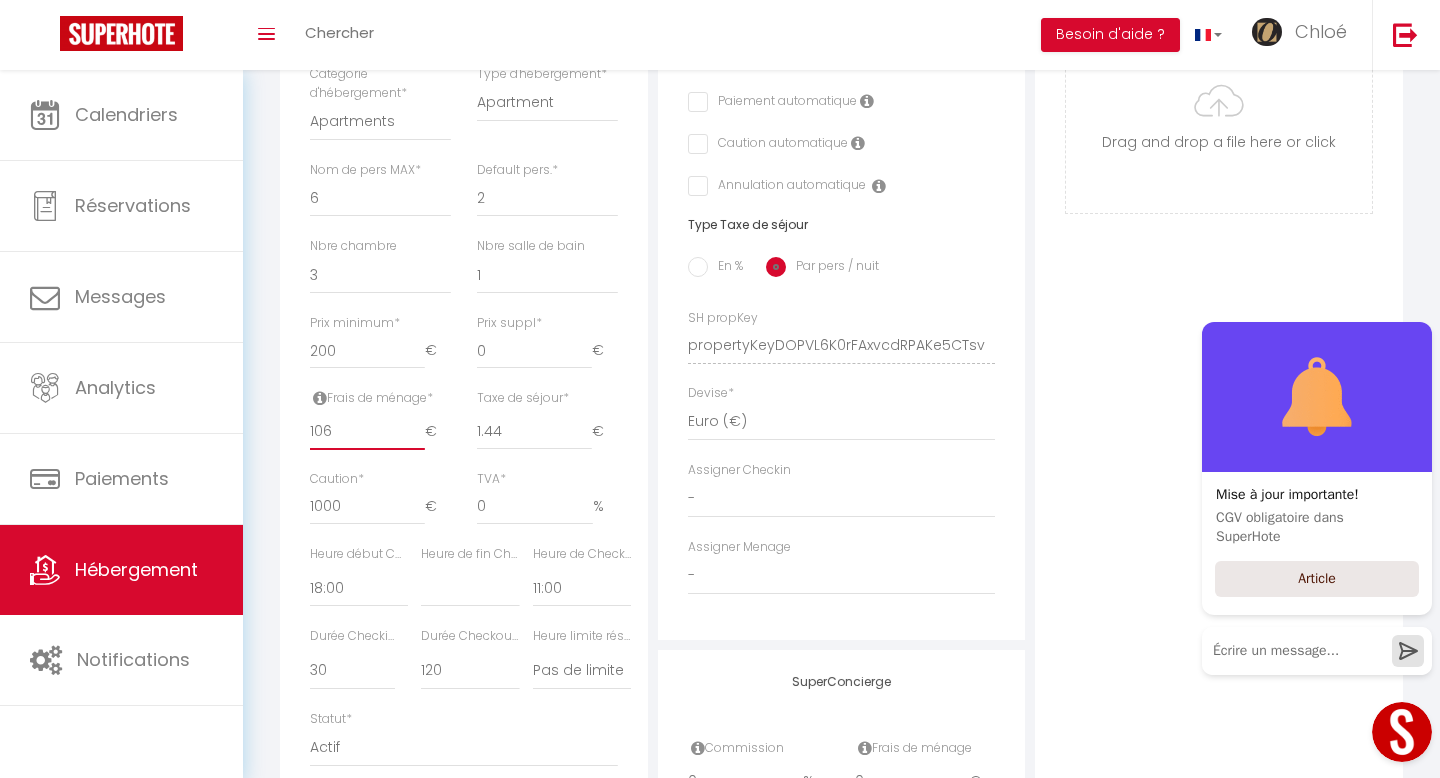 type on "106" 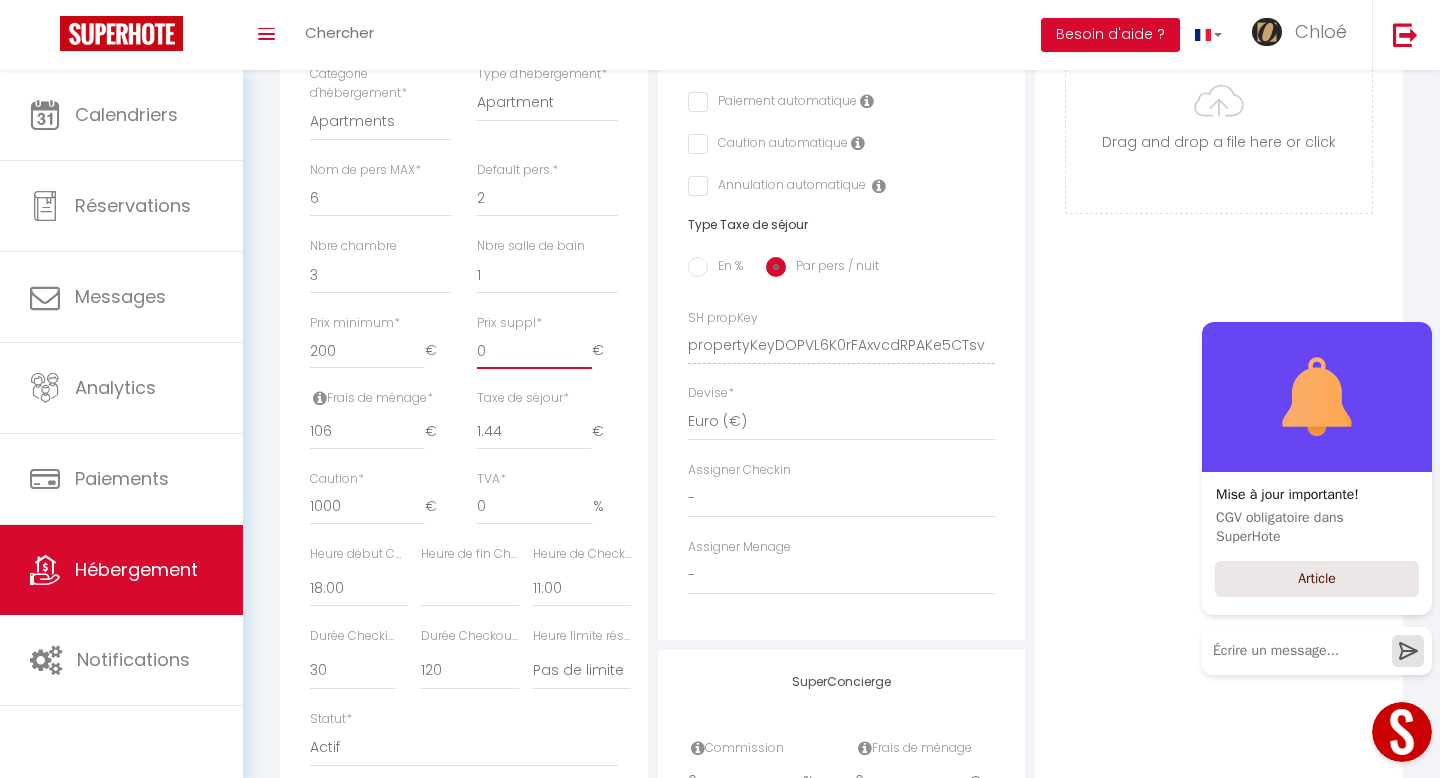click on "0" at bounding box center [534, 351] 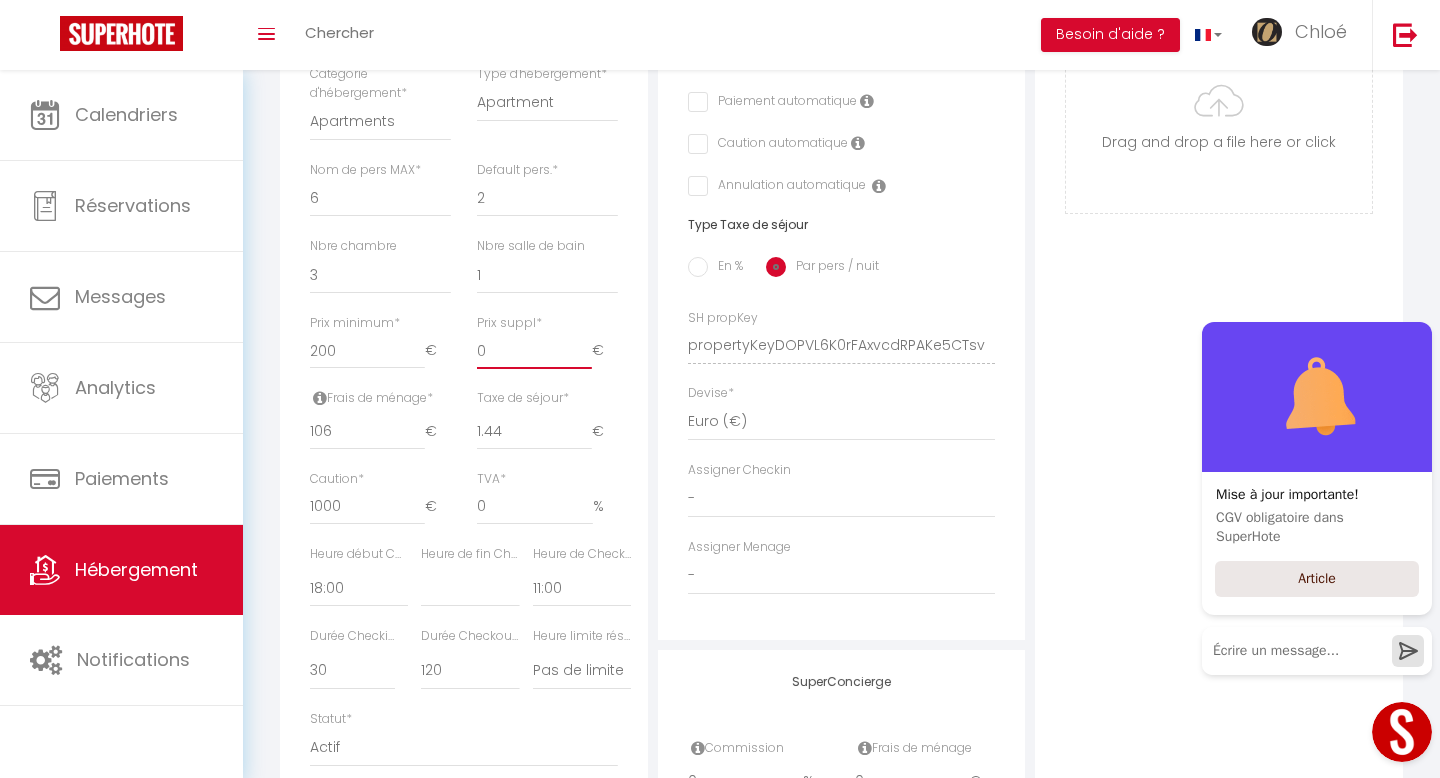 type 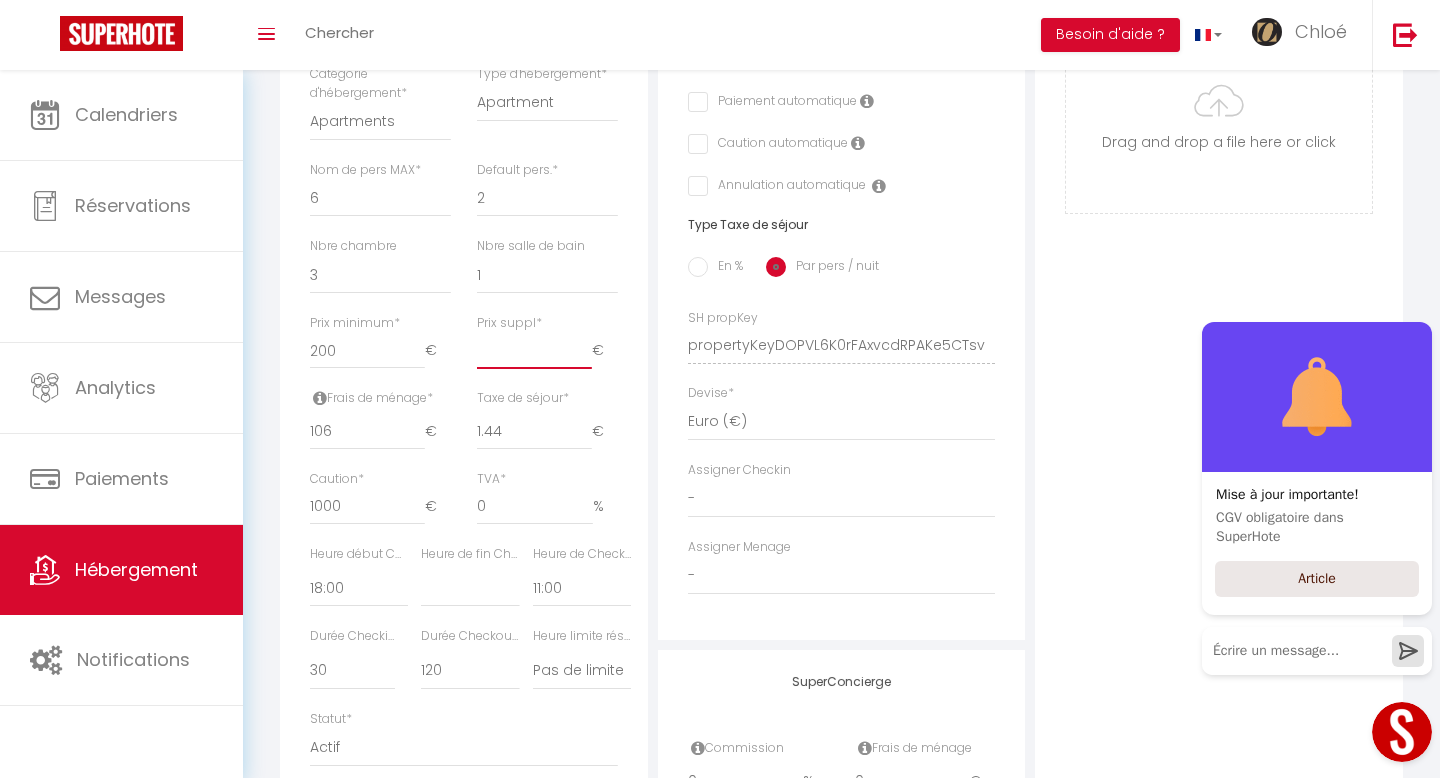 select 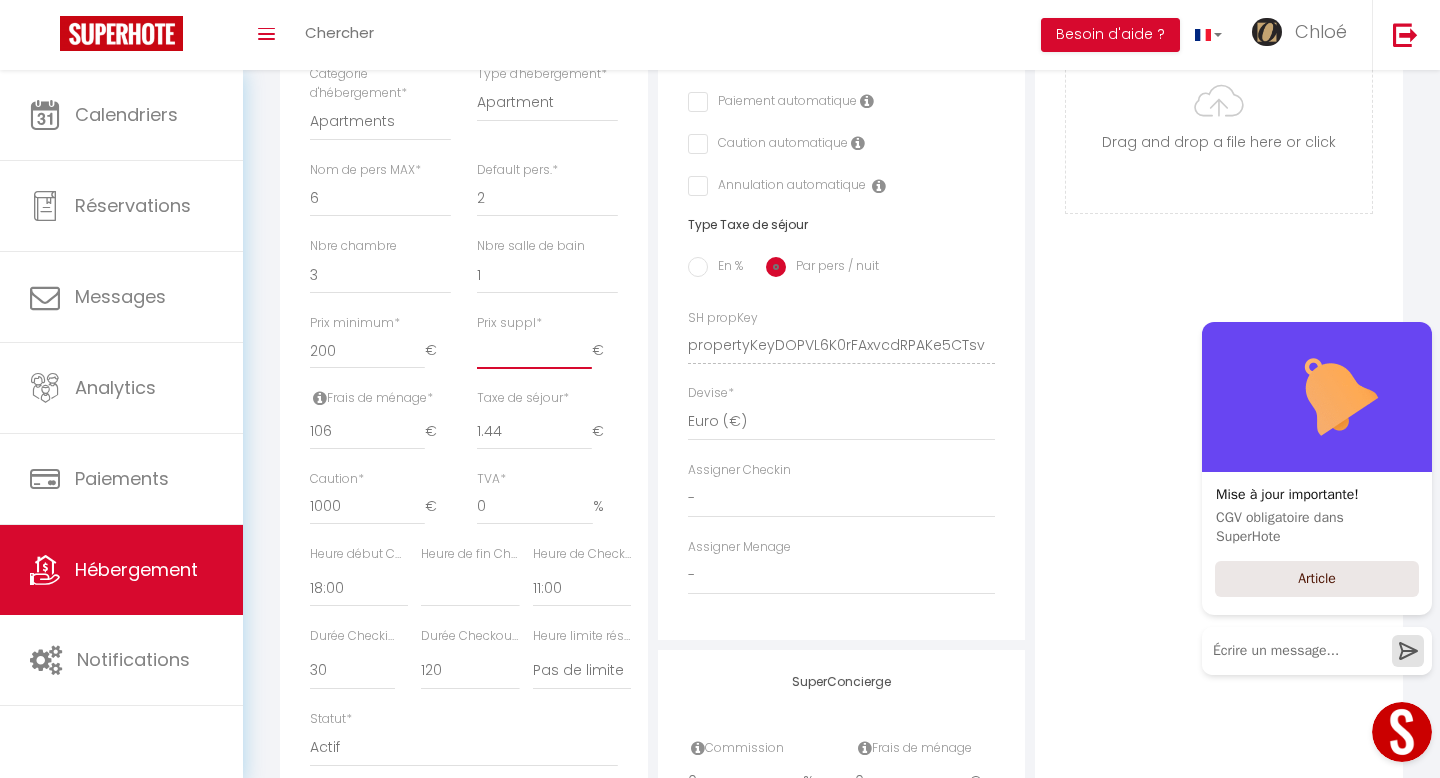 checkbox on "false" 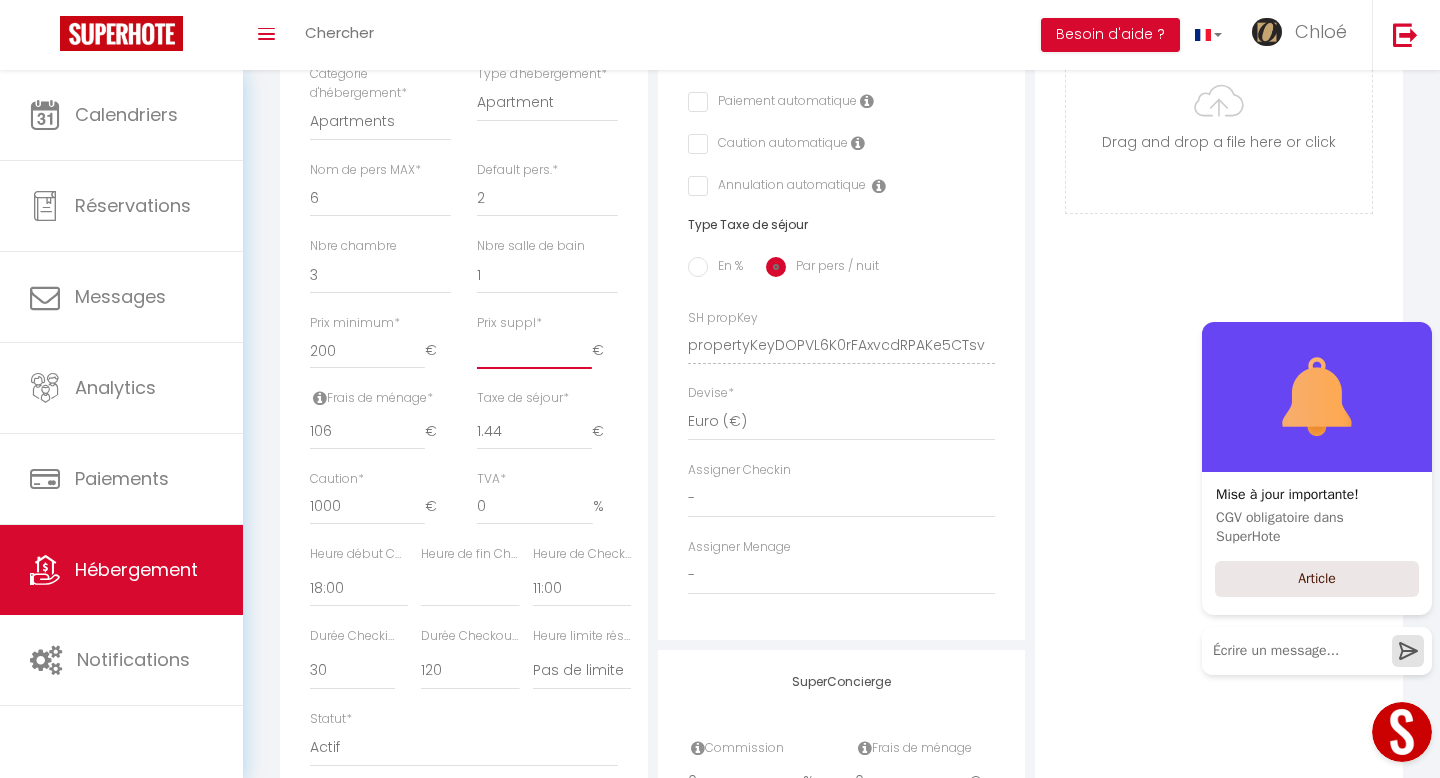 checkbox on "false" 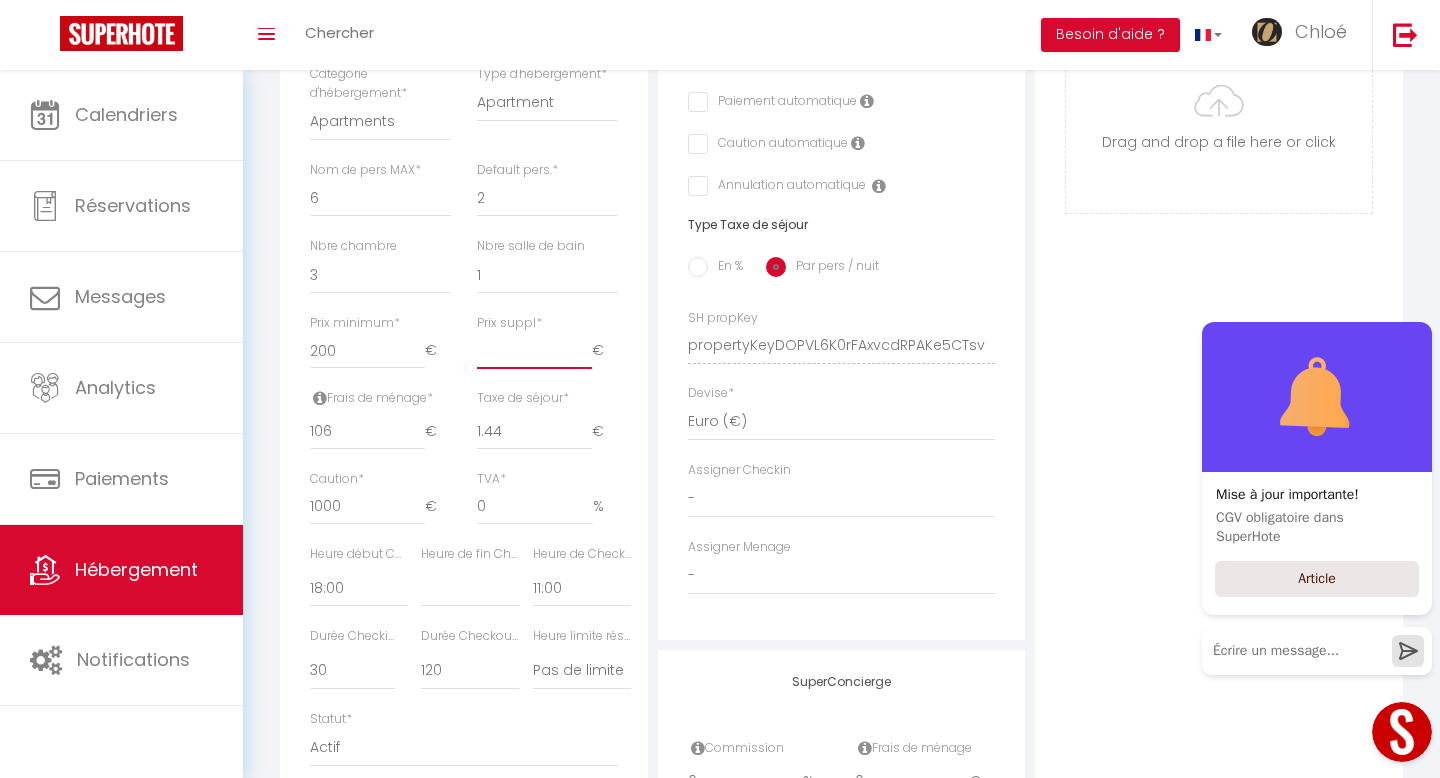 type 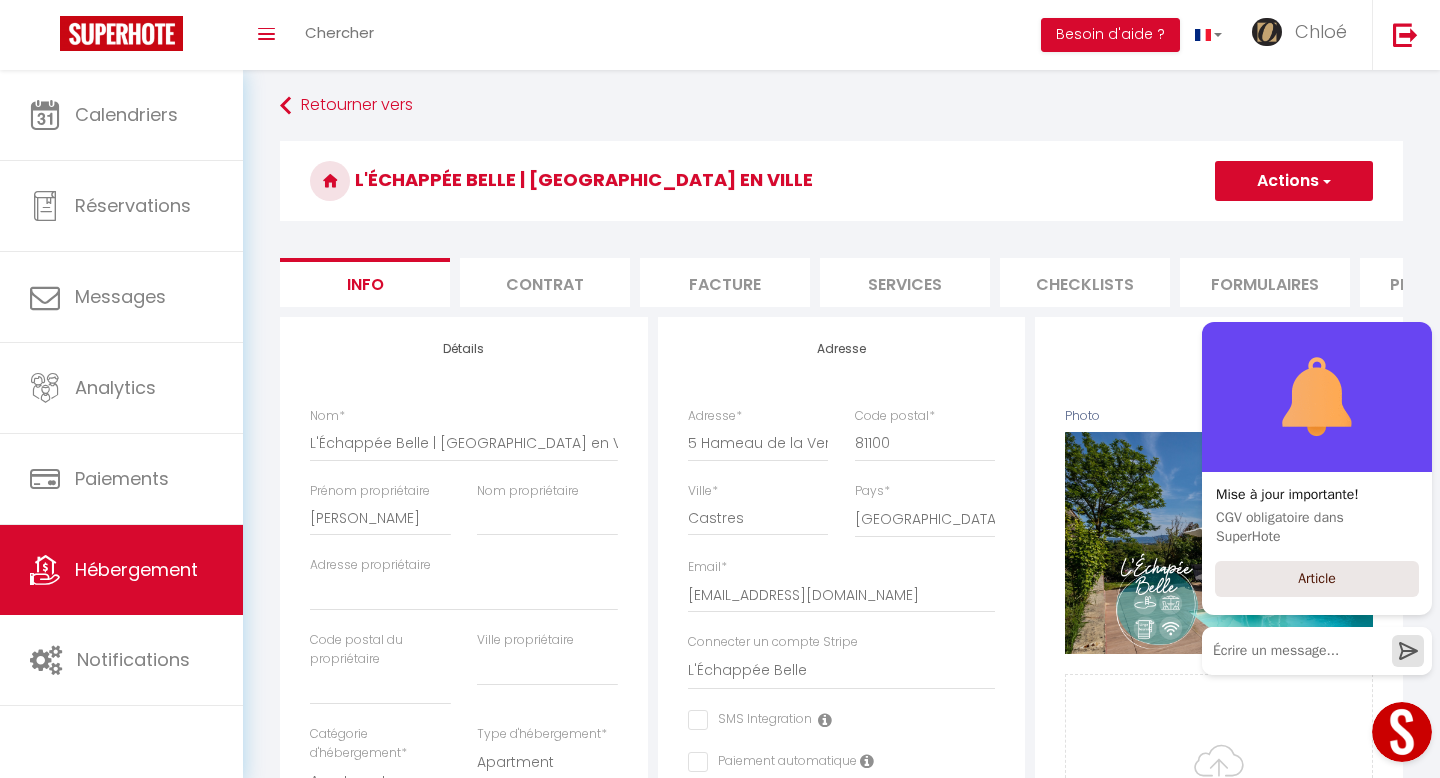 scroll, scrollTop: 0, scrollLeft: 0, axis: both 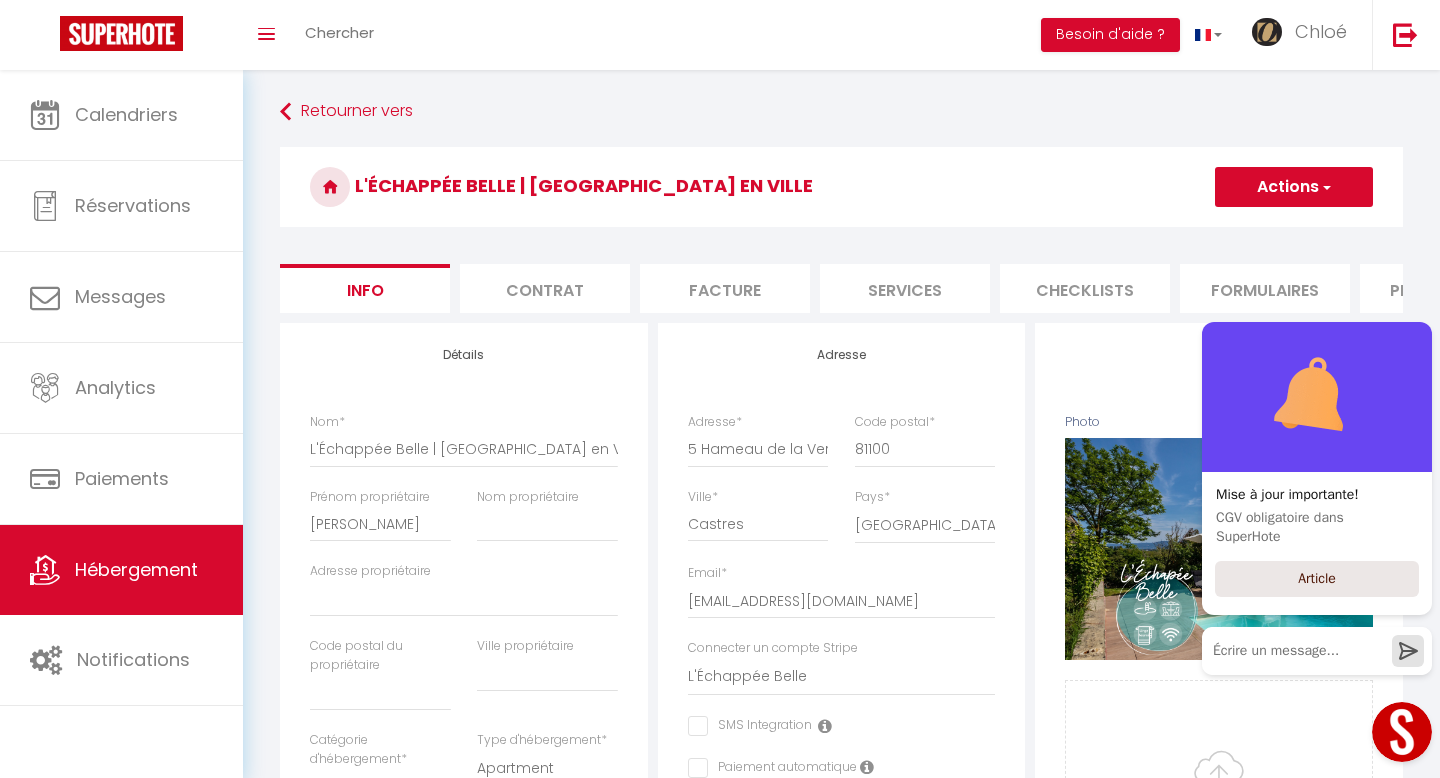 click on "Actions" at bounding box center [1294, 187] 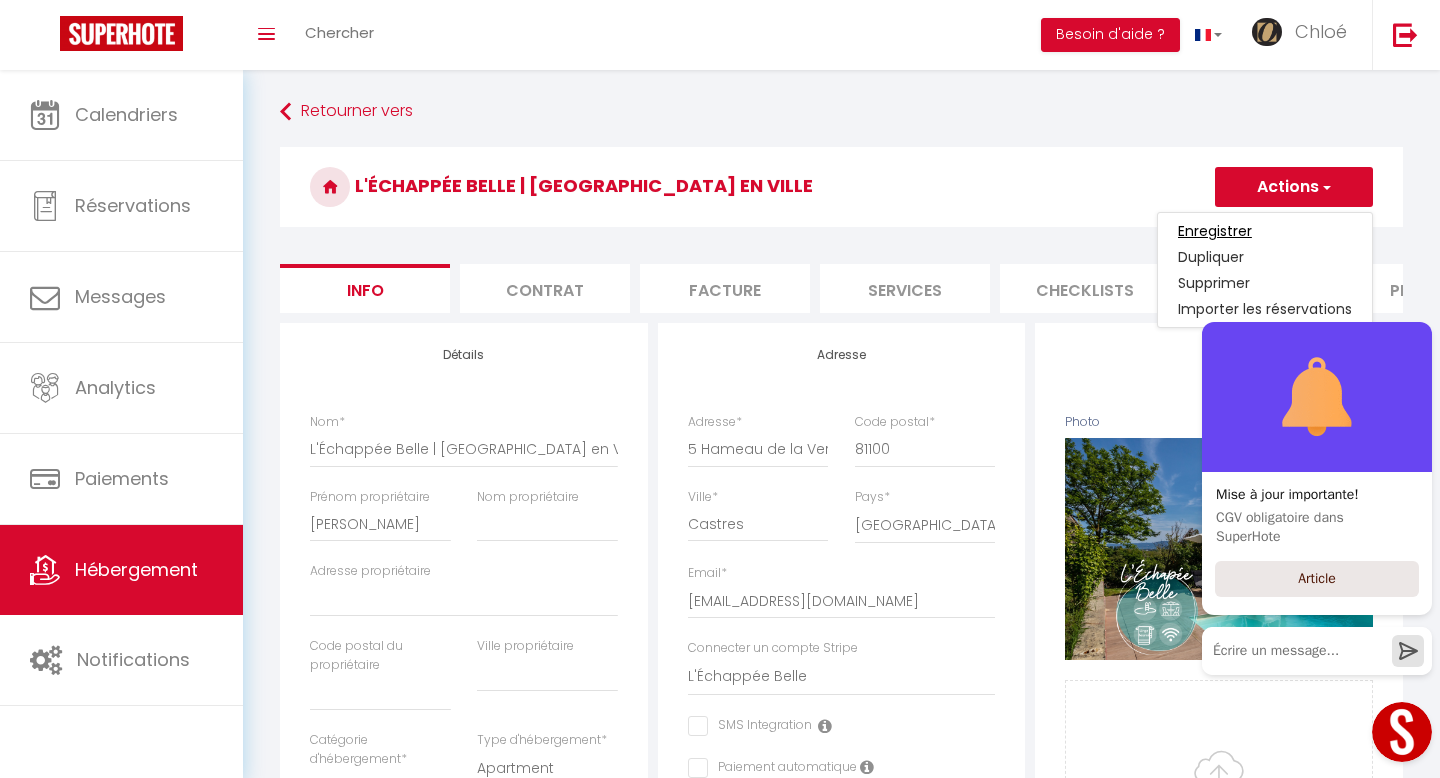 click on "Enregistrer" at bounding box center (1215, 231) 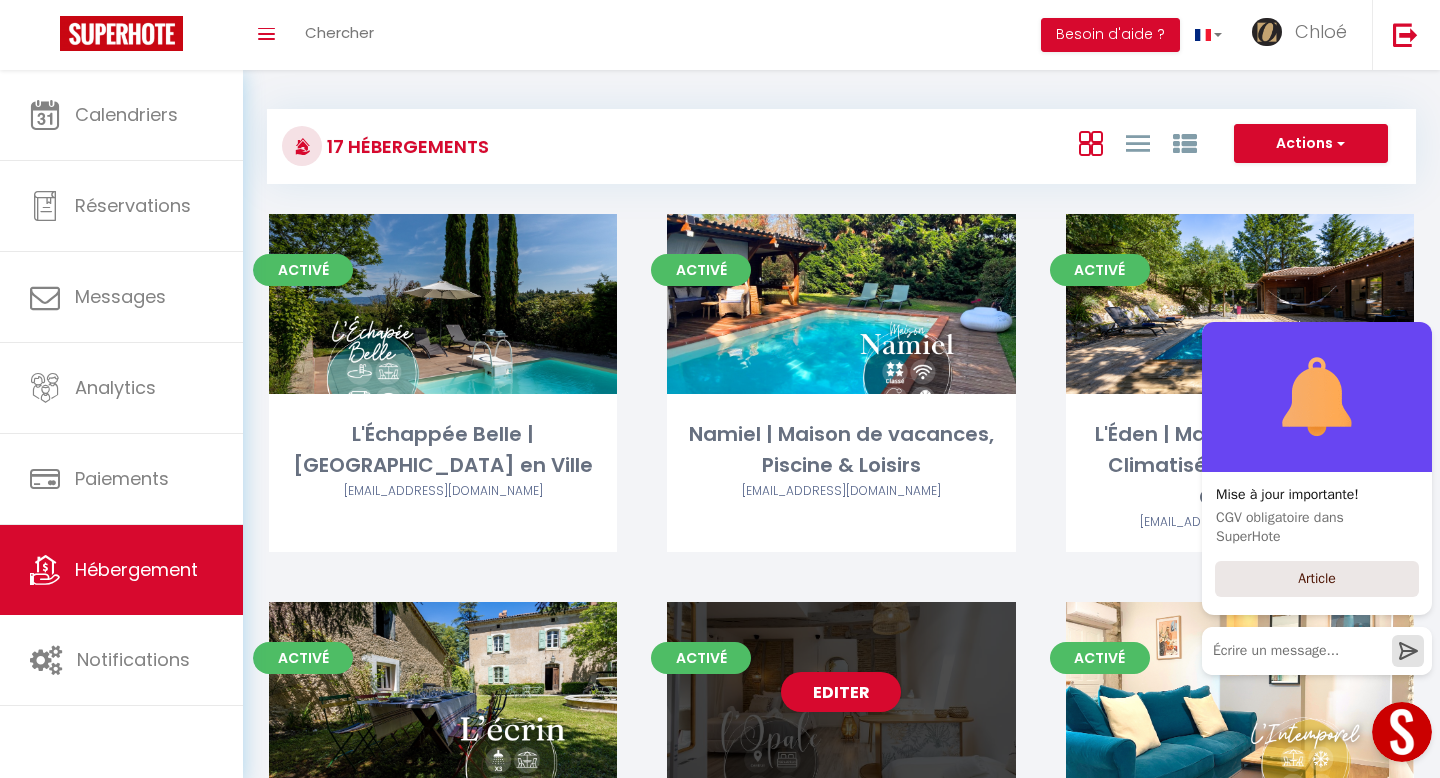 scroll, scrollTop: 0, scrollLeft: 0, axis: both 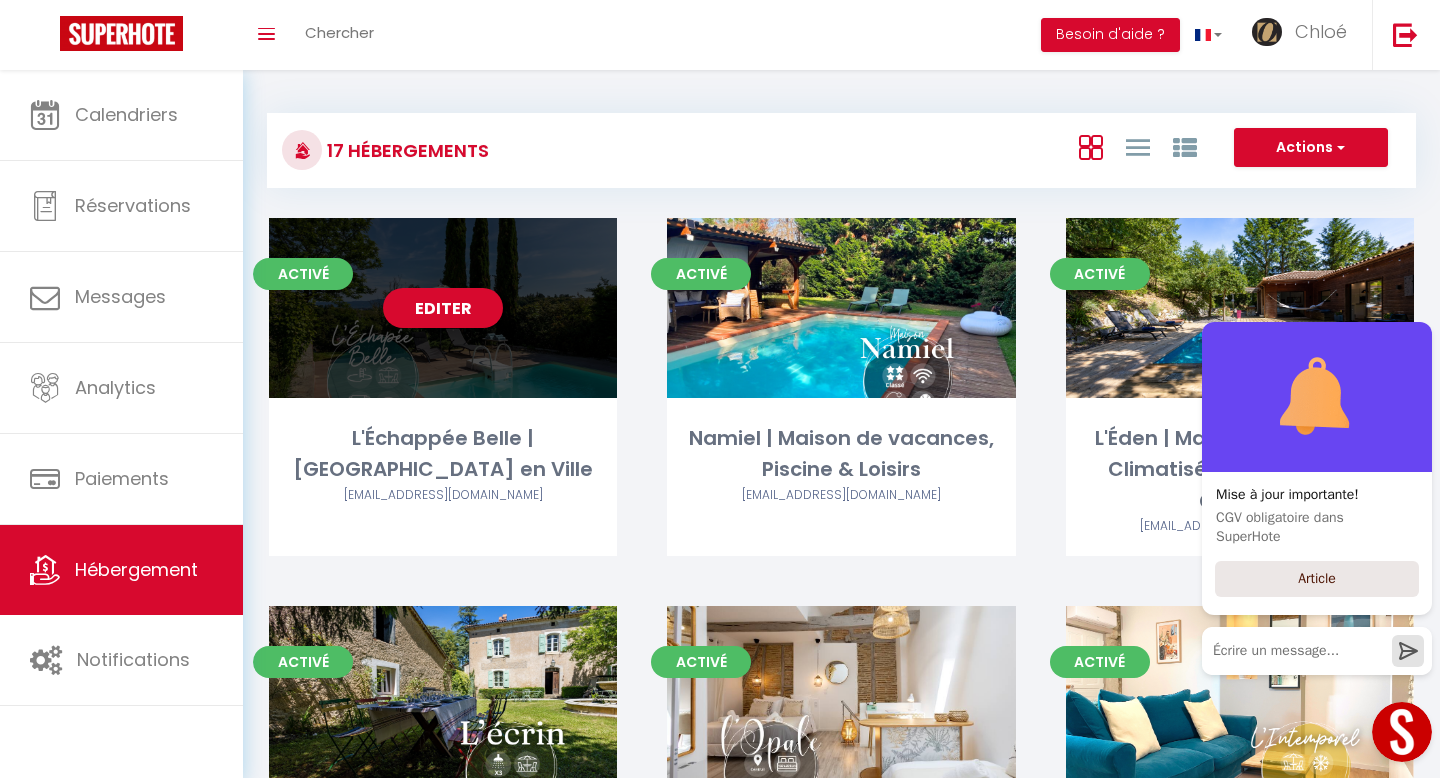 click on "Editer" at bounding box center (443, 308) 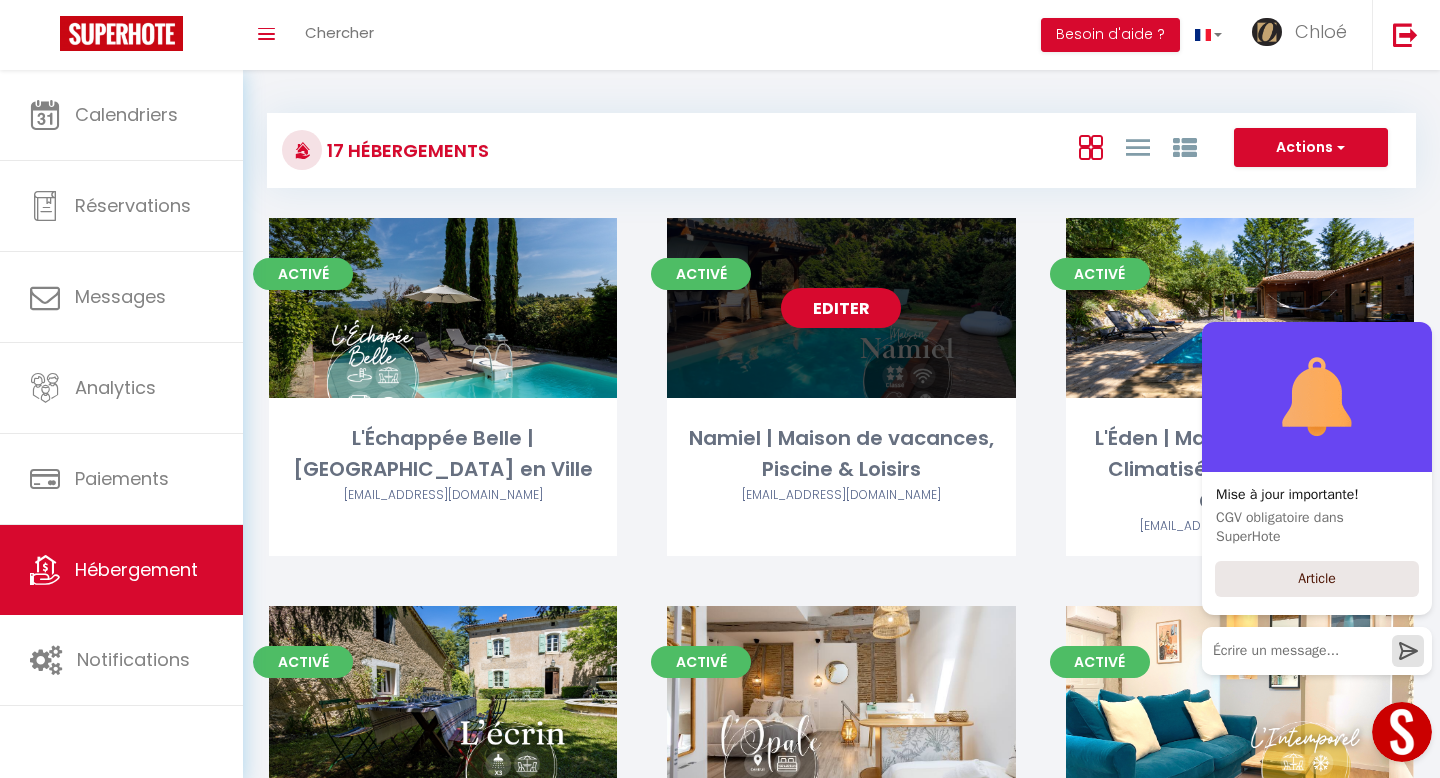 click on "Editer" at bounding box center (841, 308) 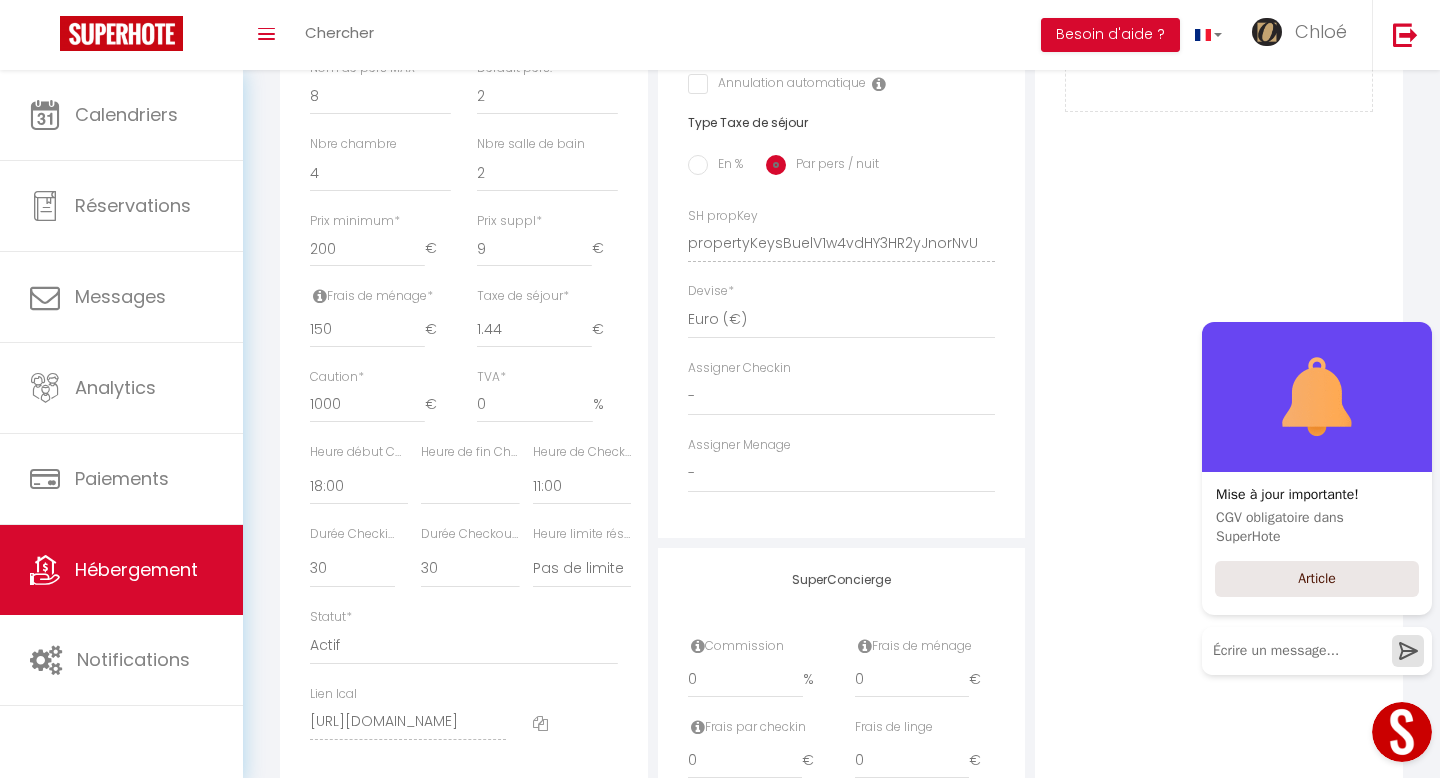 scroll, scrollTop: 0, scrollLeft: 0, axis: both 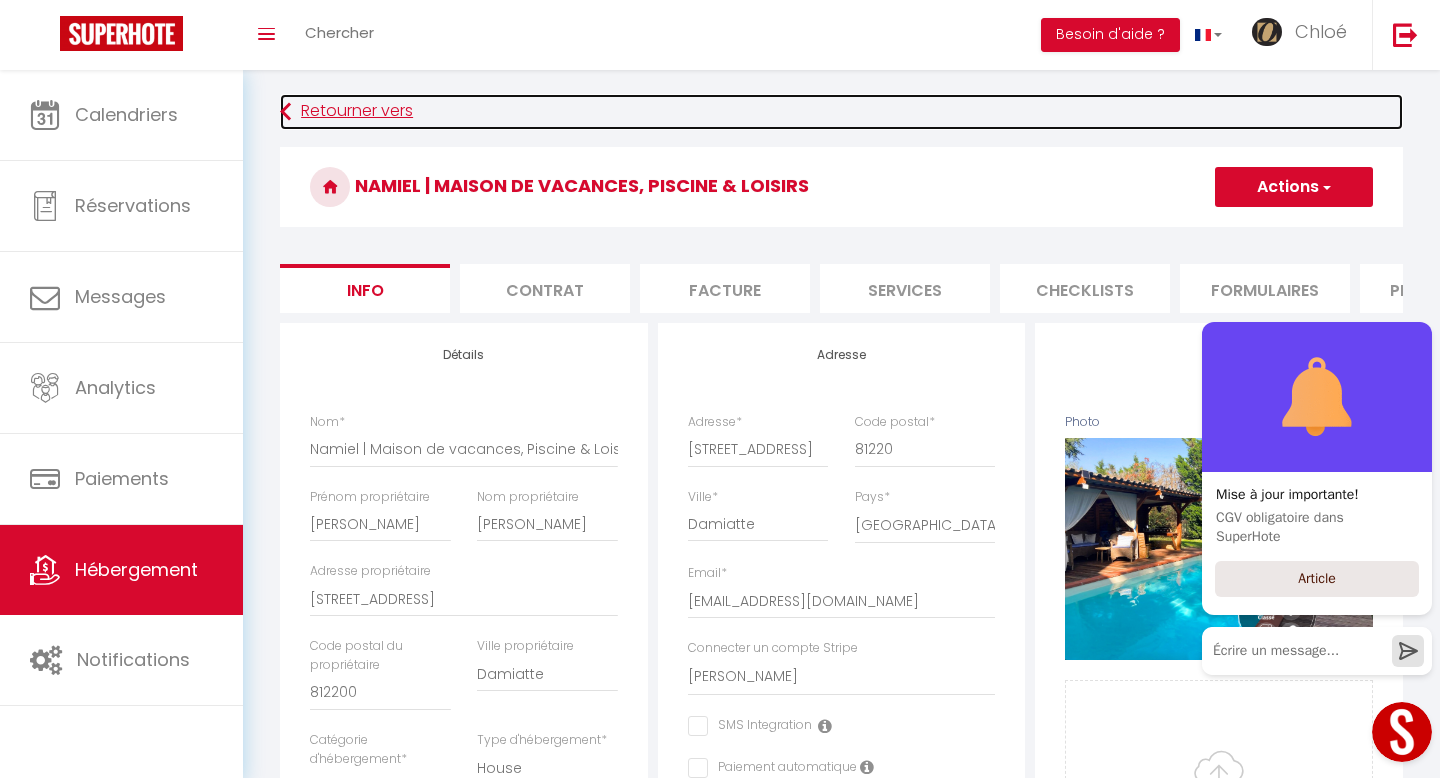 click on "Retourner vers" at bounding box center [841, 112] 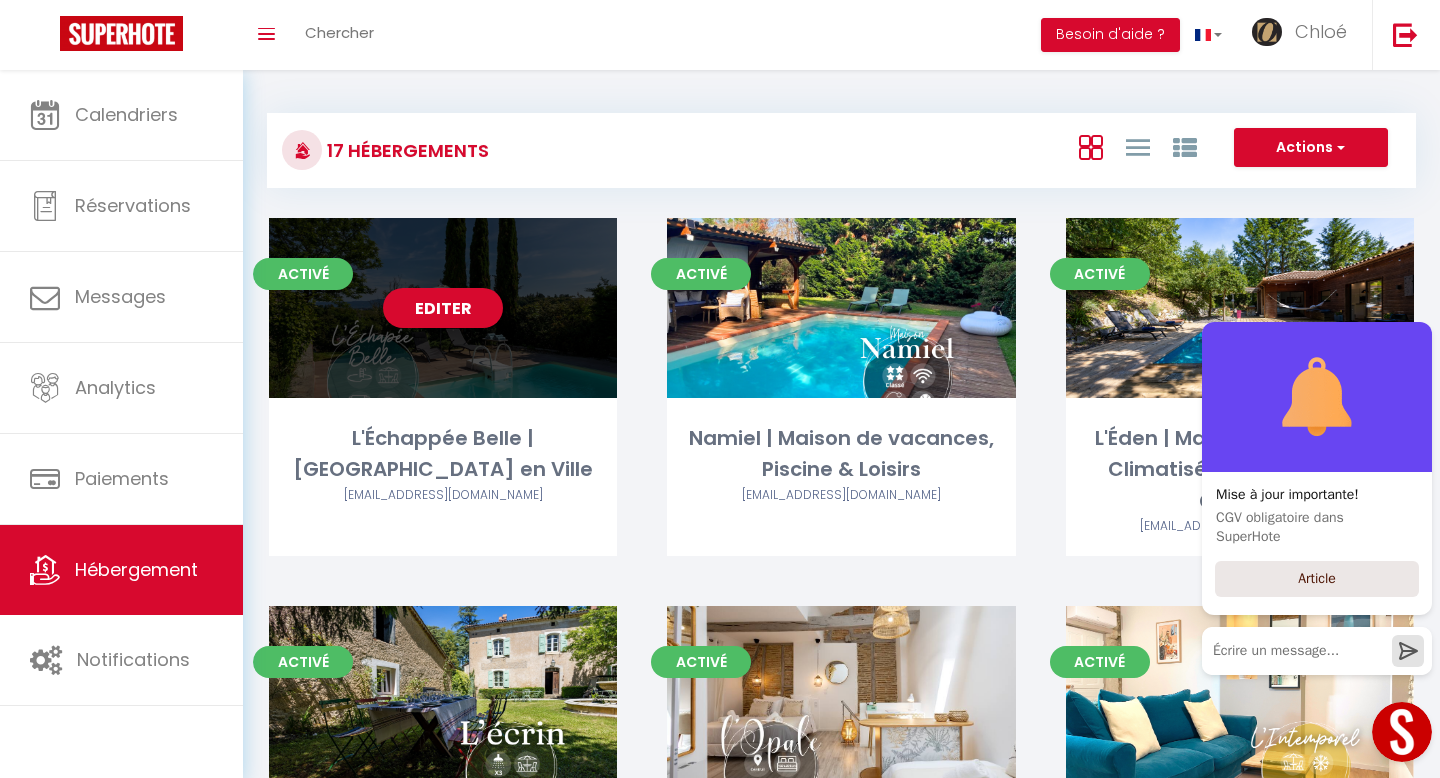 click on "Editer" at bounding box center (443, 308) 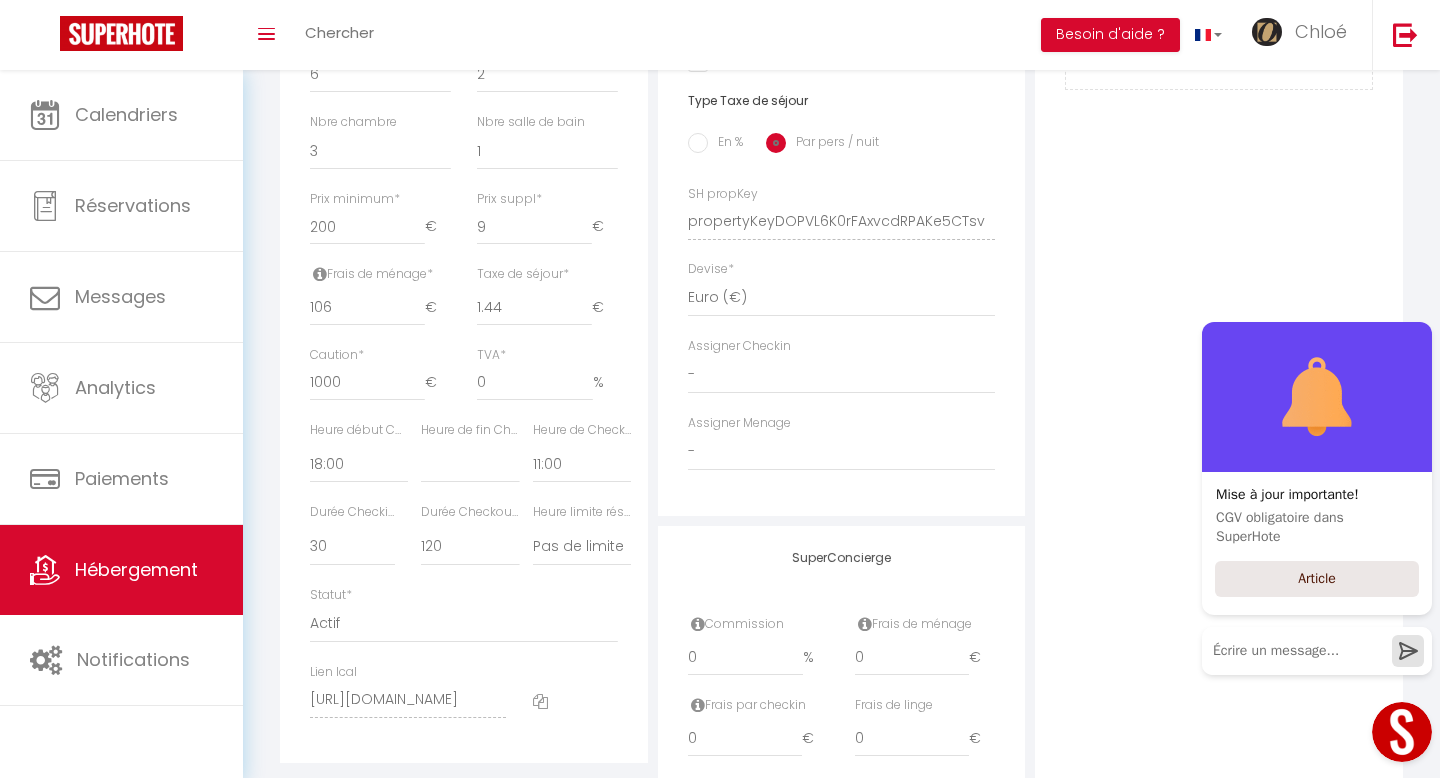 scroll, scrollTop: 722, scrollLeft: 0, axis: vertical 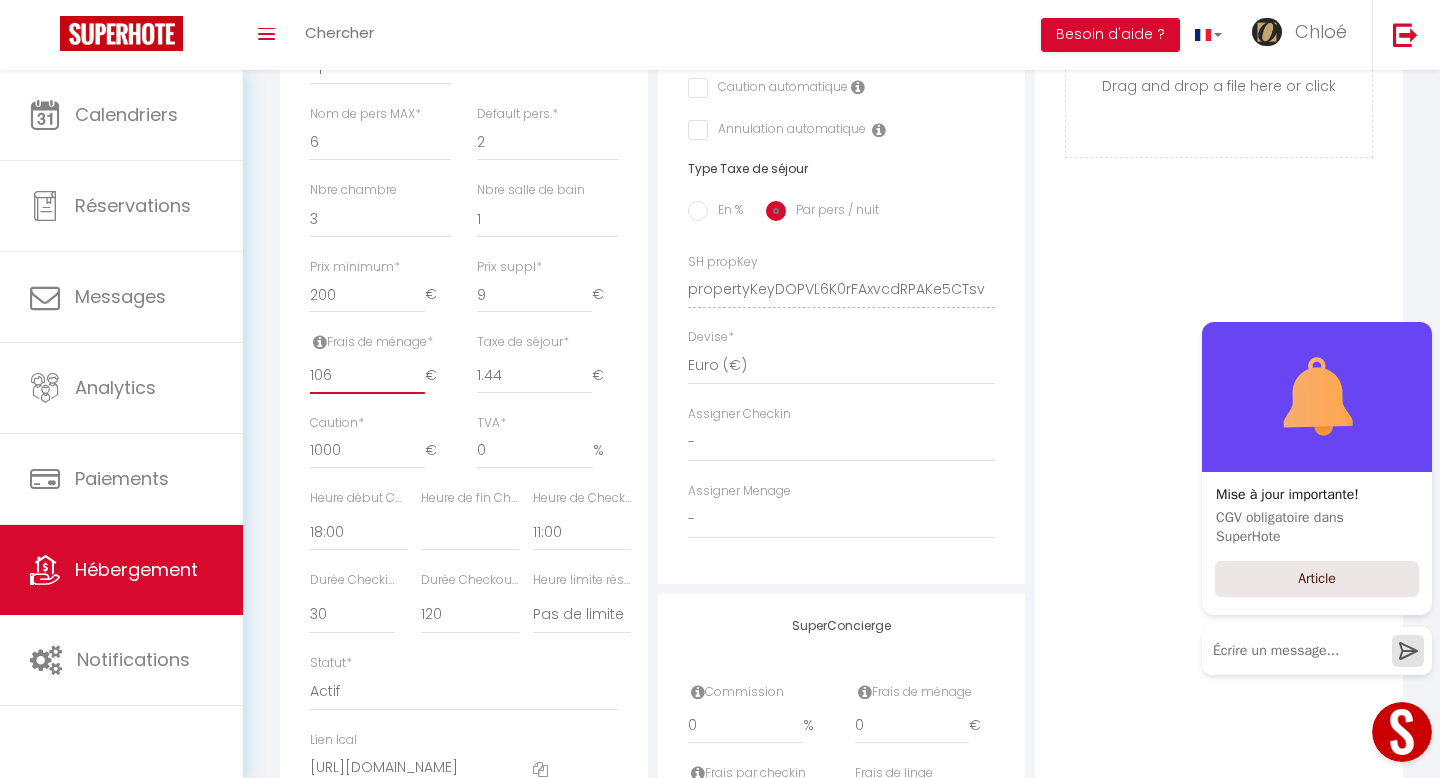 click on "106" at bounding box center [367, 376] 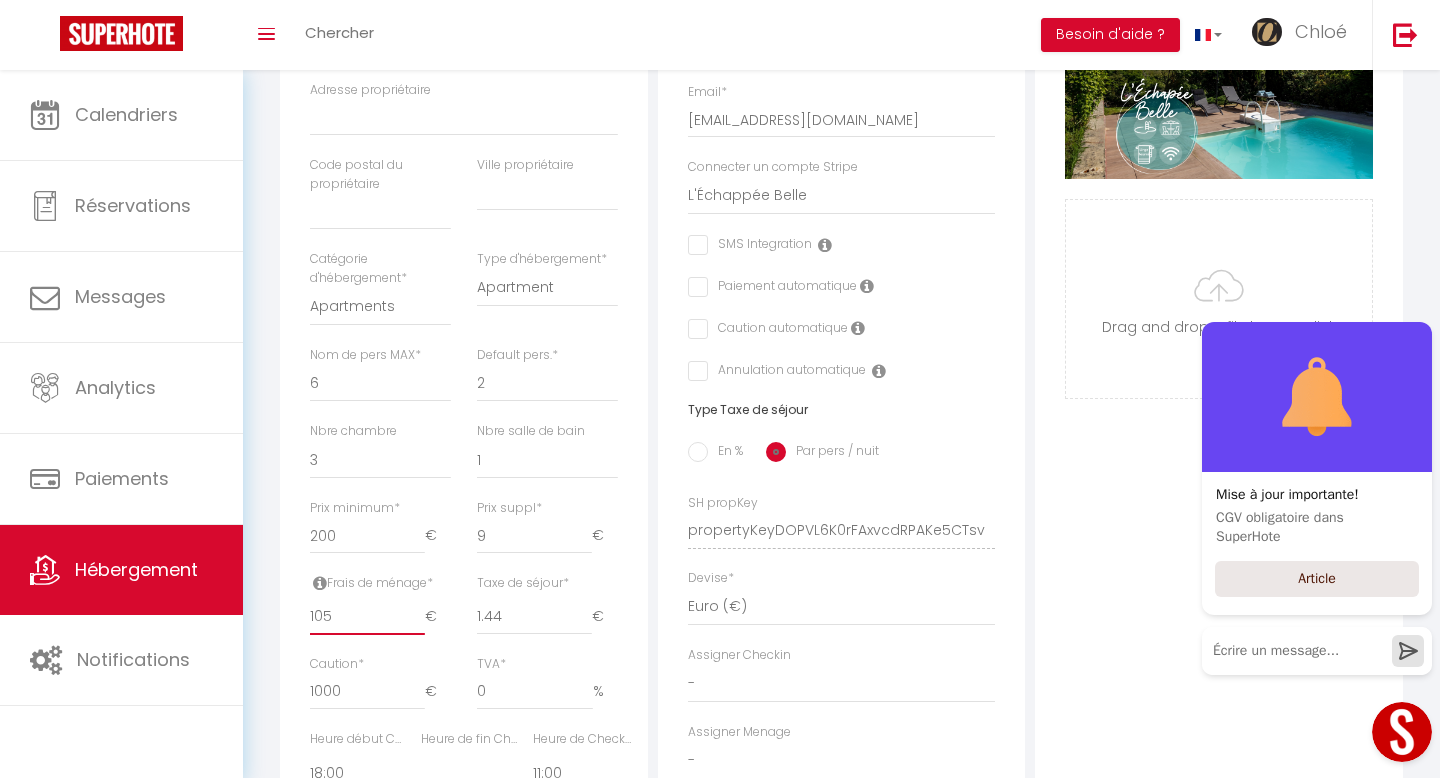 scroll, scrollTop: 478, scrollLeft: 0, axis: vertical 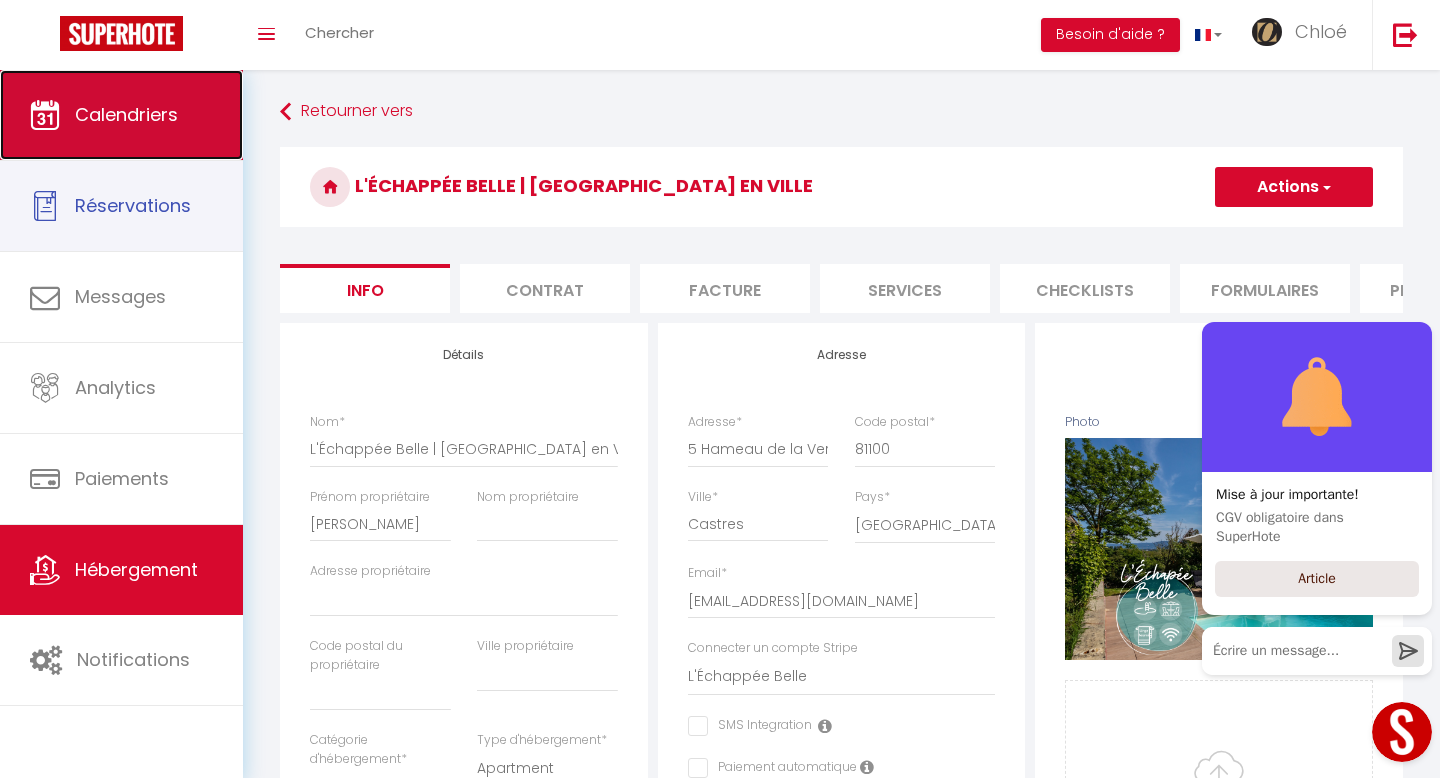 click on "Calendriers" at bounding box center (126, 114) 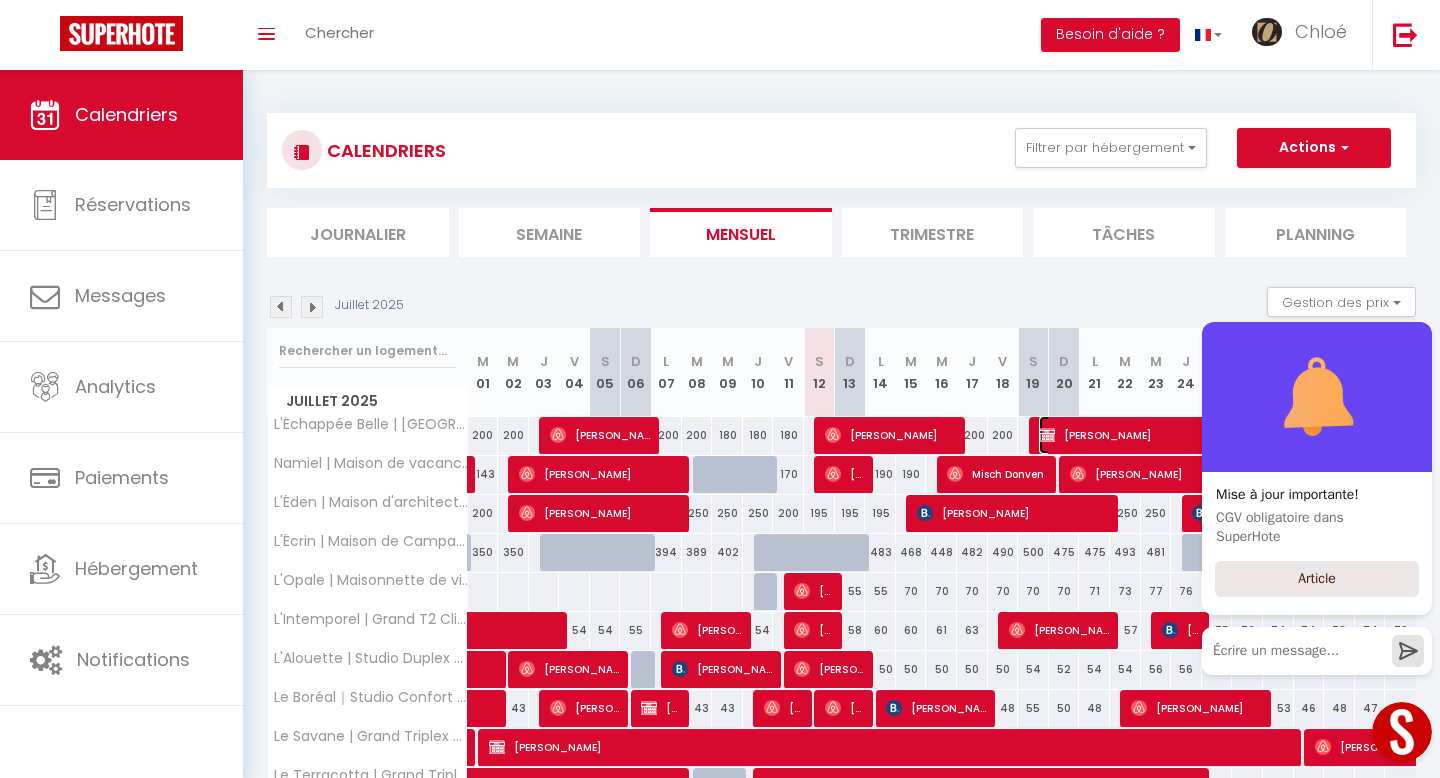 click on "[PERSON_NAME]" at bounding box center (1361, 435) 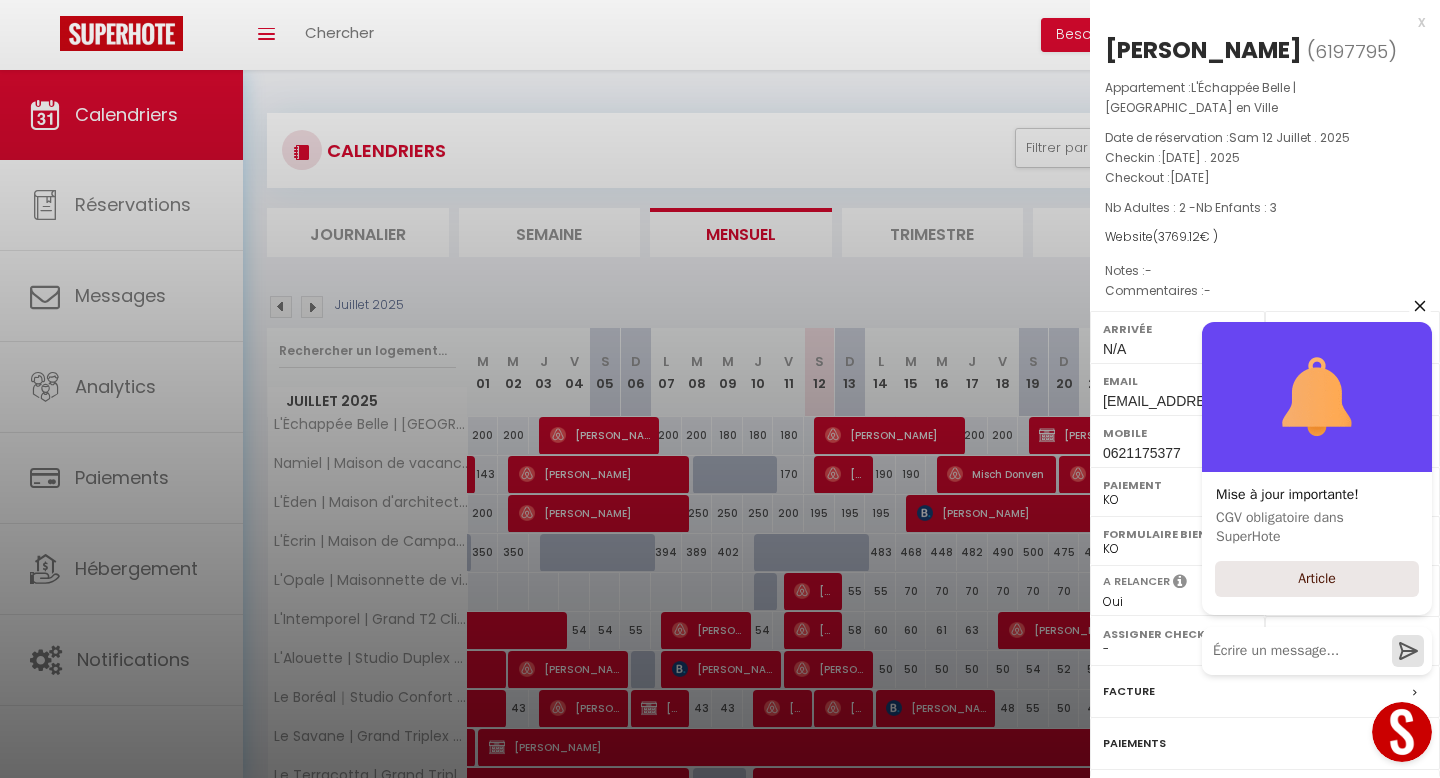 click 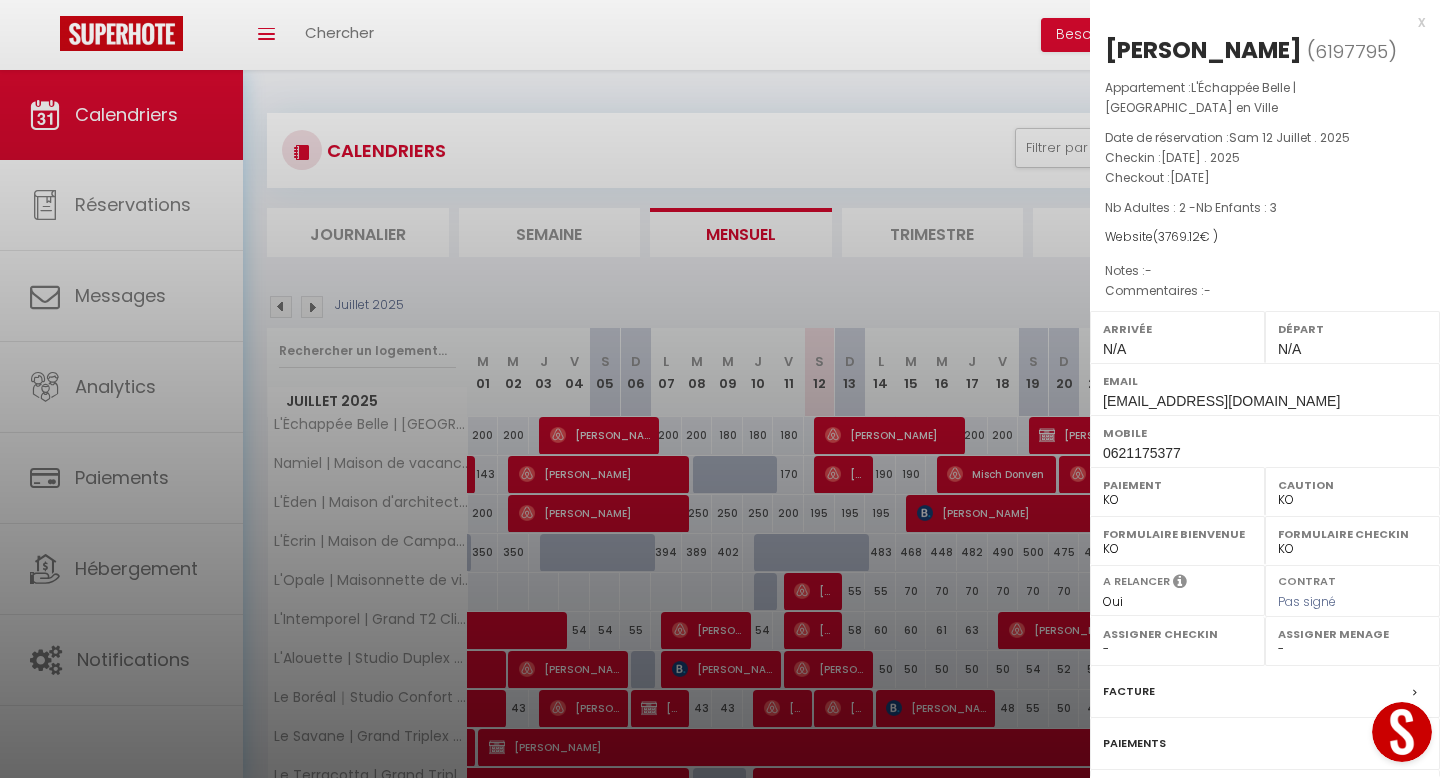scroll, scrollTop: 174, scrollLeft: 0, axis: vertical 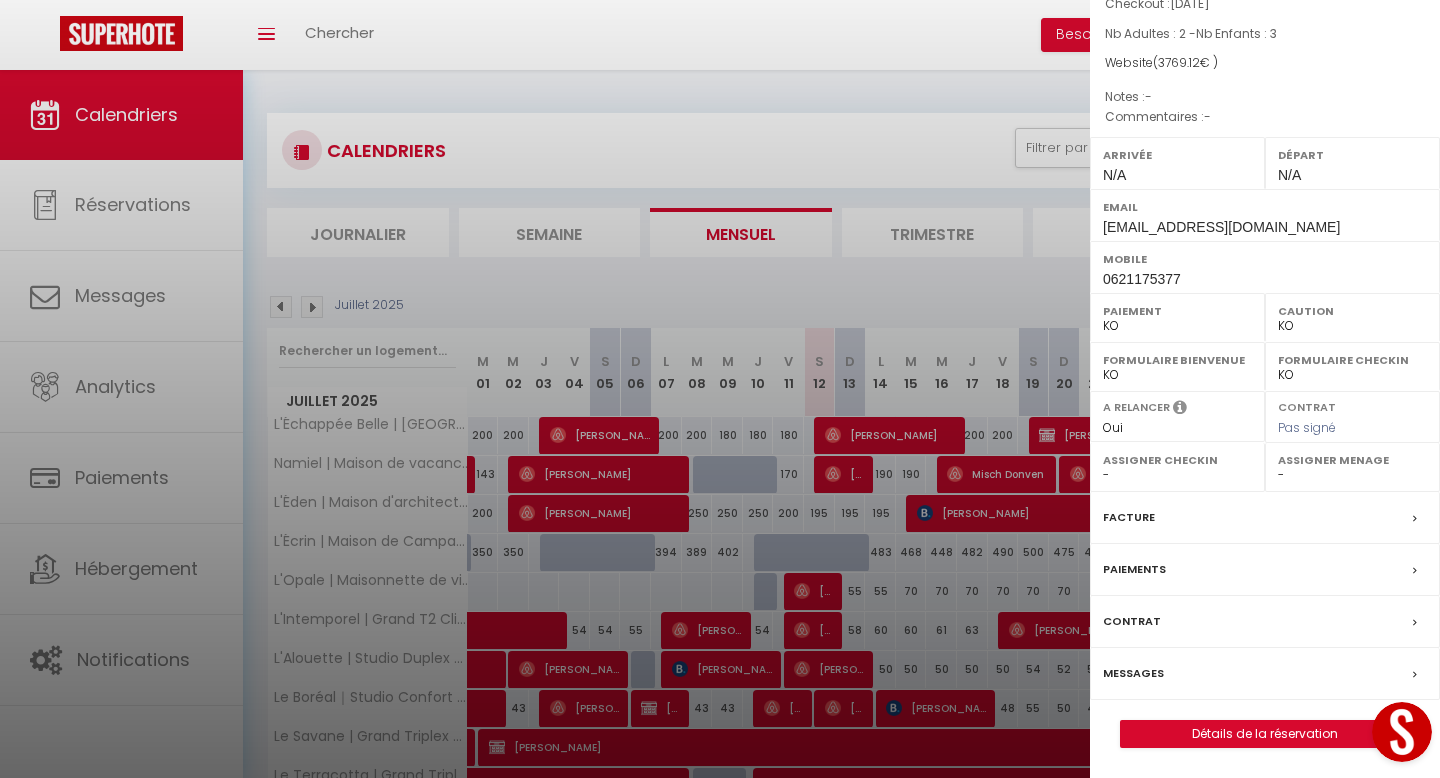 click on "Contrat" at bounding box center [1265, 622] 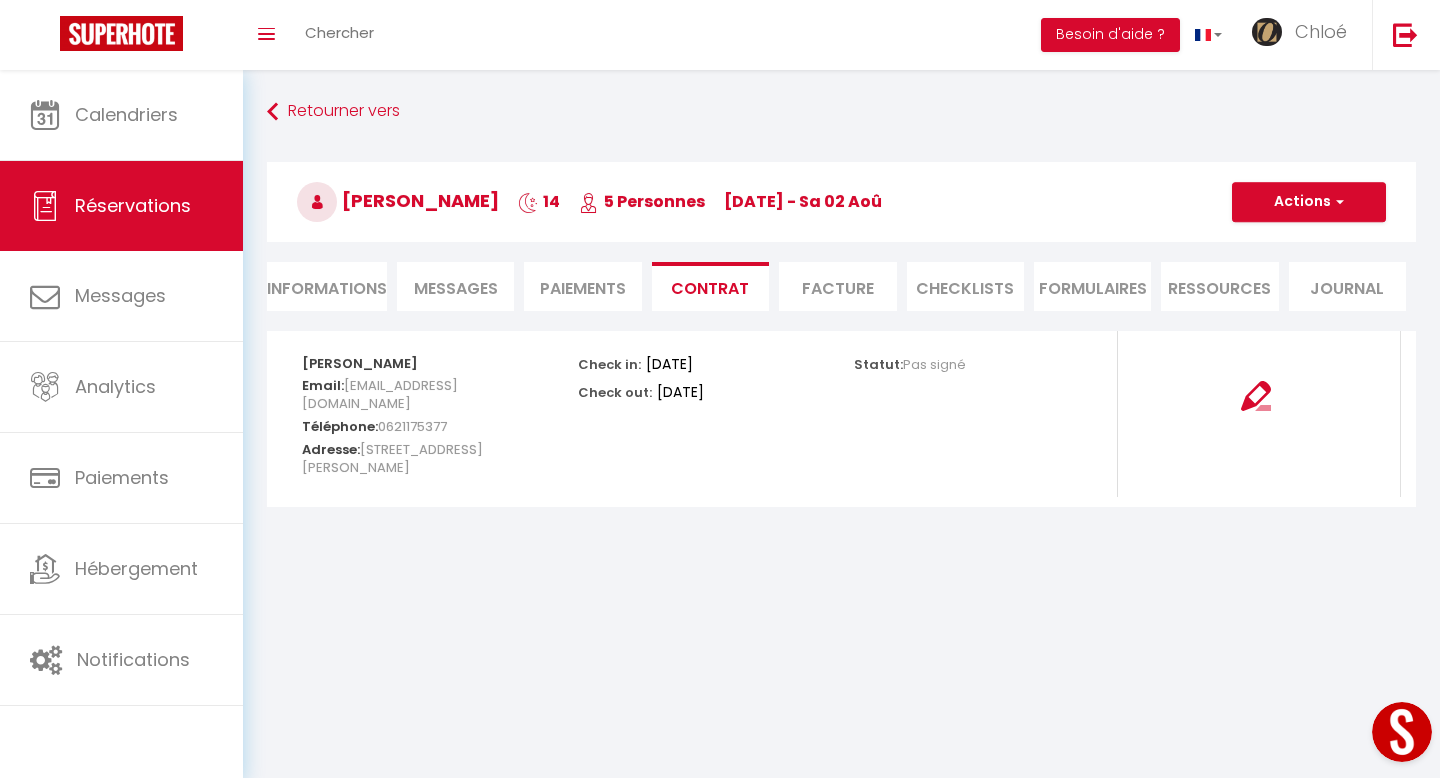 click on "Paiements" at bounding box center [582, 286] 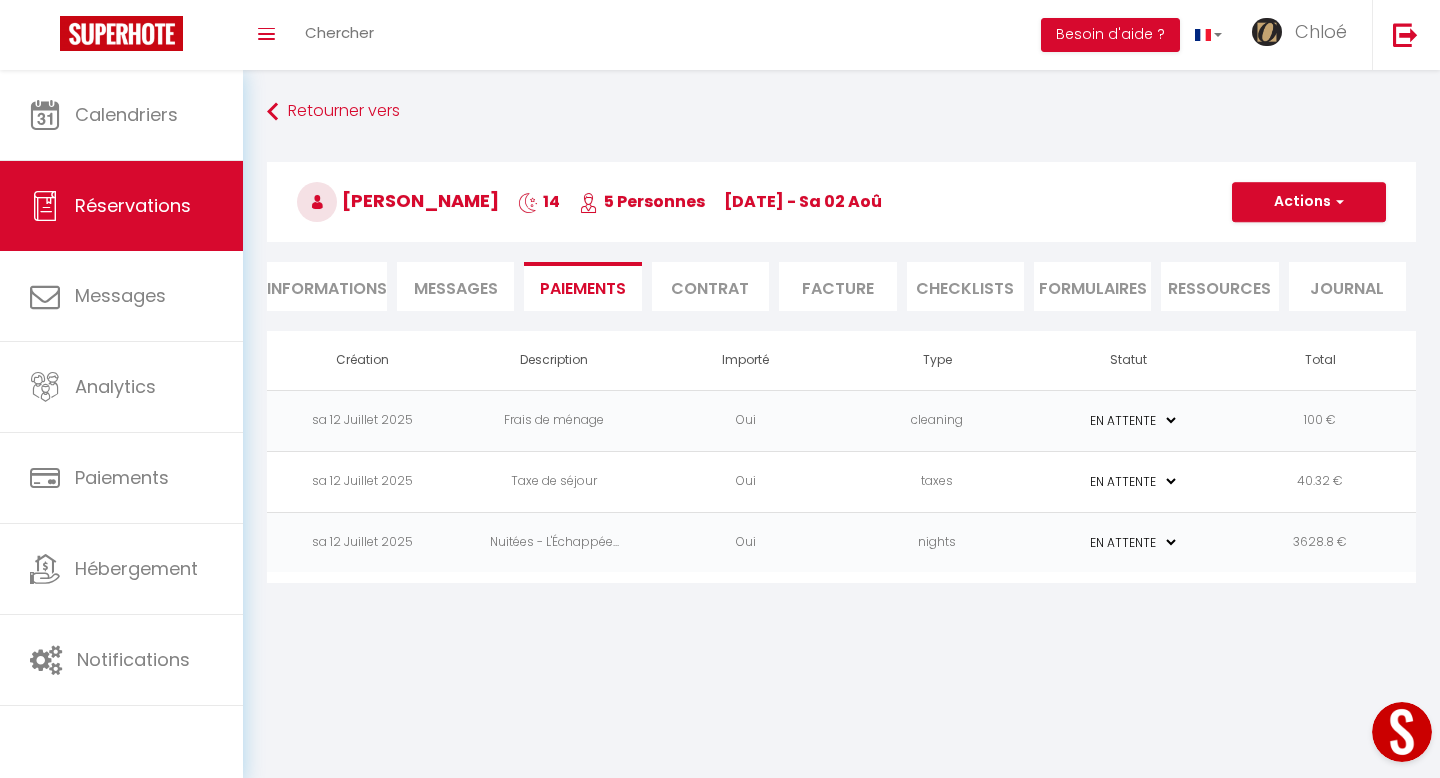 click on "PAYÉ   EN ATTENTE" at bounding box center [1129, 542] 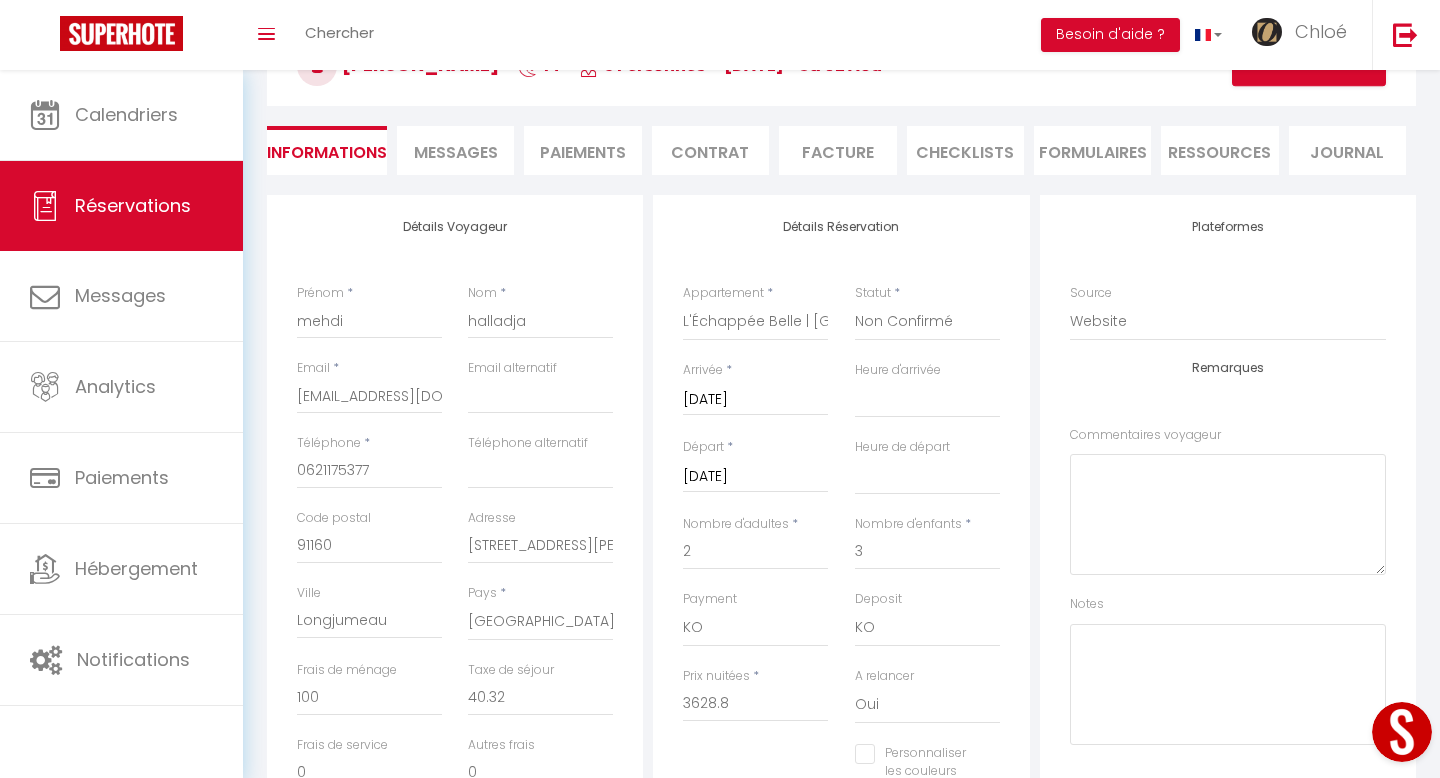 scroll, scrollTop: 0, scrollLeft: 0, axis: both 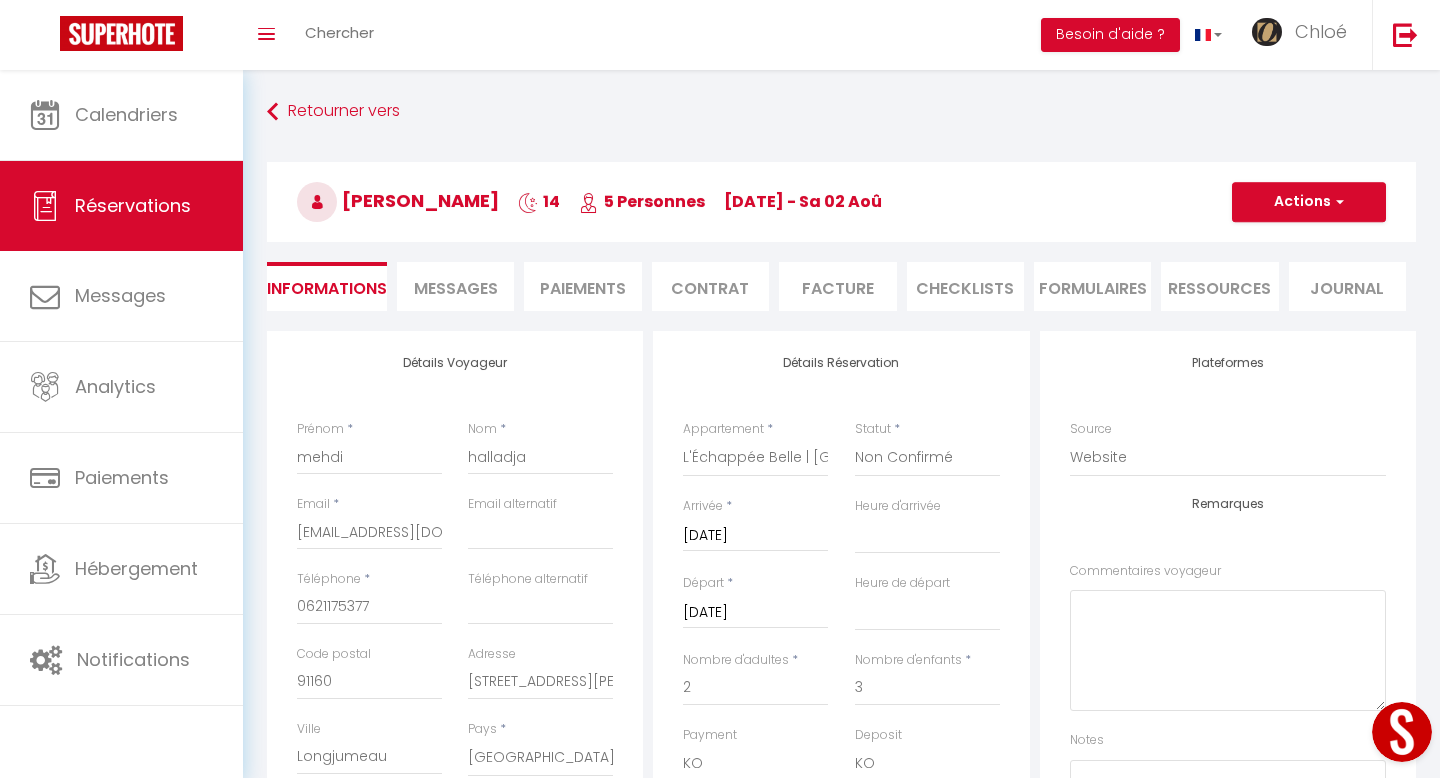 click on "Facture" at bounding box center [837, 286] 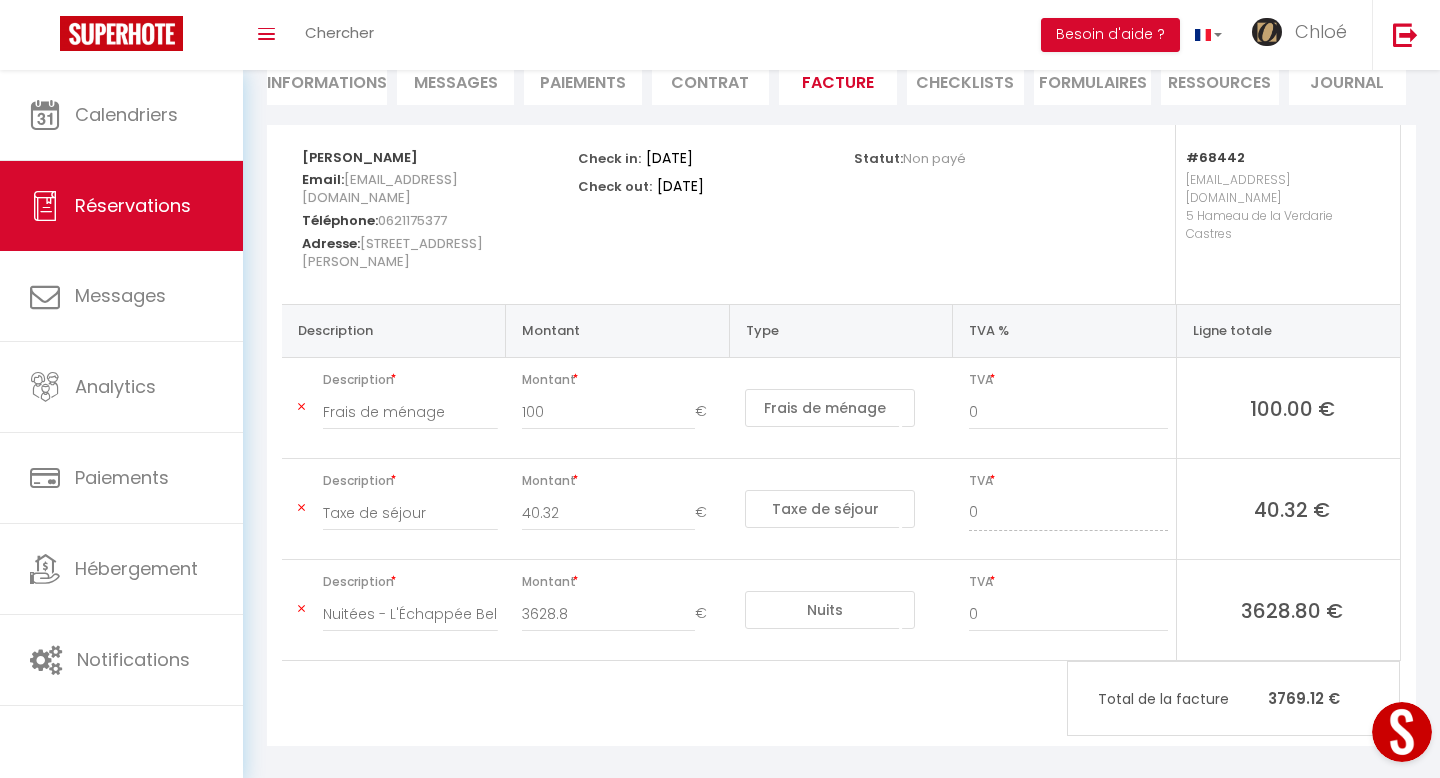 scroll, scrollTop: 45, scrollLeft: 0, axis: vertical 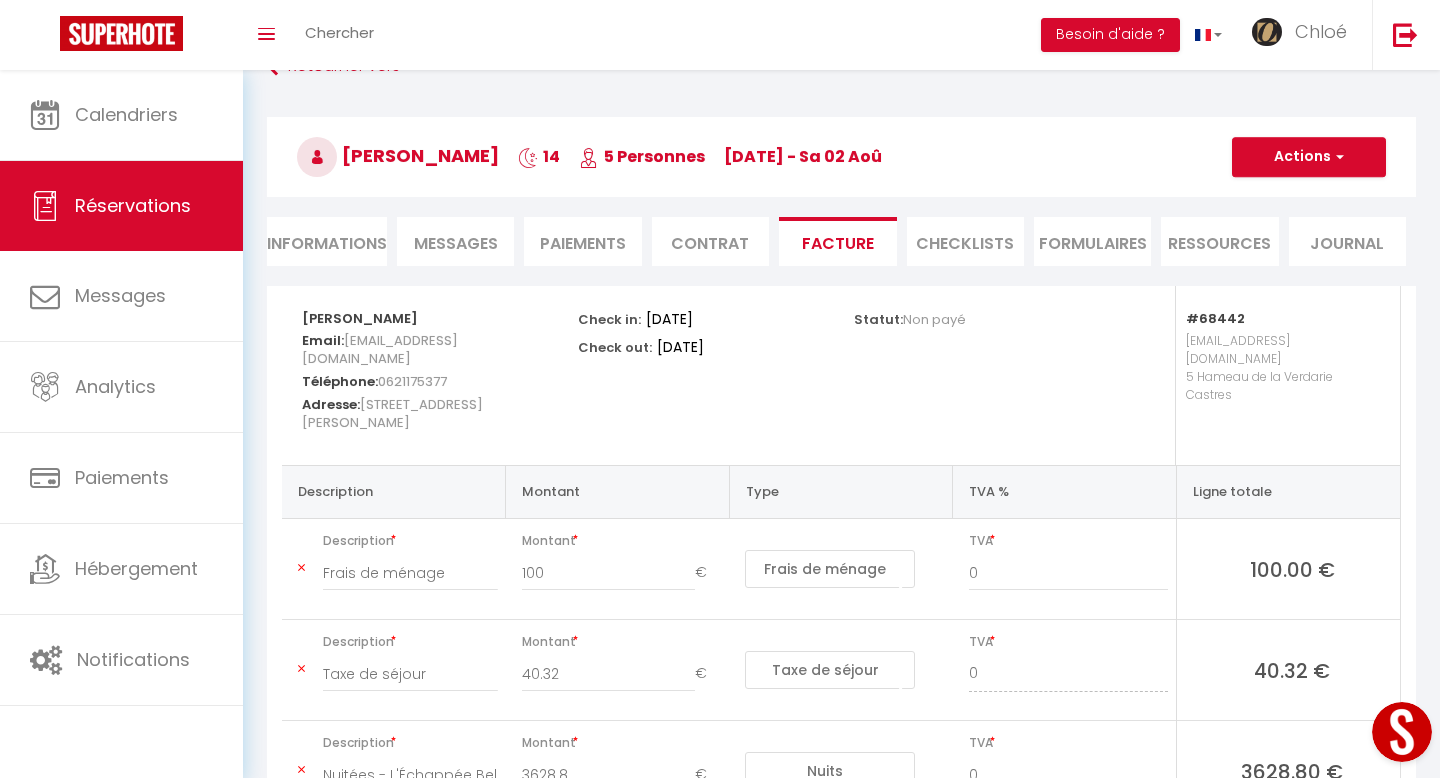 click on "Informations" at bounding box center (327, 241) 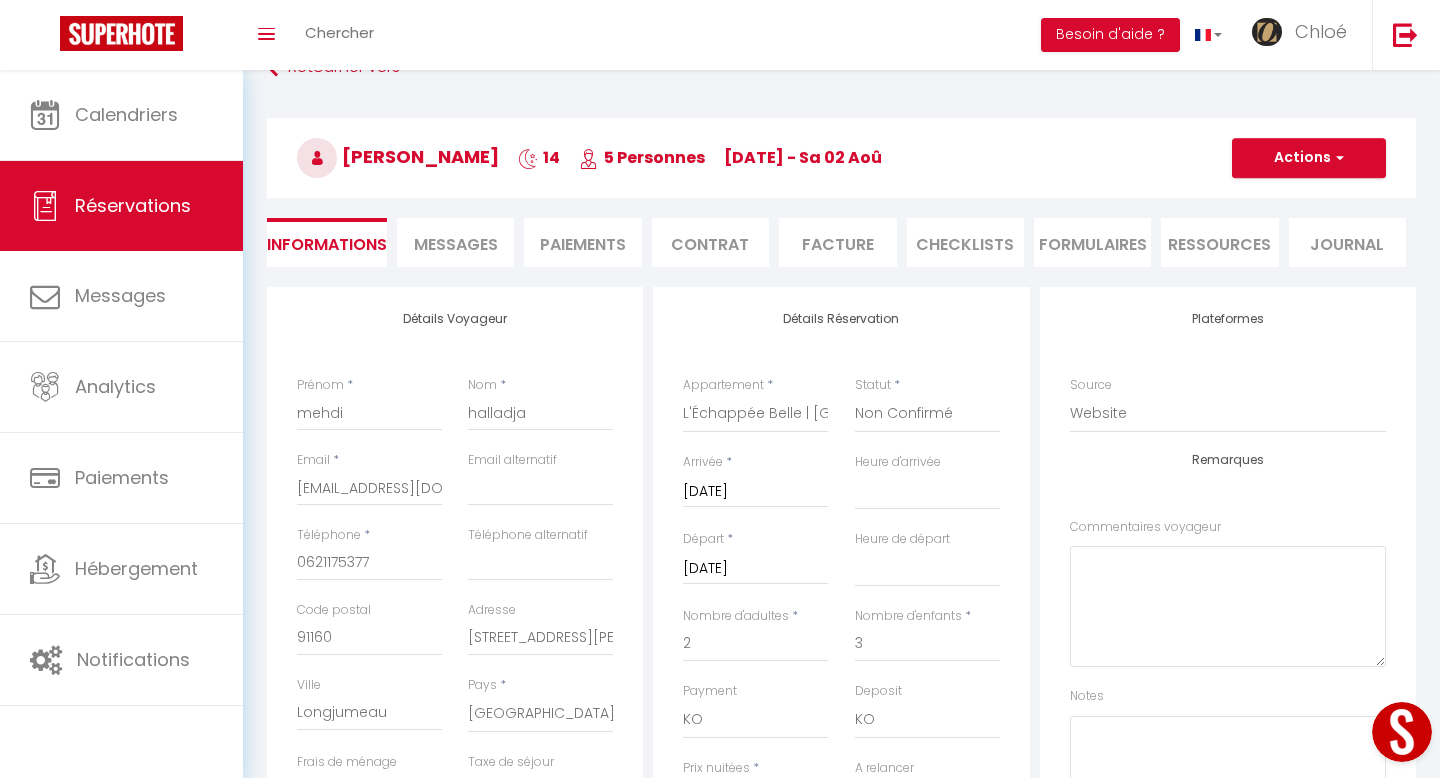 scroll, scrollTop: 0, scrollLeft: 0, axis: both 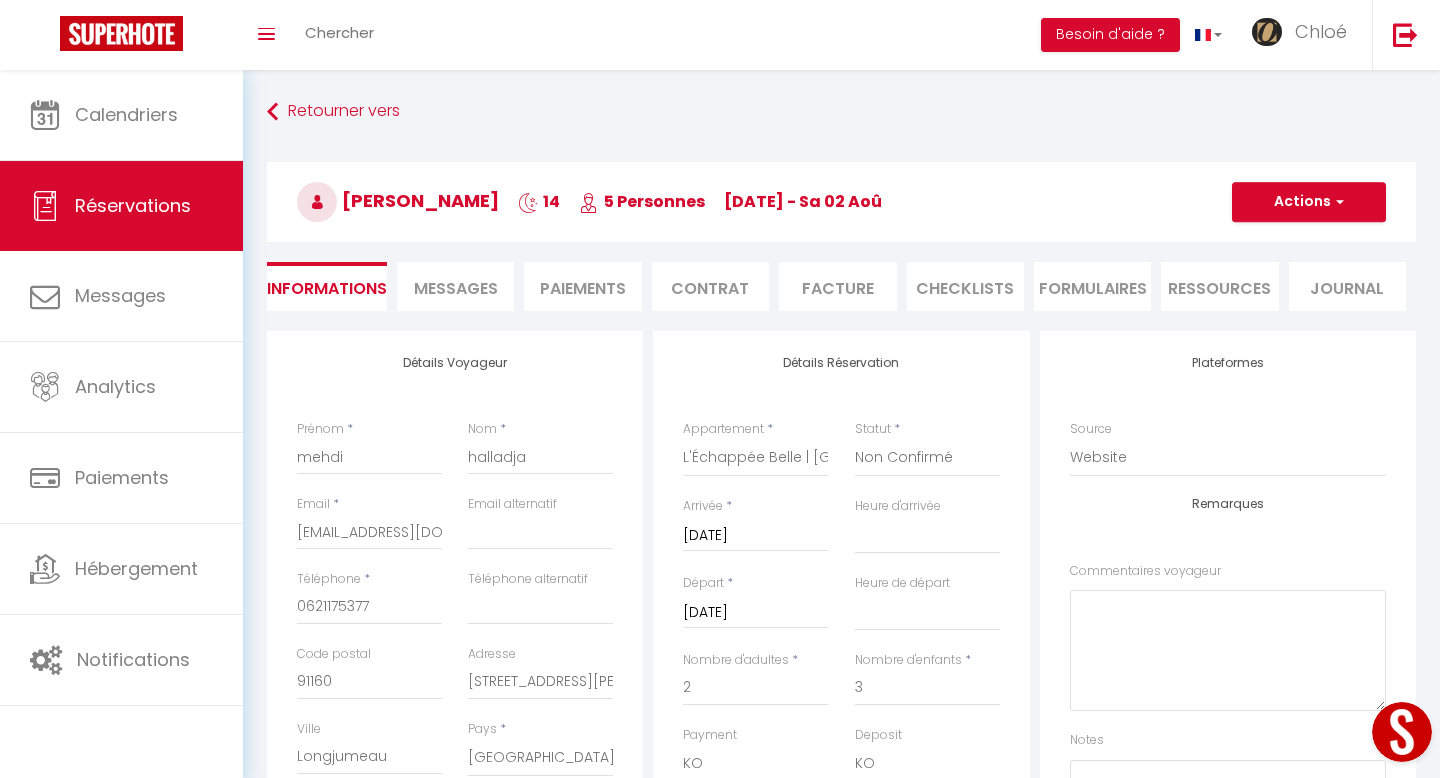 click on "Contrat" at bounding box center (710, 286) 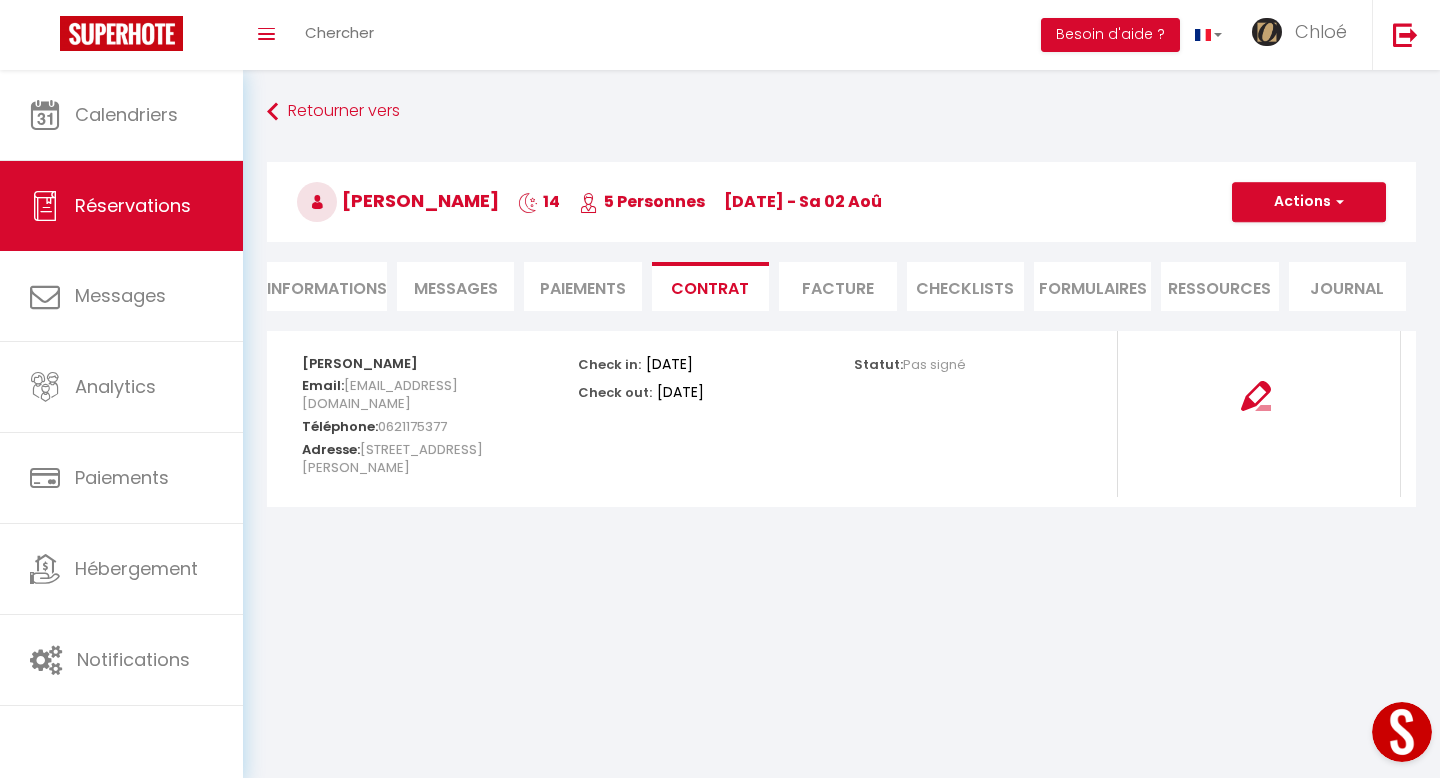 click on "Paiements" at bounding box center [582, 286] 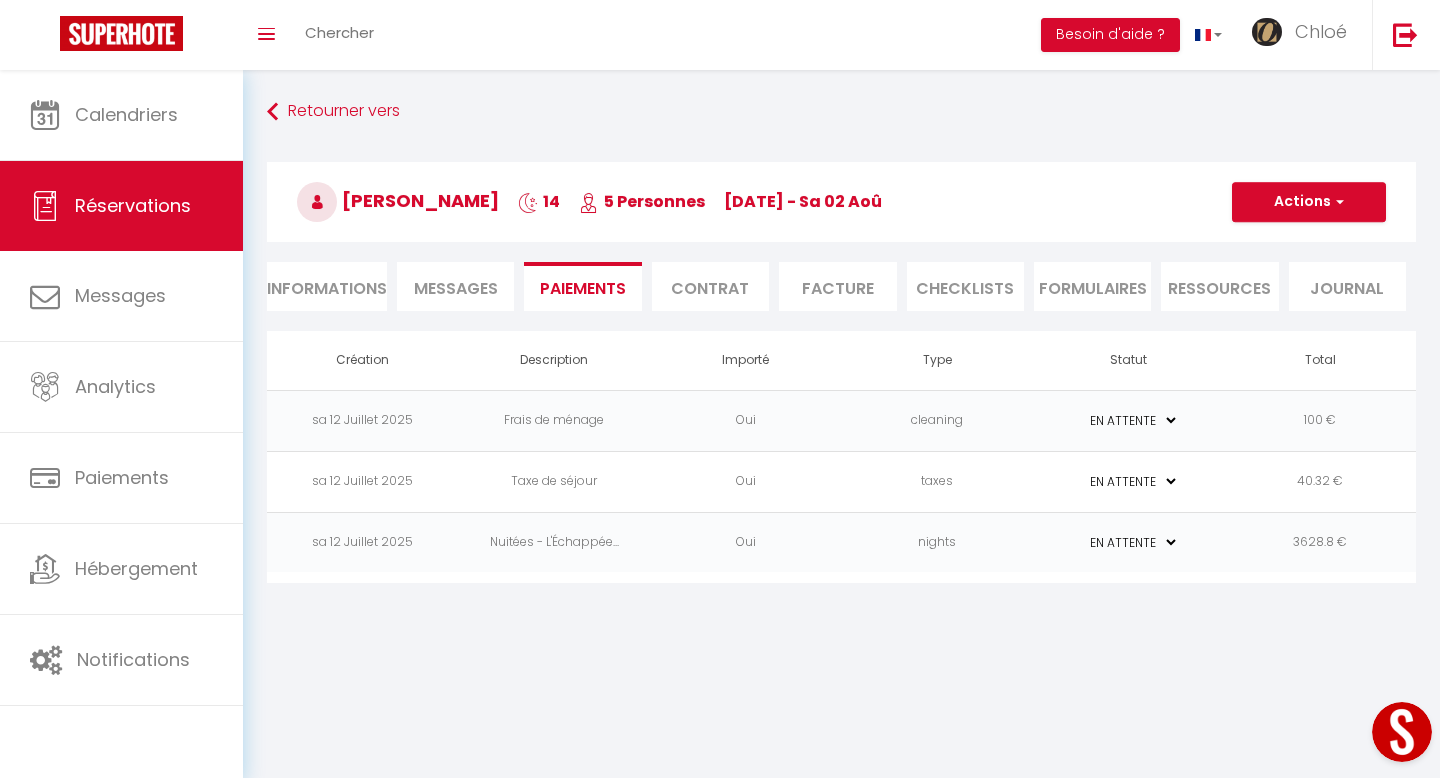 click on "Facture" at bounding box center [837, 286] 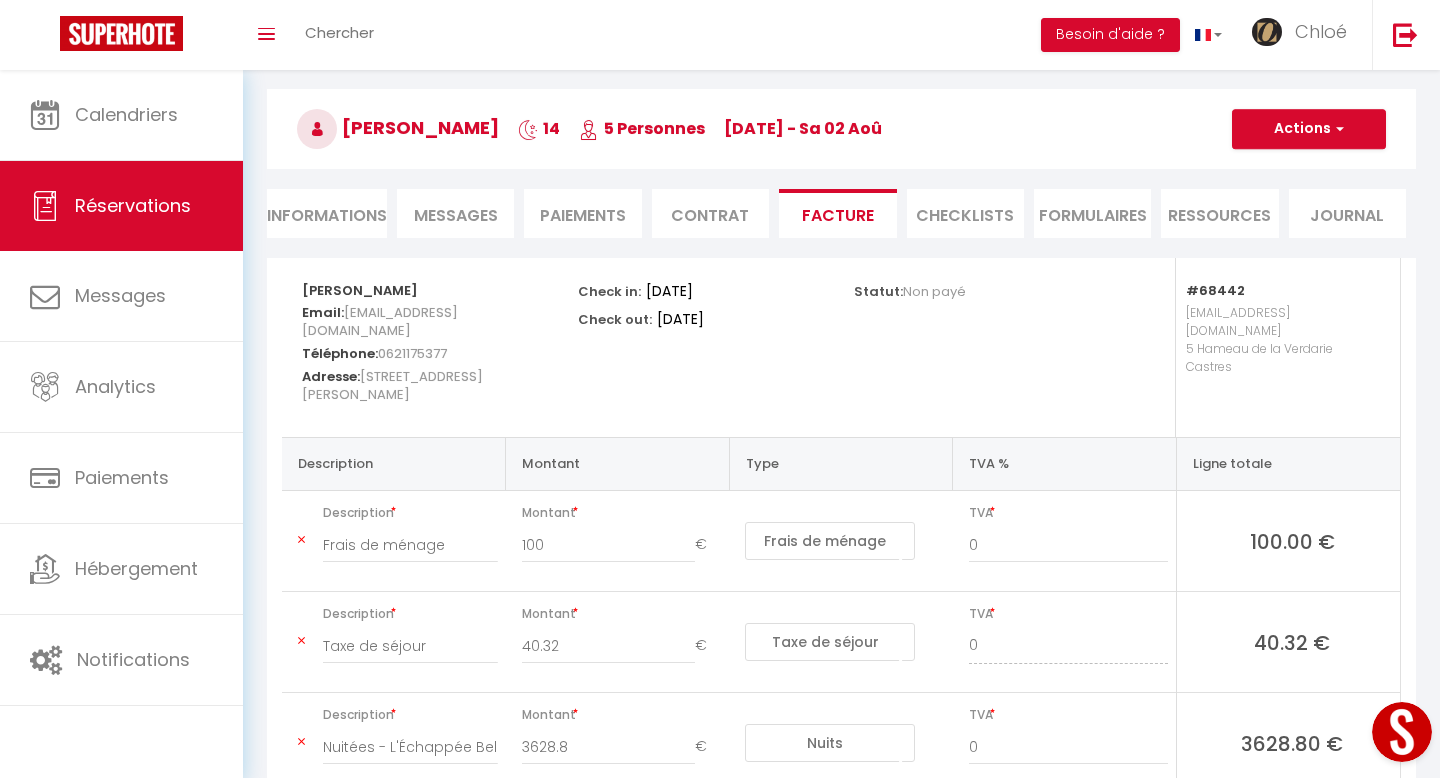 scroll, scrollTop: 133, scrollLeft: 0, axis: vertical 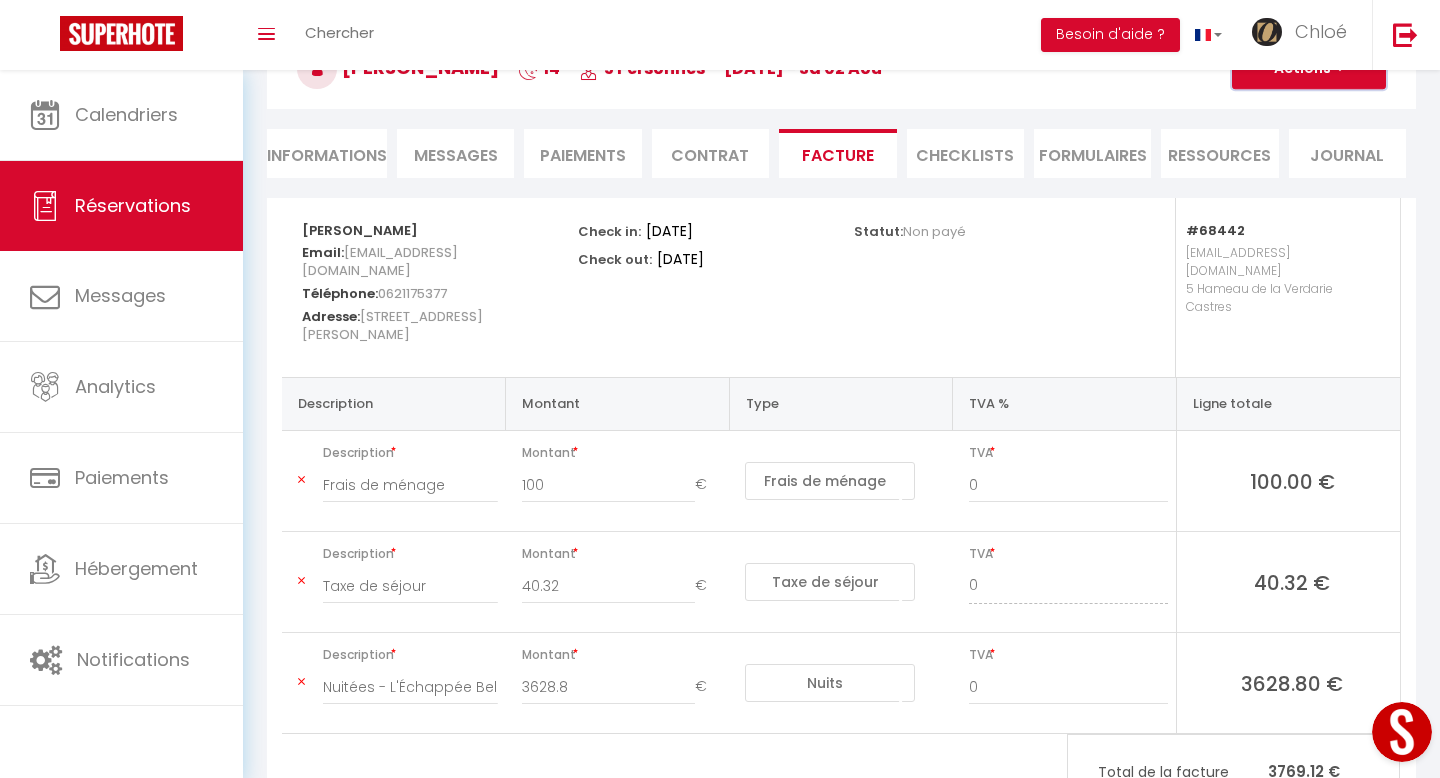 click on "Actions" at bounding box center [1309, 69] 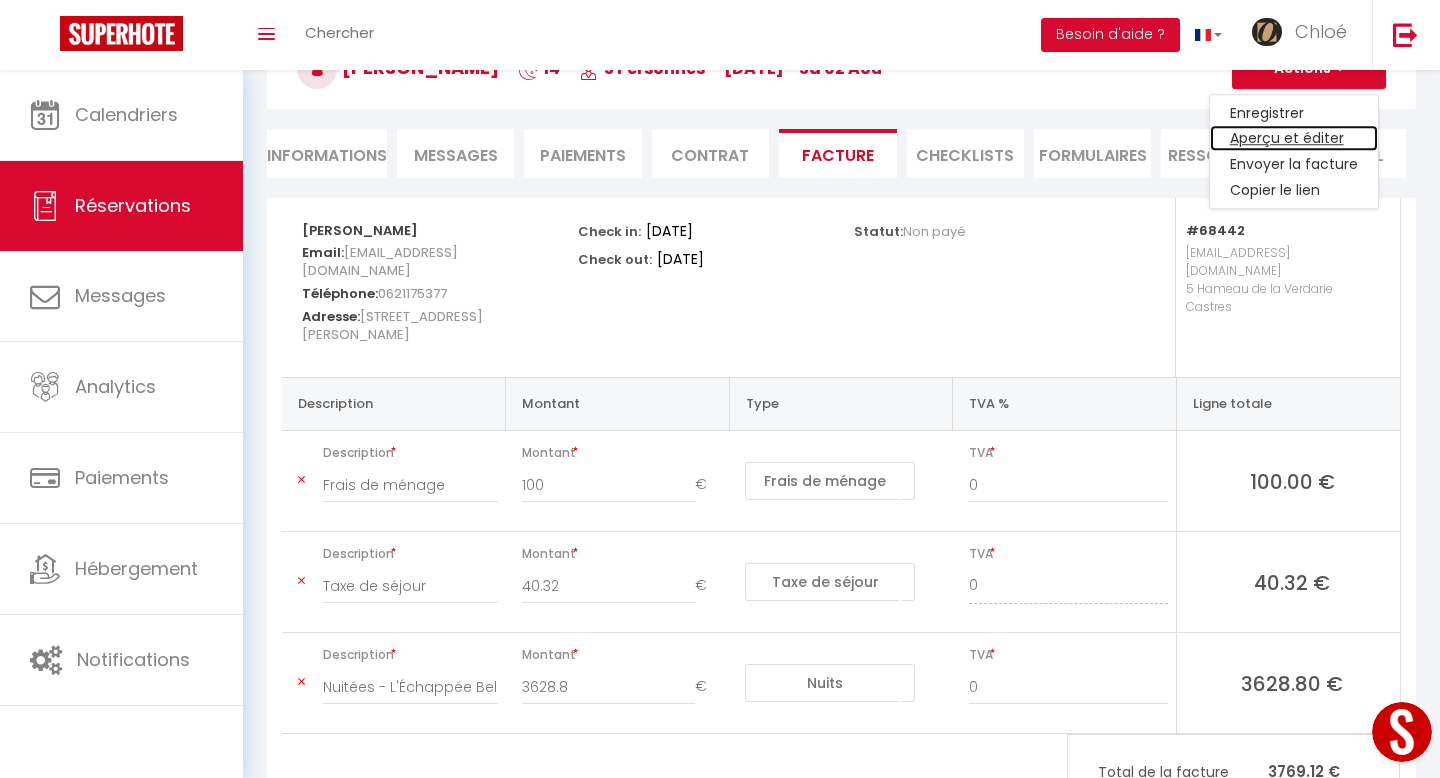 click on "Aperçu et éditer" at bounding box center (1294, 139) 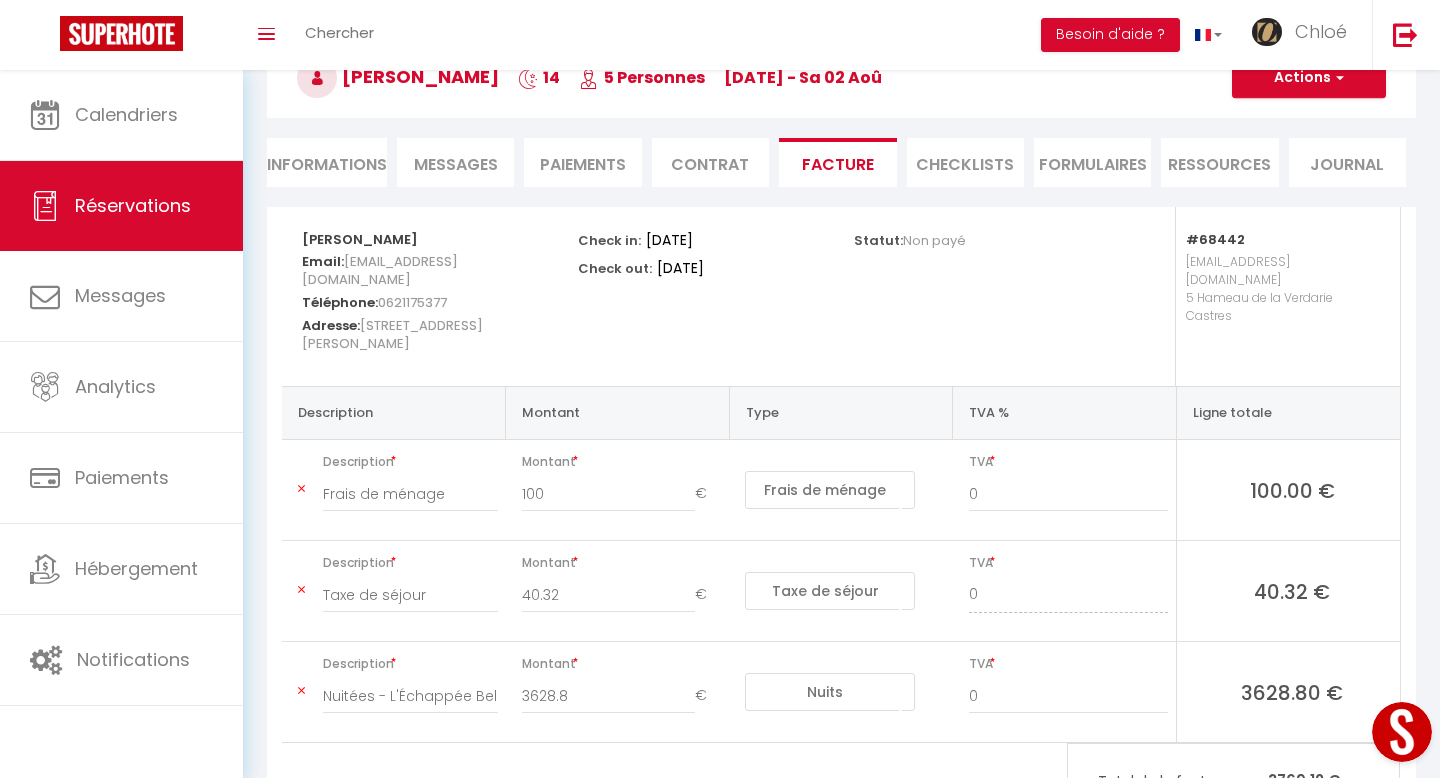 scroll, scrollTop: 46, scrollLeft: 0, axis: vertical 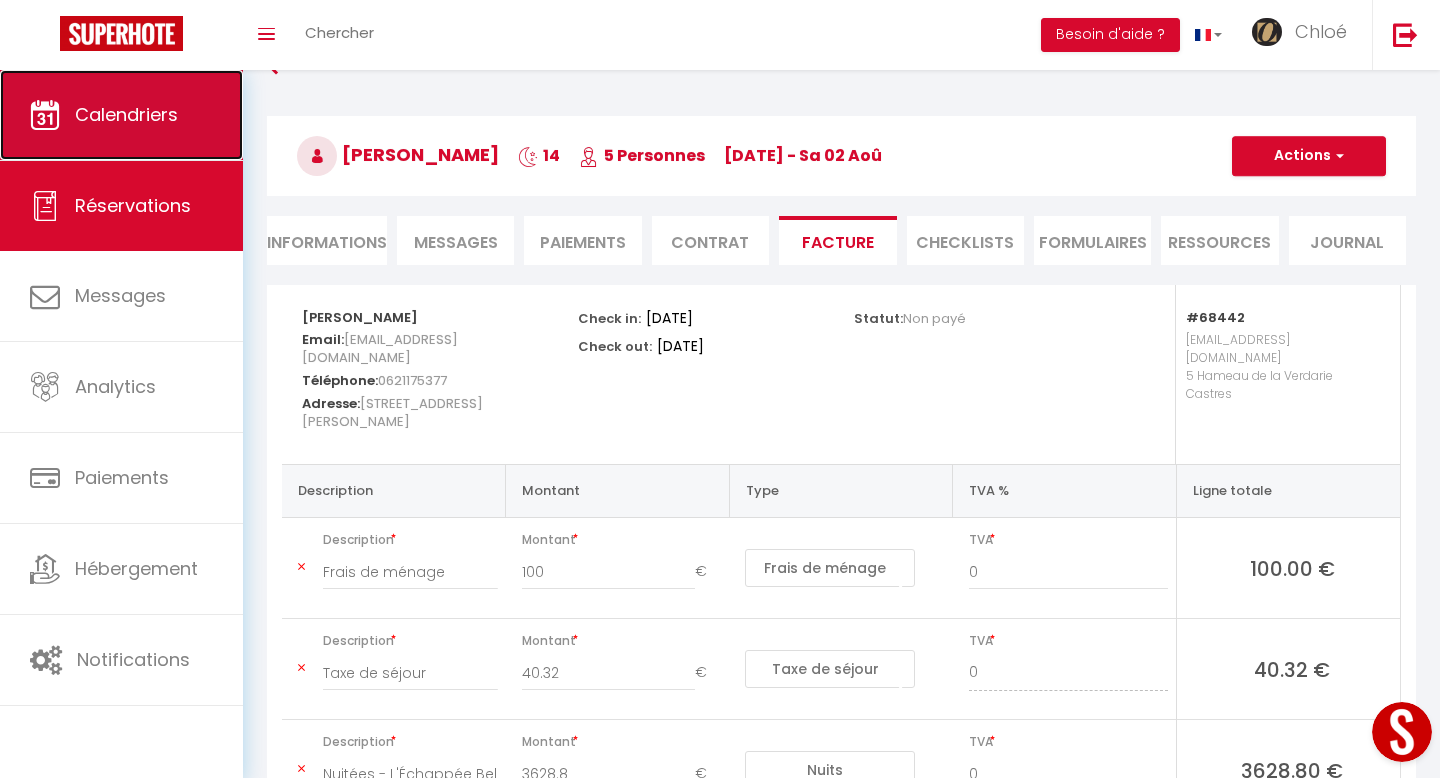 click on "Calendriers" at bounding box center [121, 115] 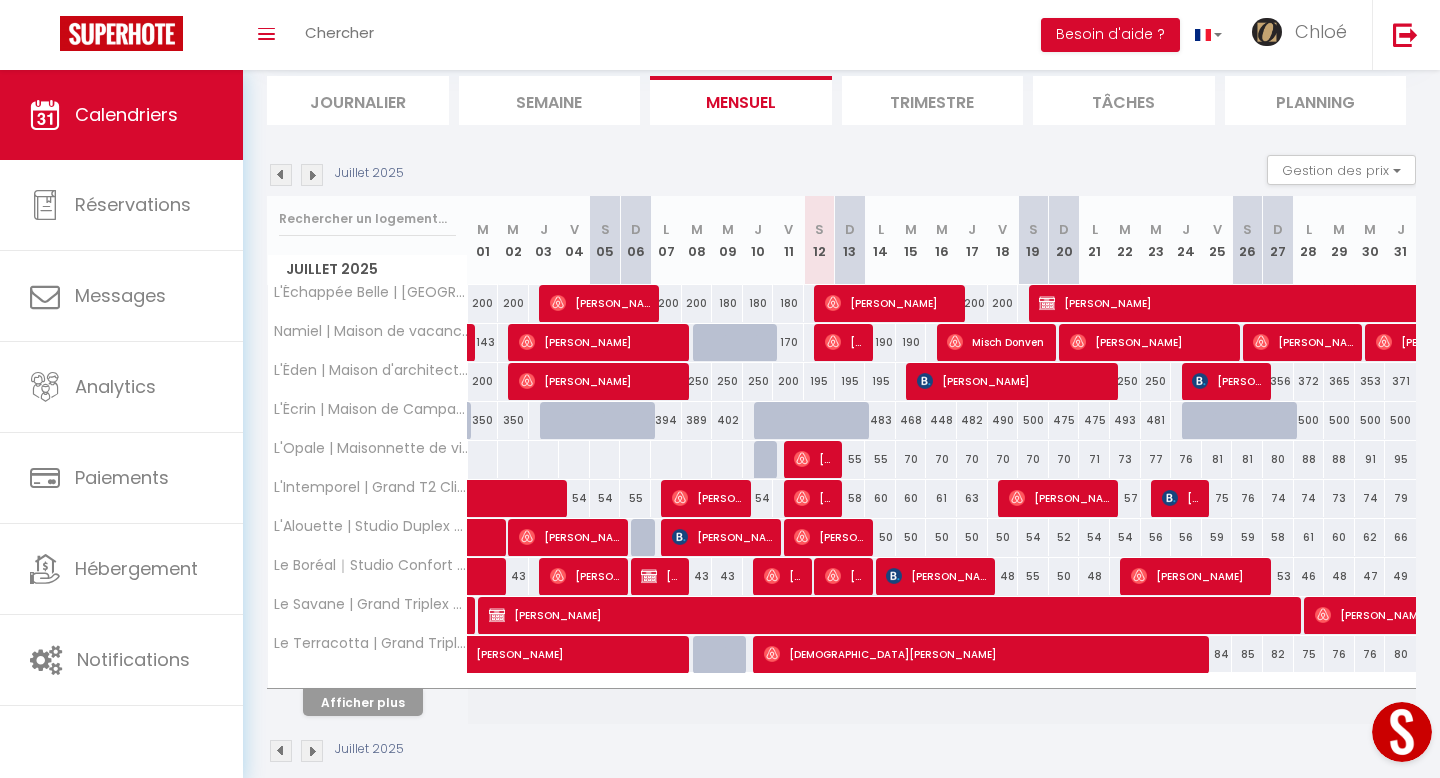 scroll, scrollTop: 134, scrollLeft: 0, axis: vertical 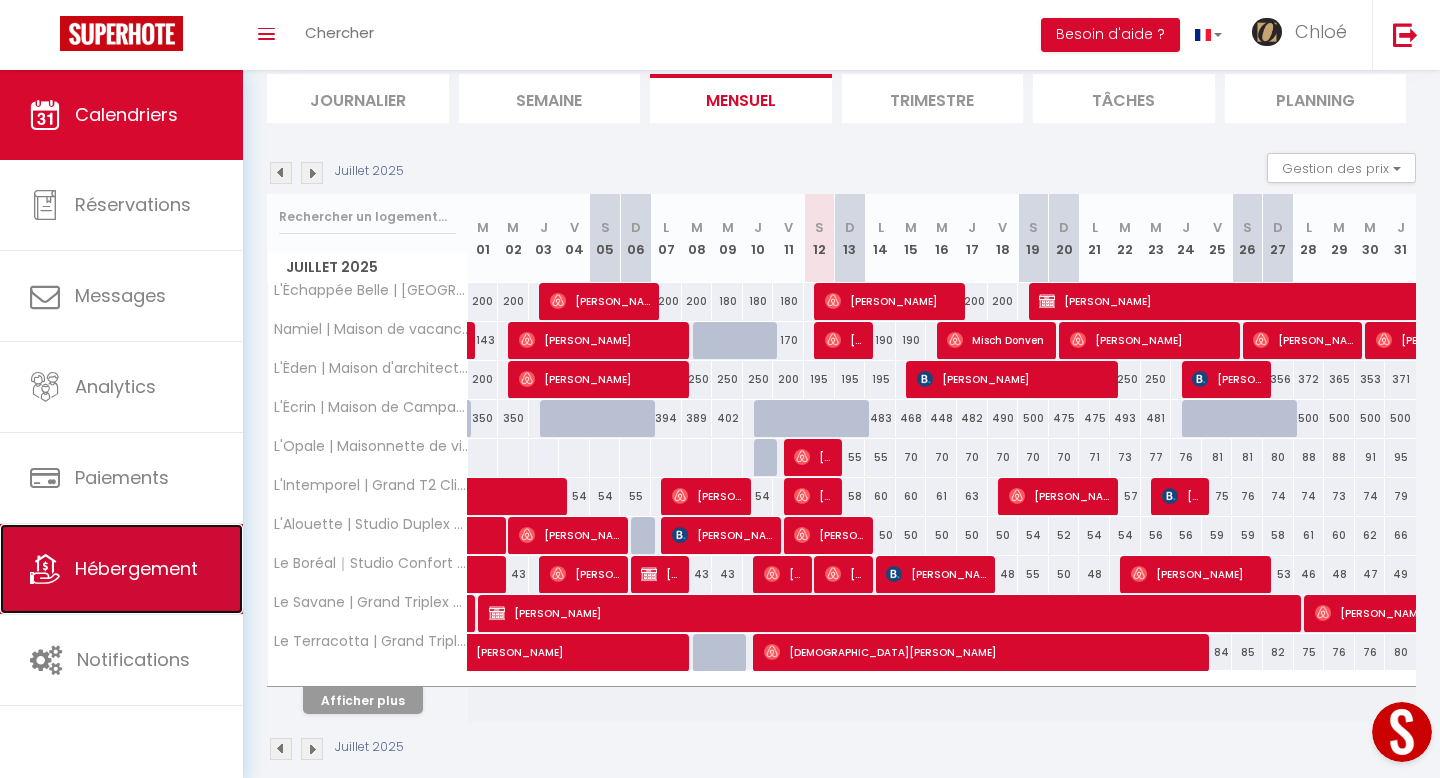 click on "Hébergement" at bounding box center (136, 568) 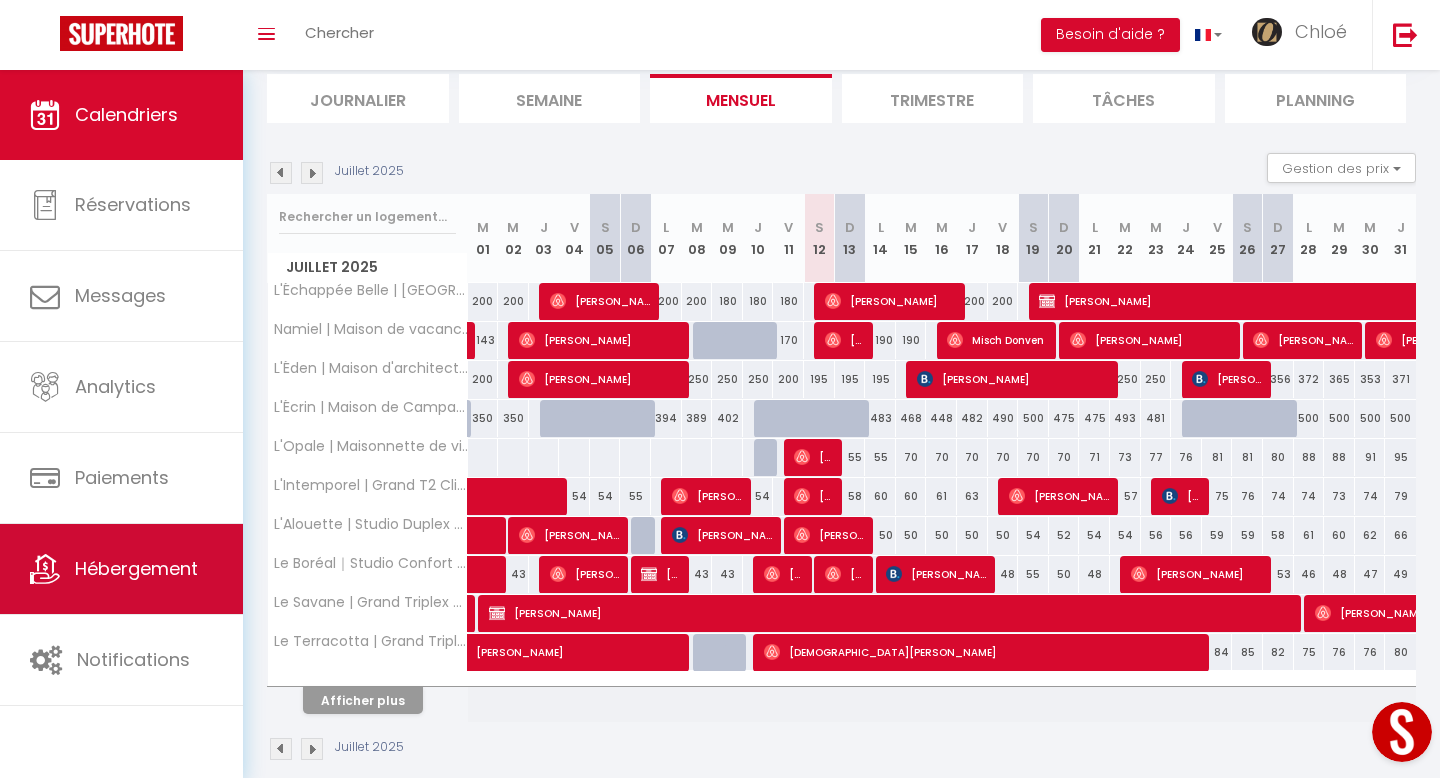scroll, scrollTop: 0, scrollLeft: 0, axis: both 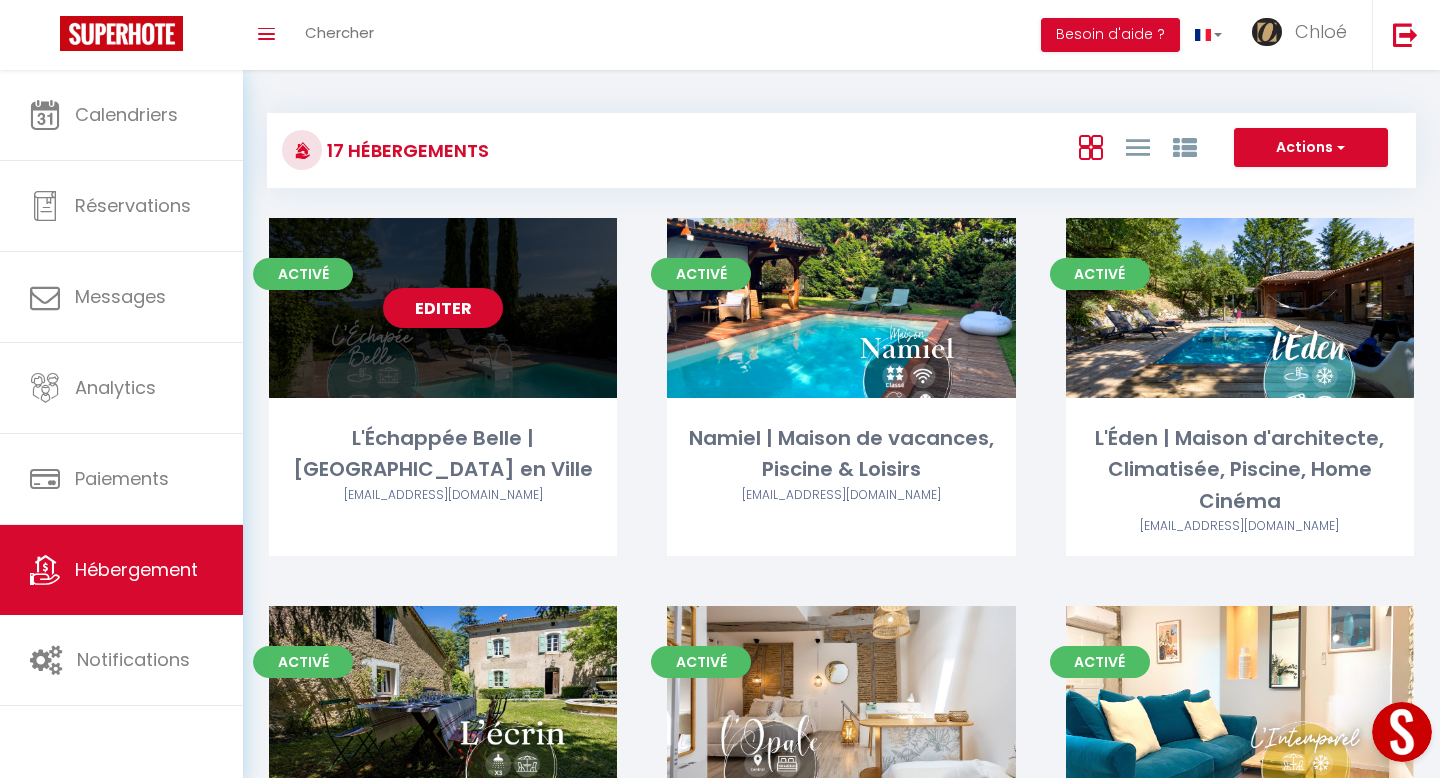 click on "Editer" at bounding box center (443, 308) 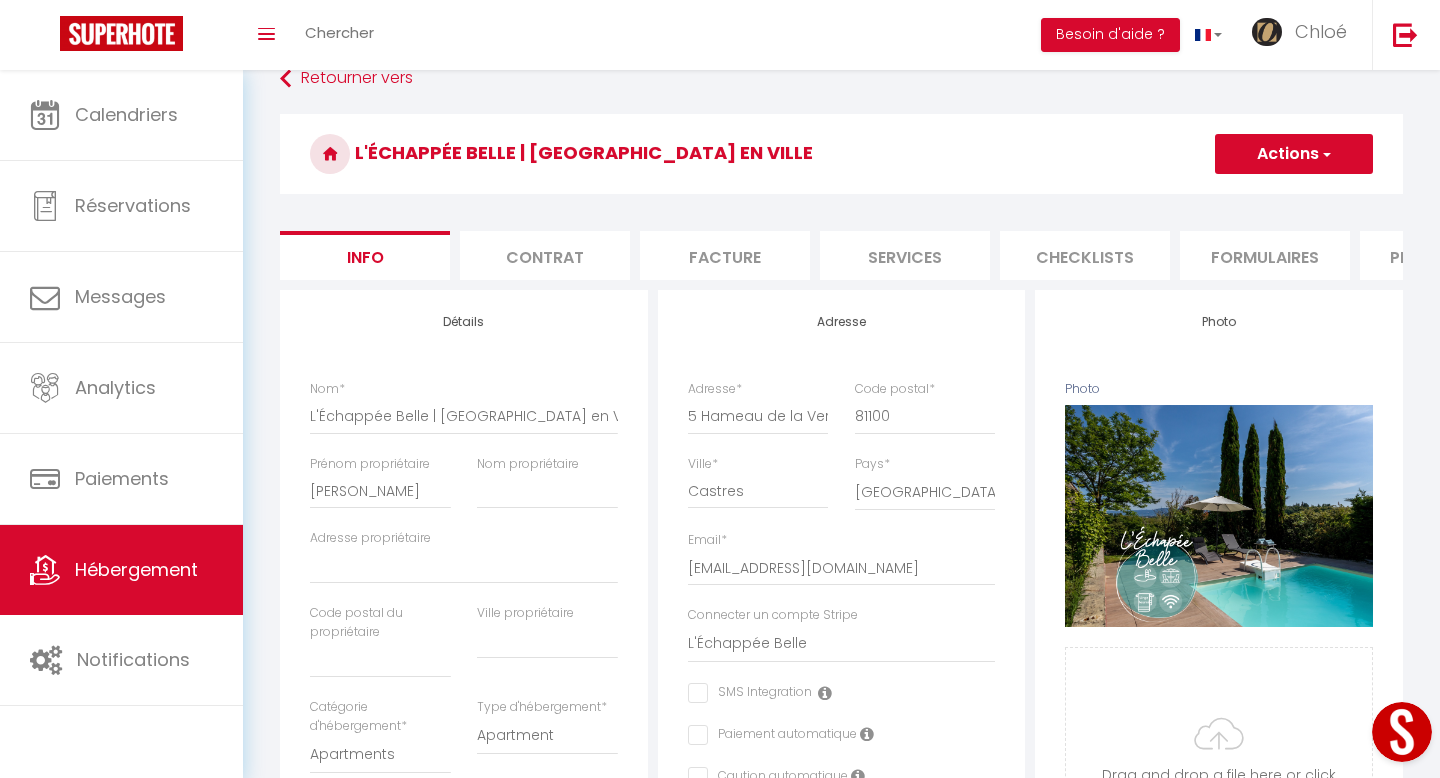 scroll, scrollTop: 0, scrollLeft: 0, axis: both 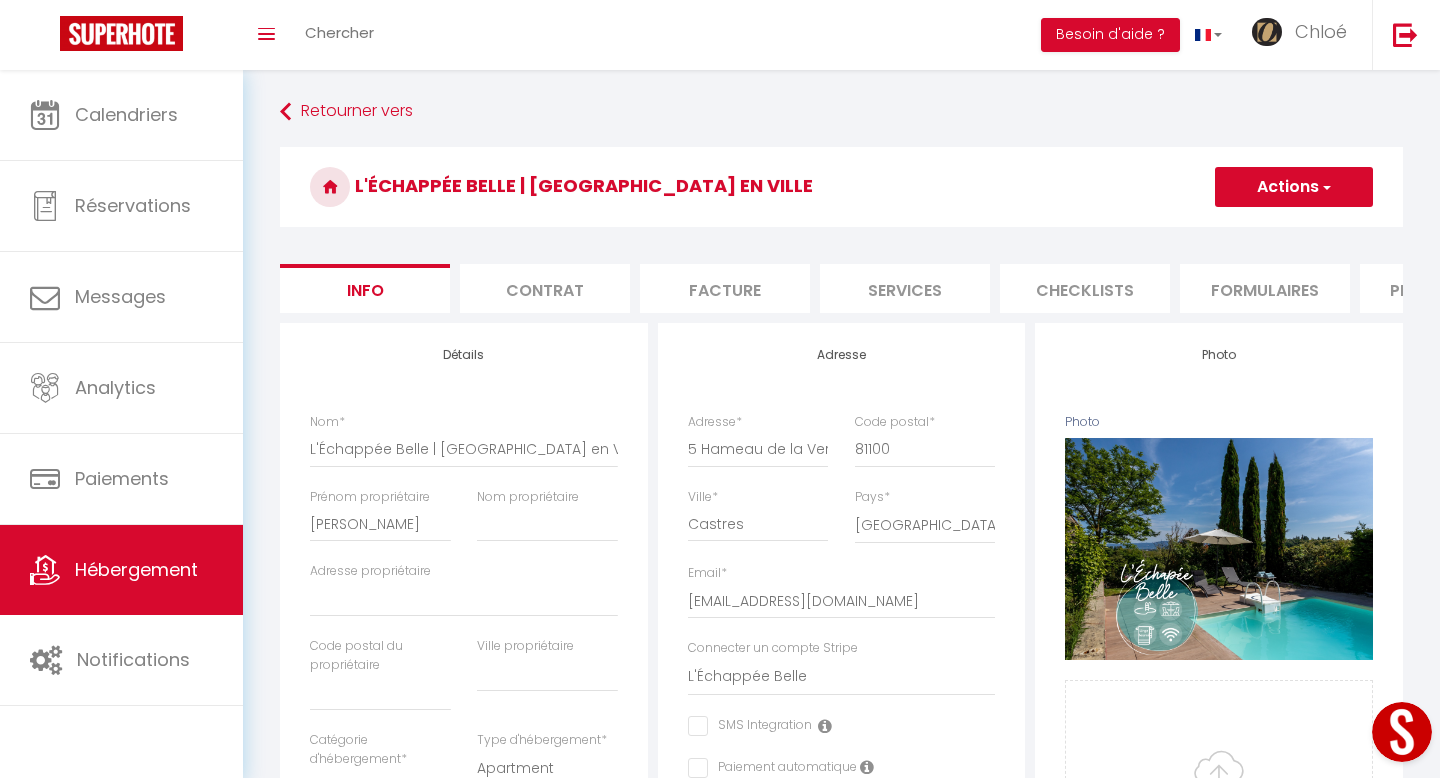 click at bounding box center (330, 187) 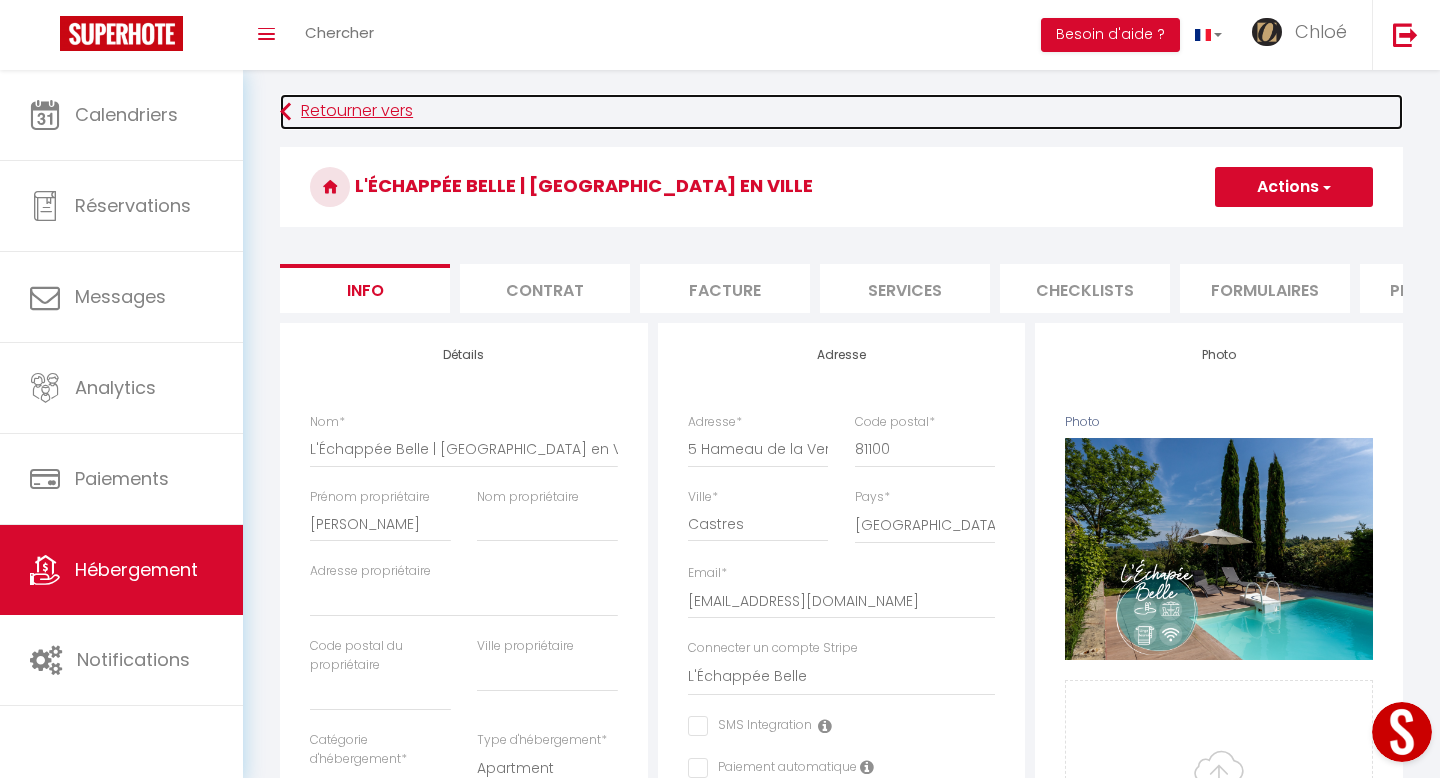 click on "Retourner vers" at bounding box center [841, 112] 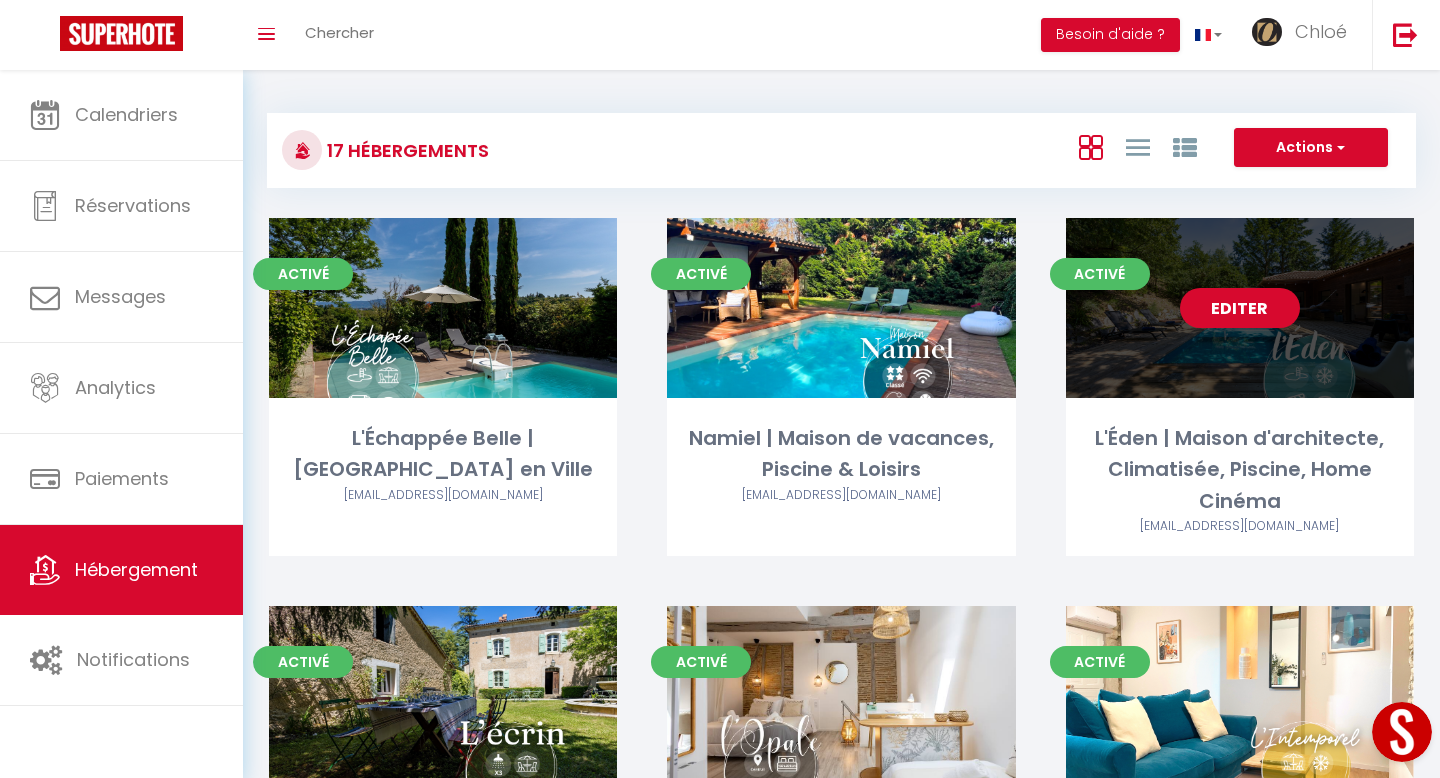 click on "Editer" at bounding box center (1240, 308) 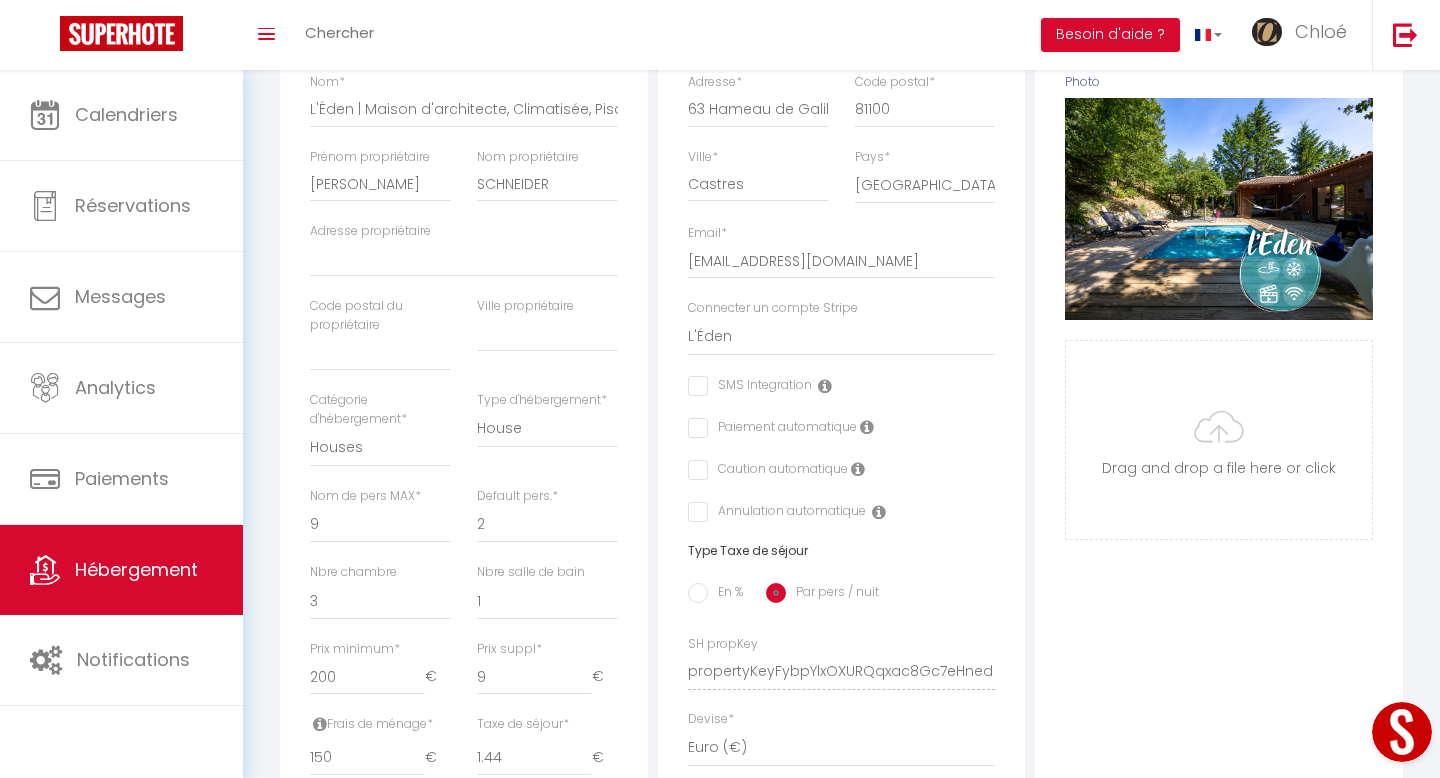 scroll, scrollTop: 0, scrollLeft: 0, axis: both 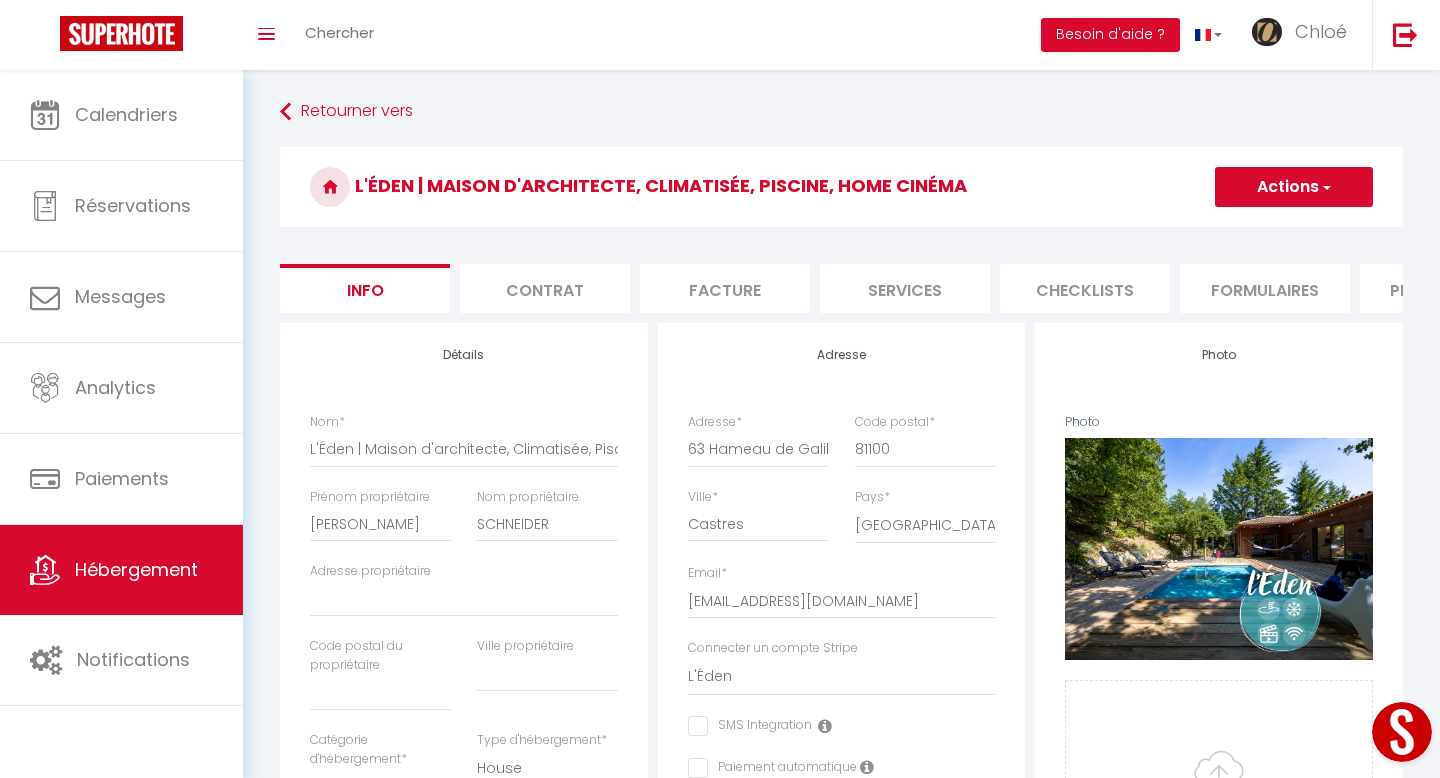 click on "Retourner vers    L'Éden | Maison d'architecte, Climatisée, Piscine, Home Cinéma
Actions
Enregistrer   Dupliquer   Supprimer   Importer les réservations
Info
Contrat
Facture
Services
Checklists
Formulaires
Plateformes
Paramètres
website
Journal
Modèle personnalisé
×         Titre Modèle
Annuler
Enregistrer
×   *     *                   Remove" at bounding box center [841, 896] 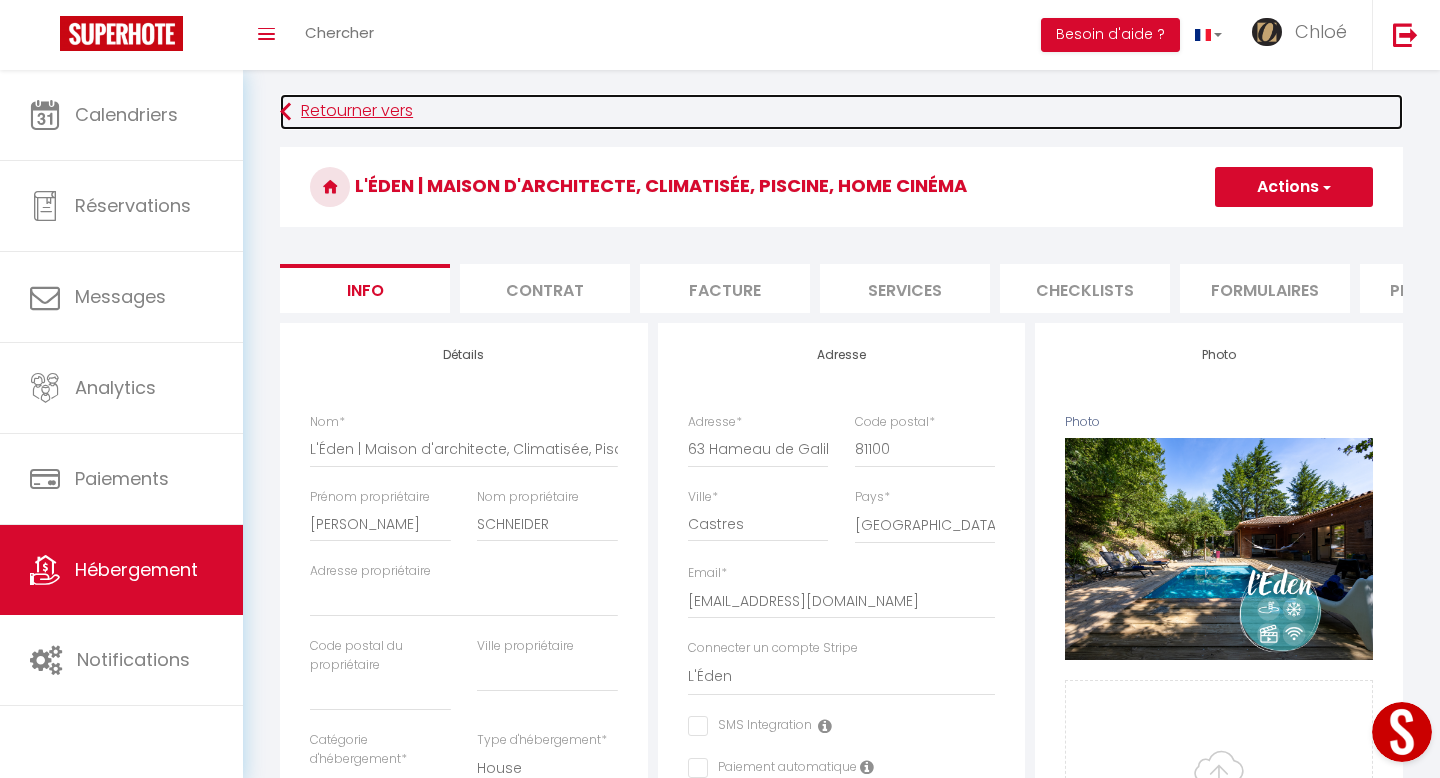 click on "Retourner vers" at bounding box center [841, 112] 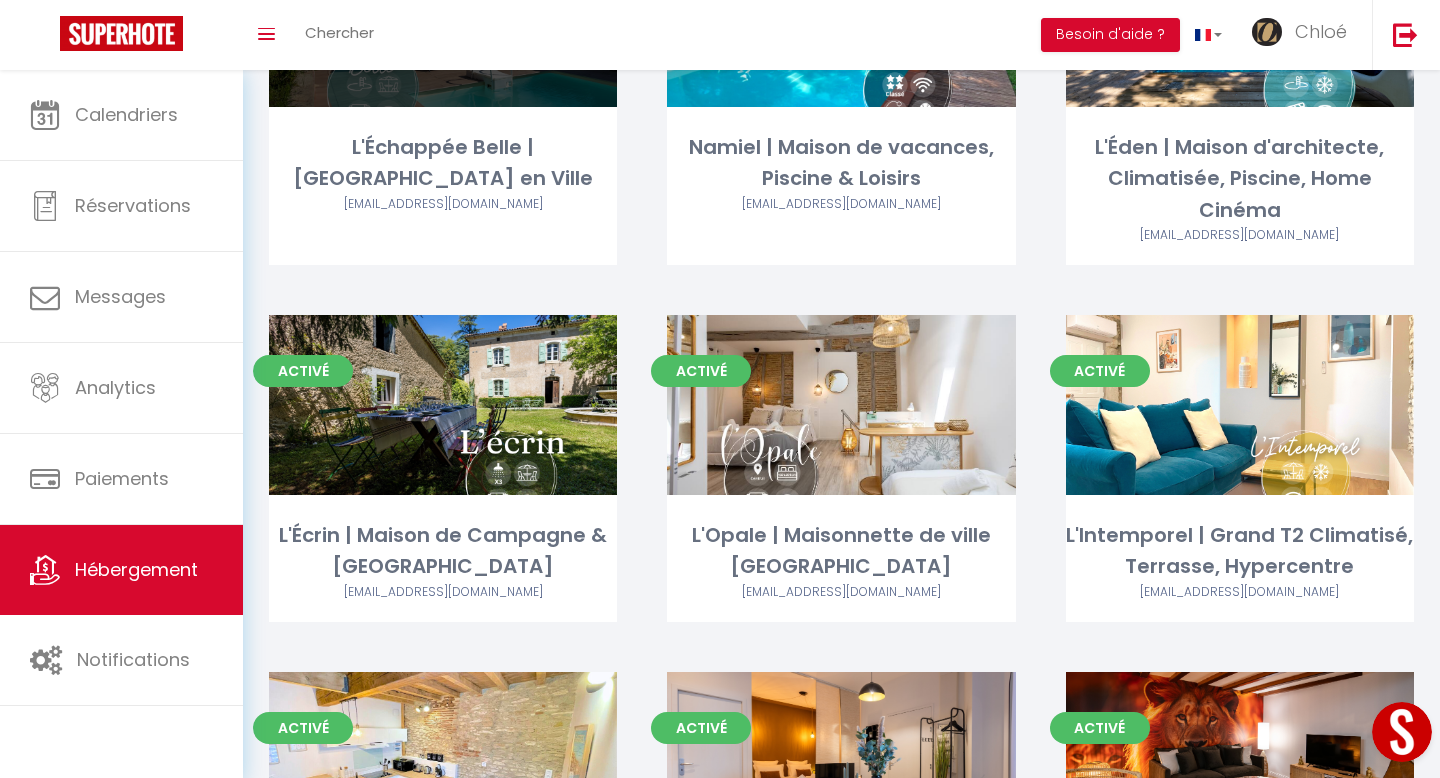 scroll, scrollTop: 322, scrollLeft: 0, axis: vertical 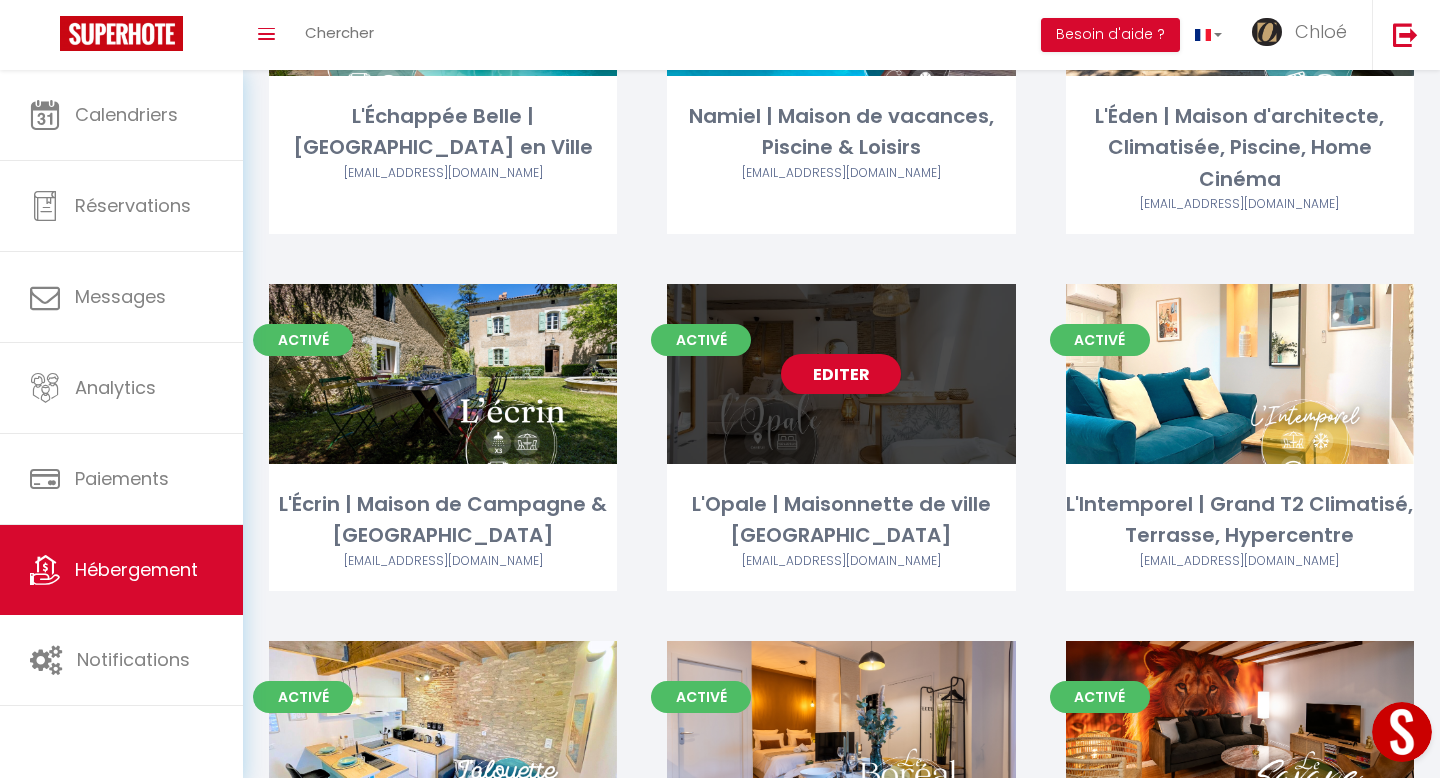 click on "Editer" at bounding box center (841, 374) 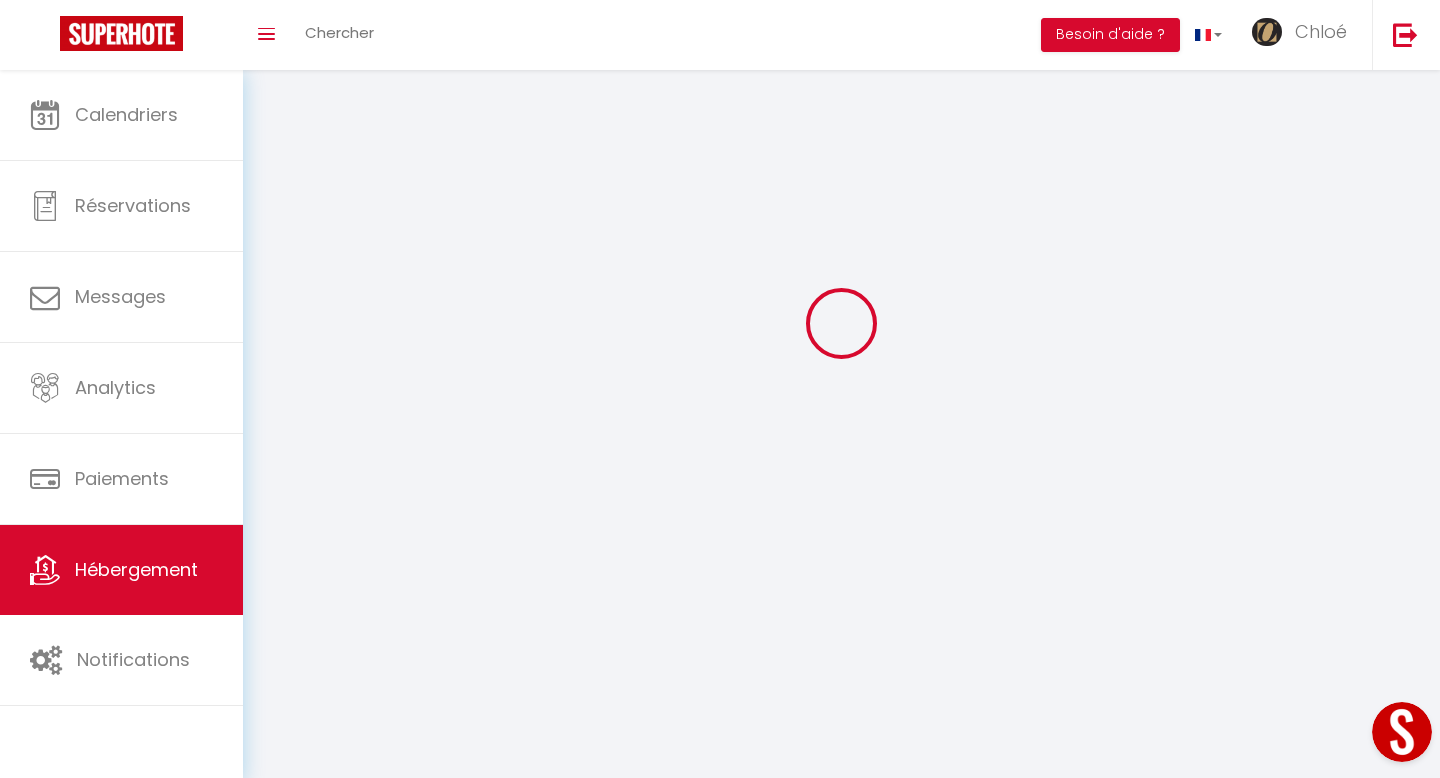 scroll, scrollTop: 0, scrollLeft: 0, axis: both 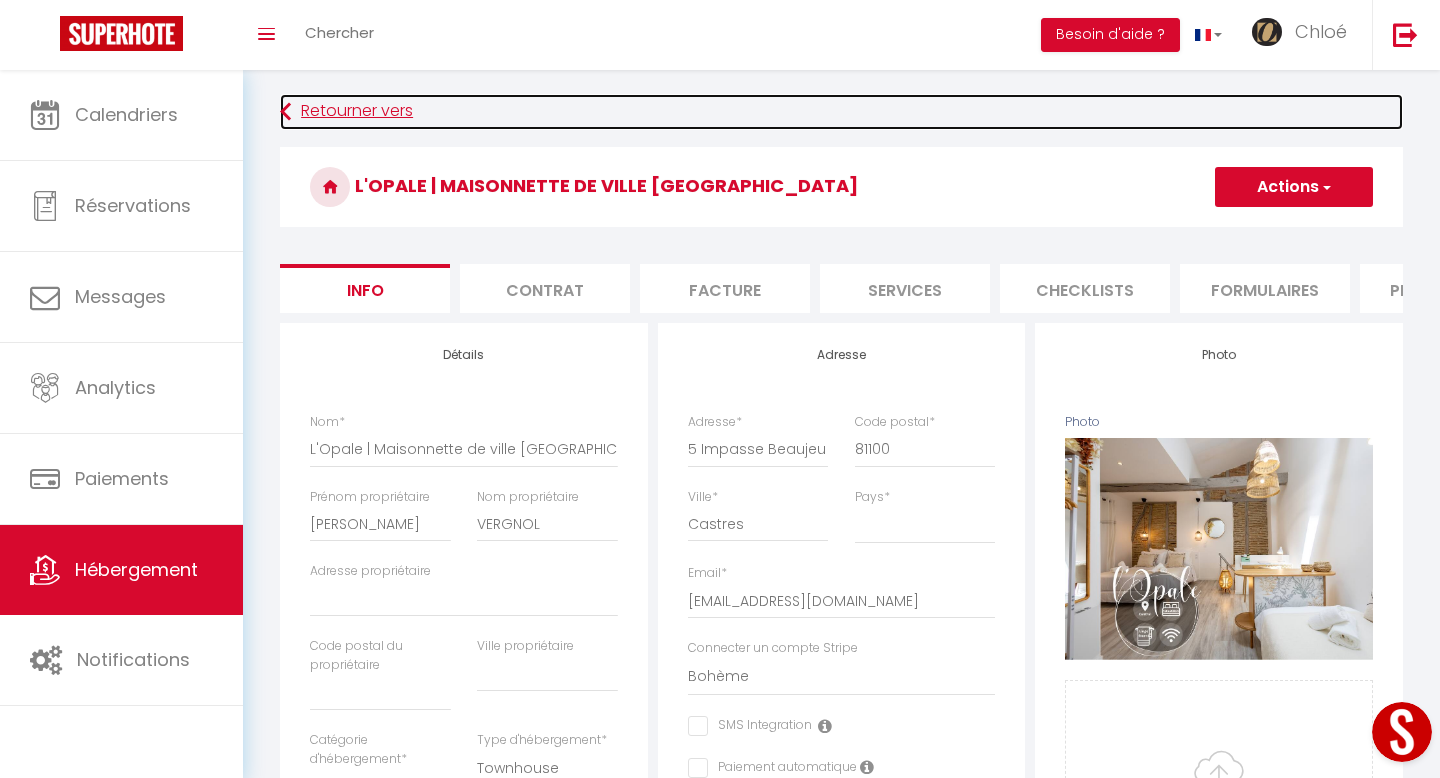 click on "Retourner vers" at bounding box center (841, 112) 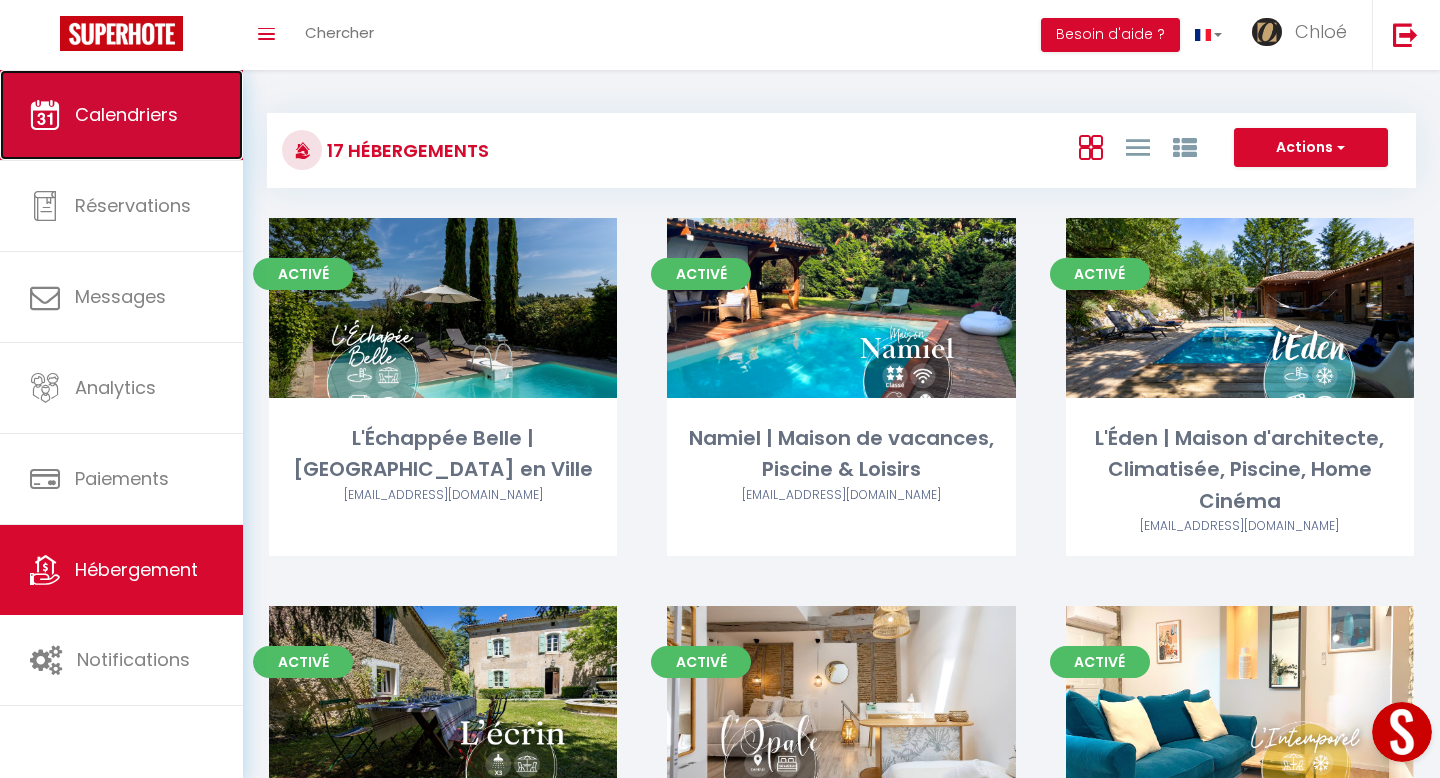click on "Calendriers" at bounding box center (126, 114) 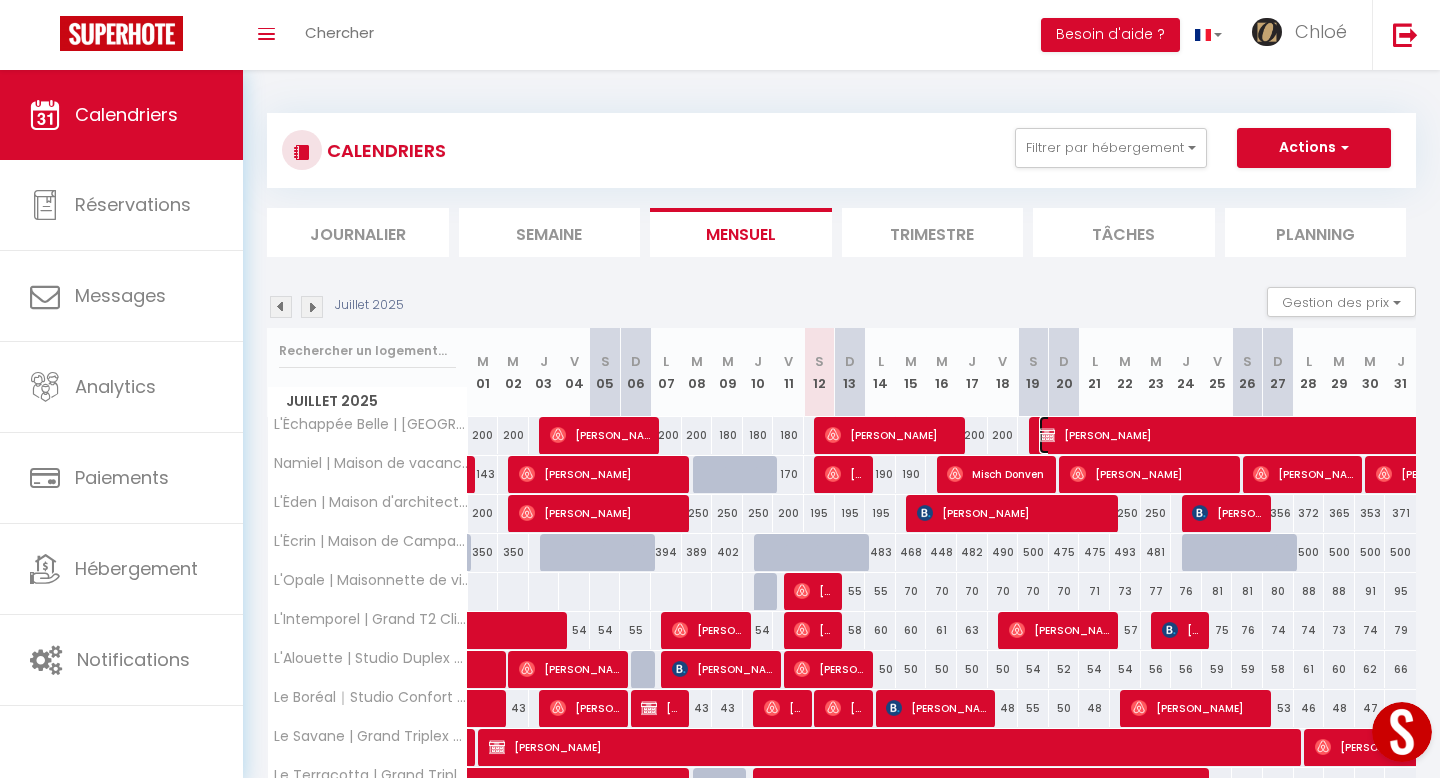 click on "[PERSON_NAME]" at bounding box center (1361, 435) 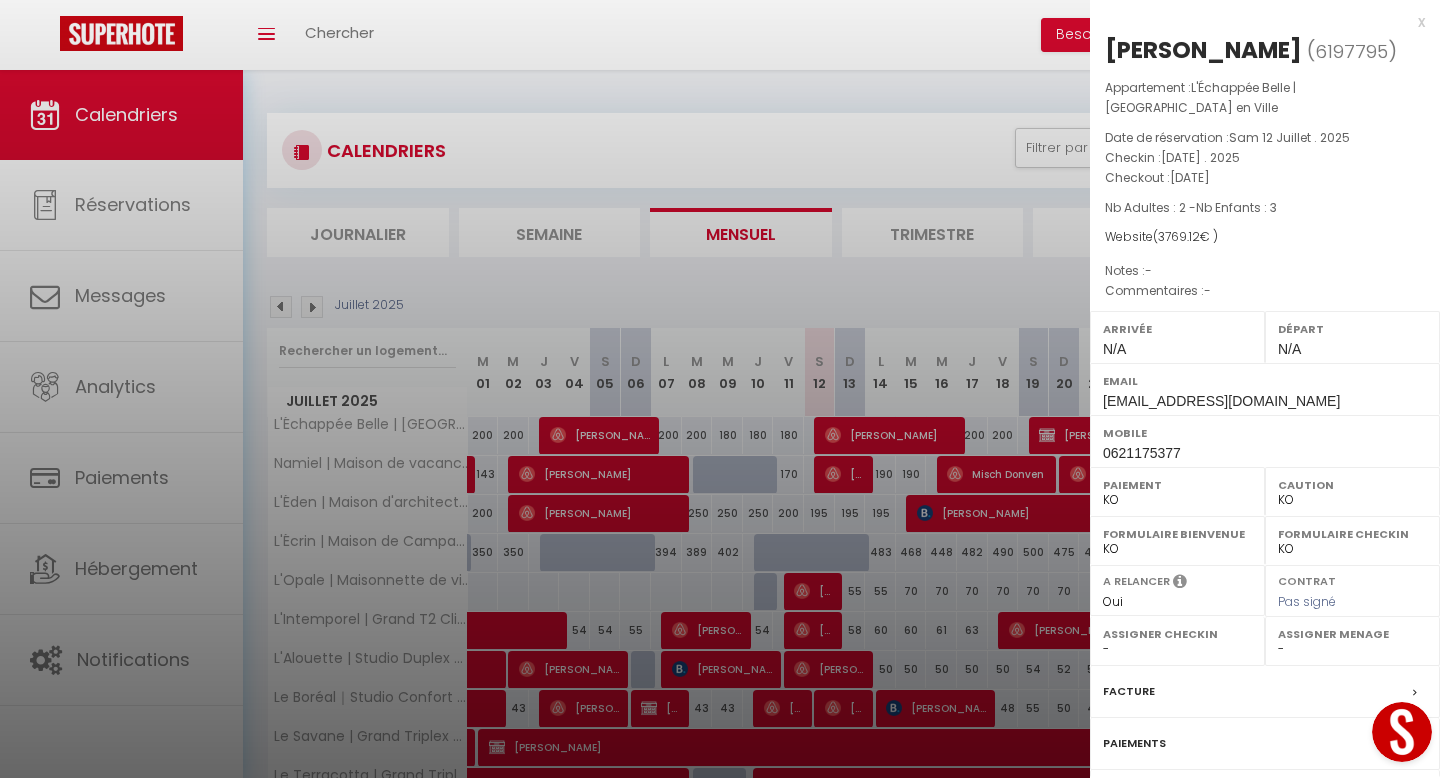 click on "x" at bounding box center [1257, 22] 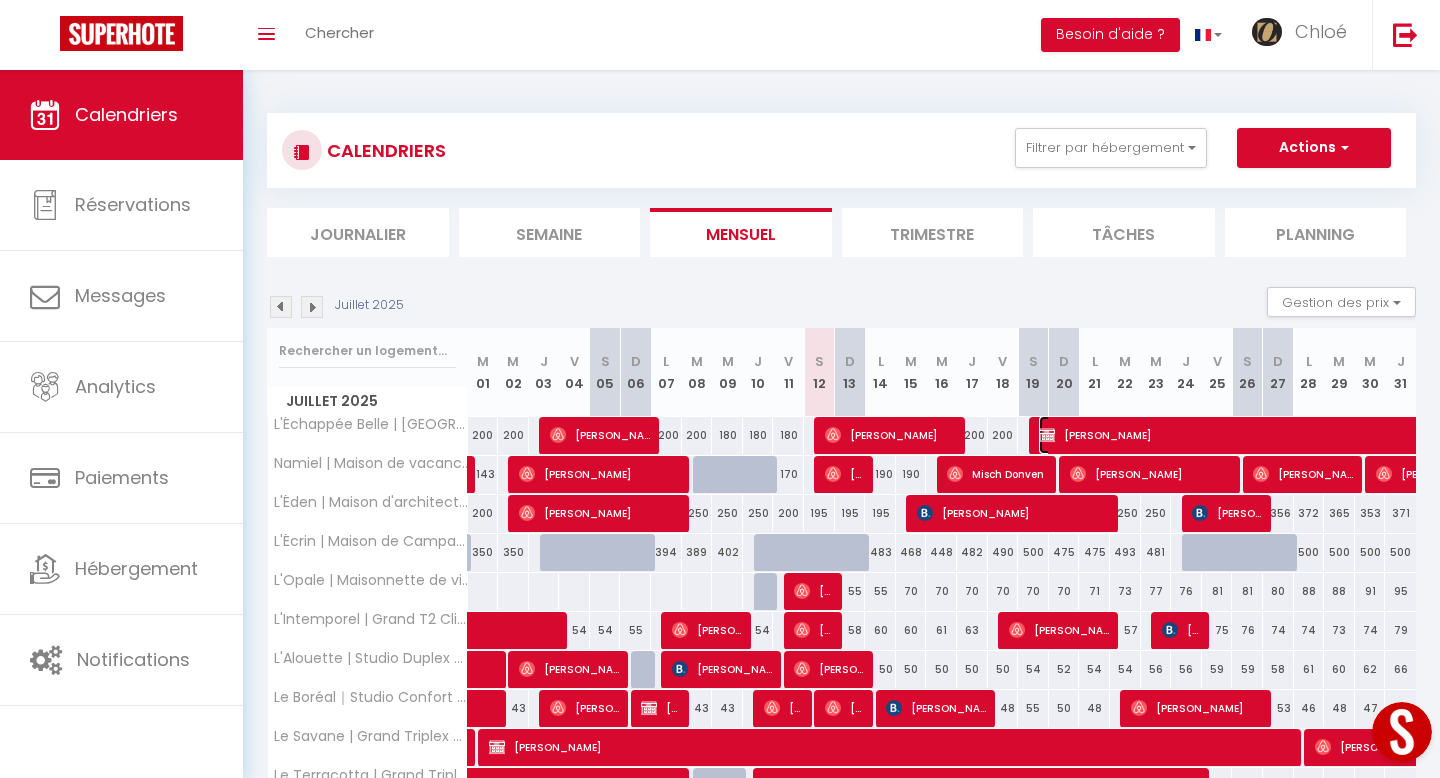 click on "[PERSON_NAME]" at bounding box center (1361, 435) 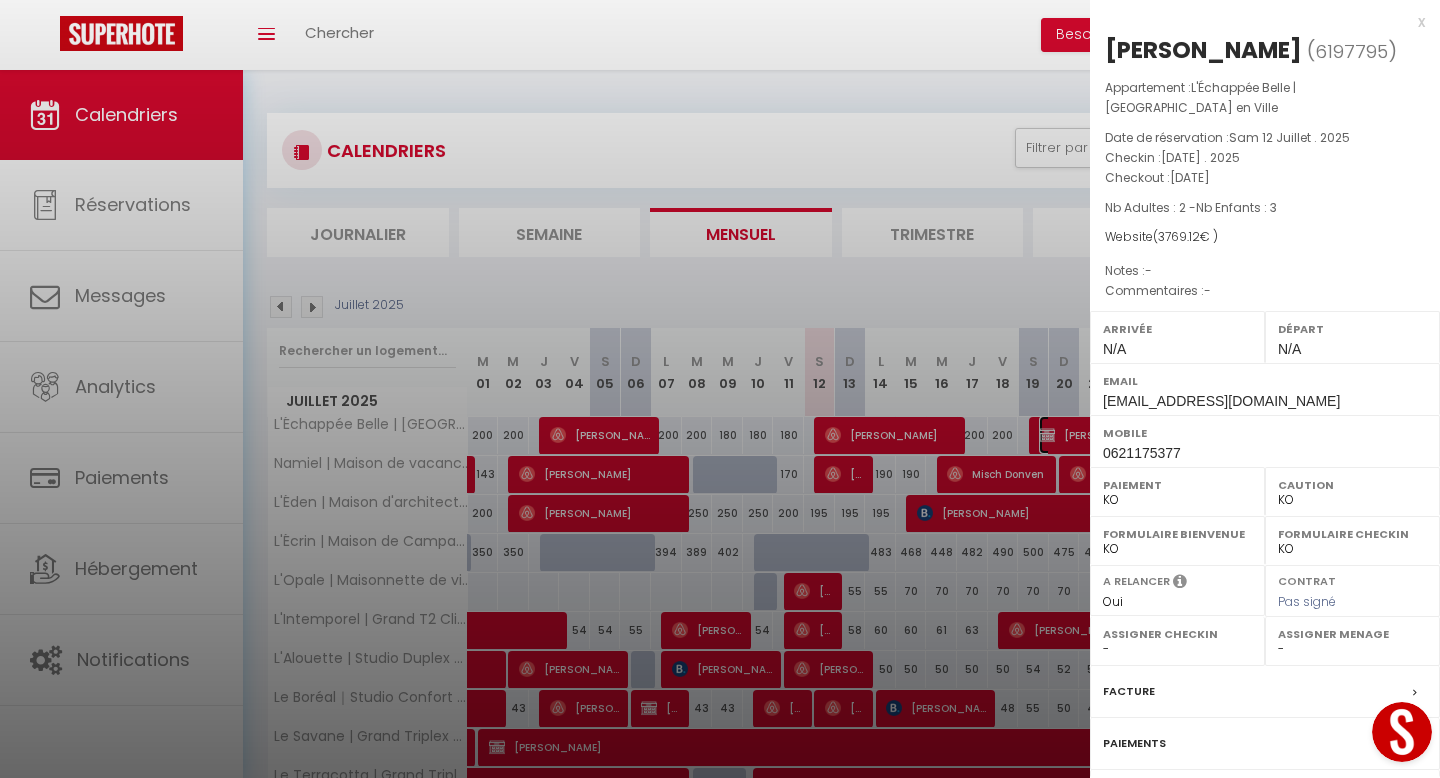 scroll, scrollTop: 174, scrollLeft: 0, axis: vertical 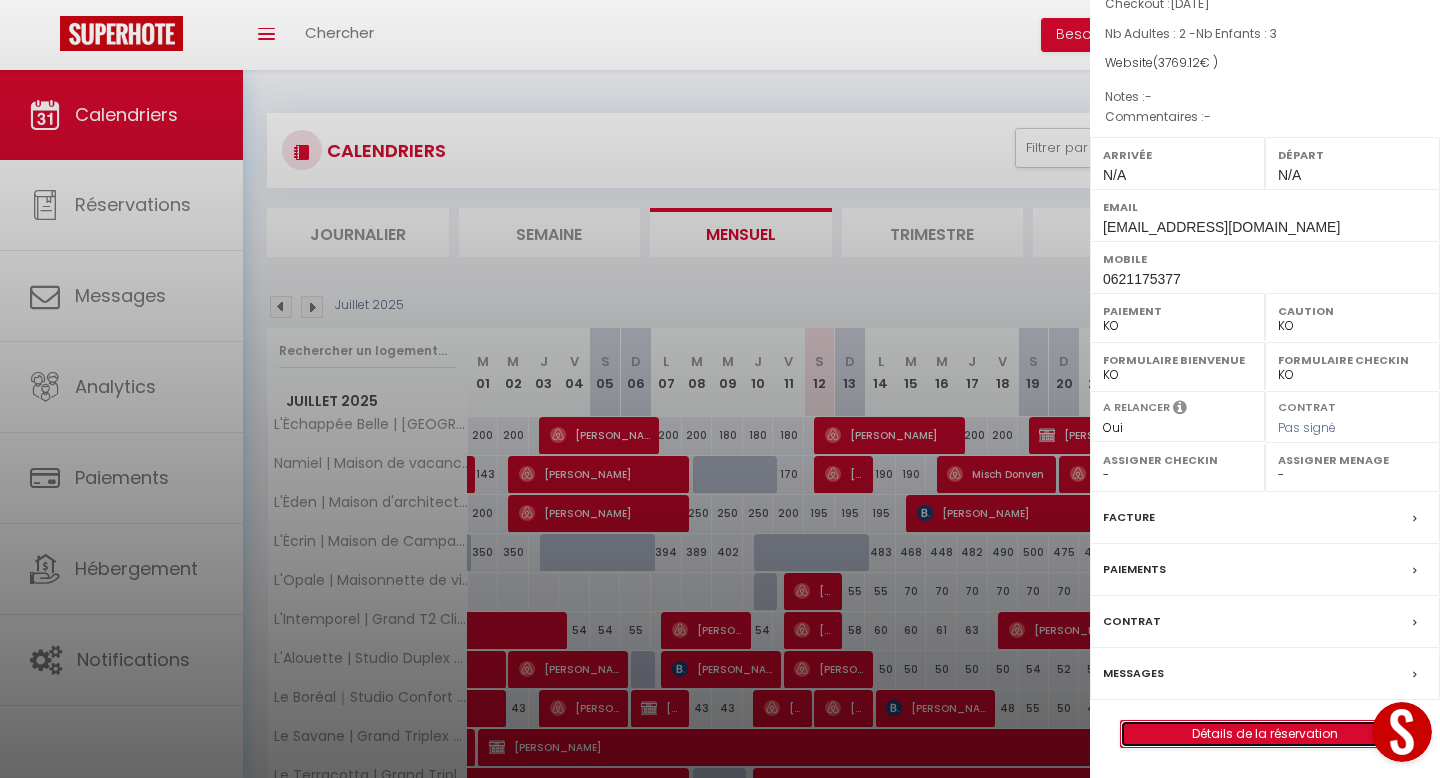 click on "Détails de la réservation" at bounding box center [1265, 734] 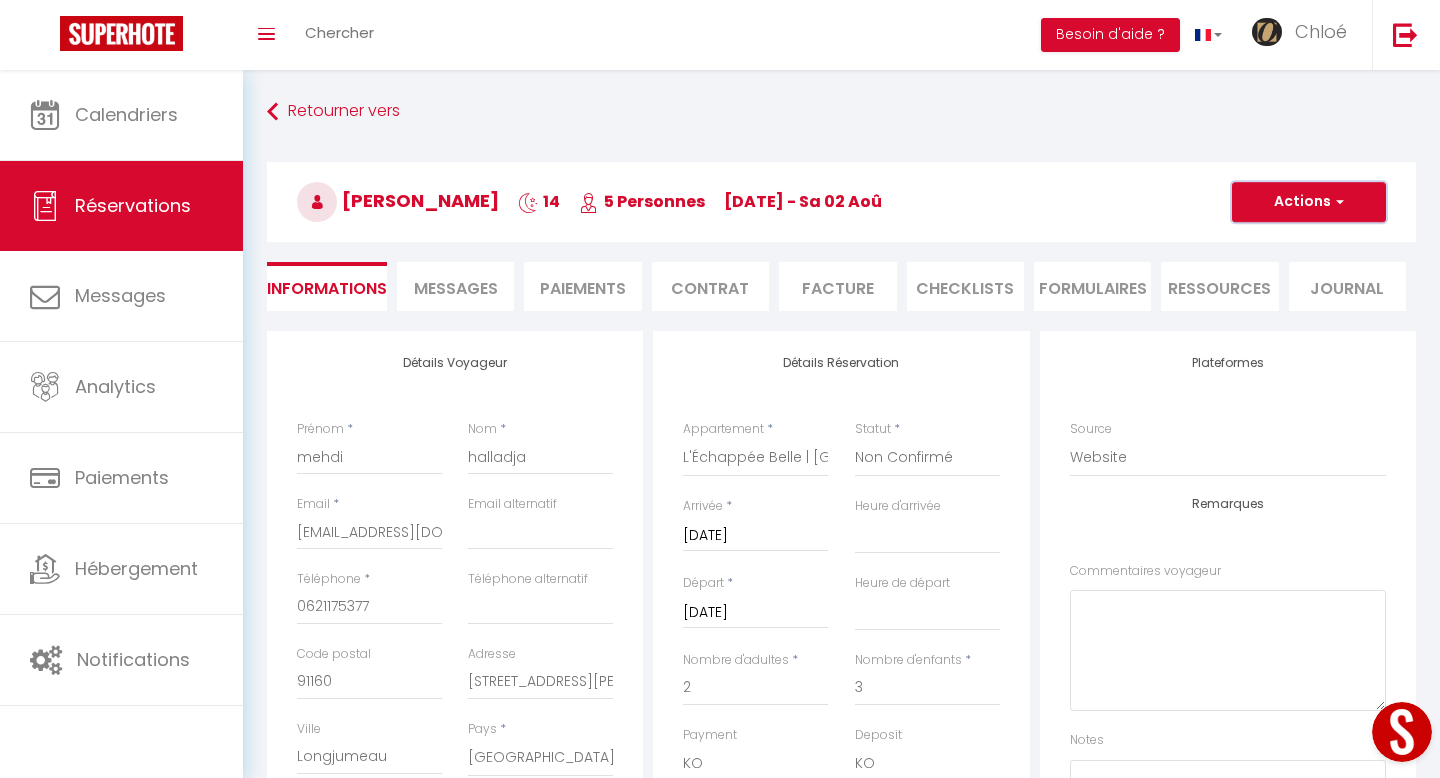 click on "Actions" at bounding box center [1309, 202] 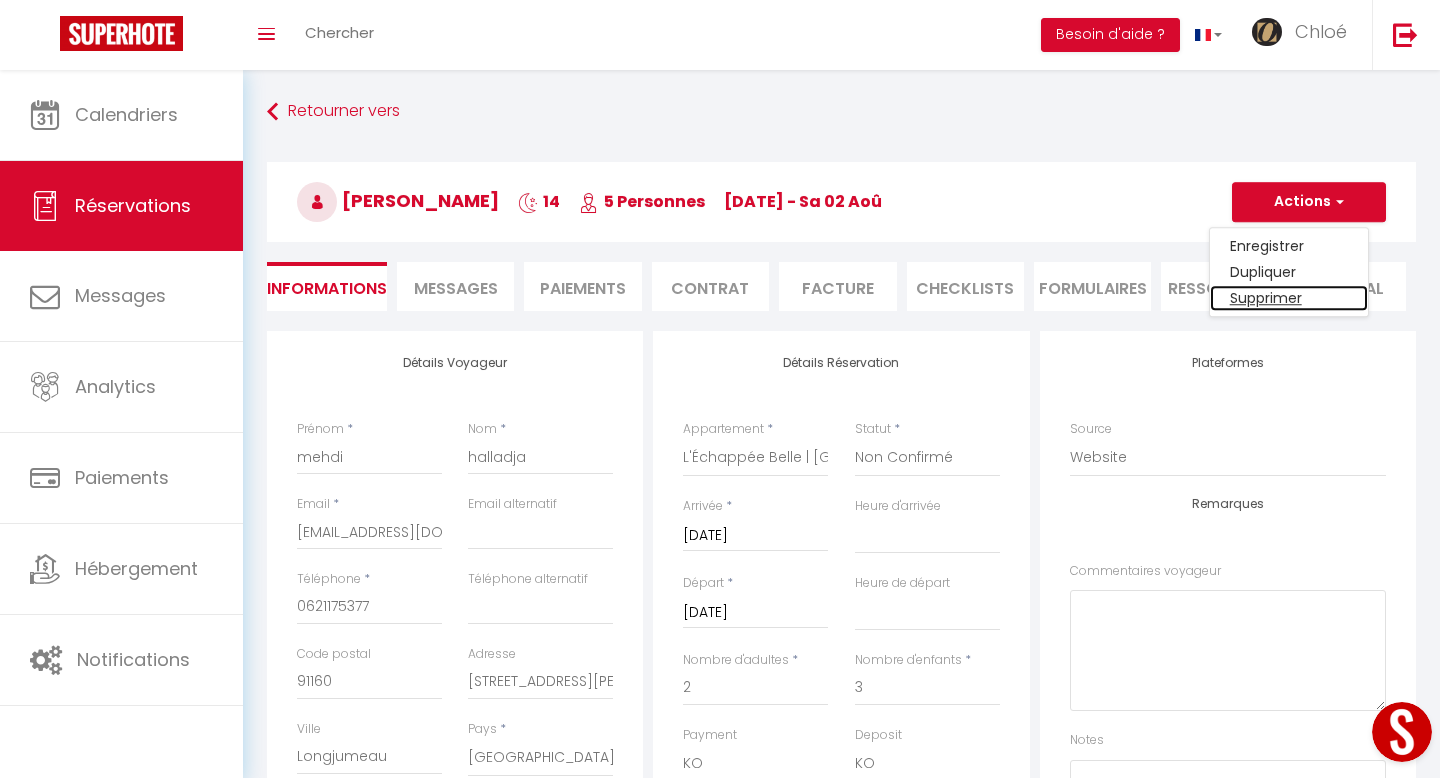 click on "Supprimer" at bounding box center (1289, 298) 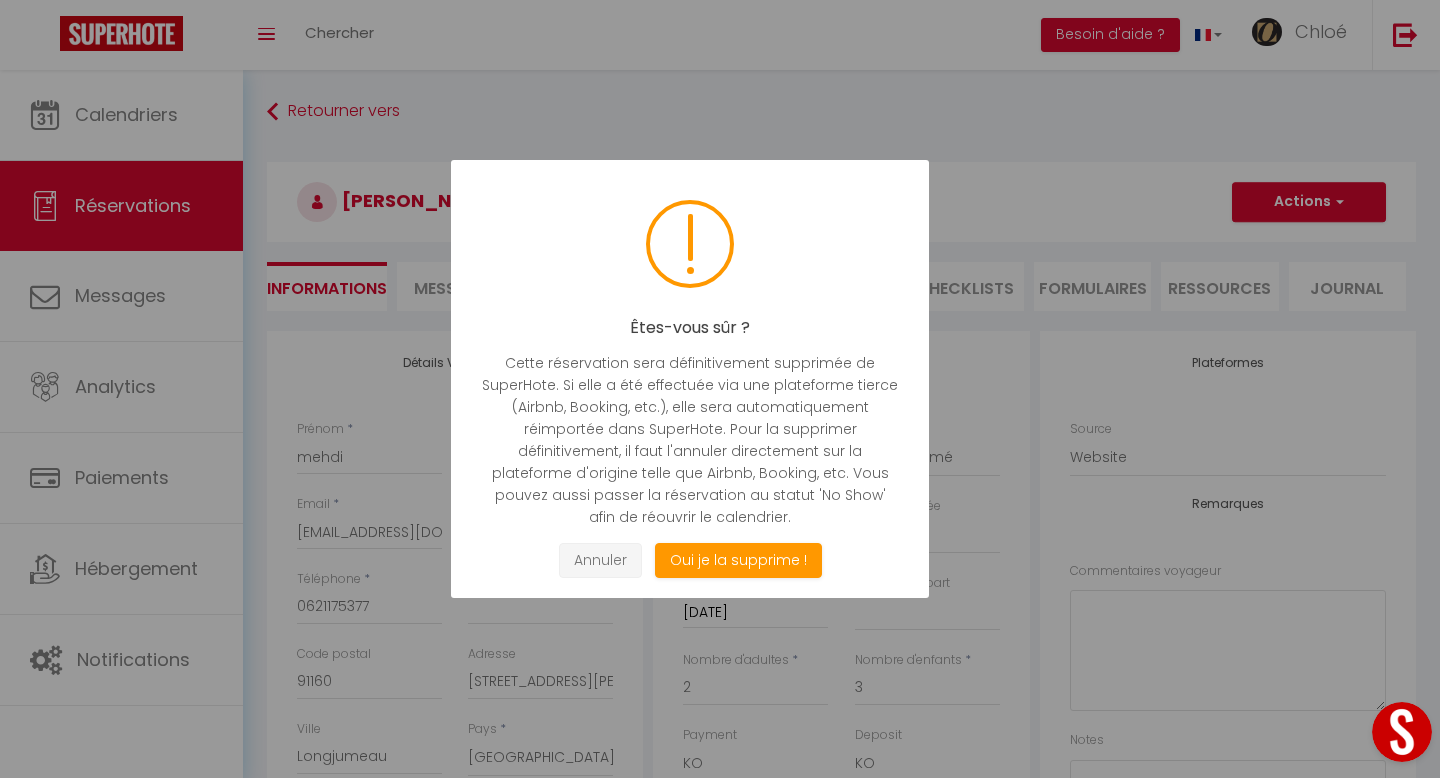 click on "Annuler" at bounding box center [600, 560] 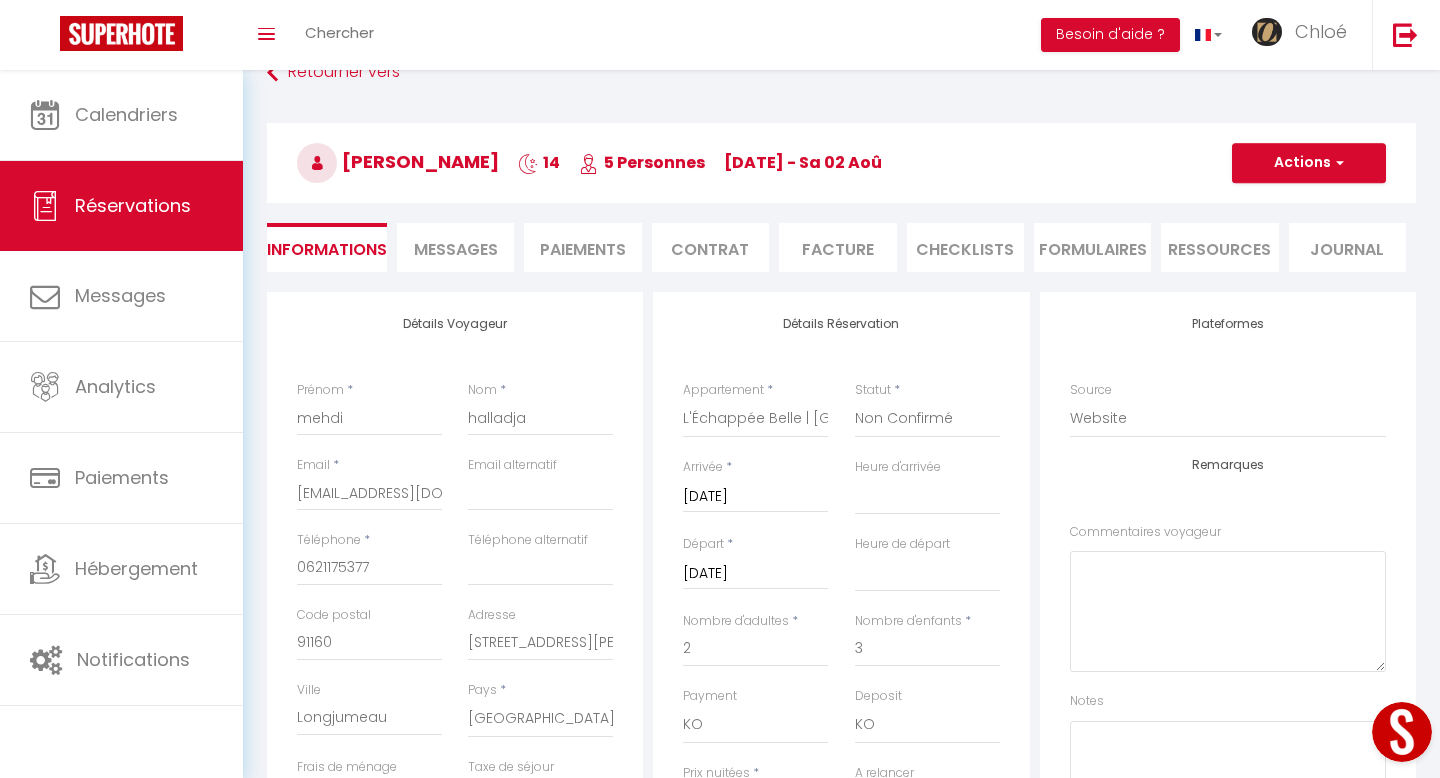 scroll, scrollTop: 44, scrollLeft: 0, axis: vertical 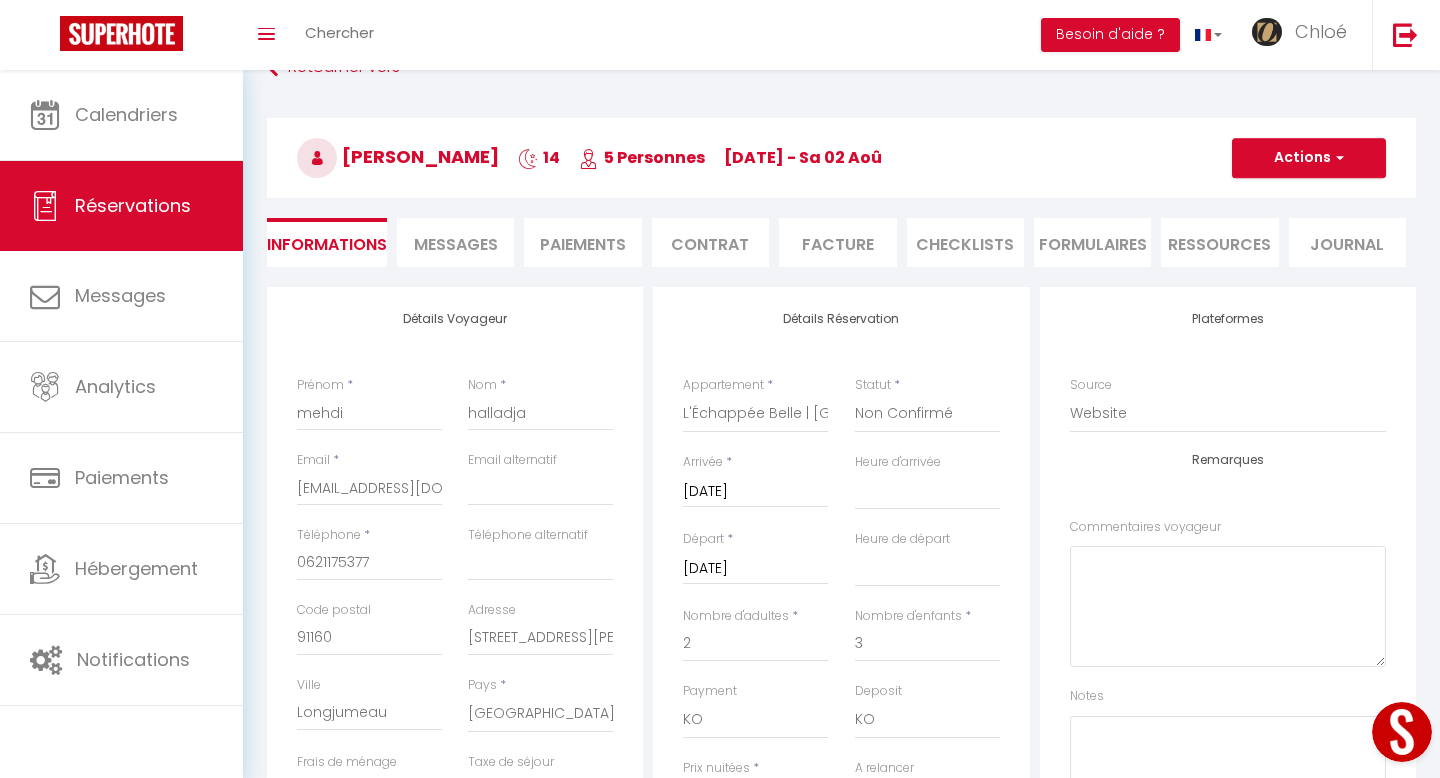 click on "Messages" at bounding box center [456, 244] 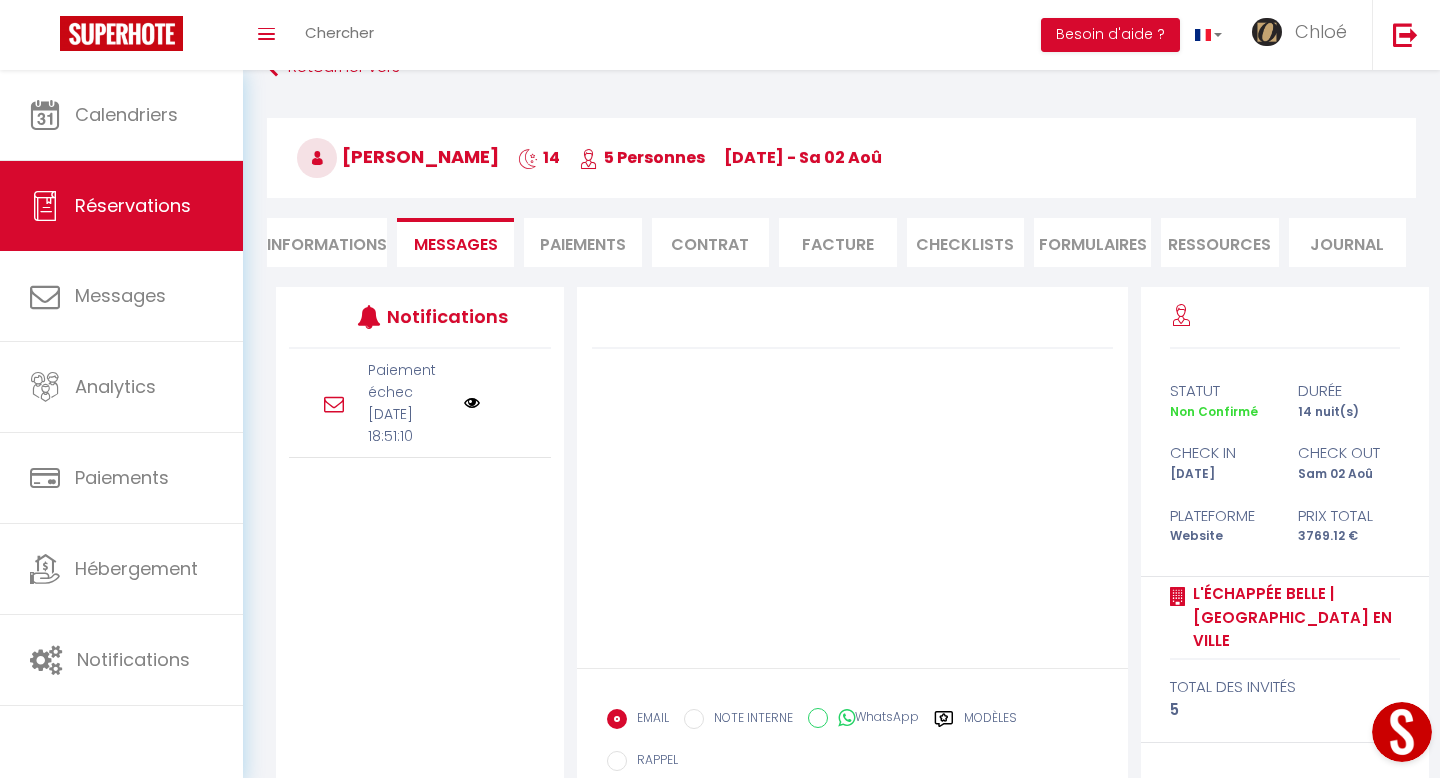 click on "[PERSON_NAME] 12 Juillet 2025 18:51:10" at bounding box center [409, 425] 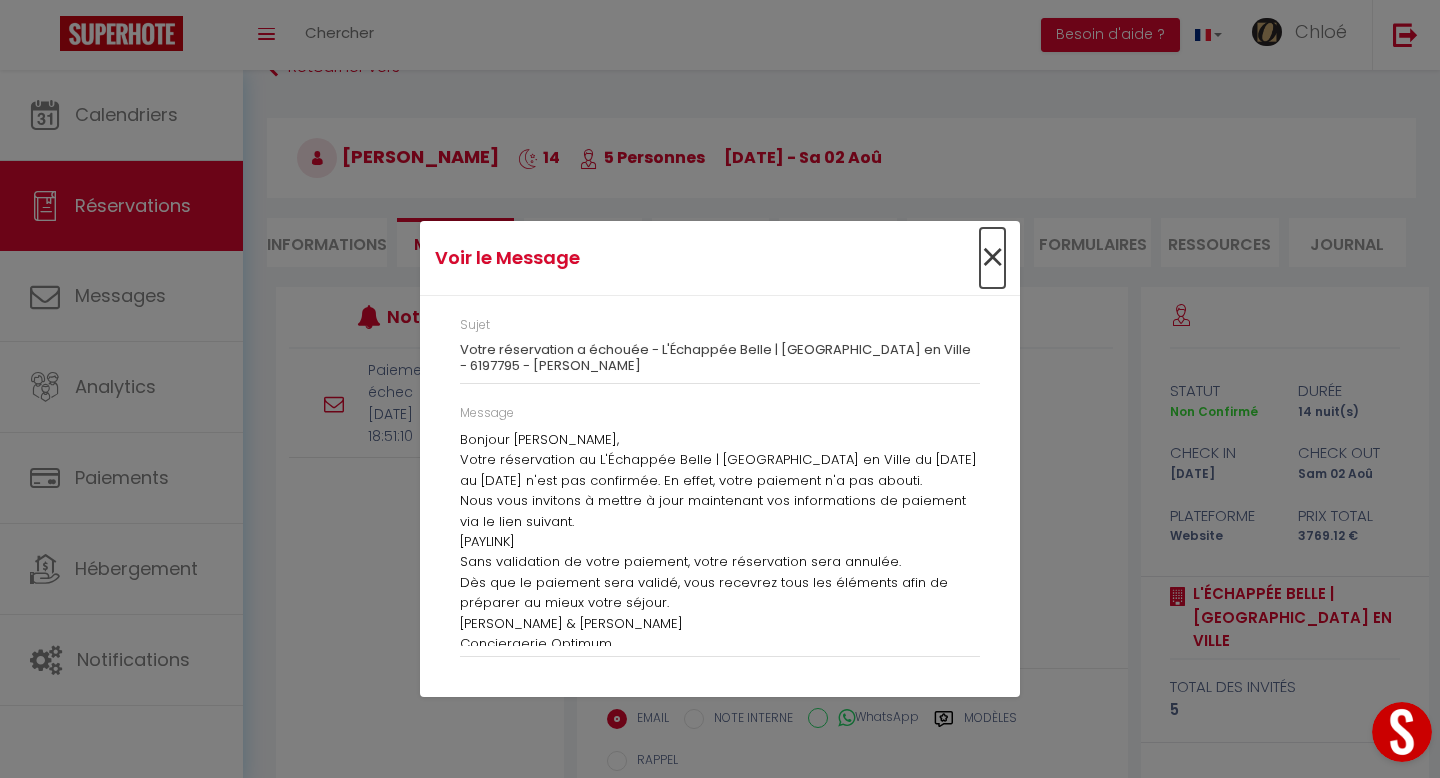 click on "×" at bounding box center [992, 258] 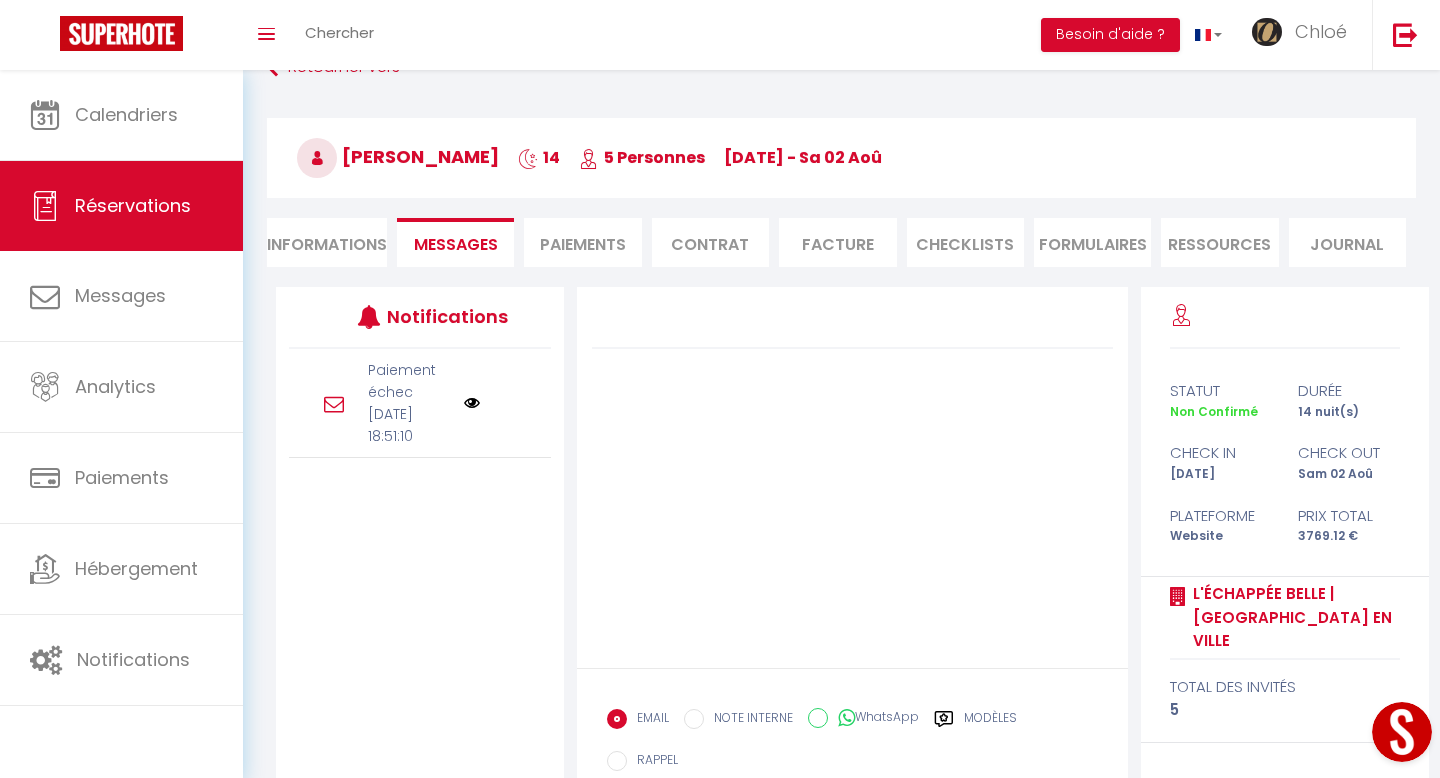 click at bounding box center [472, 403] 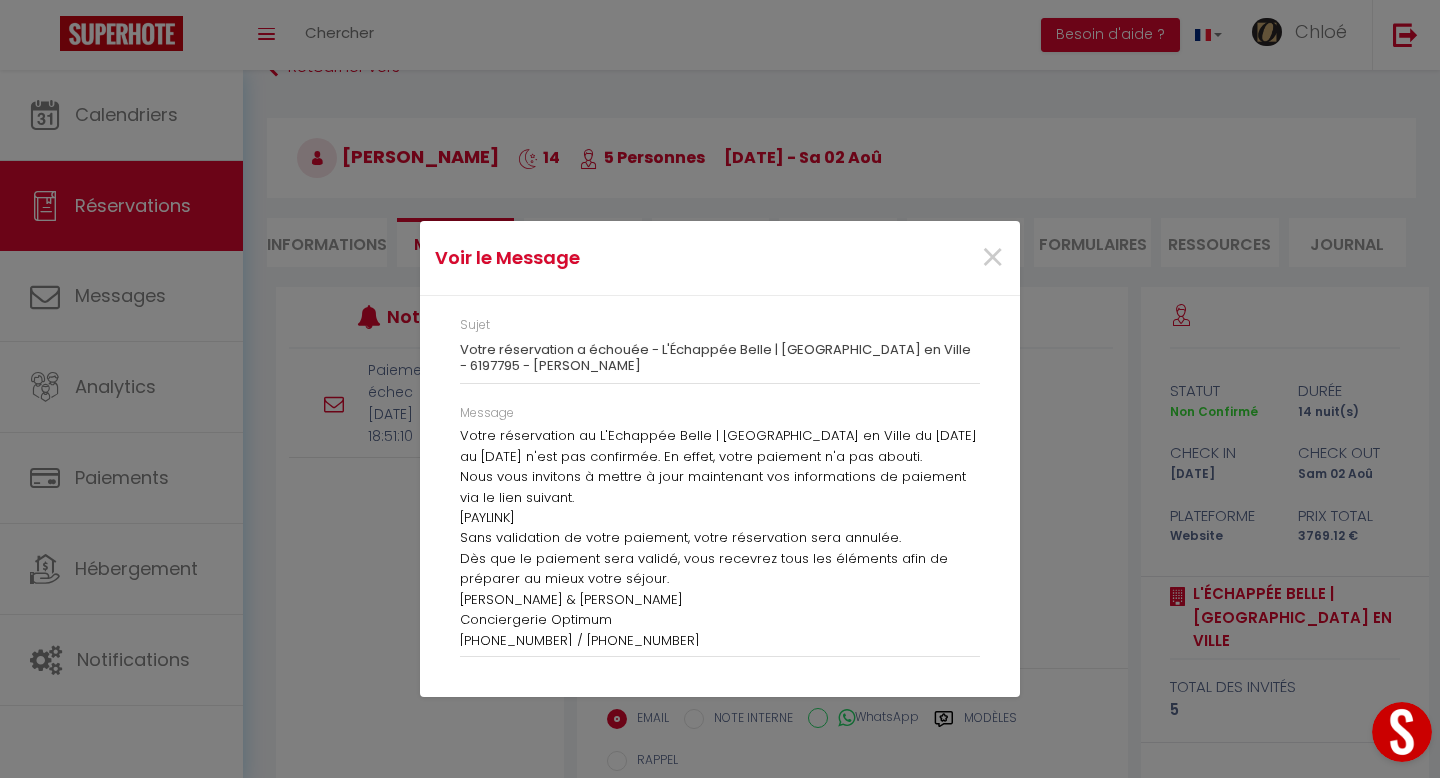 scroll, scrollTop: 29, scrollLeft: 0, axis: vertical 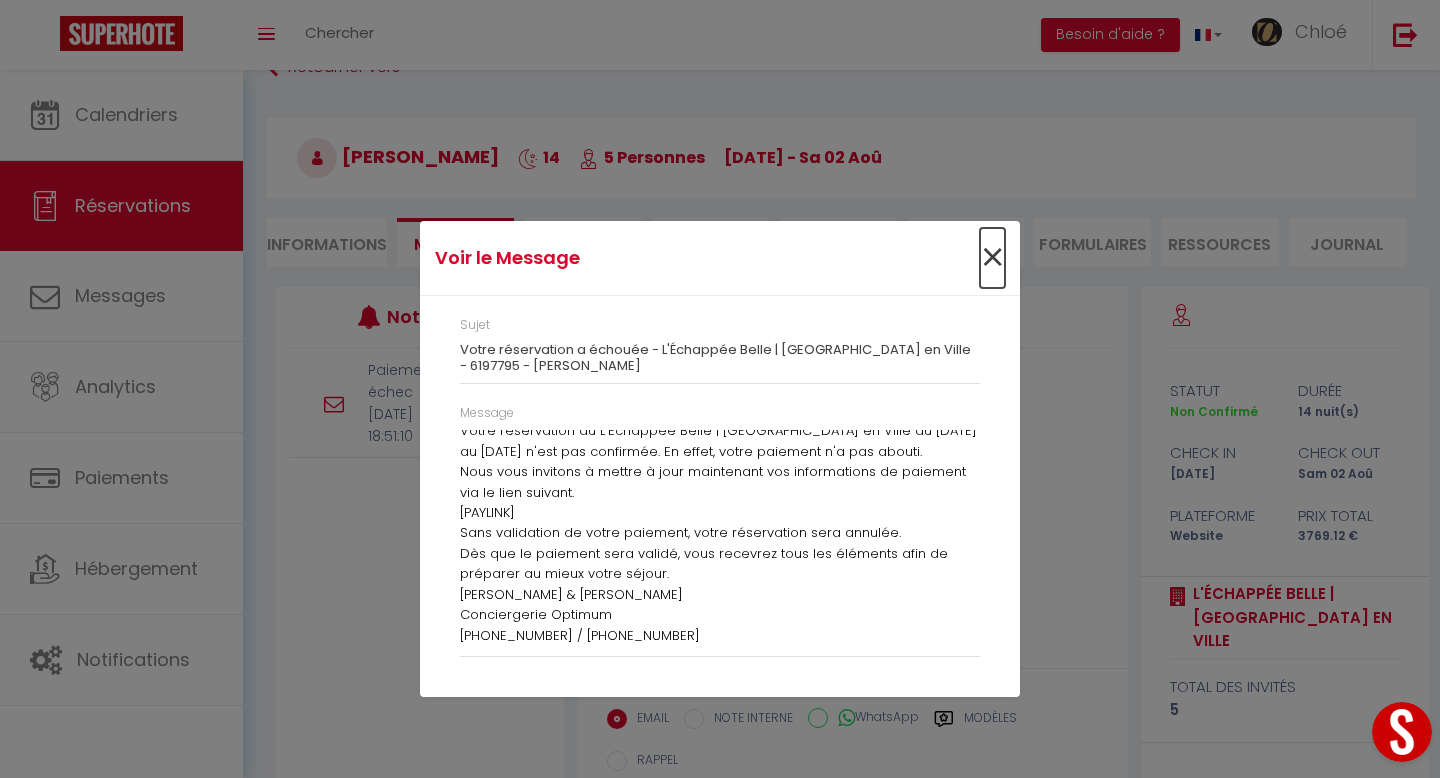 click on "×" at bounding box center [992, 258] 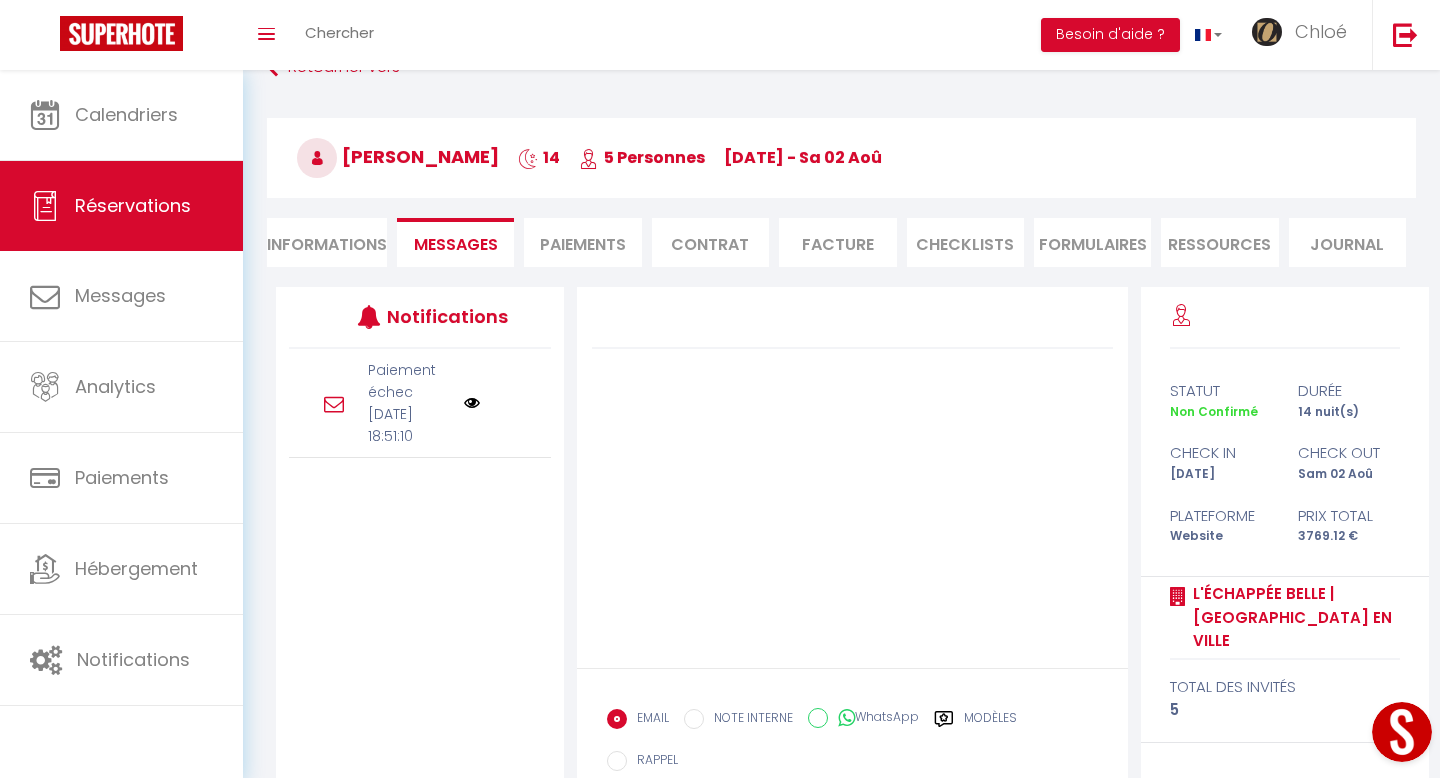 scroll, scrollTop: 0, scrollLeft: 0, axis: both 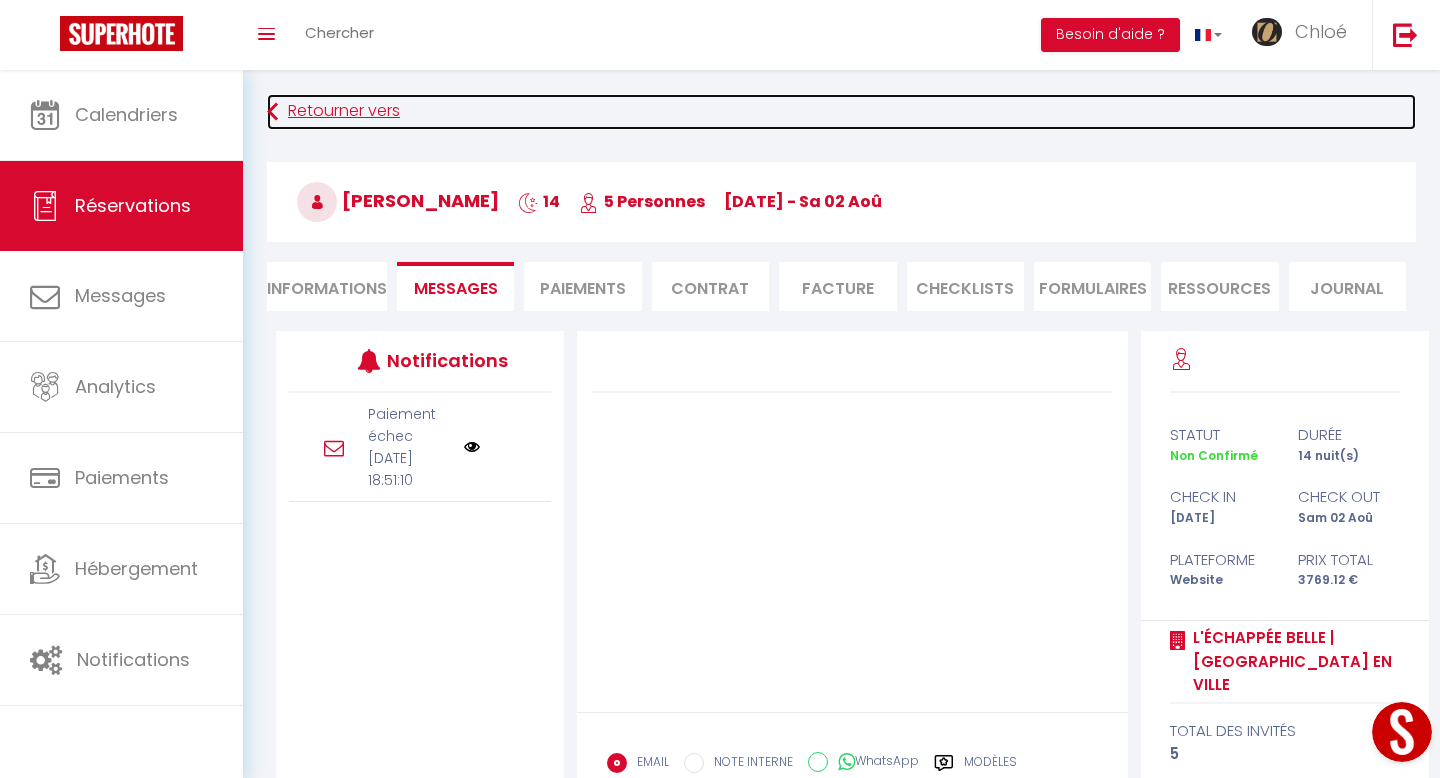 click on "Retourner vers" at bounding box center [841, 112] 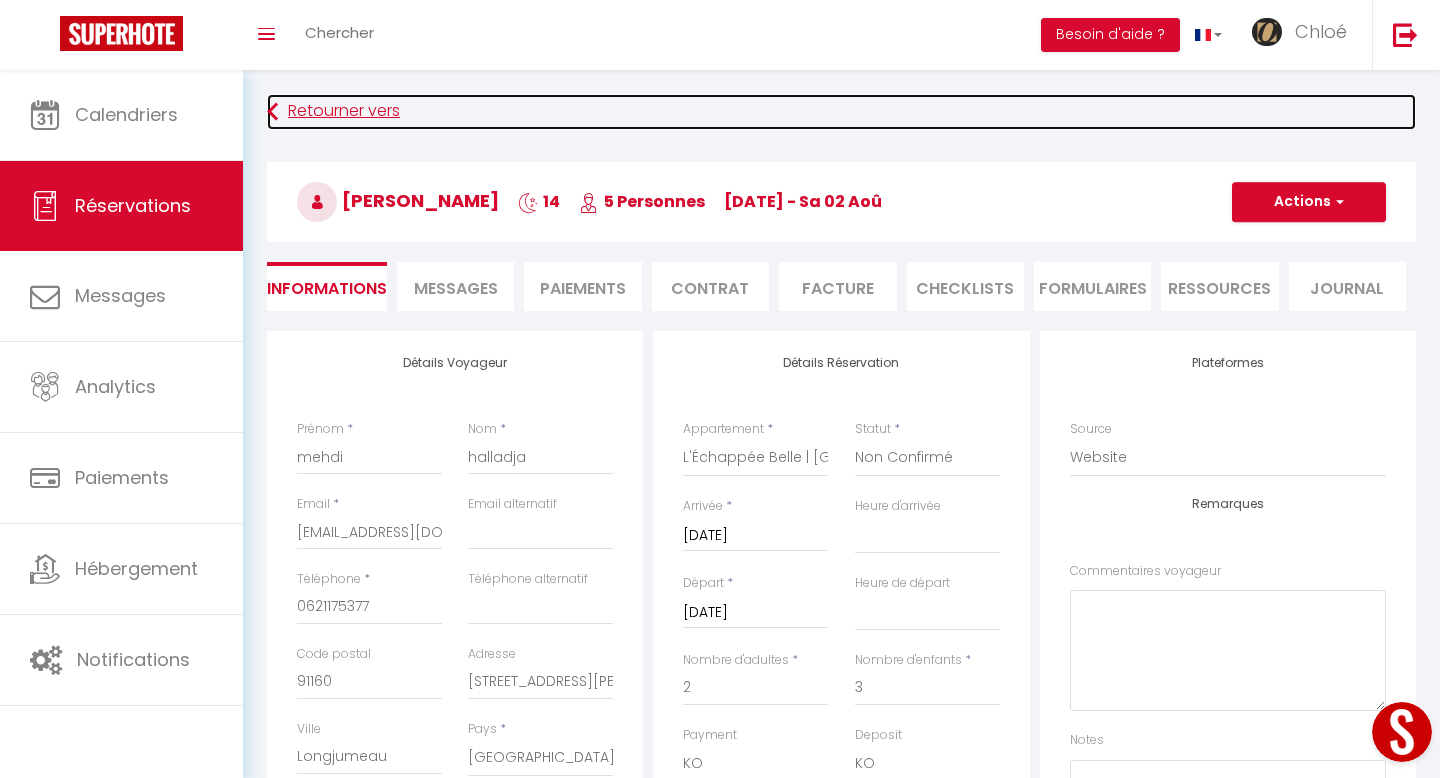 scroll, scrollTop: 44, scrollLeft: 0, axis: vertical 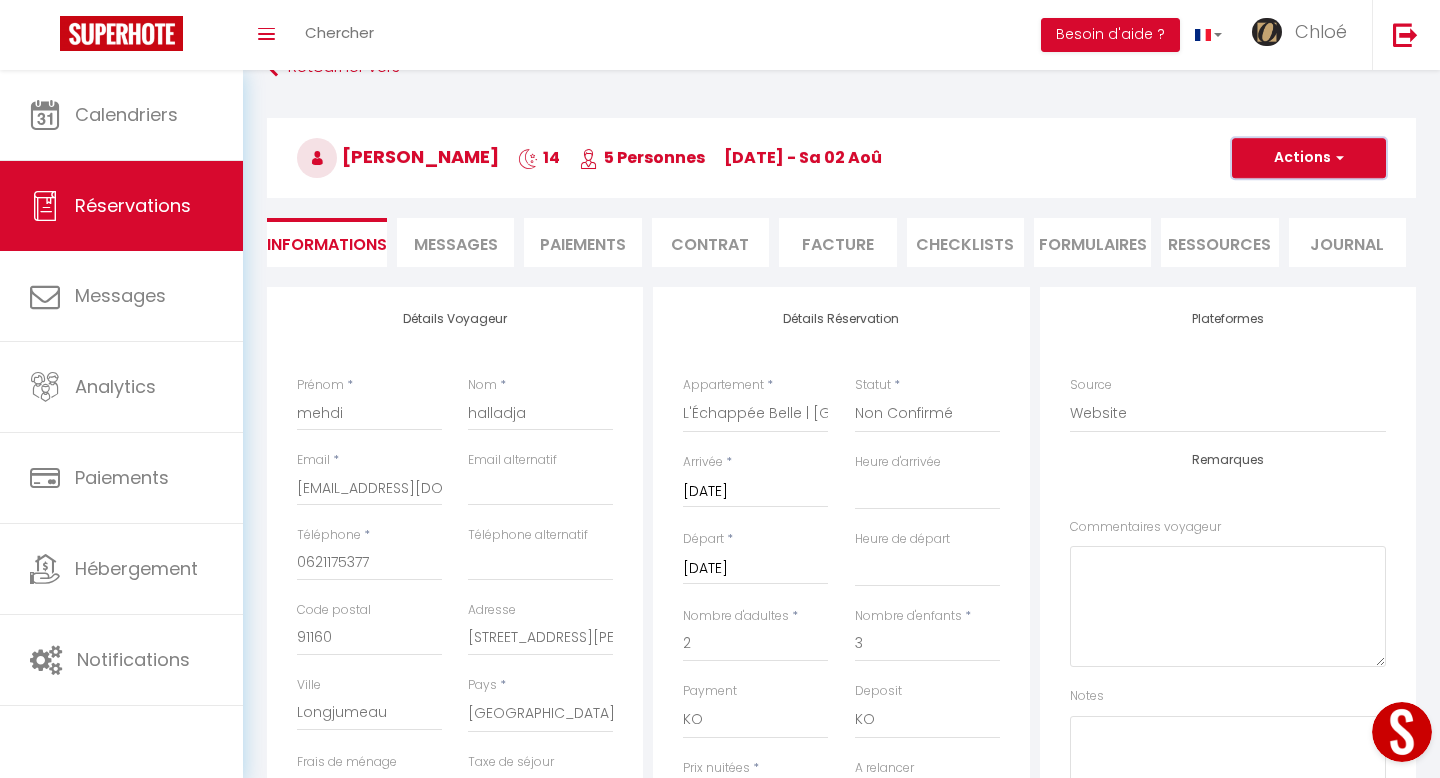 click on "Actions" at bounding box center [1309, 158] 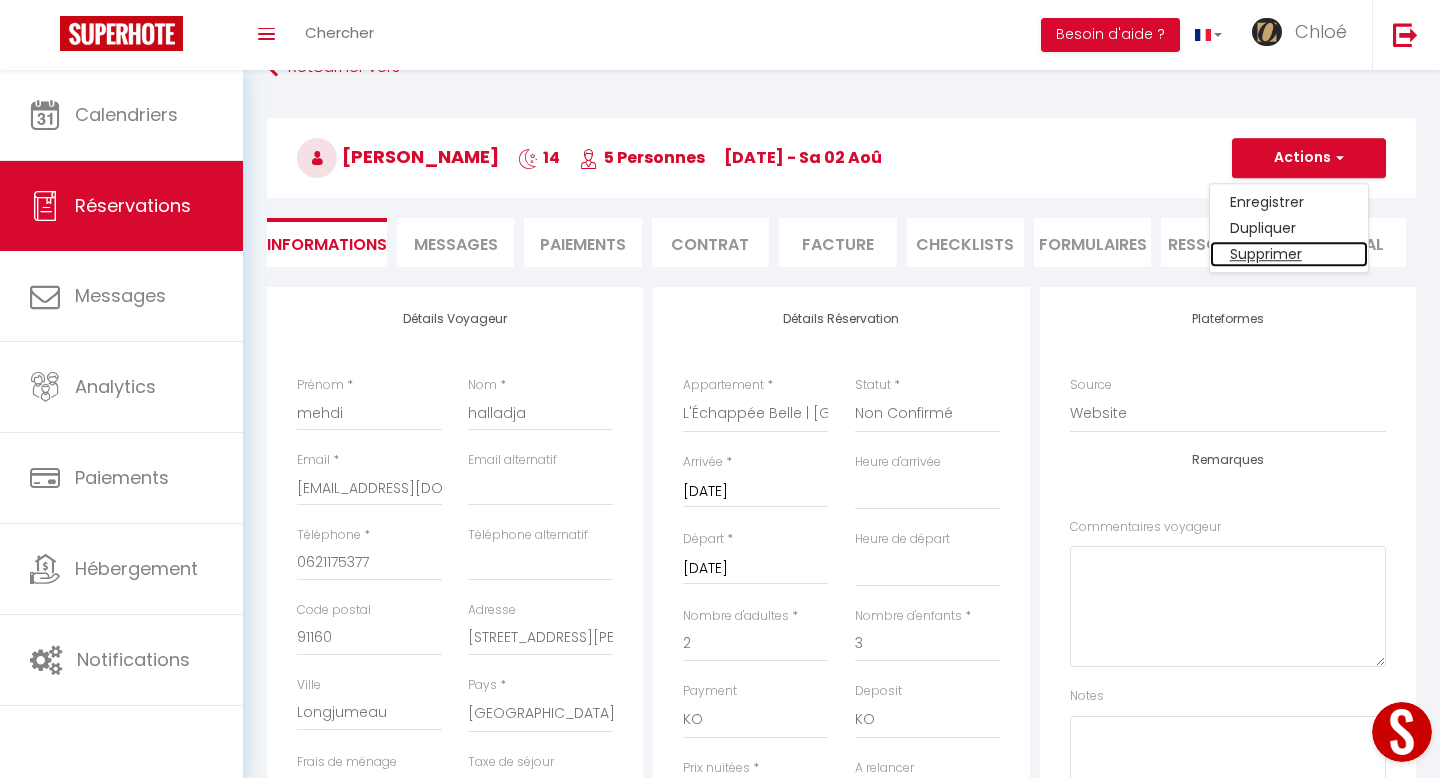 click on "Supprimer" at bounding box center (1289, 254) 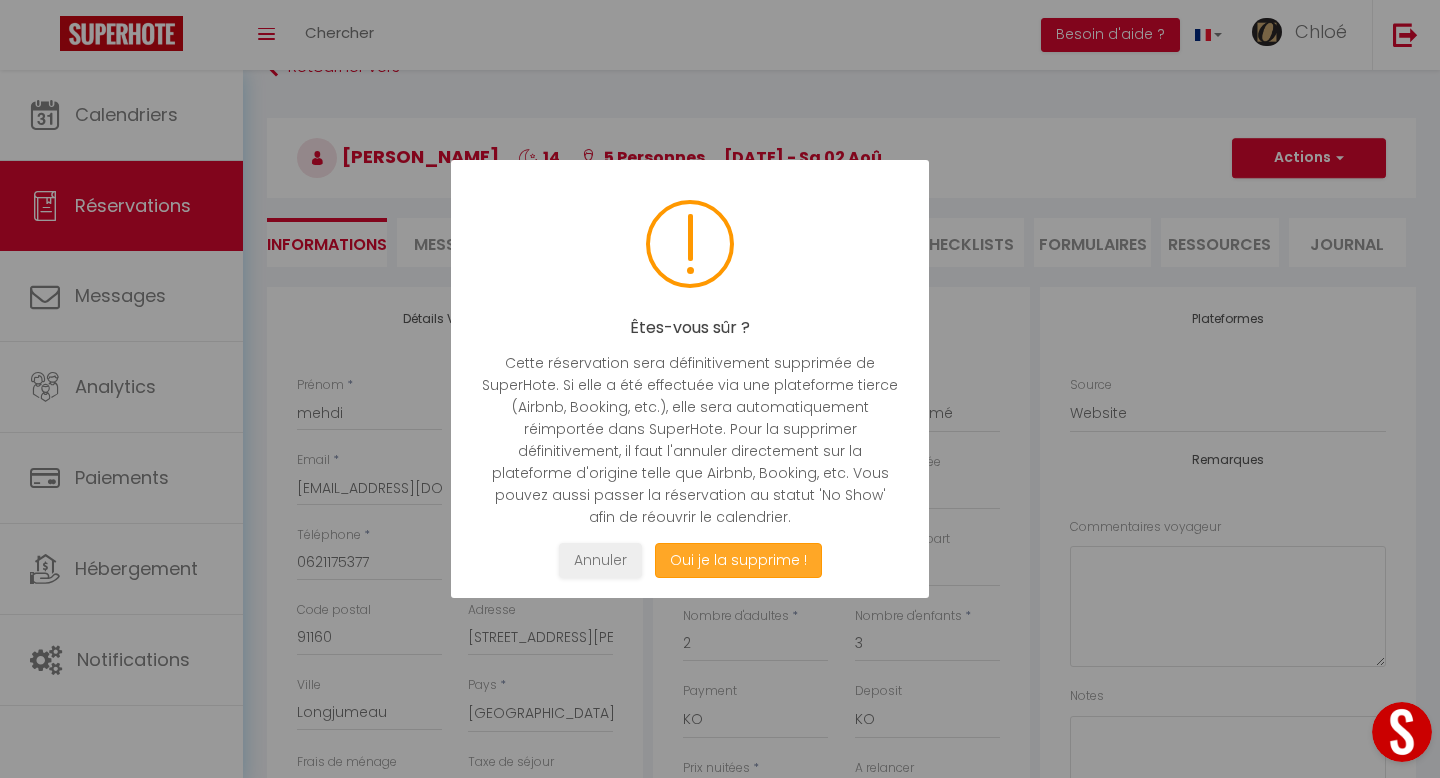 click on "Oui je la supprime !" at bounding box center [738, 560] 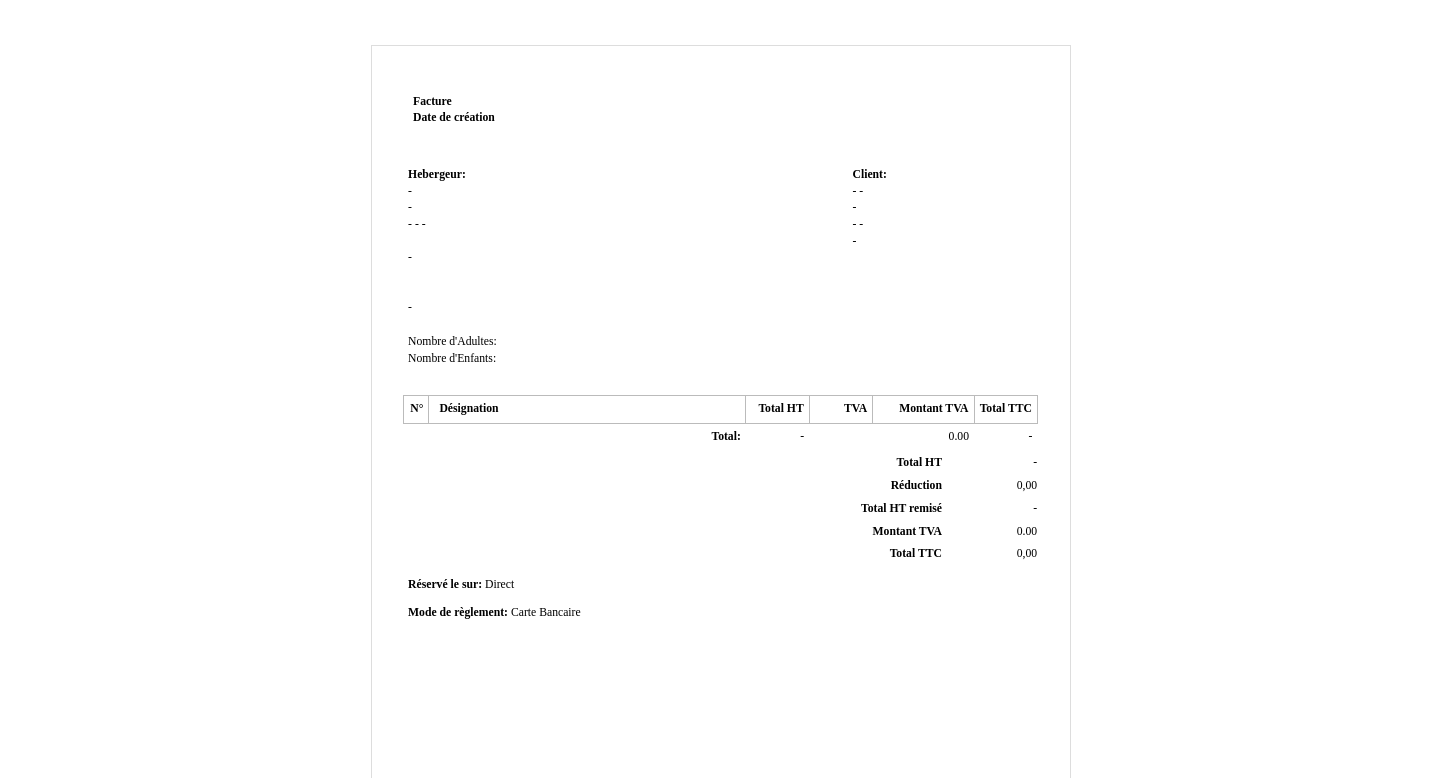 scroll, scrollTop: 0, scrollLeft: 0, axis: both 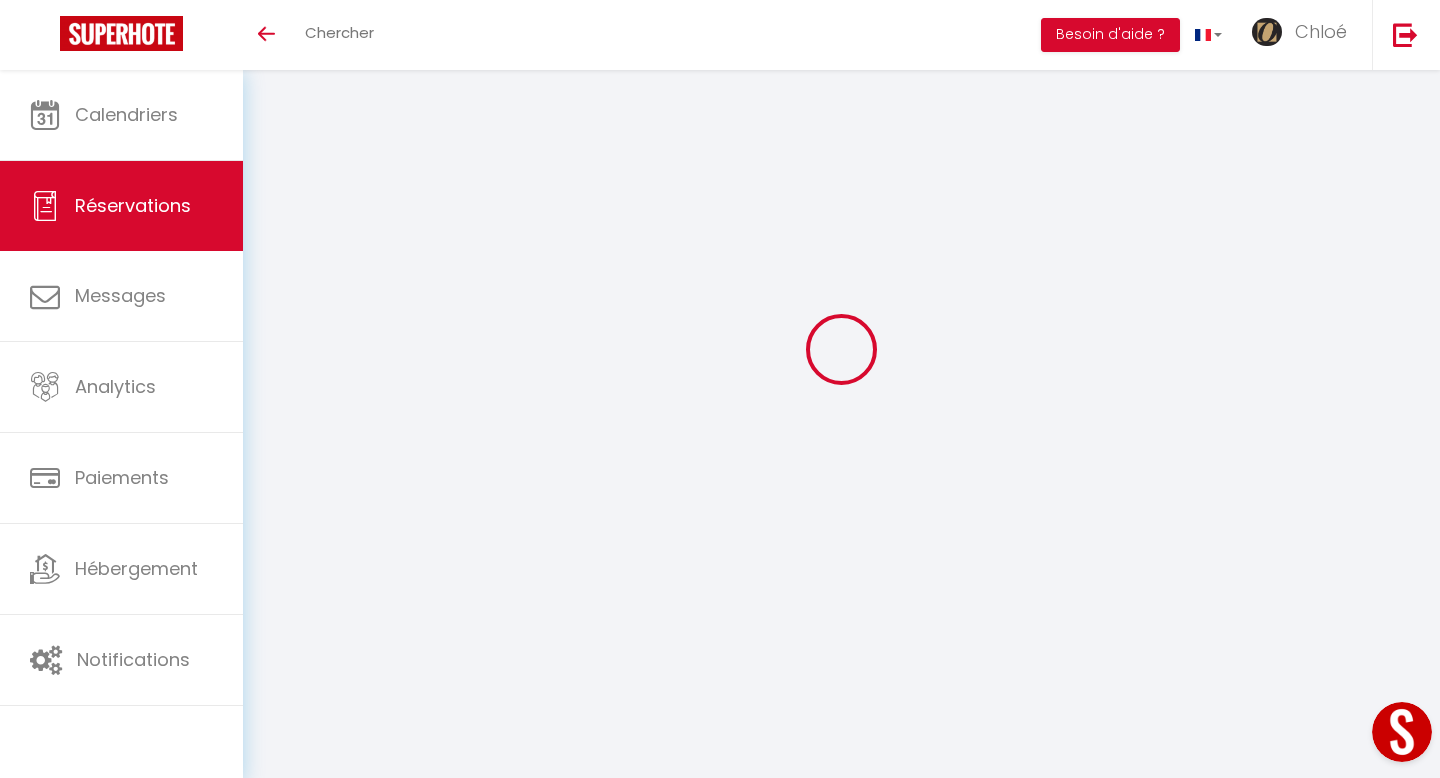 type on "mehdi" 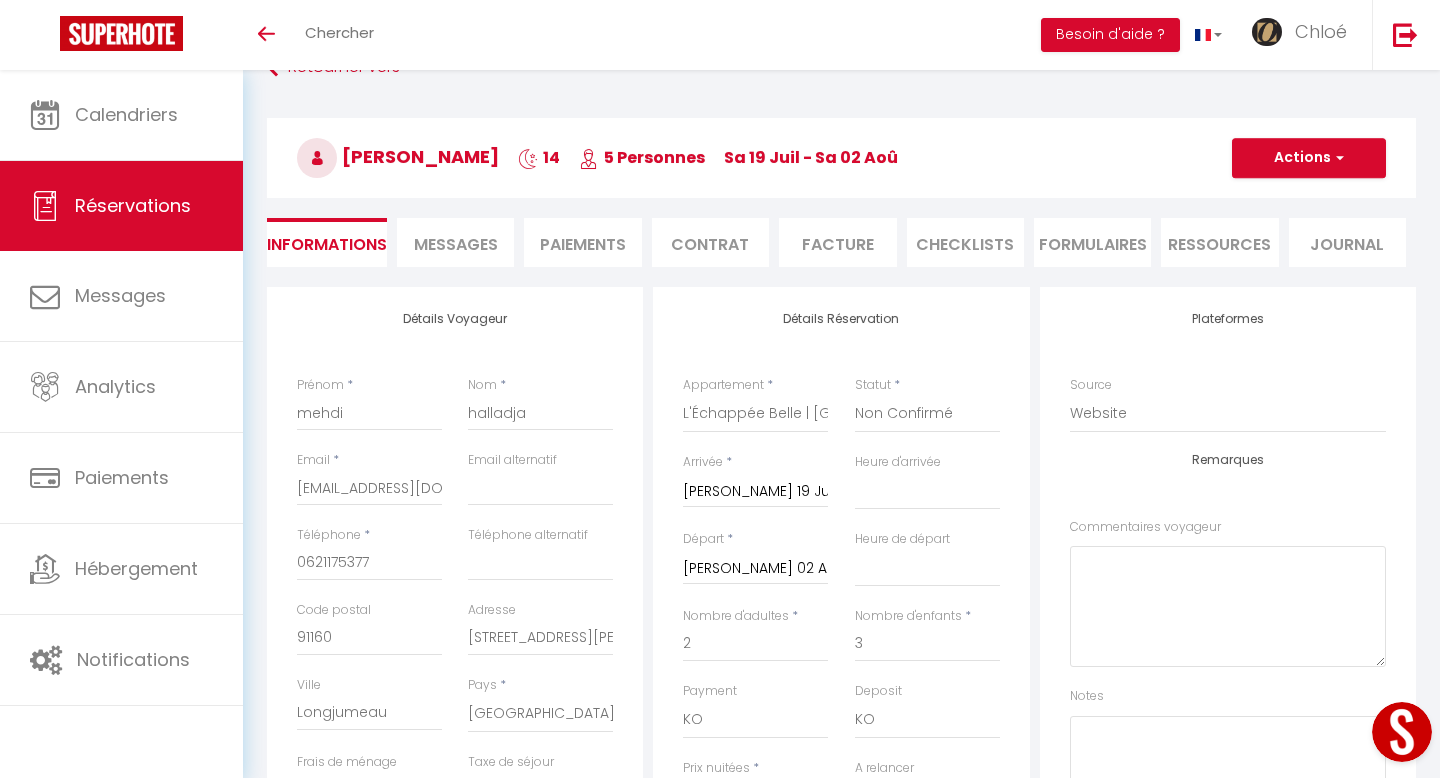 type on "100" 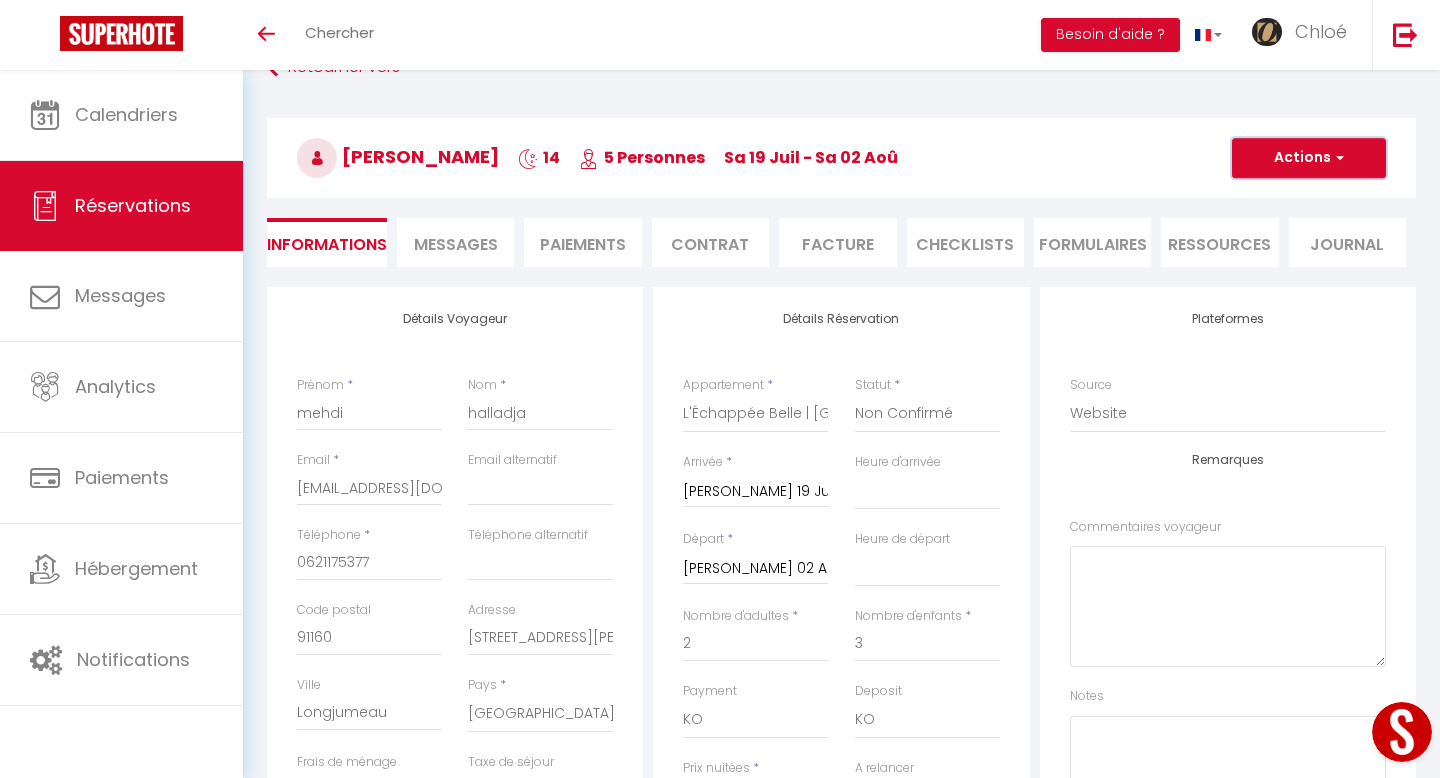 click on "Actions" at bounding box center [1309, 158] 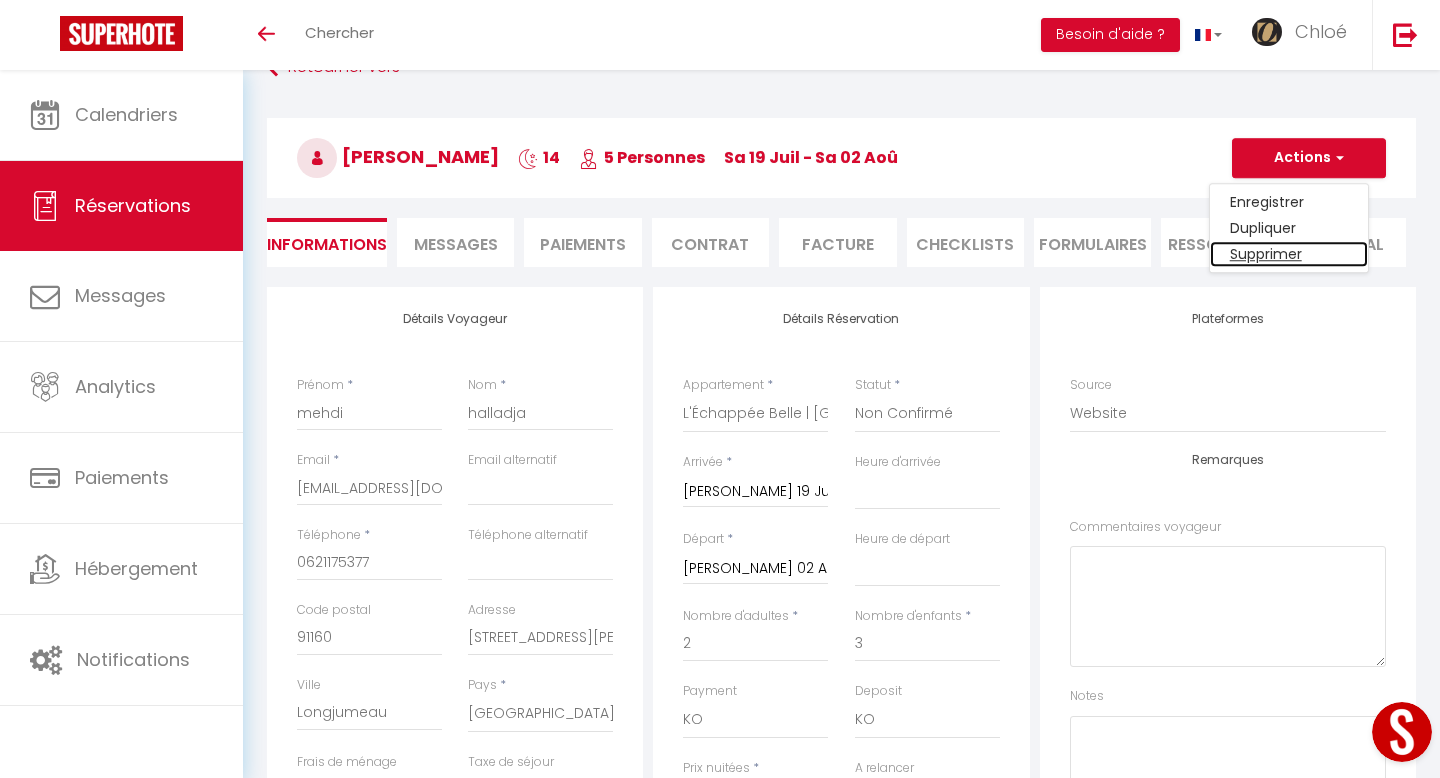 click on "Supprimer" at bounding box center (1289, 254) 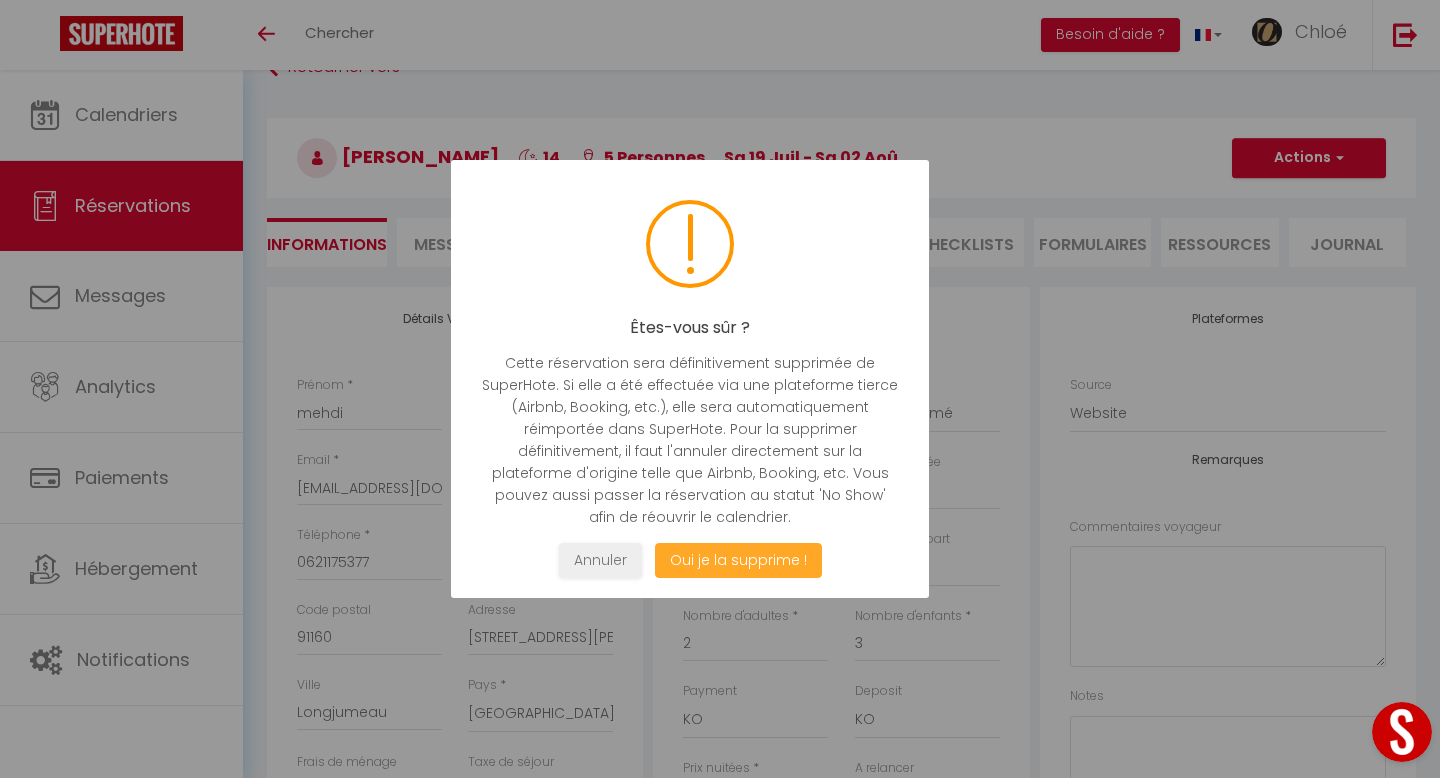 click on "Oui je la supprime !" at bounding box center [738, 560] 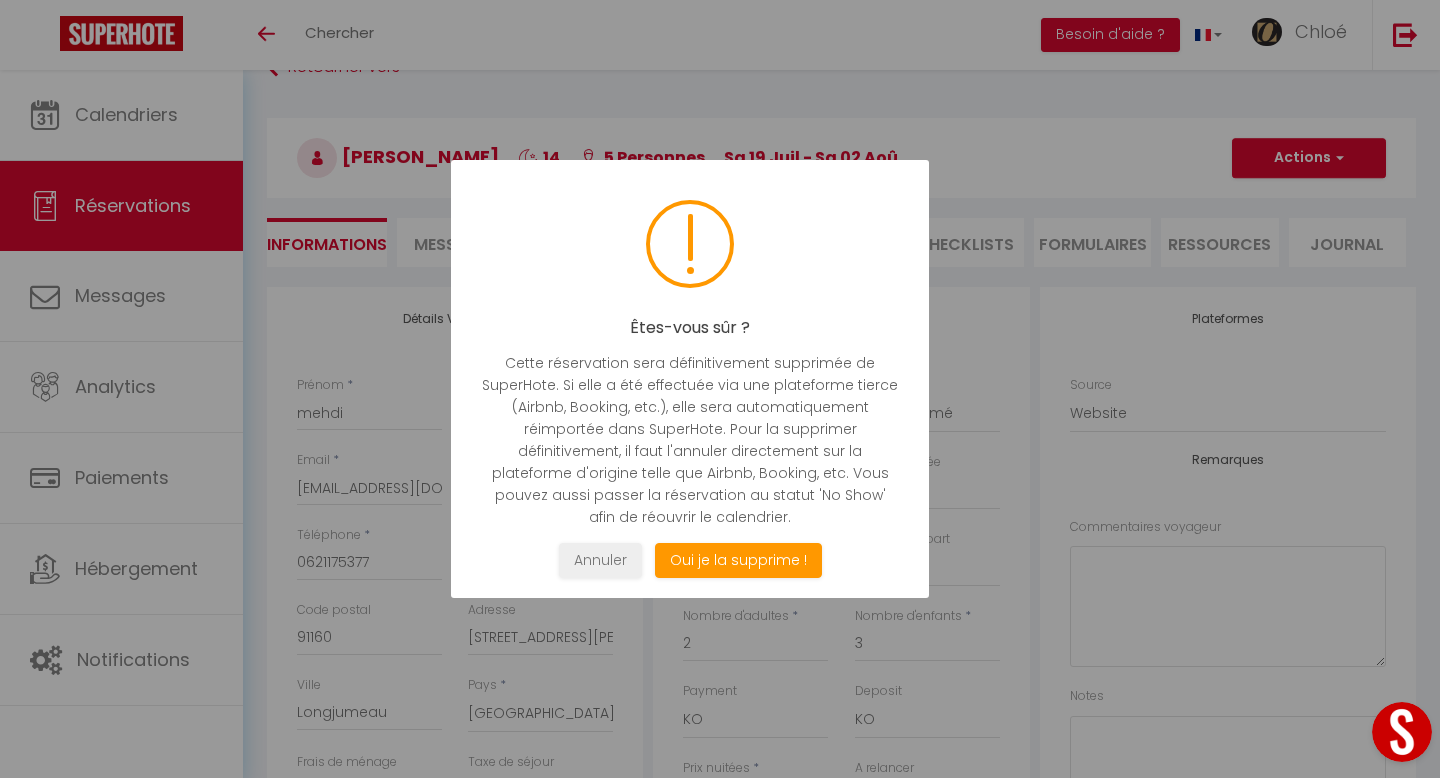 click at bounding box center (720, 389) 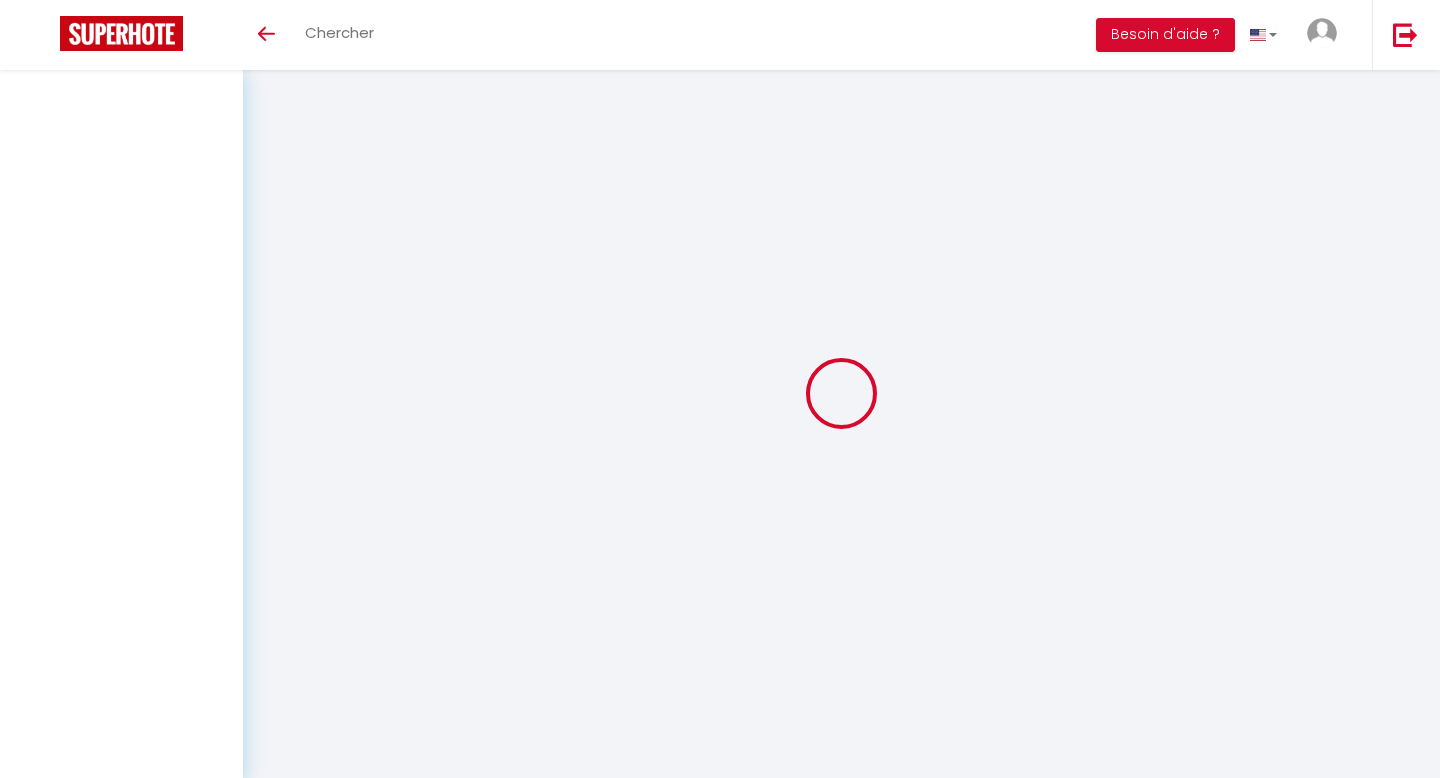 scroll, scrollTop: 44, scrollLeft: 0, axis: vertical 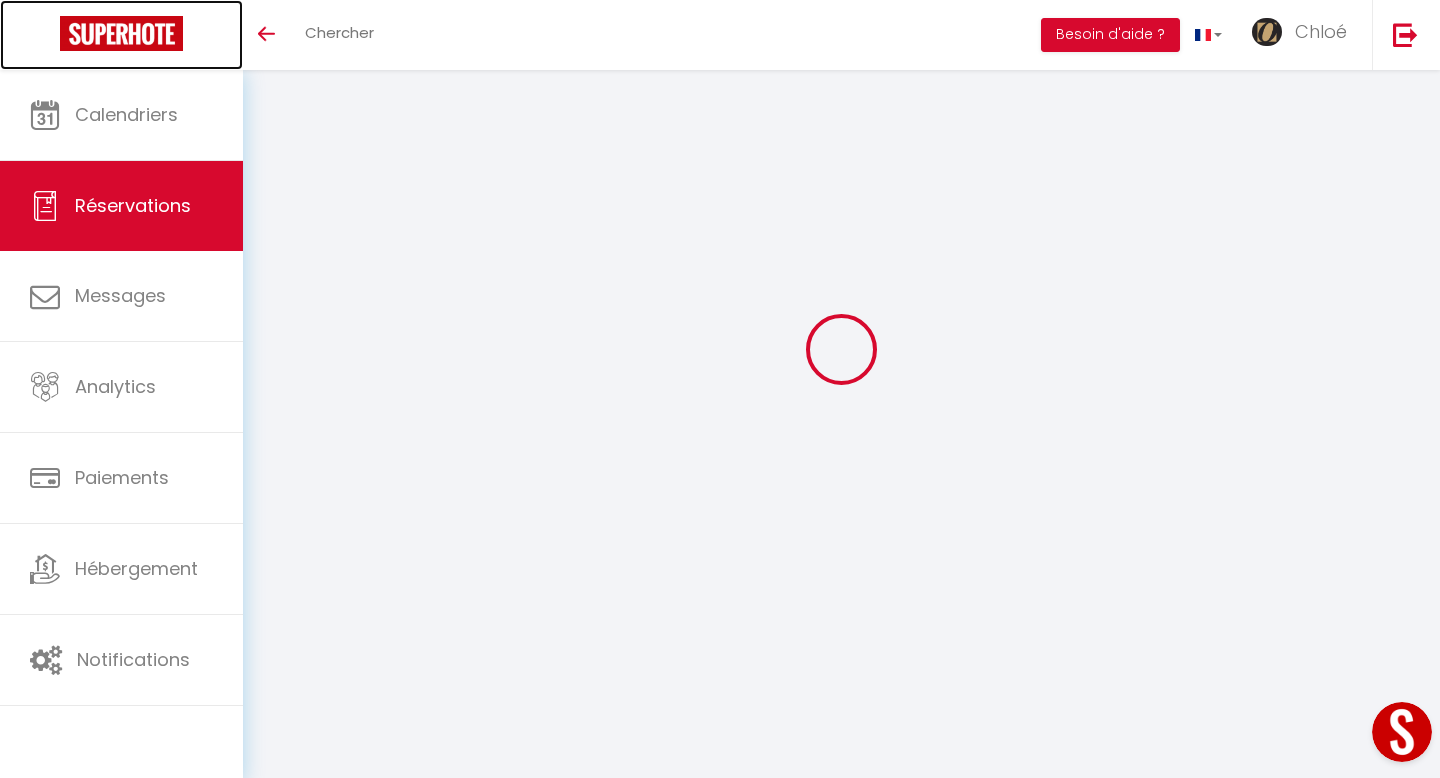 click at bounding box center (121, 35) 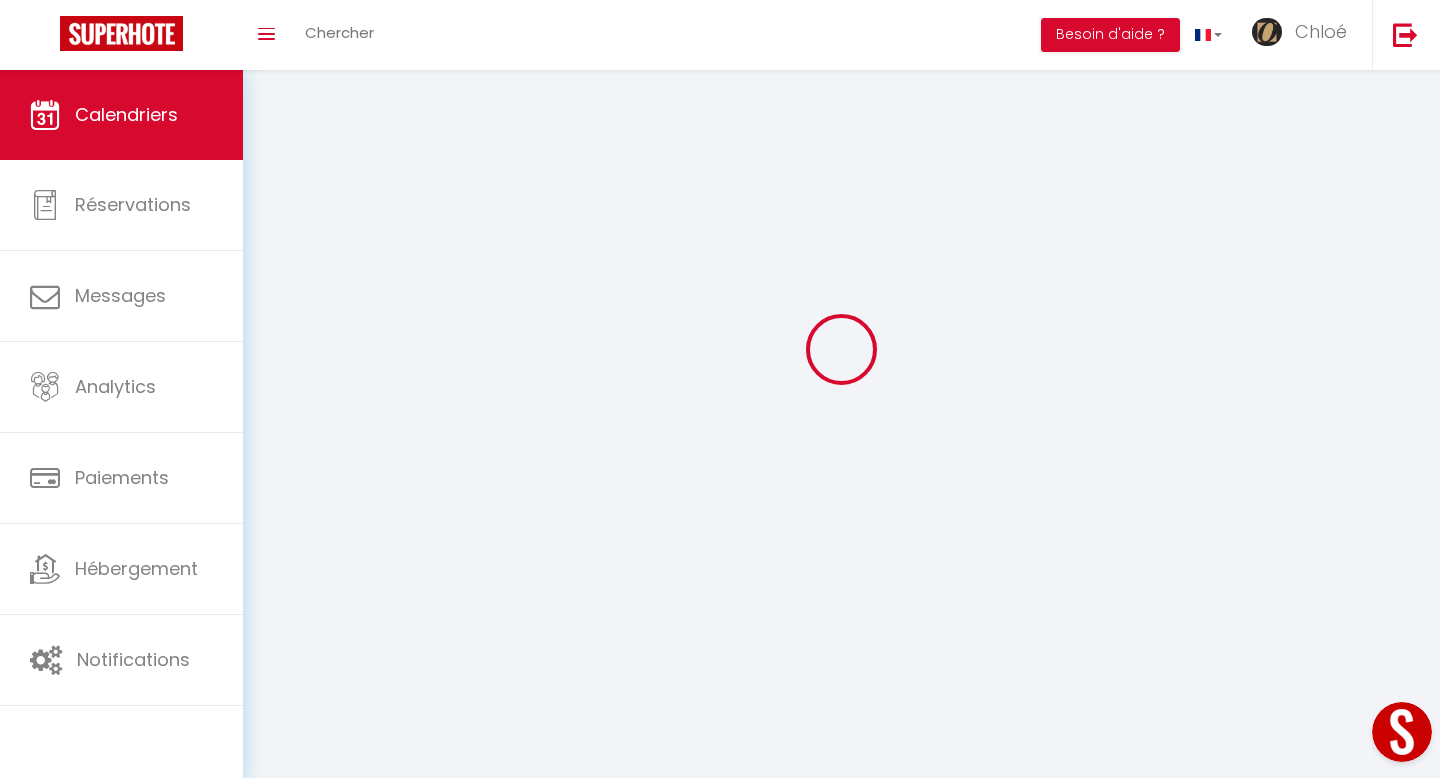 scroll, scrollTop: 0, scrollLeft: 0, axis: both 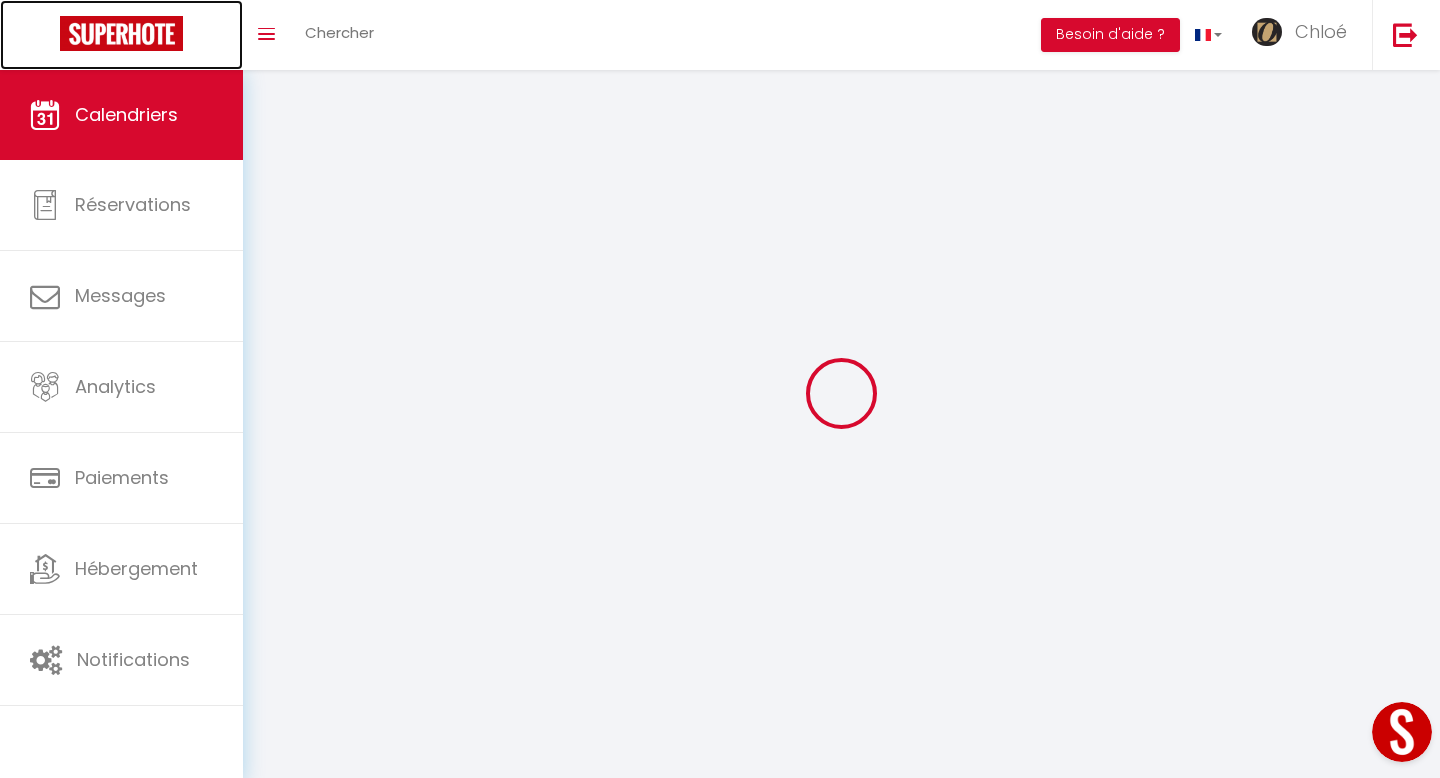 click at bounding box center [121, 33] 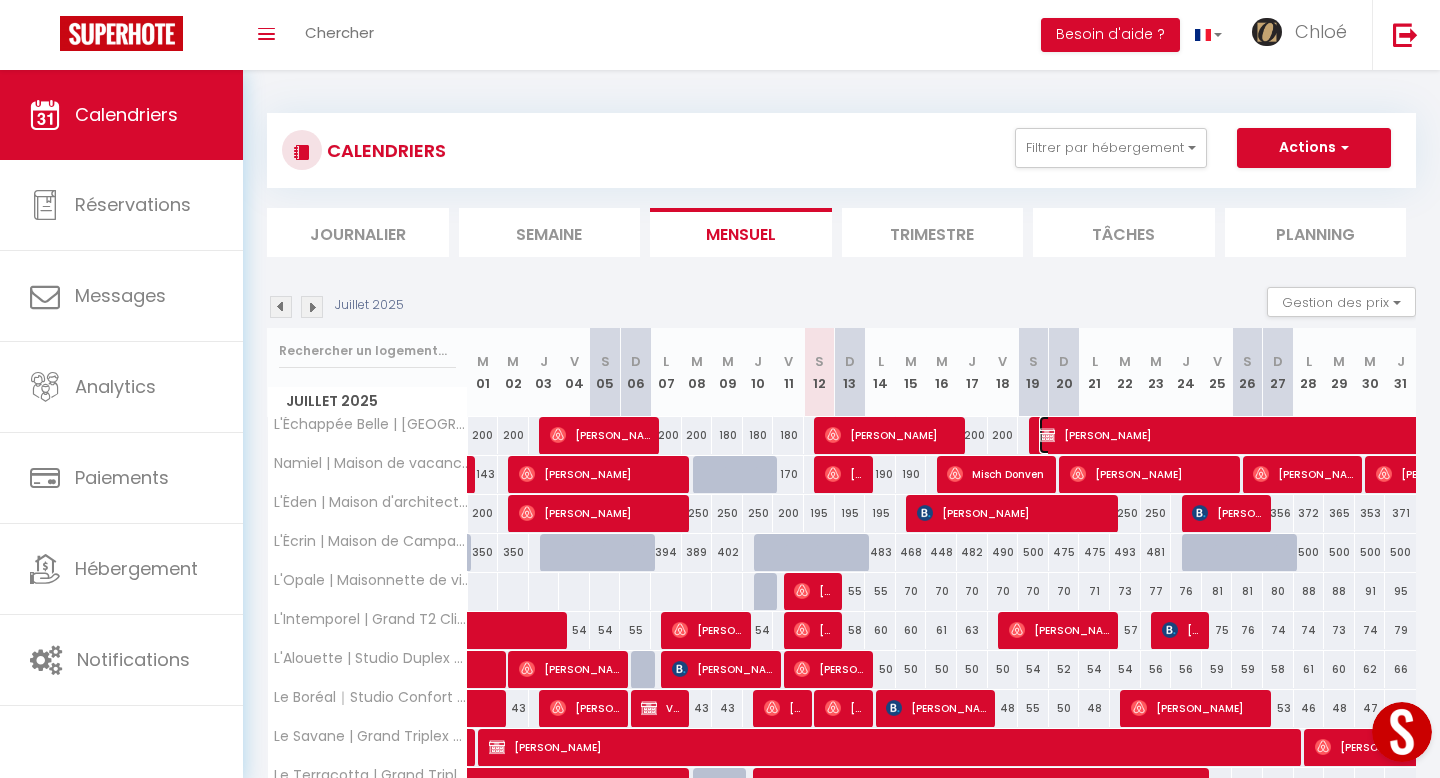 click on "[PERSON_NAME]" at bounding box center [1361, 435] 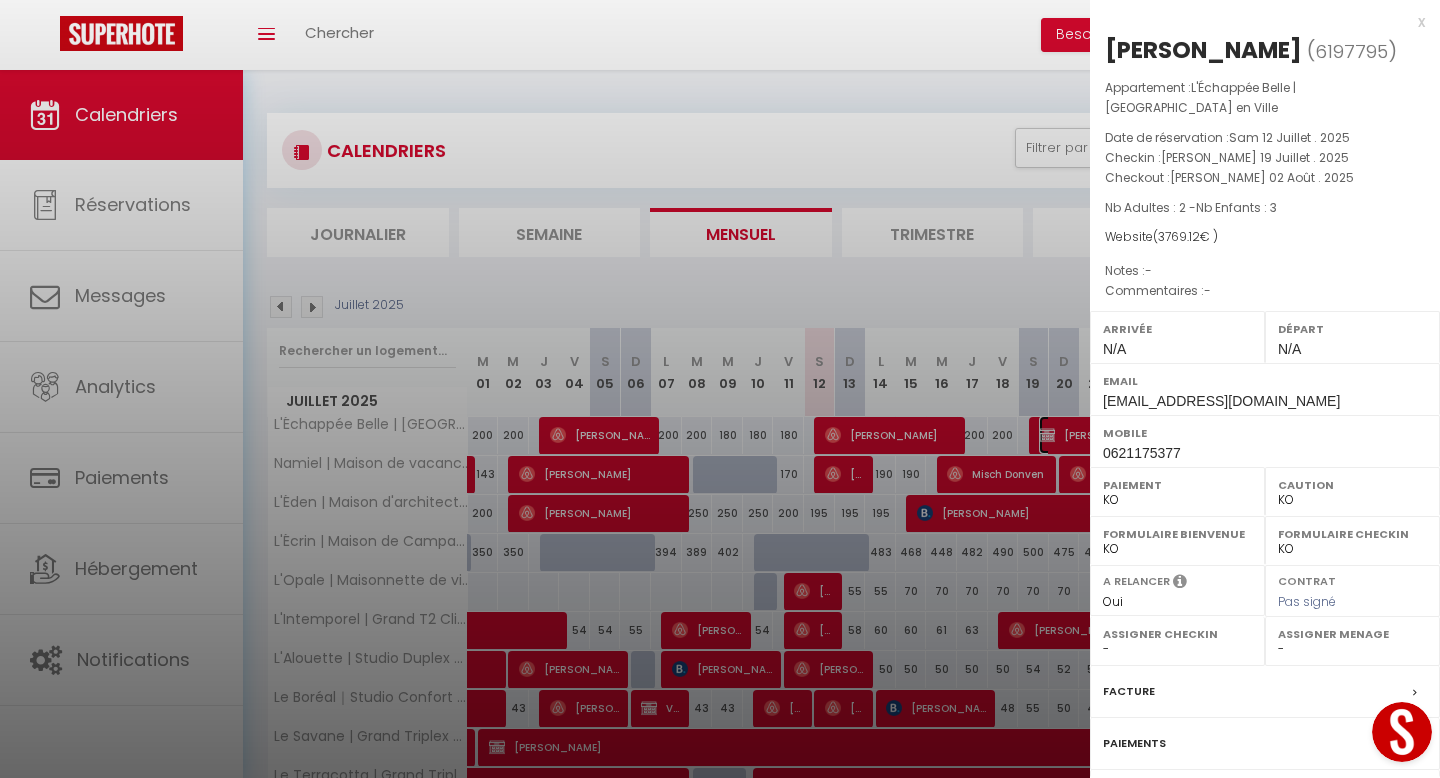 scroll, scrollTop: 174, scrollLeft: 0, axis: vertical 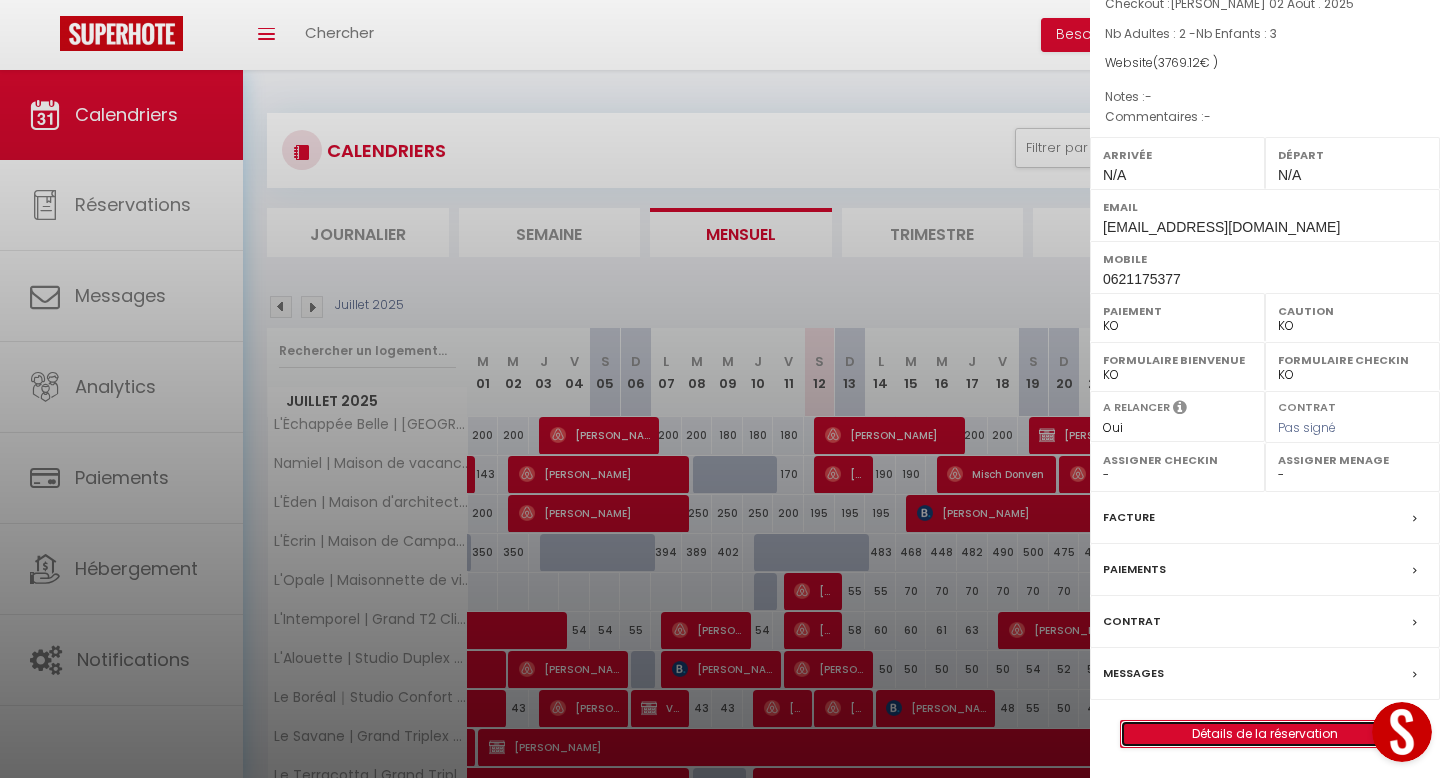 click on "Détails de la réservation" at bounding box center (1265, 734) 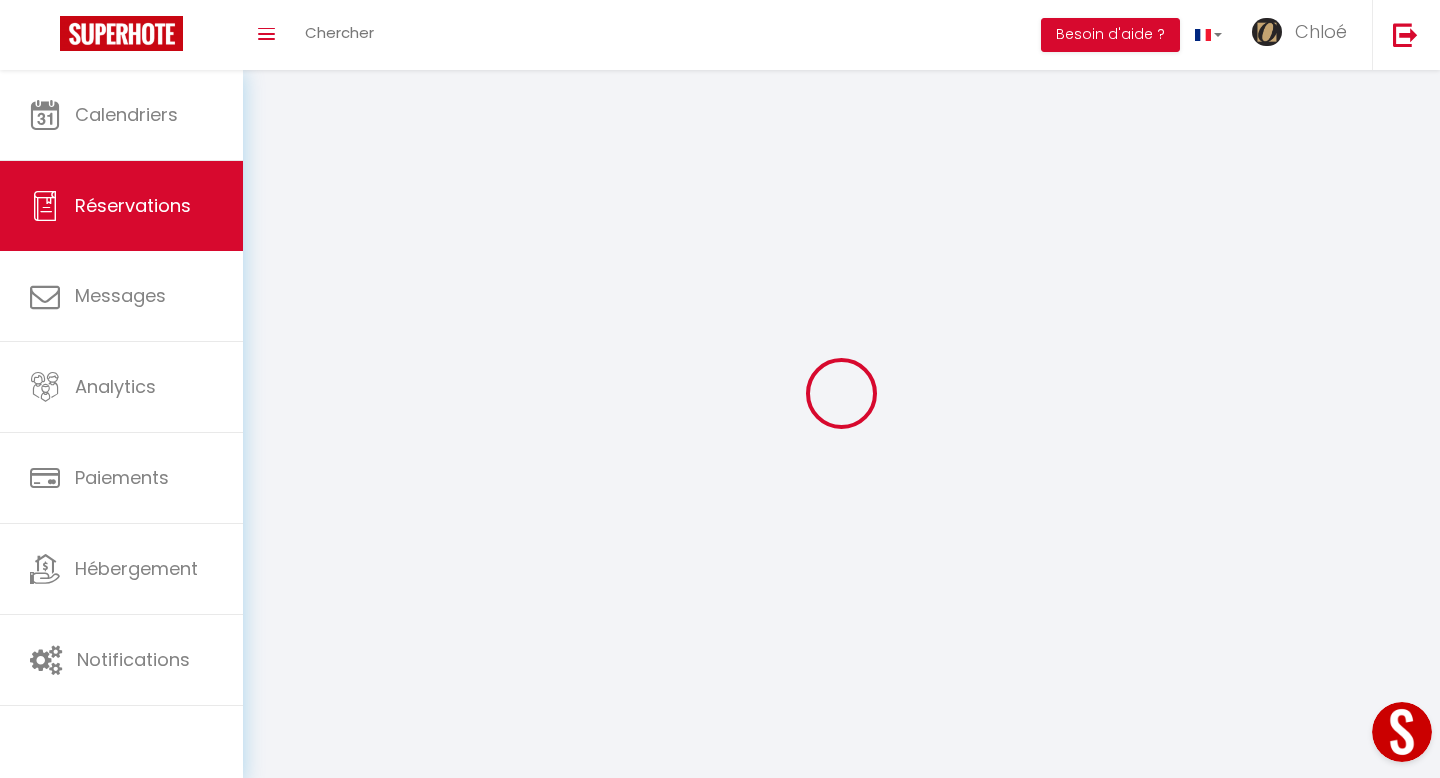 type on "mehdi" 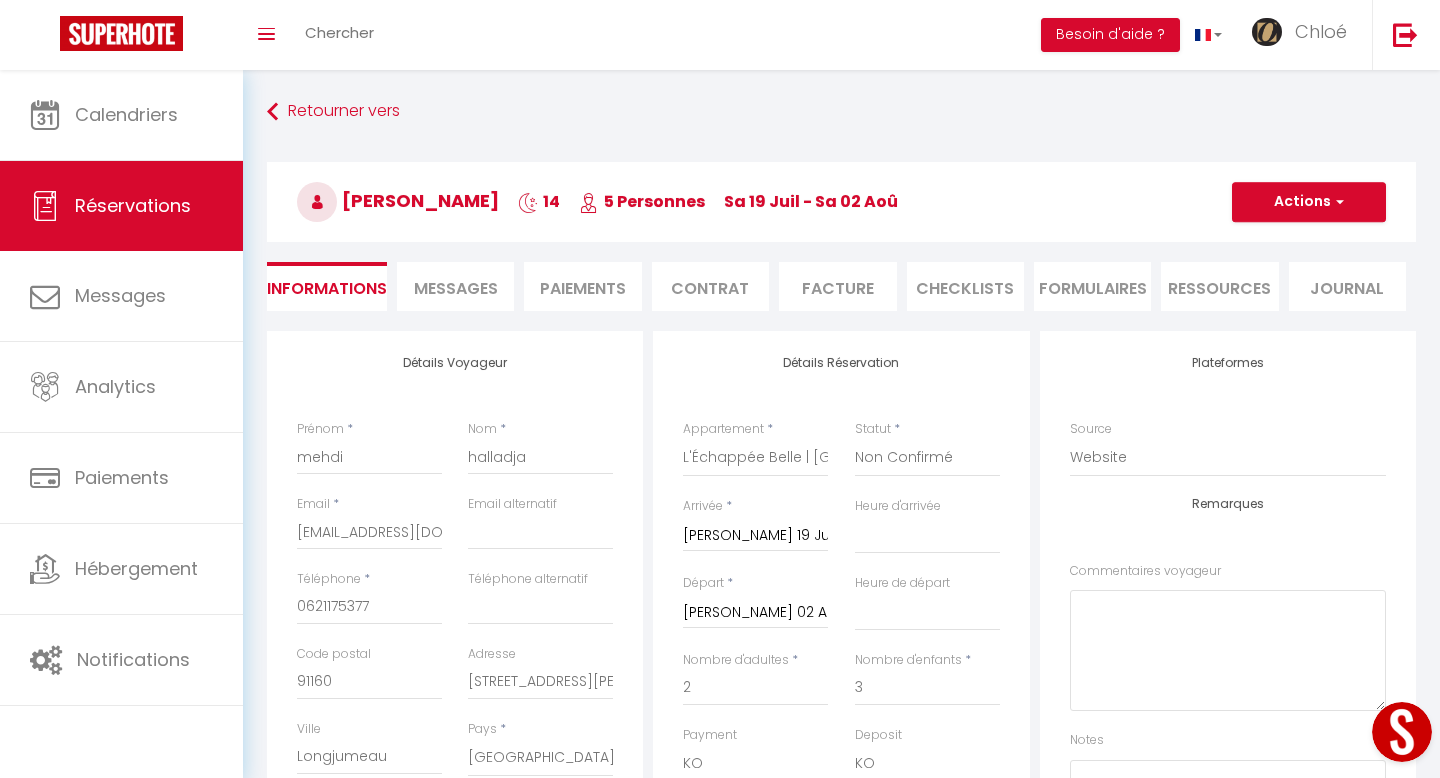 type on "100" 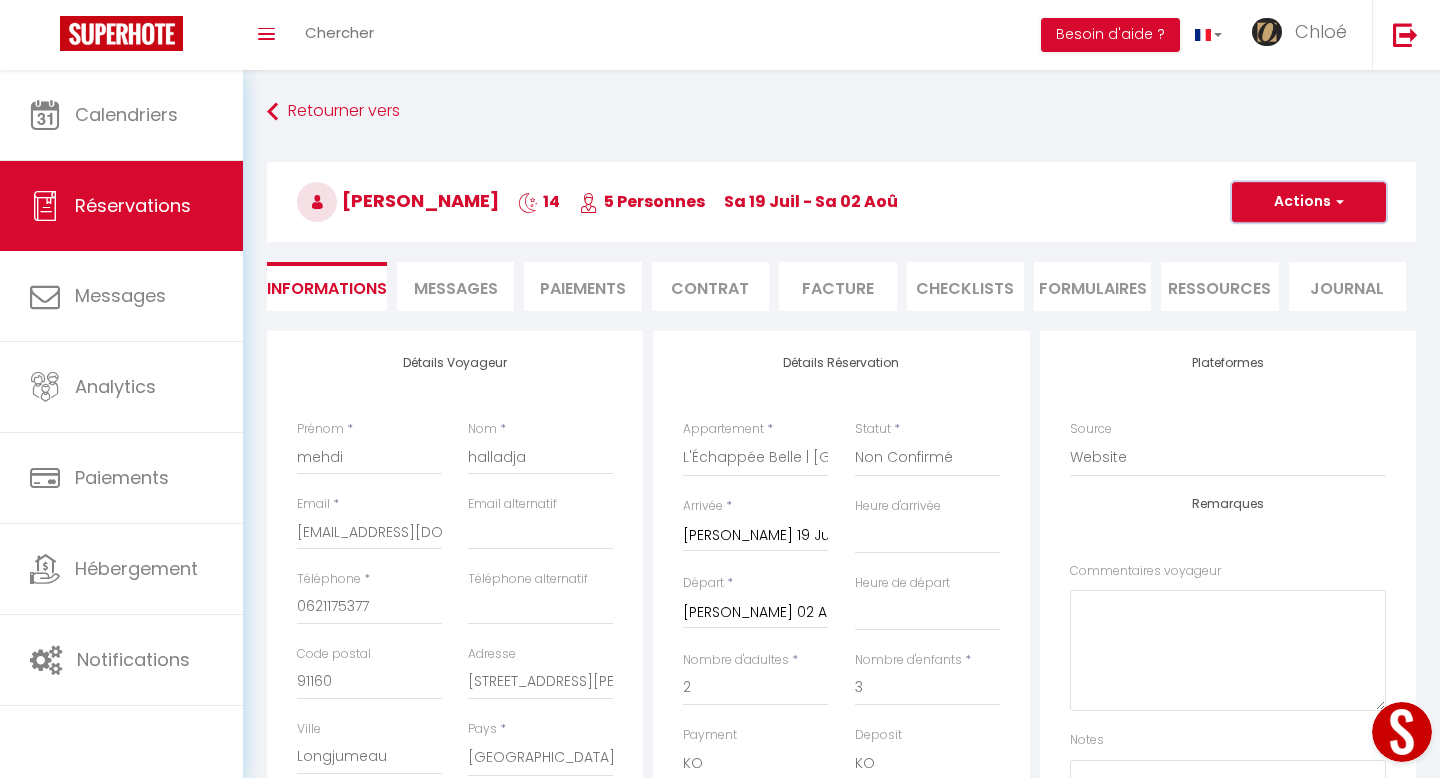 click on "Actions" at bounding box center (1309, 202) 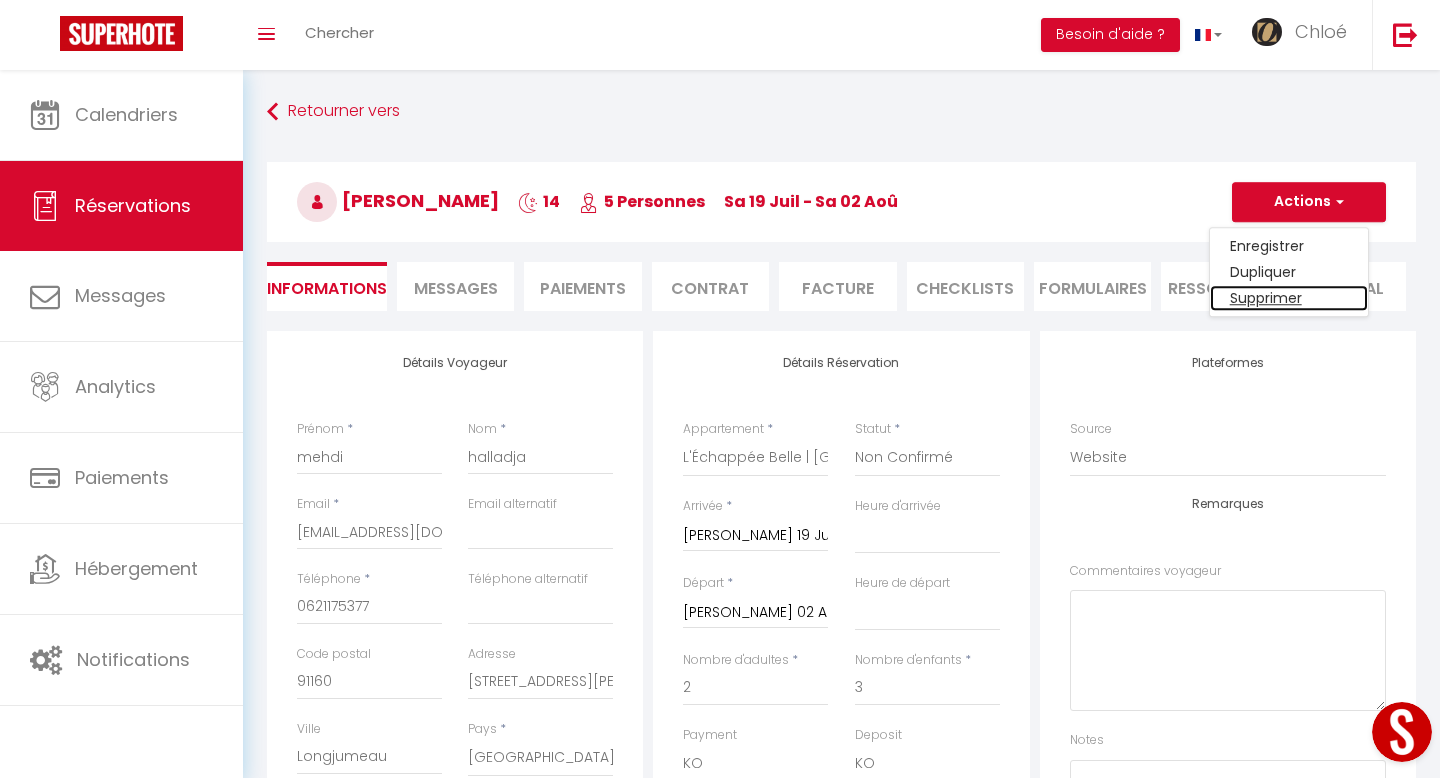 click on "Supprimer" at bounding box center [1289, 298] 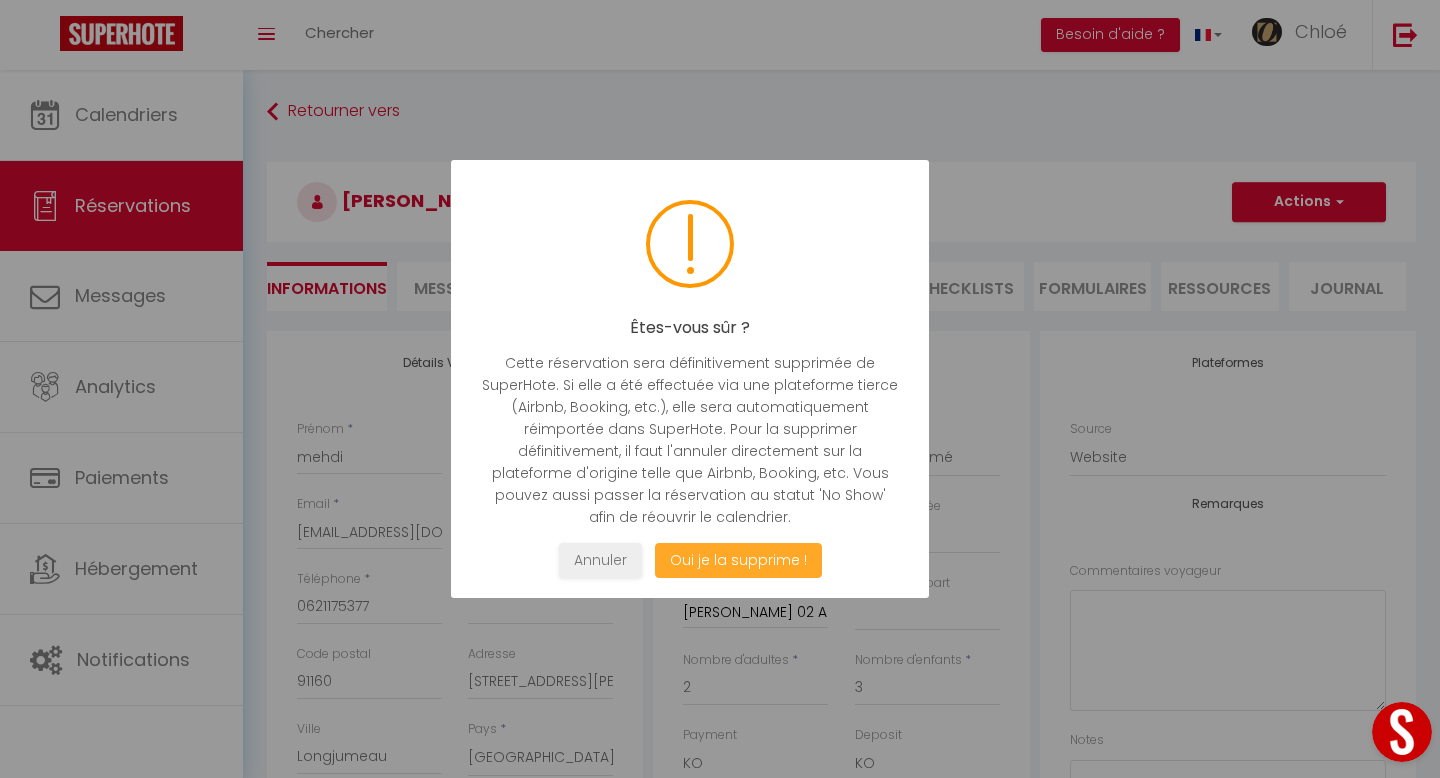 click on "Oui je la supprime !" at bounding box center [738, 560] 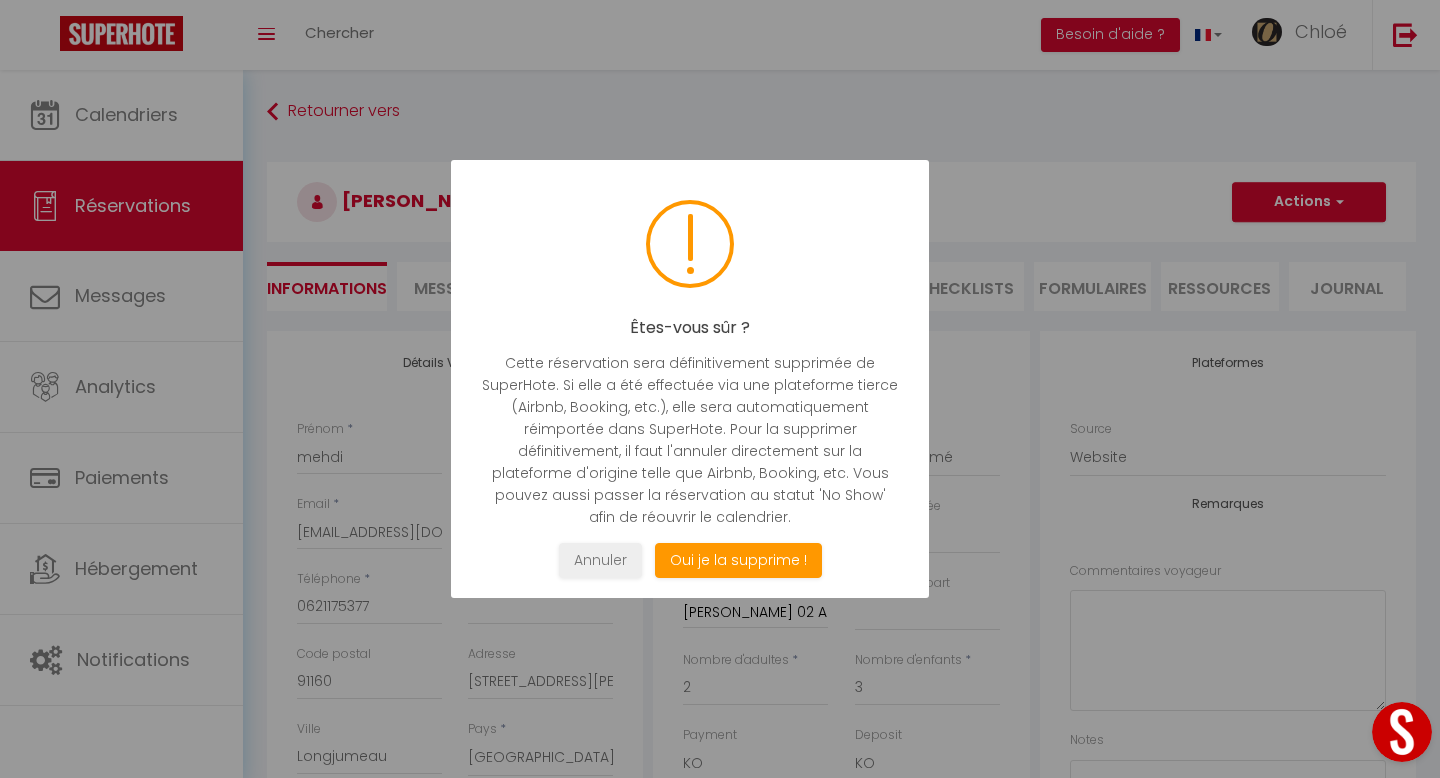 click at bounding box center (1402, 732) 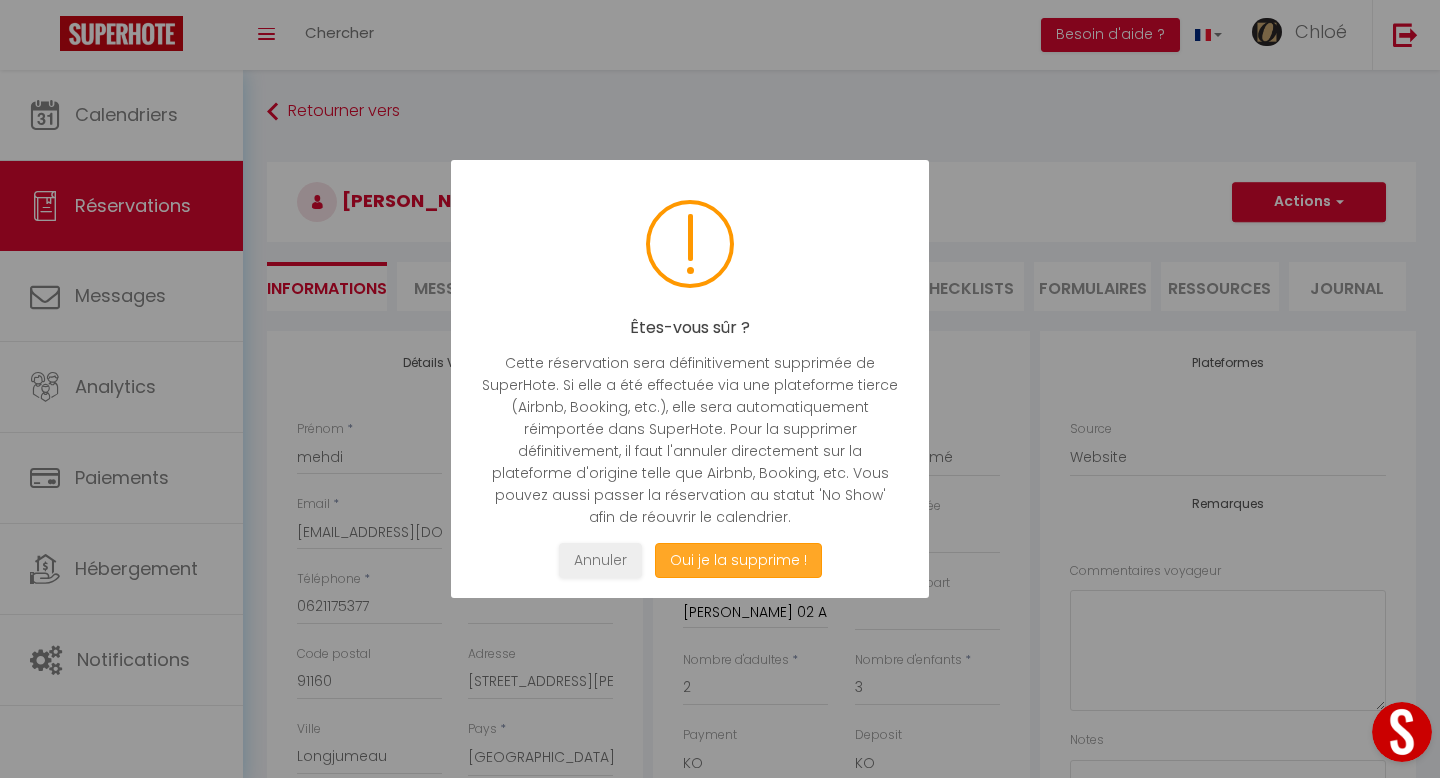 click on "Oui je la supprime !" at bounding box center [738, 560] 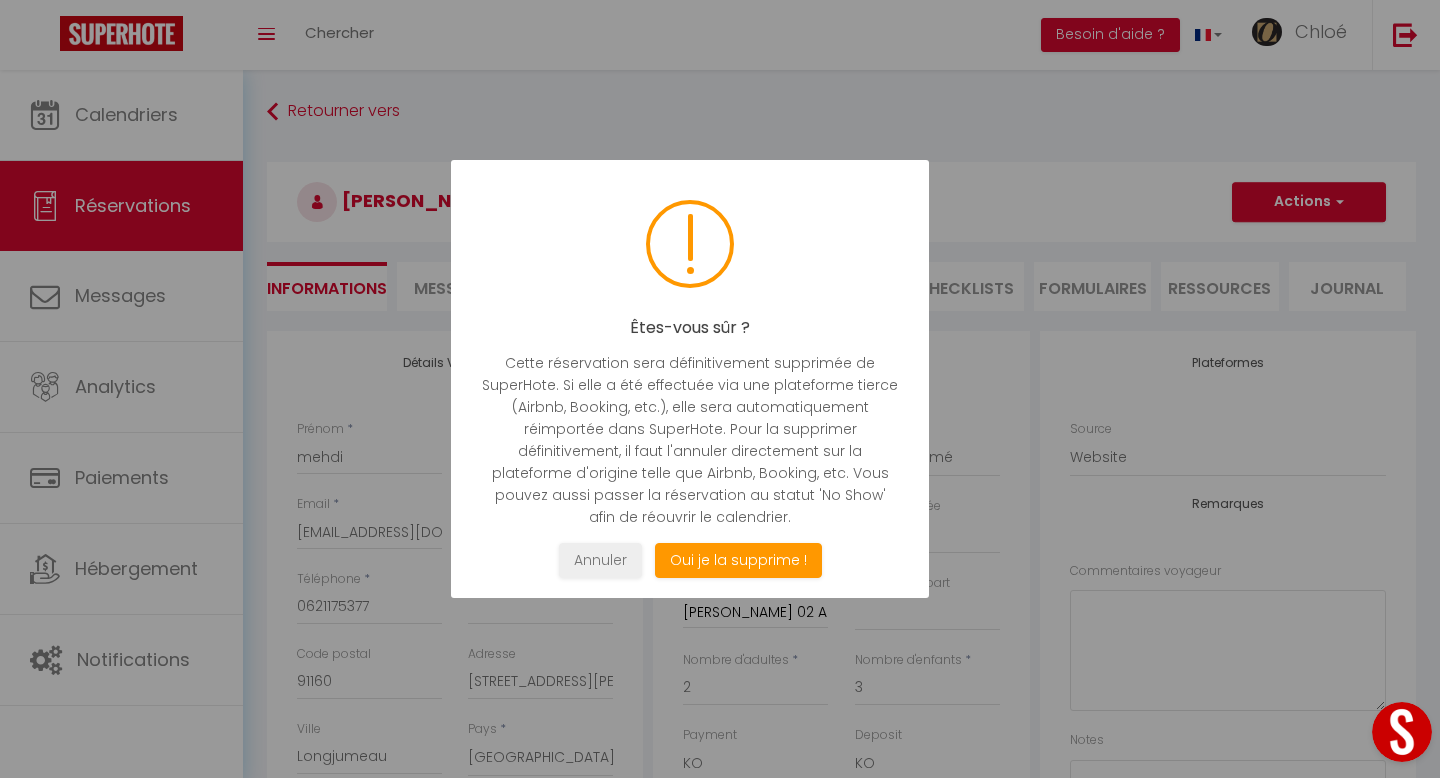 click at bounding box center (720, 389) 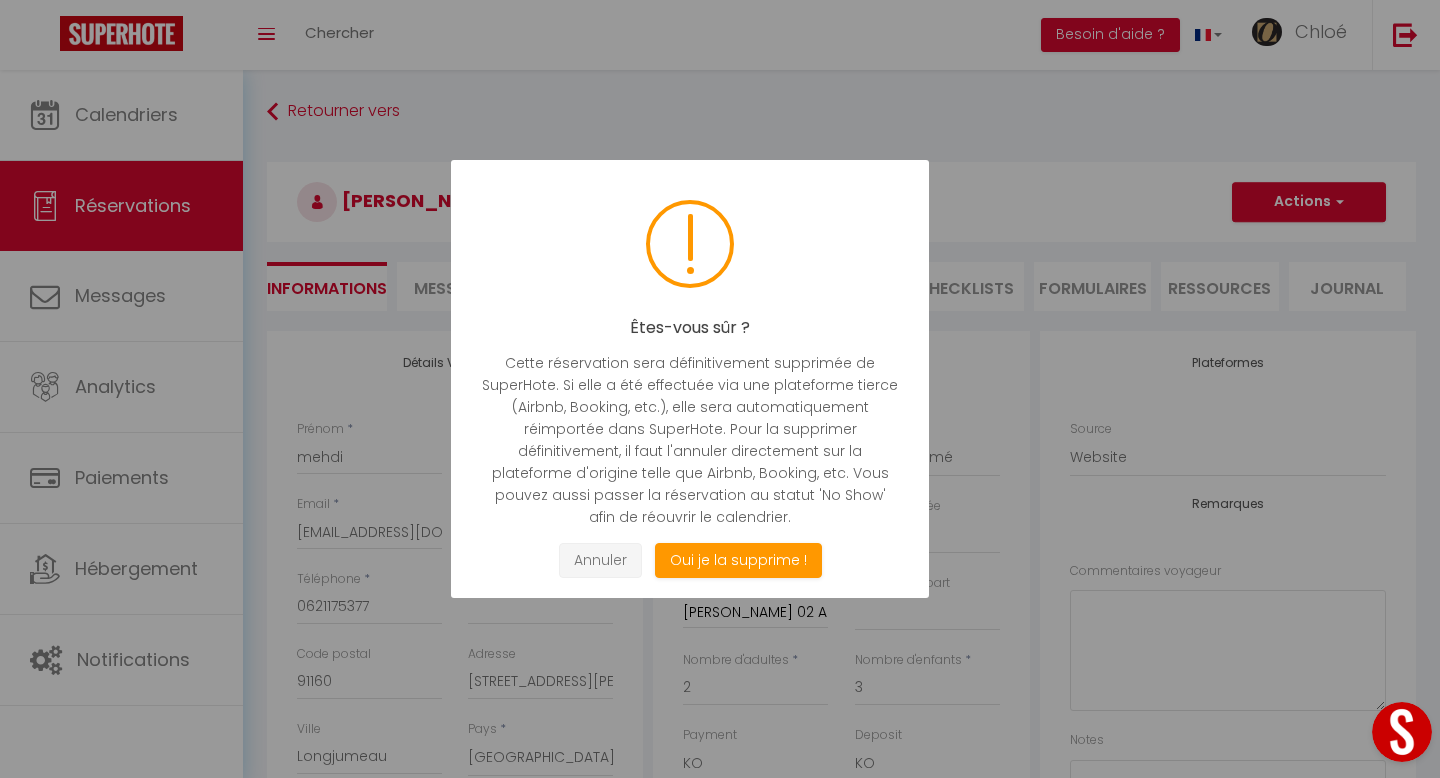 click on "Annuler" at bounding box center (600, 560) 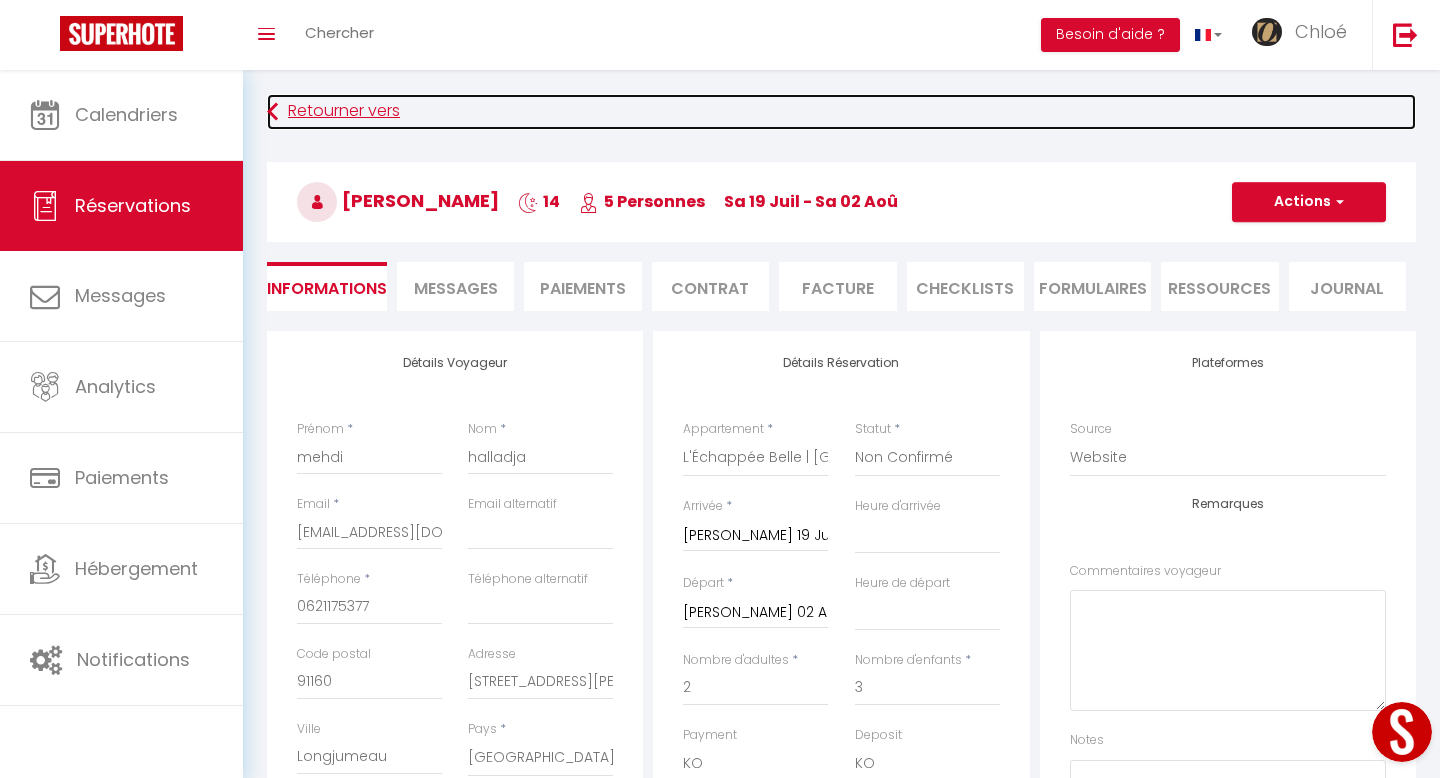 click on "Retourner vers" at bounding box center (841, 112) 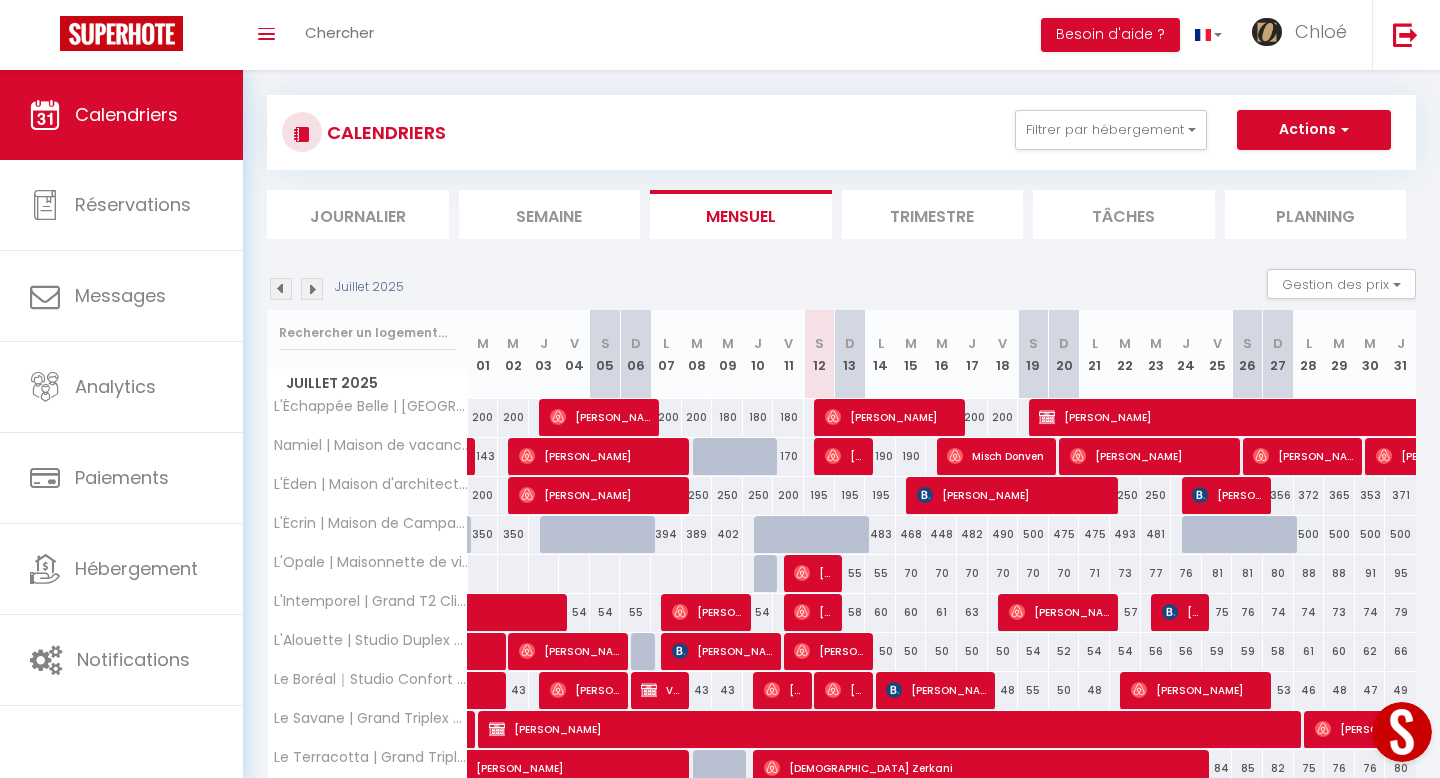 scroll, scrollTop: 31, scrollLeft: 0, axis: vertical 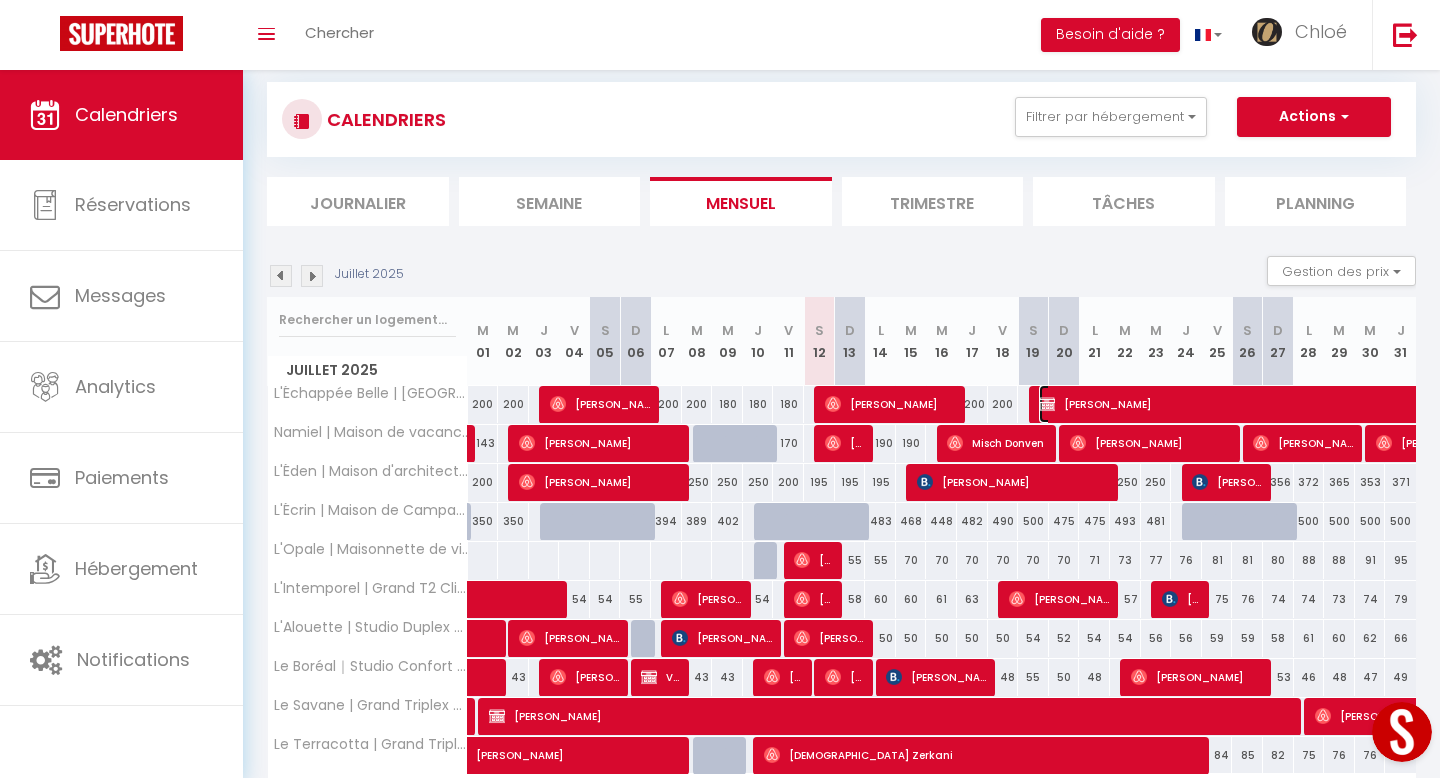 click on "[PERSON_NAME]" at bounding box center (1361, 404) 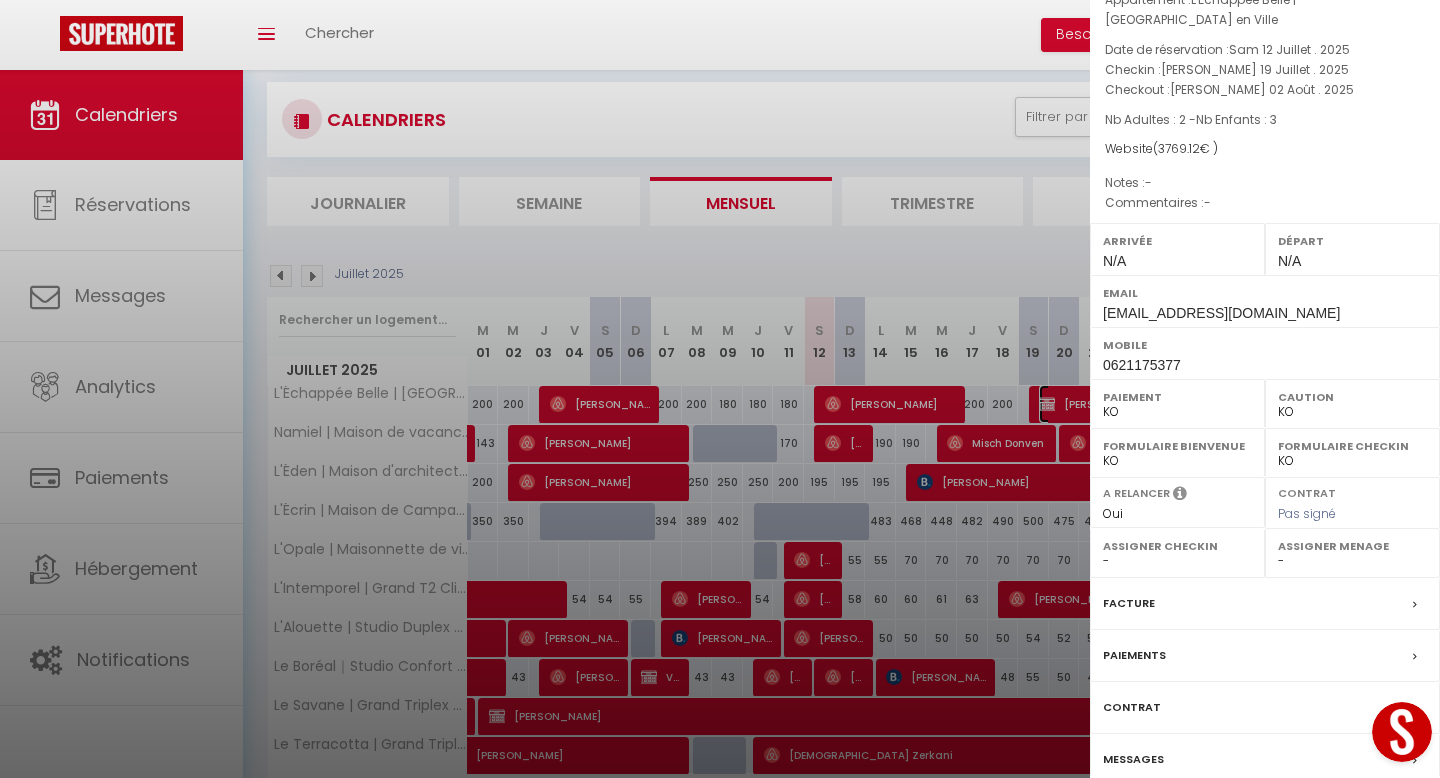 scroll, scrollTop: 174, scrollLeft: 0, axis: vertical 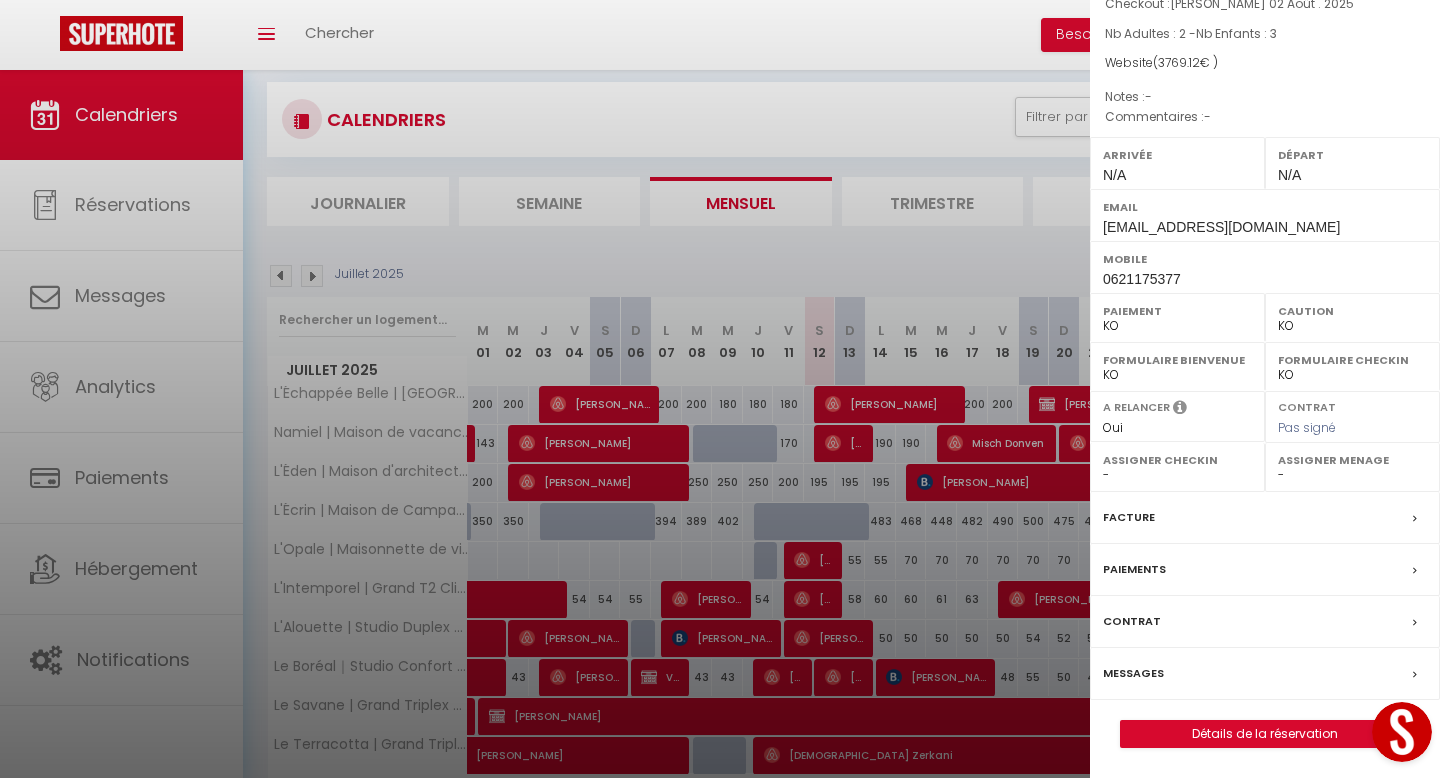 click at bounding box center (720, 389) 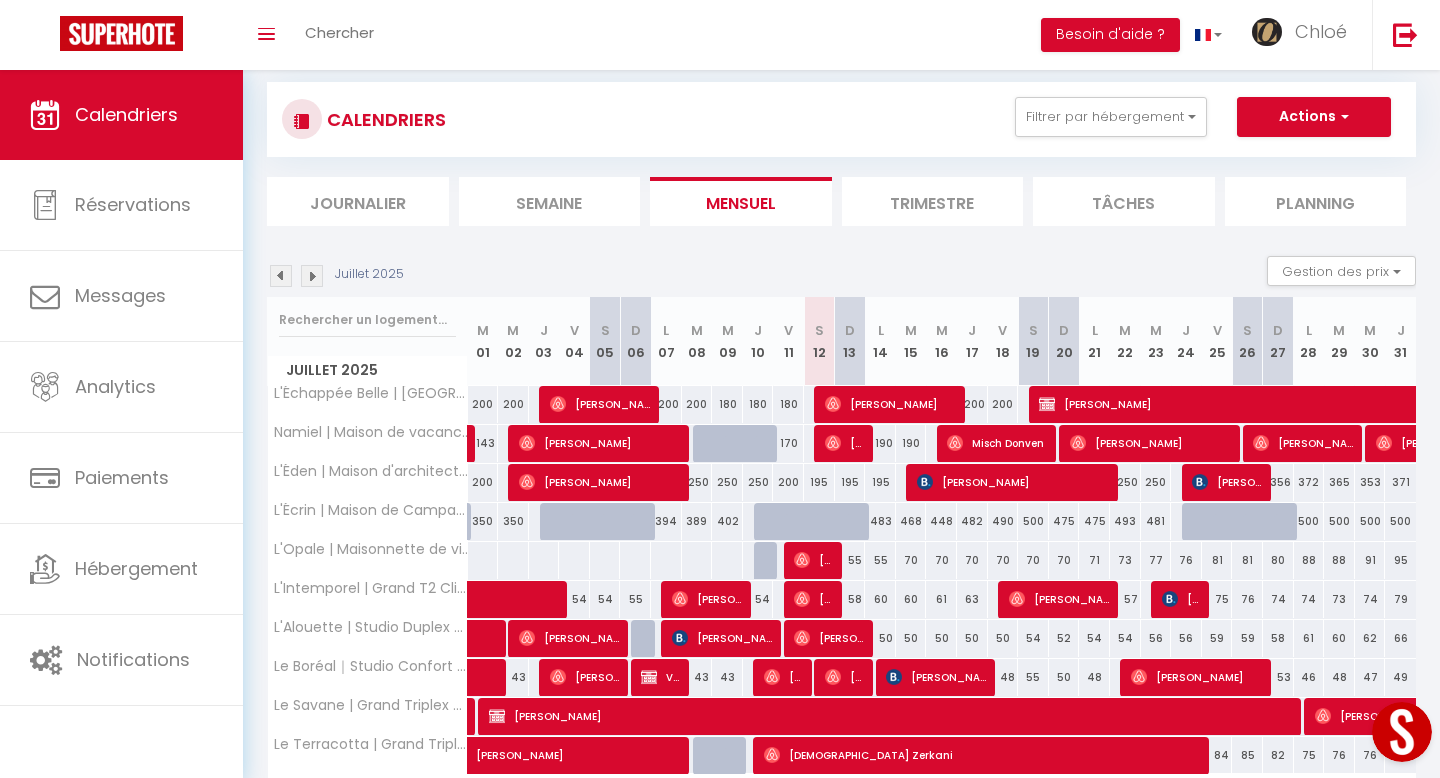 click at bounding box center [1402, 732] 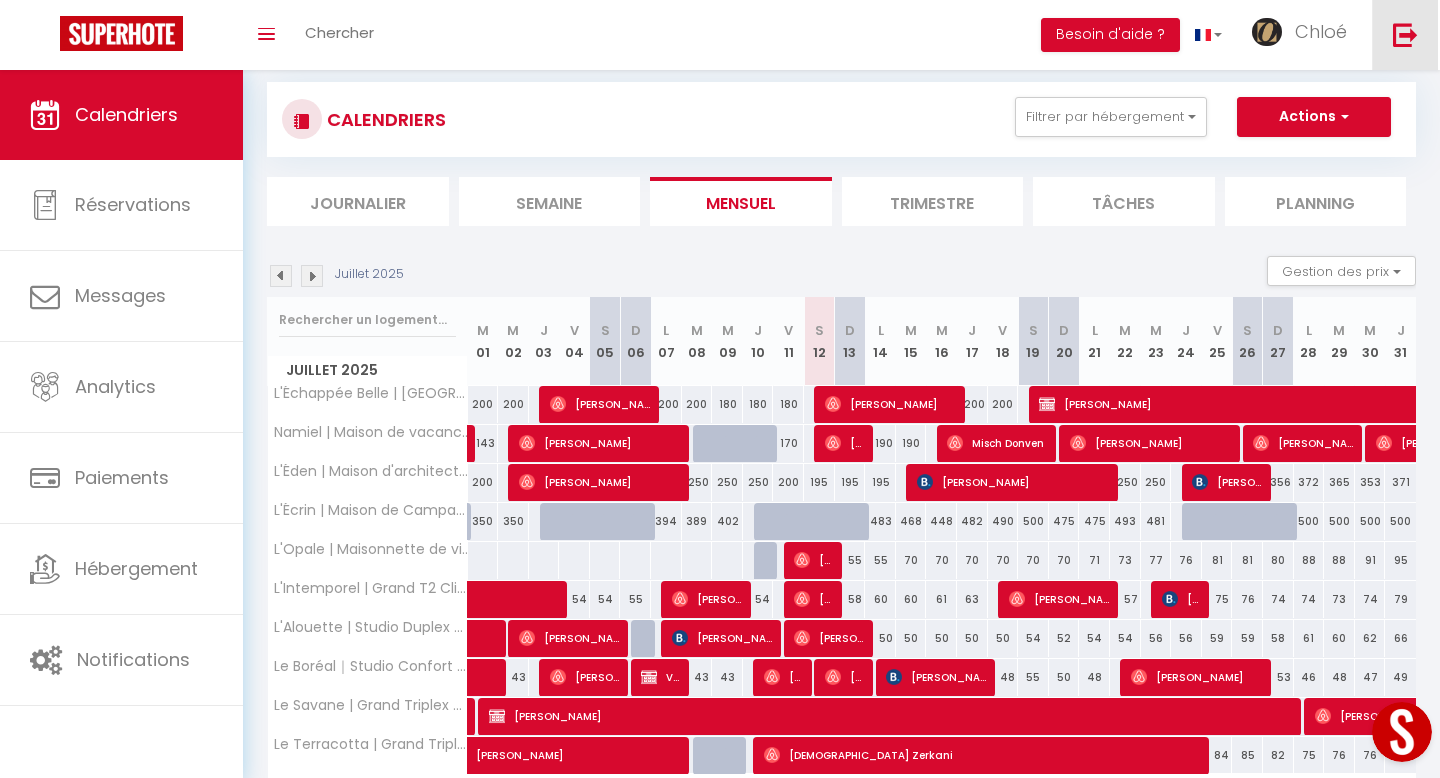 click at bounding box center (1405, 35) 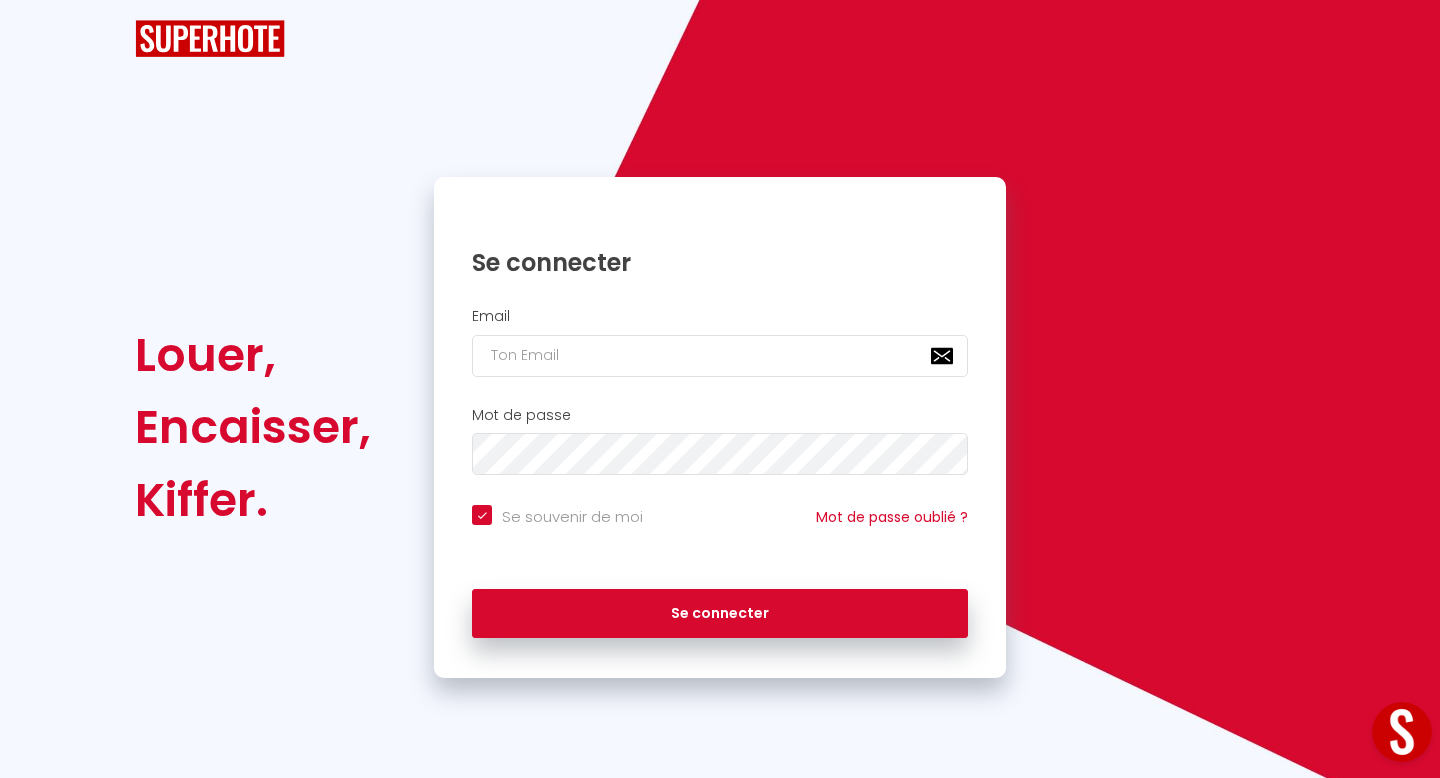 scroll, scrollTop: 0, scrollLeft: 0, axis: both 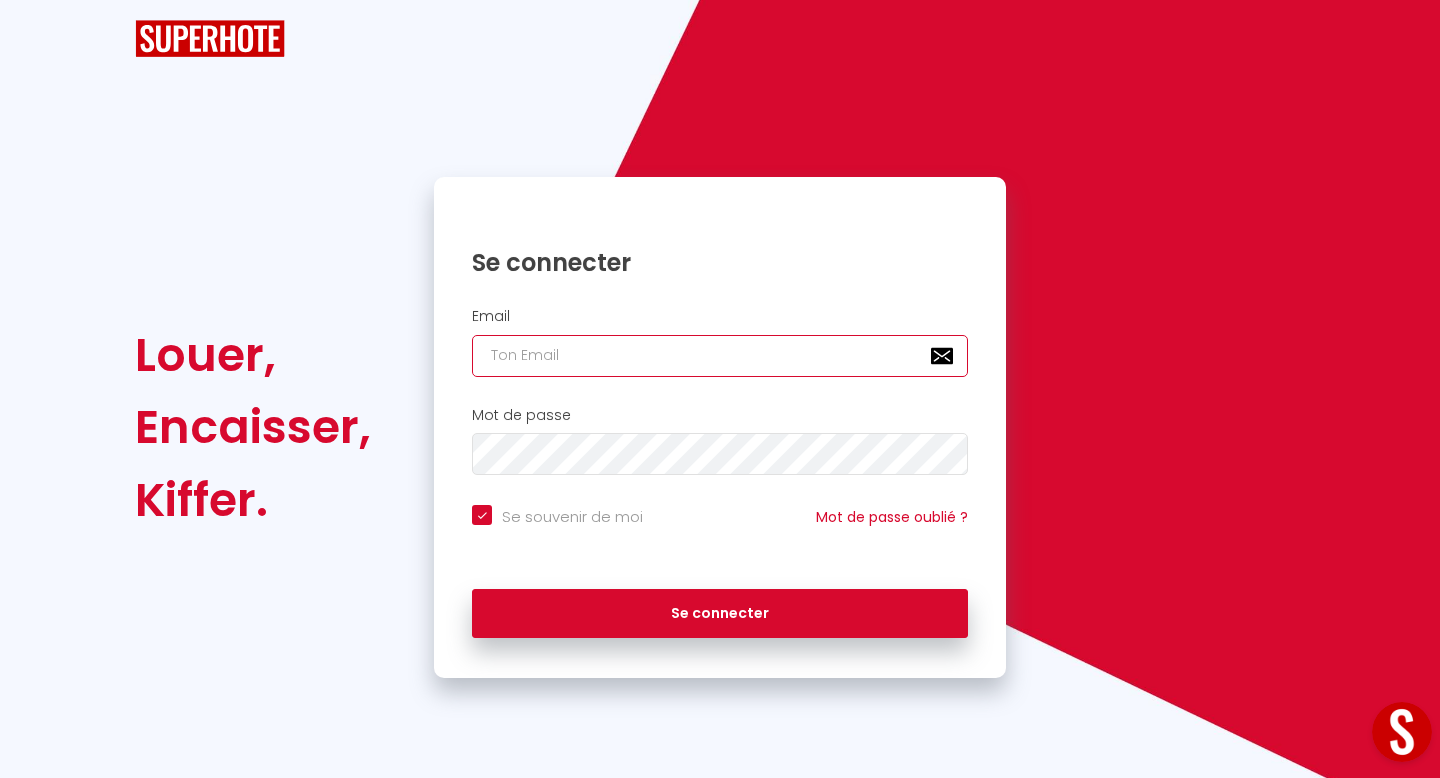 click at bounding box center [720, 356] 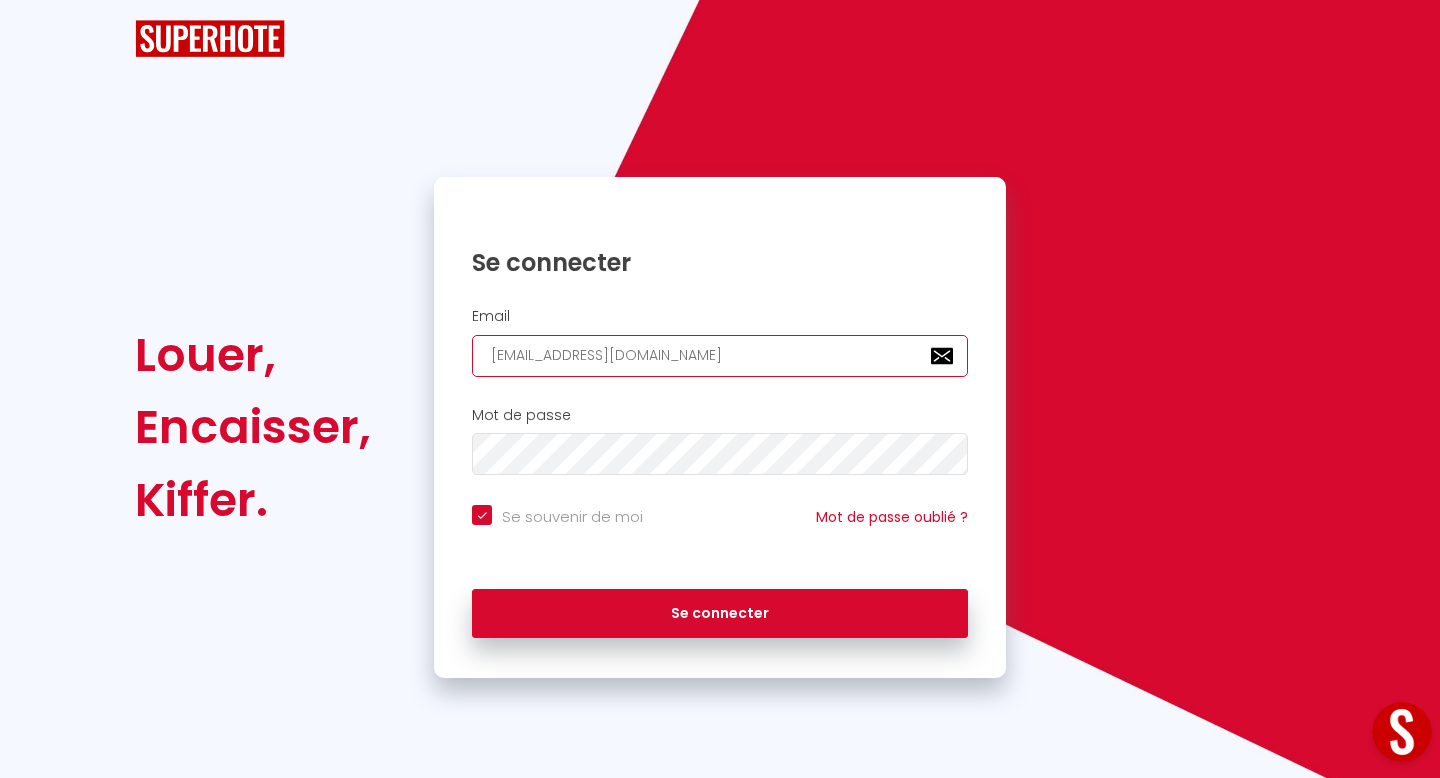 checkbox on "true" 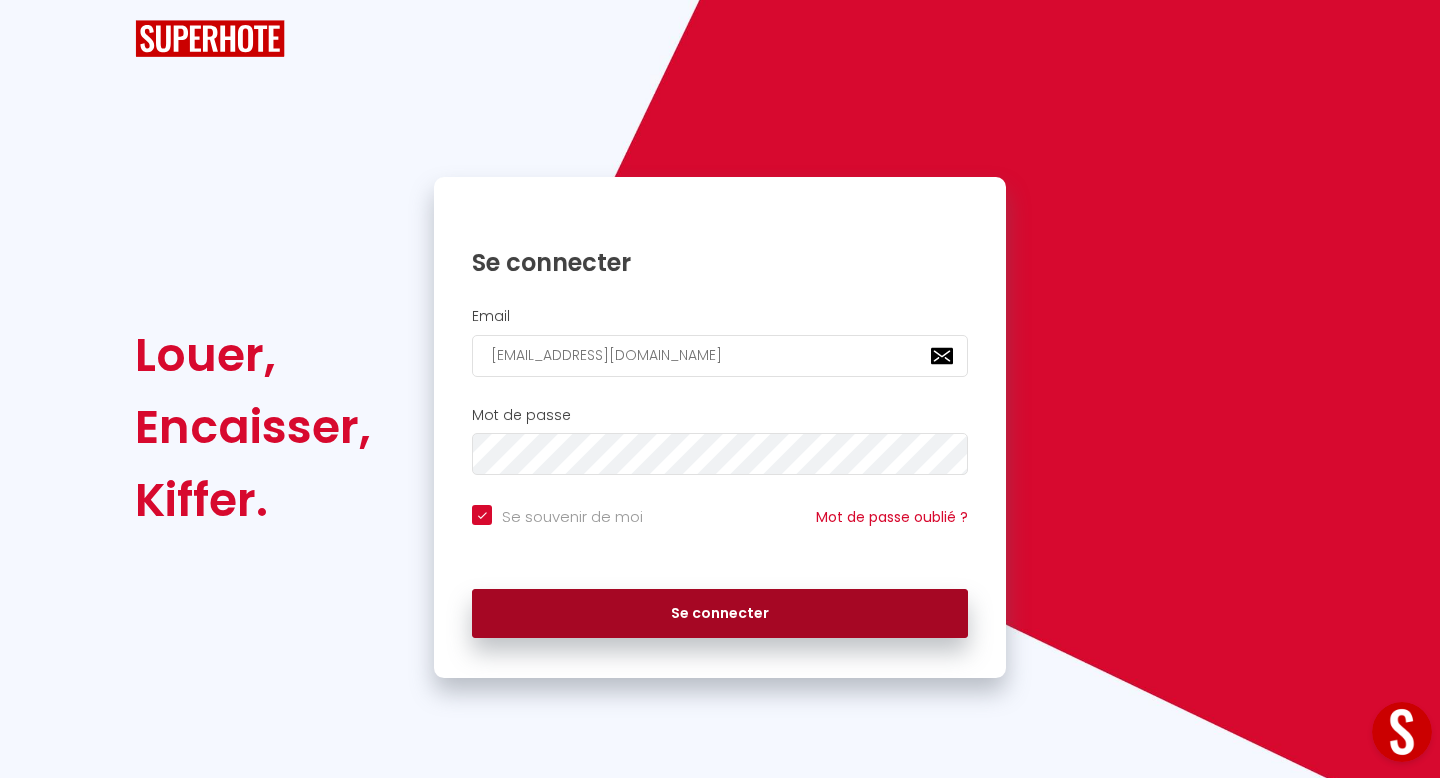 click on "Se connecter" at bounding box center (720, 614) 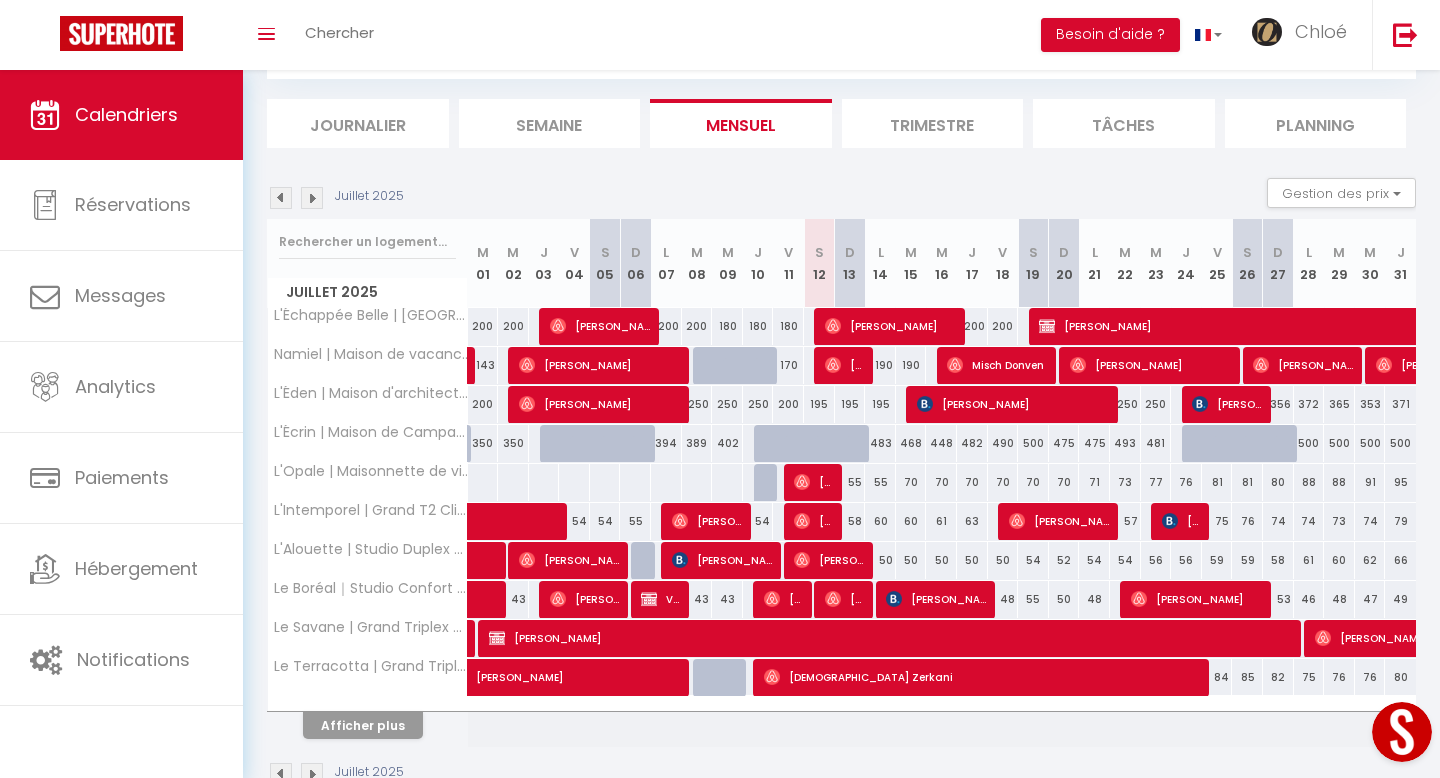 scroll, scrollTop: 111, scrollLeft: 0, axis: vertical 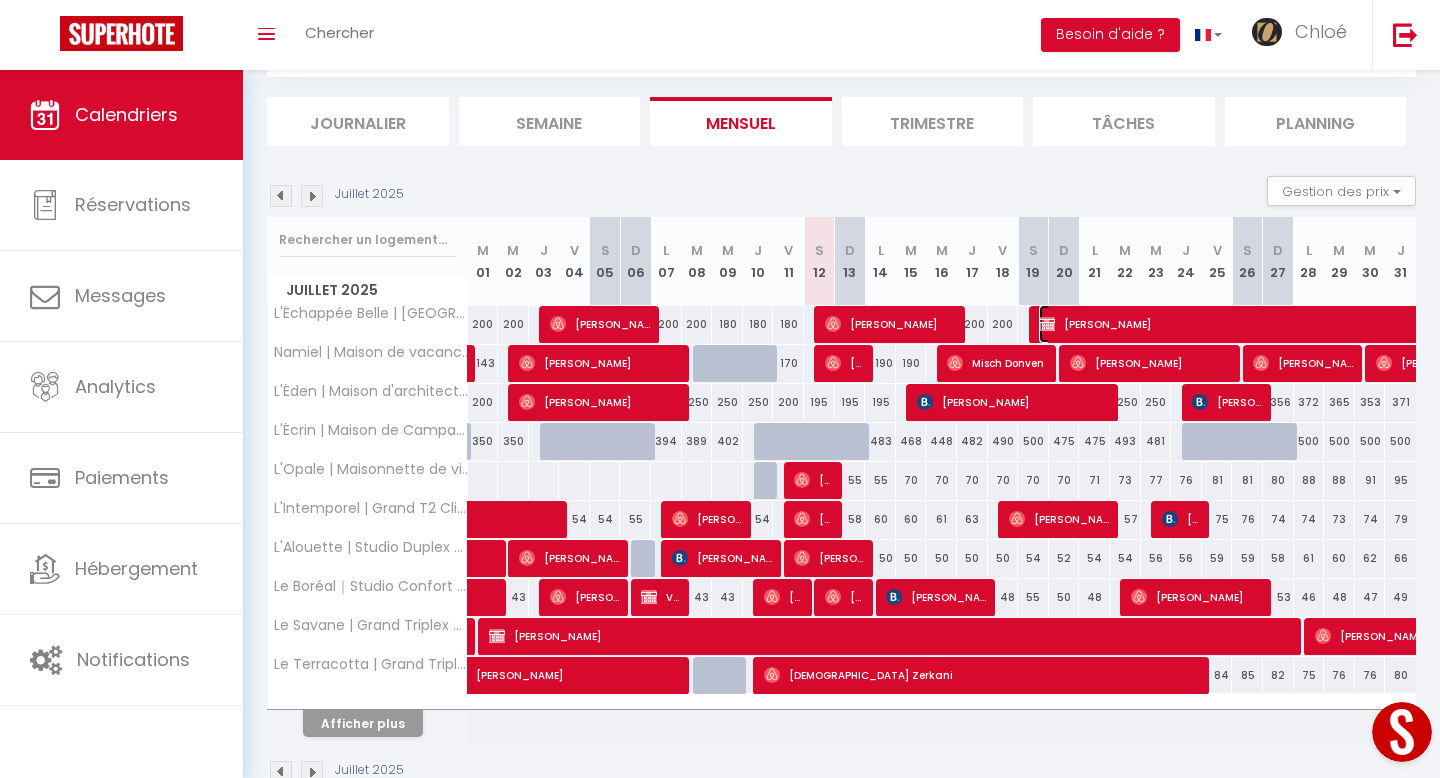 click on "[PERSON_NAME]" at bounding box center [1361, 324] 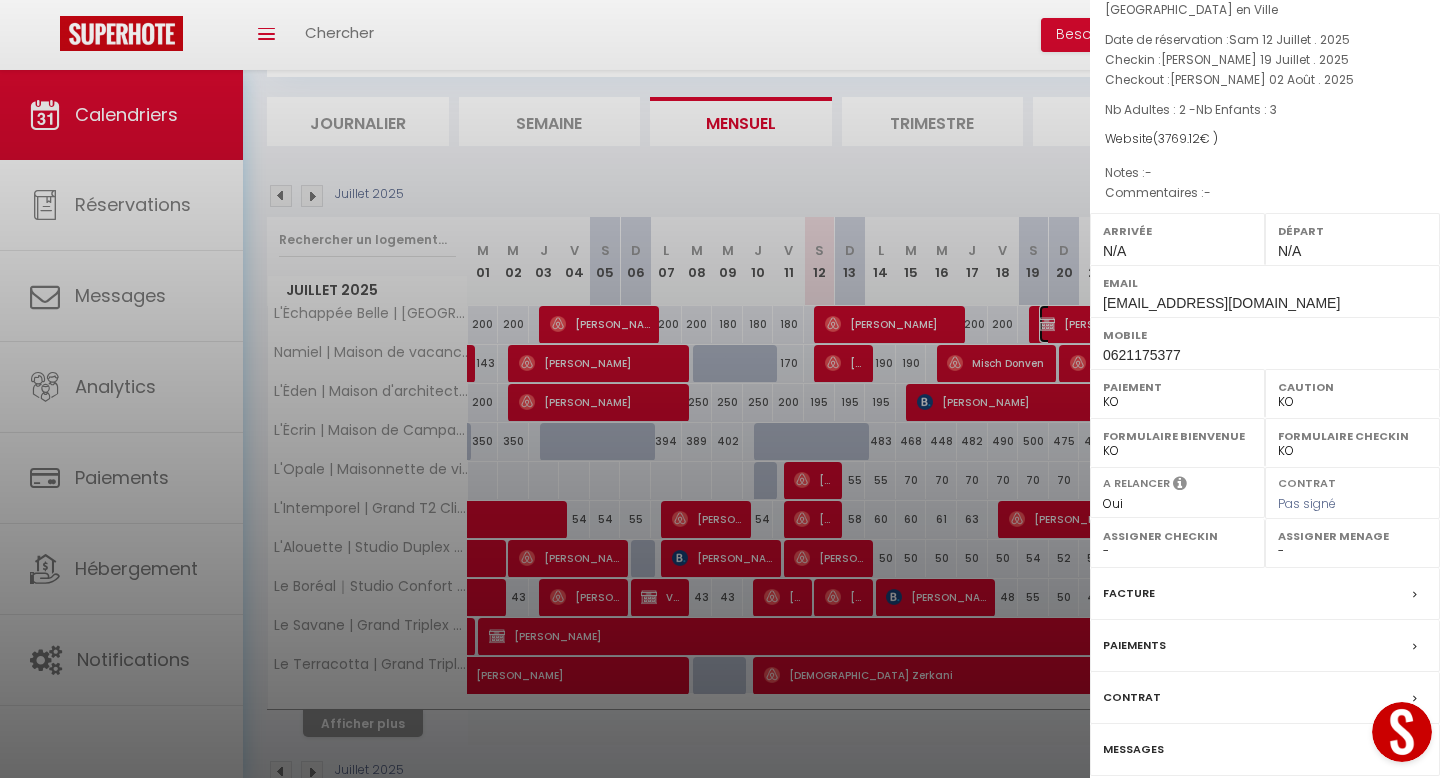 scroll, scrollTop: 174, scrollLeft: 0, axis: vertical 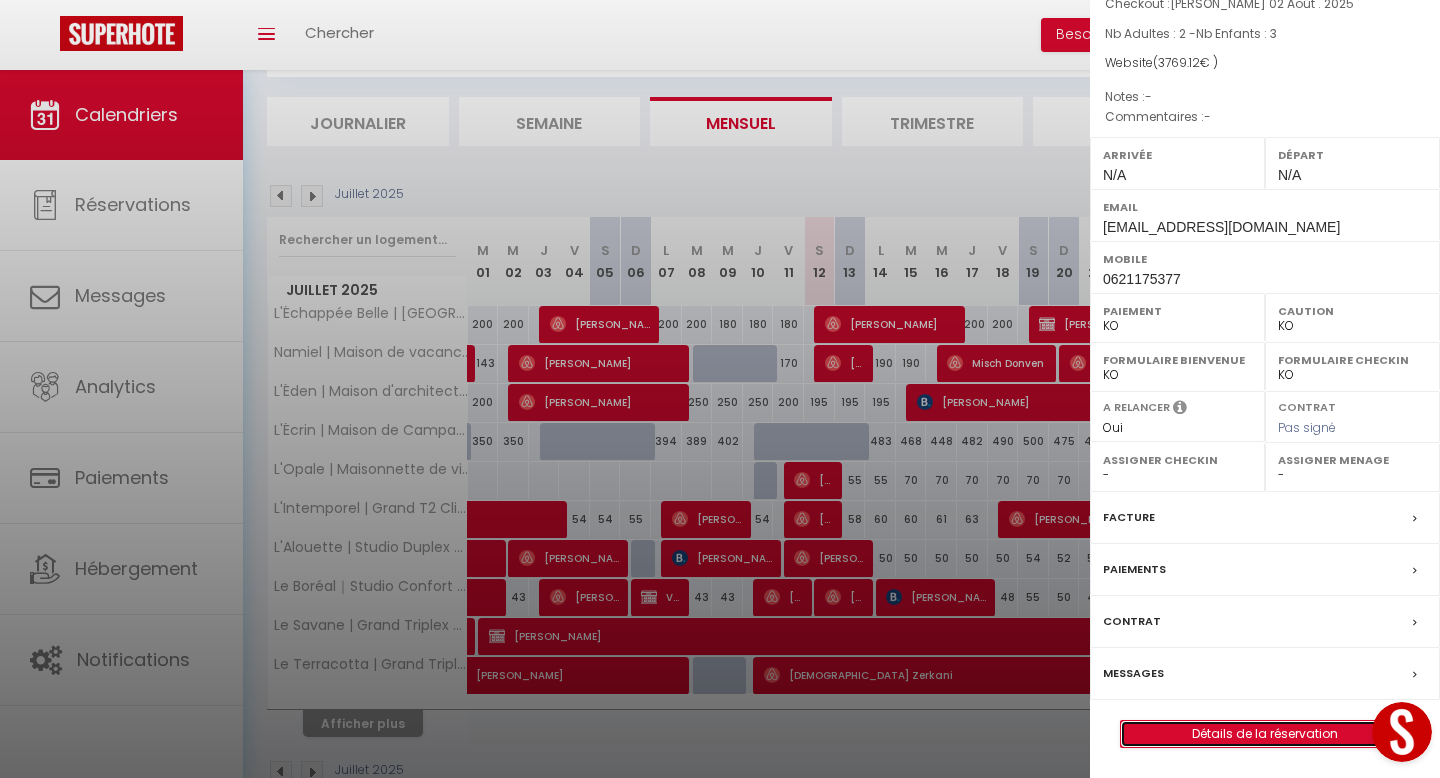 click on "Détails de la réservation" at bounding box center [1265, 734] 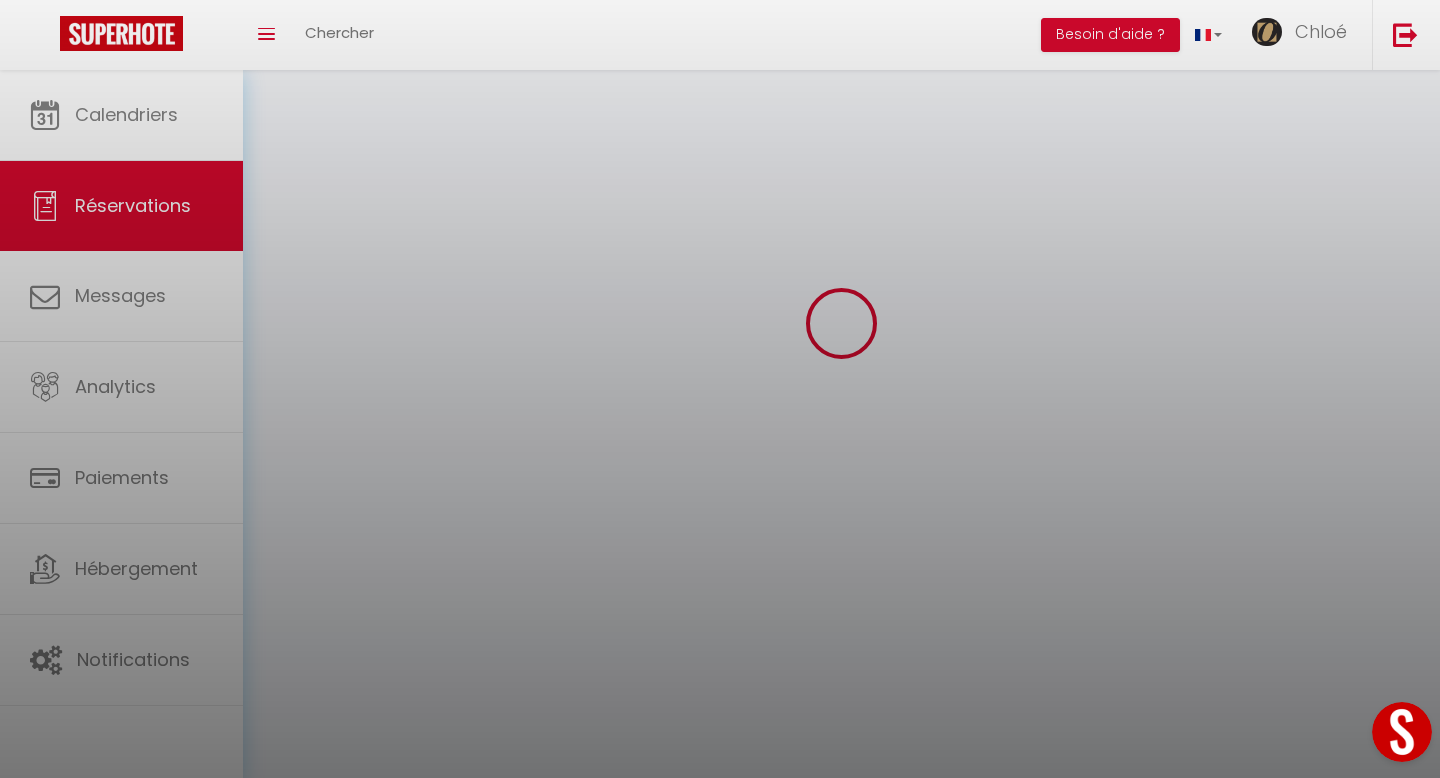 scroll, scrollTop: 0, scrollLeft: 0, axis: both 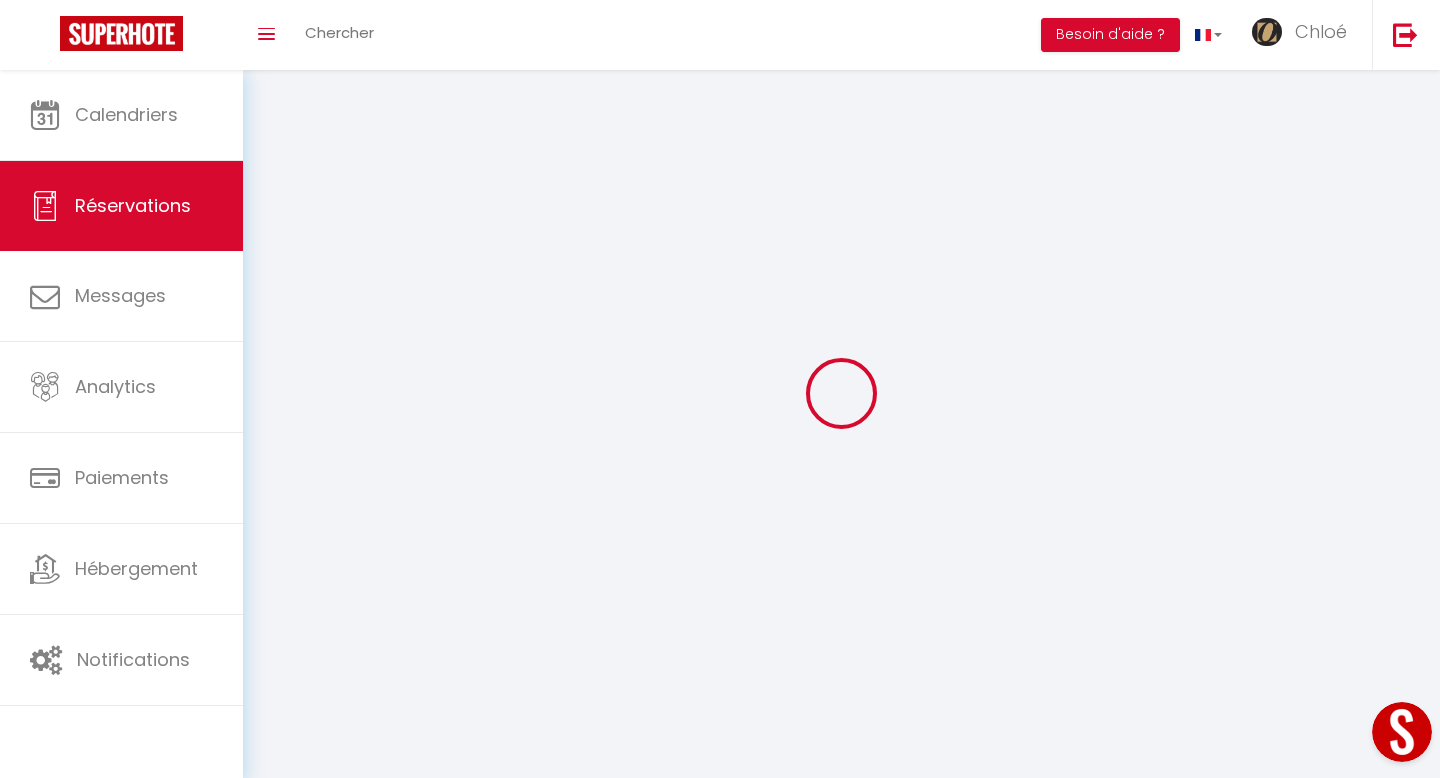 type on "mehdi" 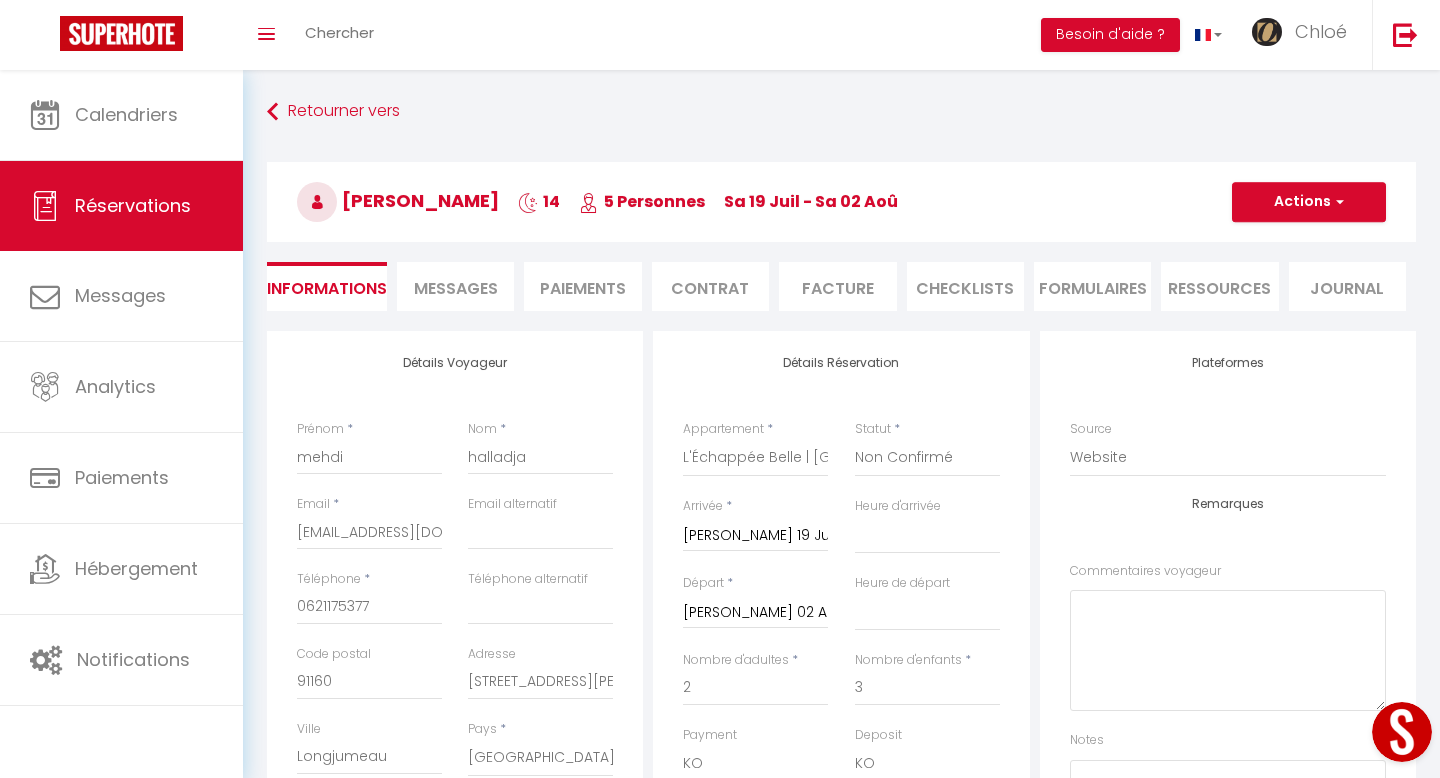 type on "100" 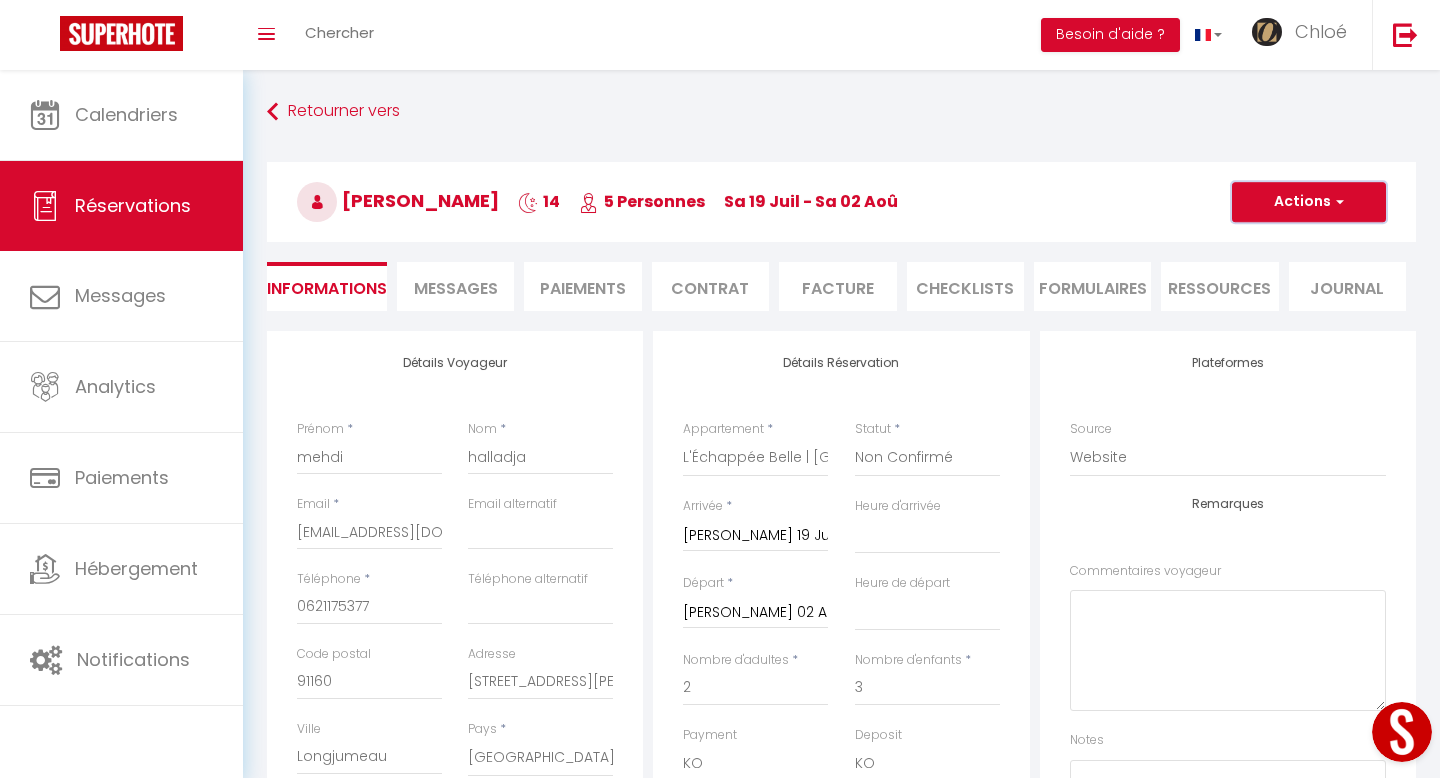 click on "Actions" at bounding box center (1309, 202) 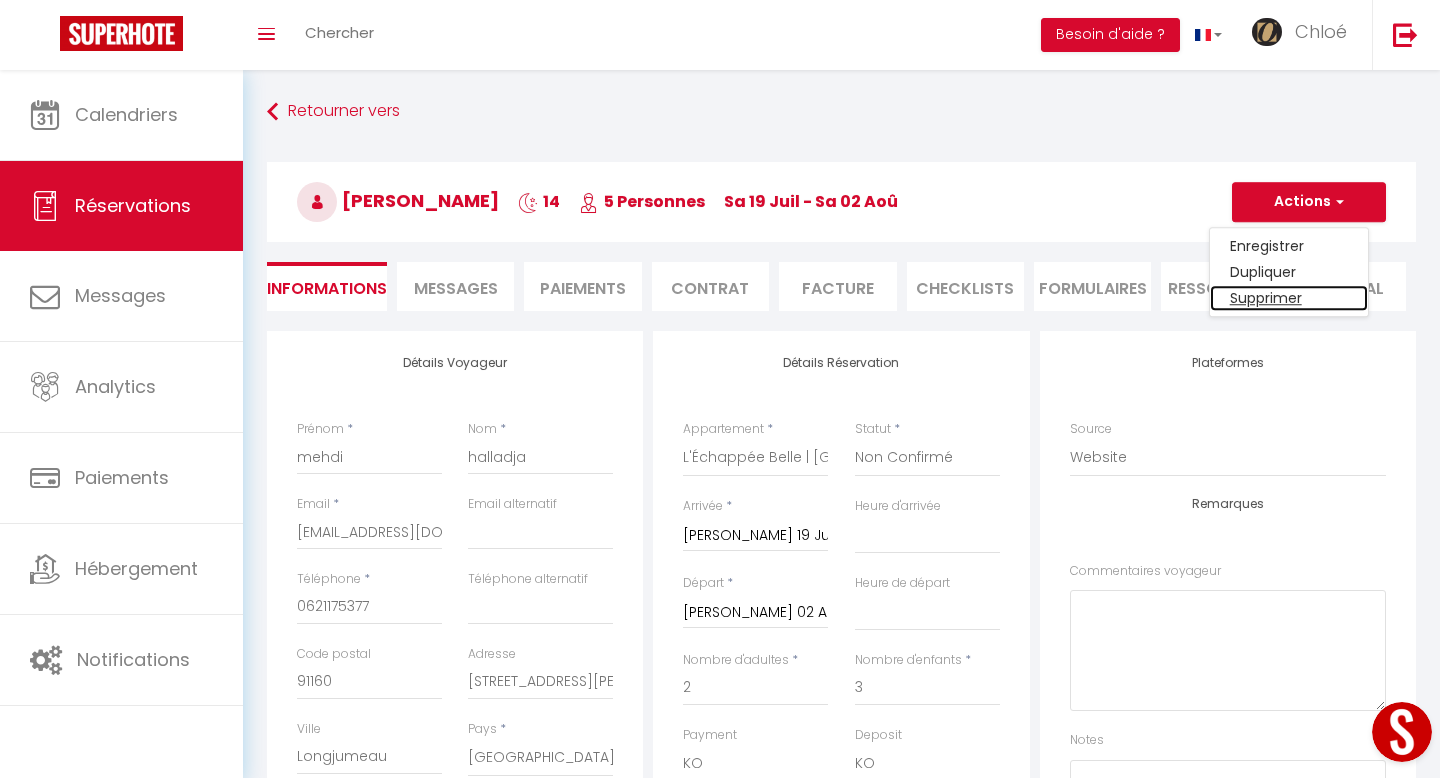 click on "Supprimer" at bounding box center (1289, 298) 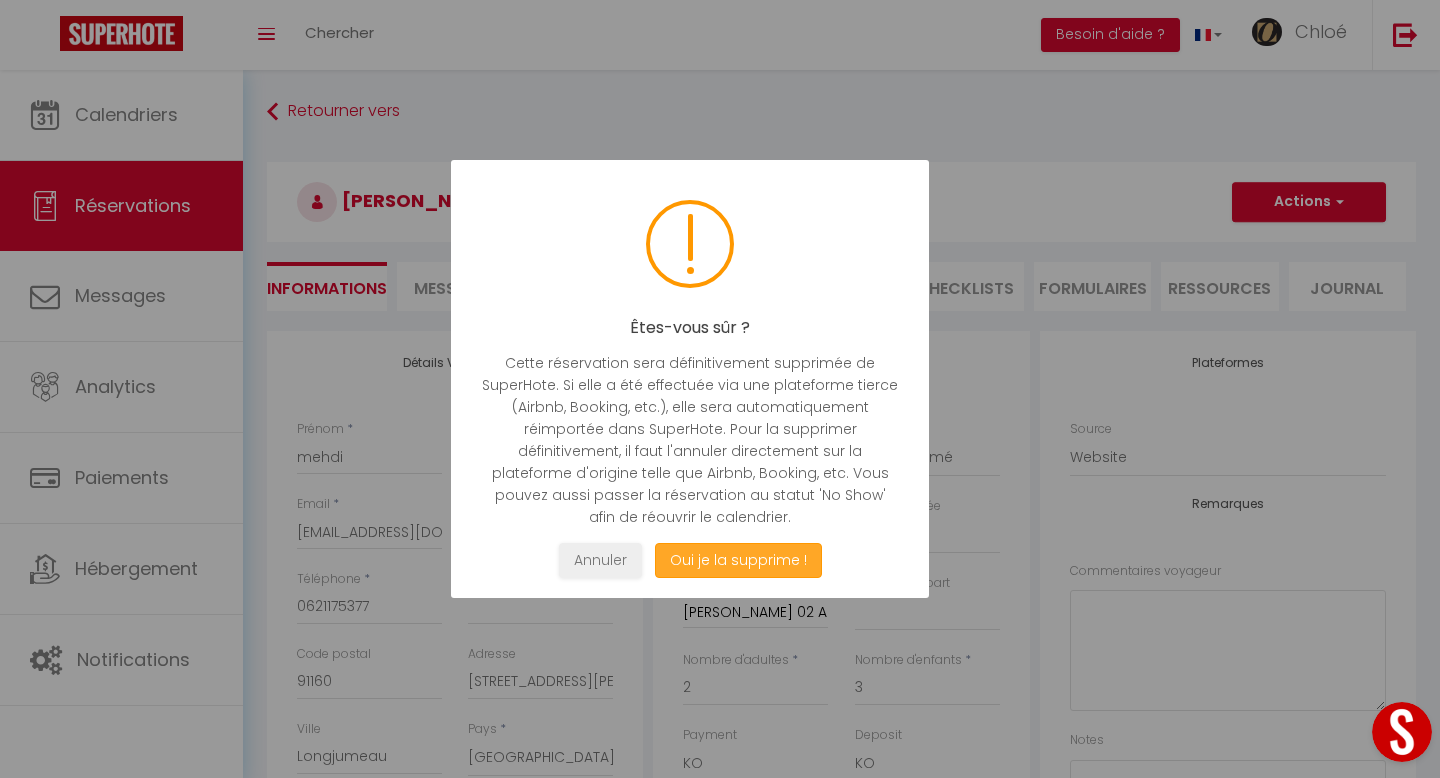 click on "Oui je la supprime !" at bounding box center [738, 560] 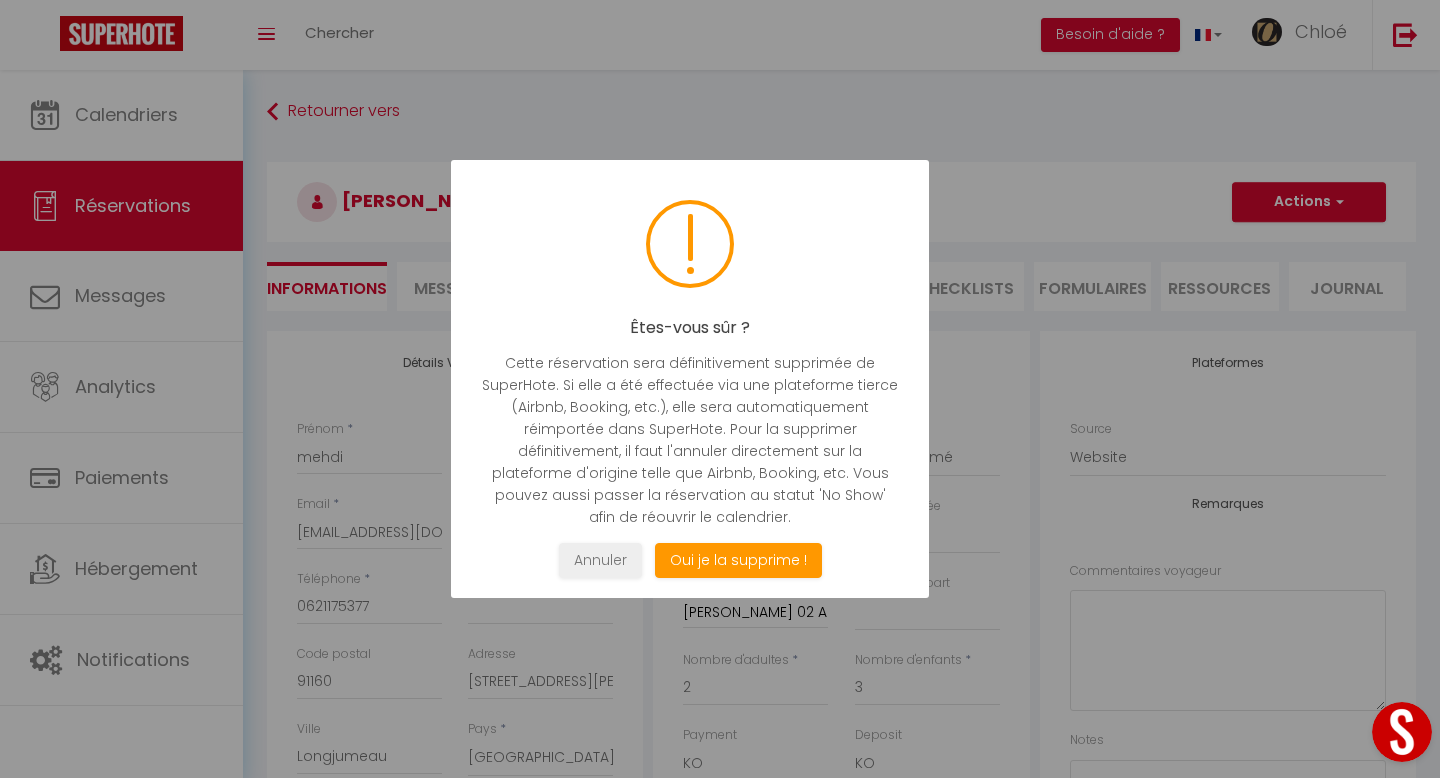 click at bounding box center [720, 389] 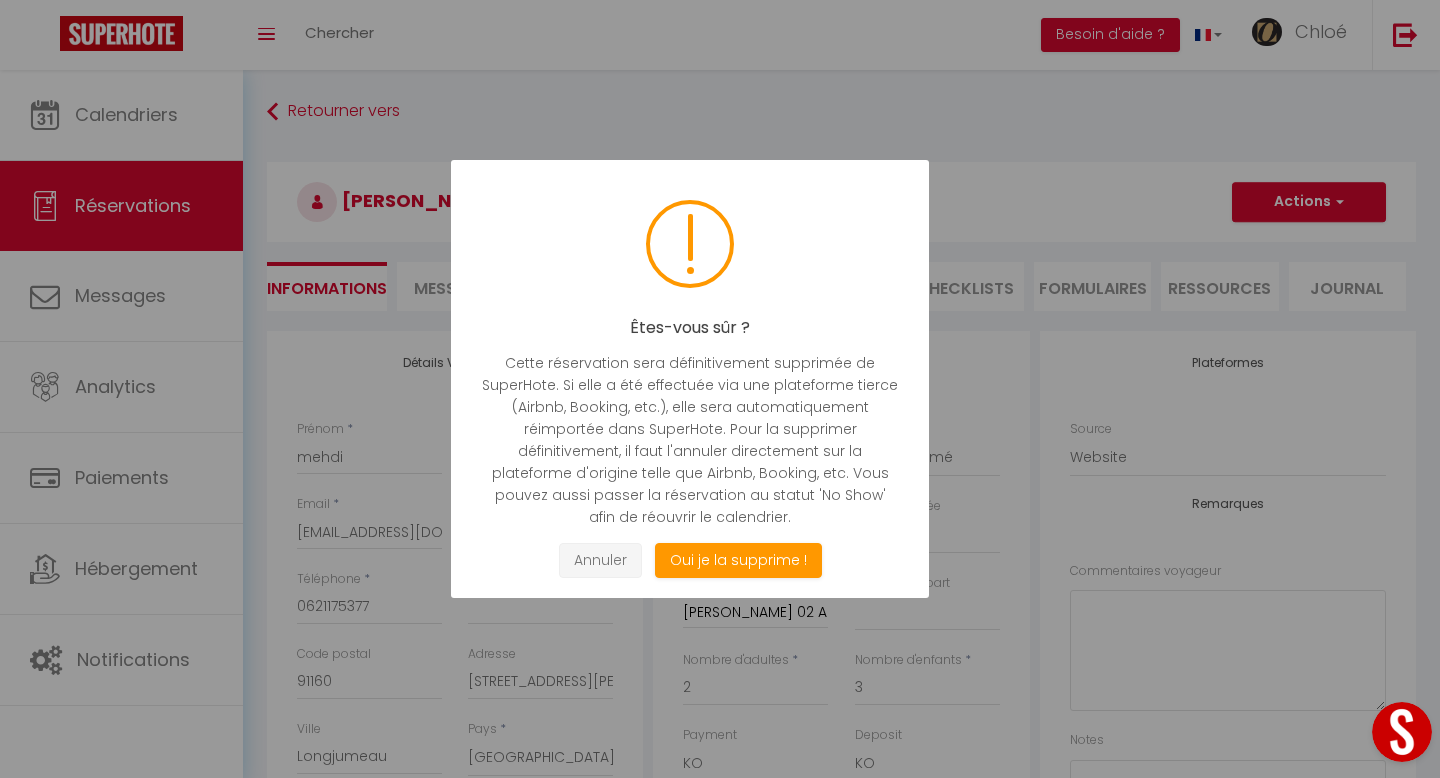 click on "Annuler" at bounding box center [600, 560] 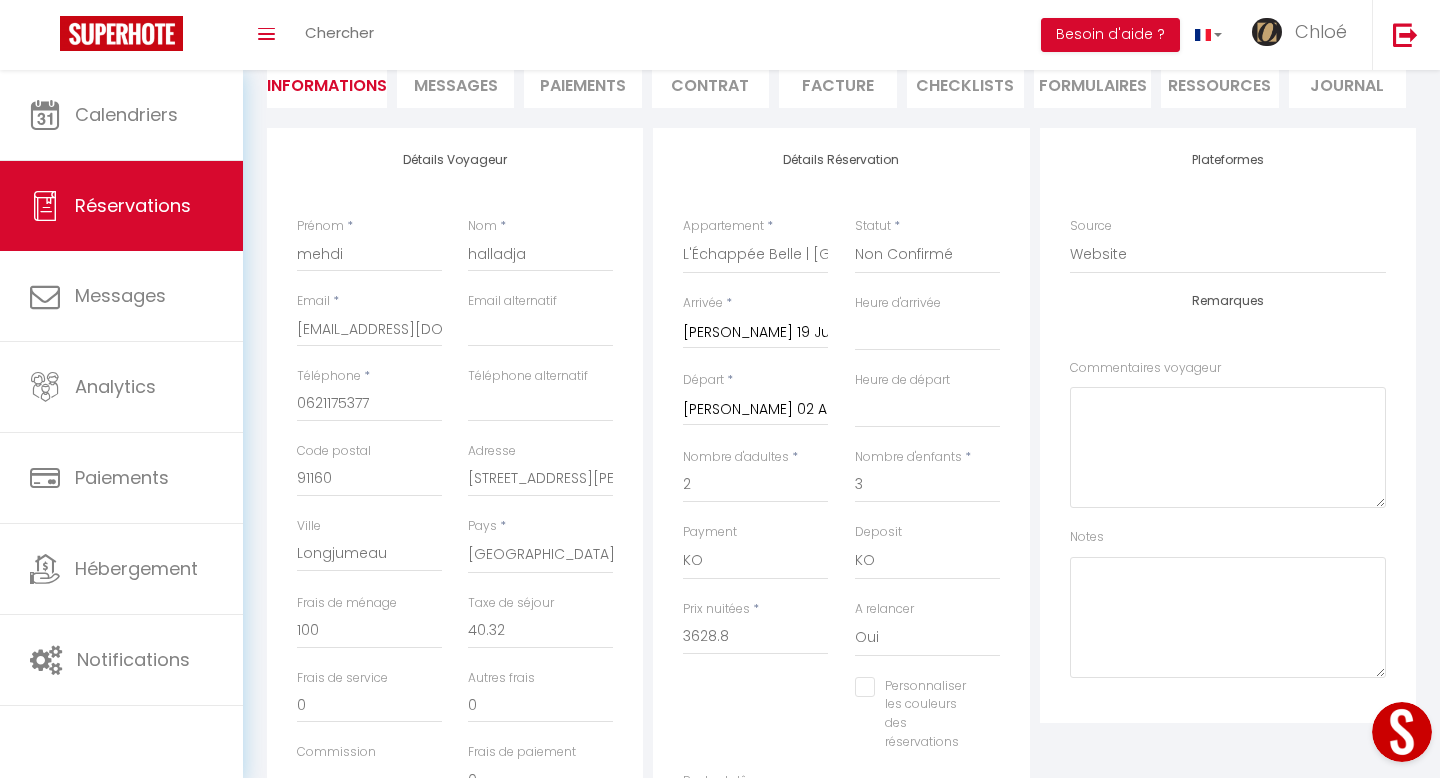 scroll, scrollTop: 0, scrollLeft: 0, axis: both 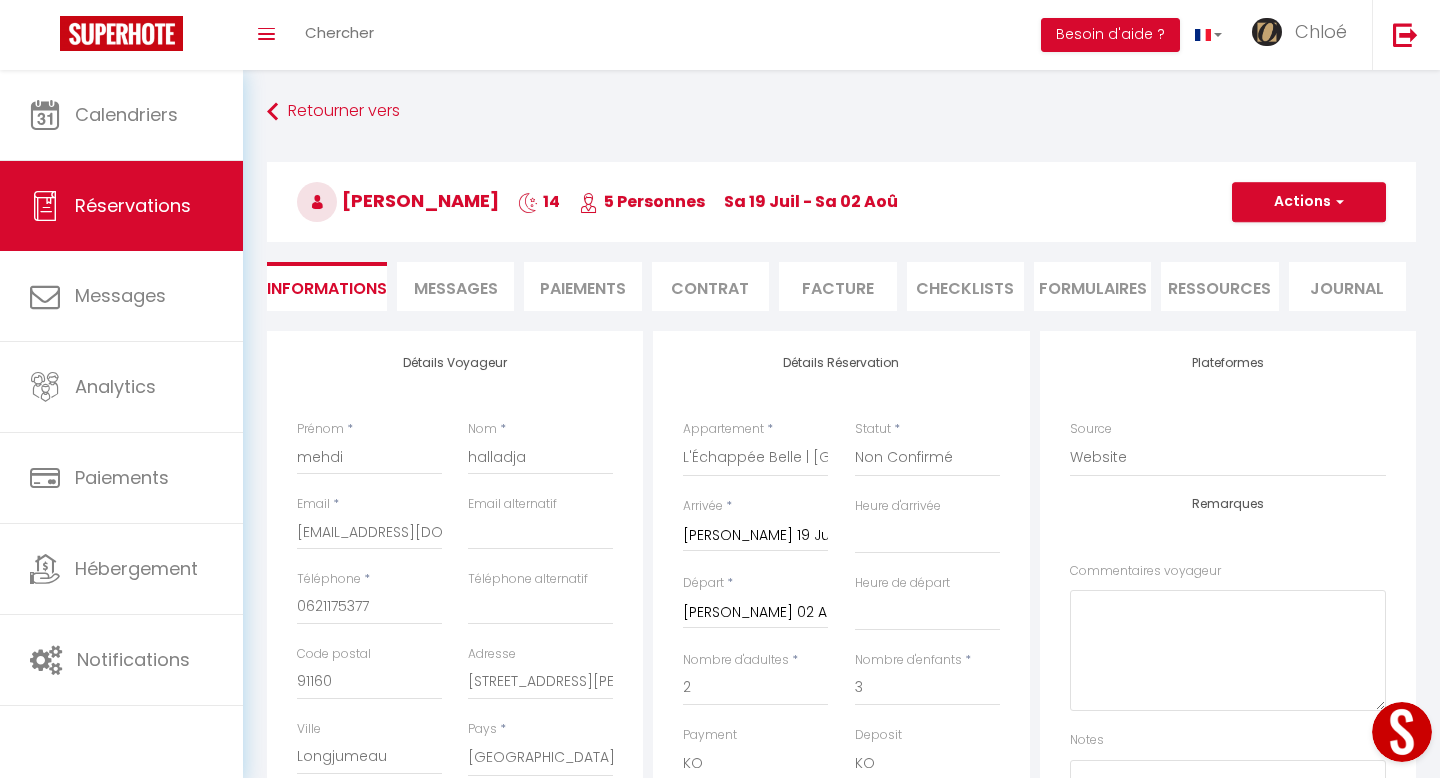 click on "Paiements" at bounding box center [582, 286] 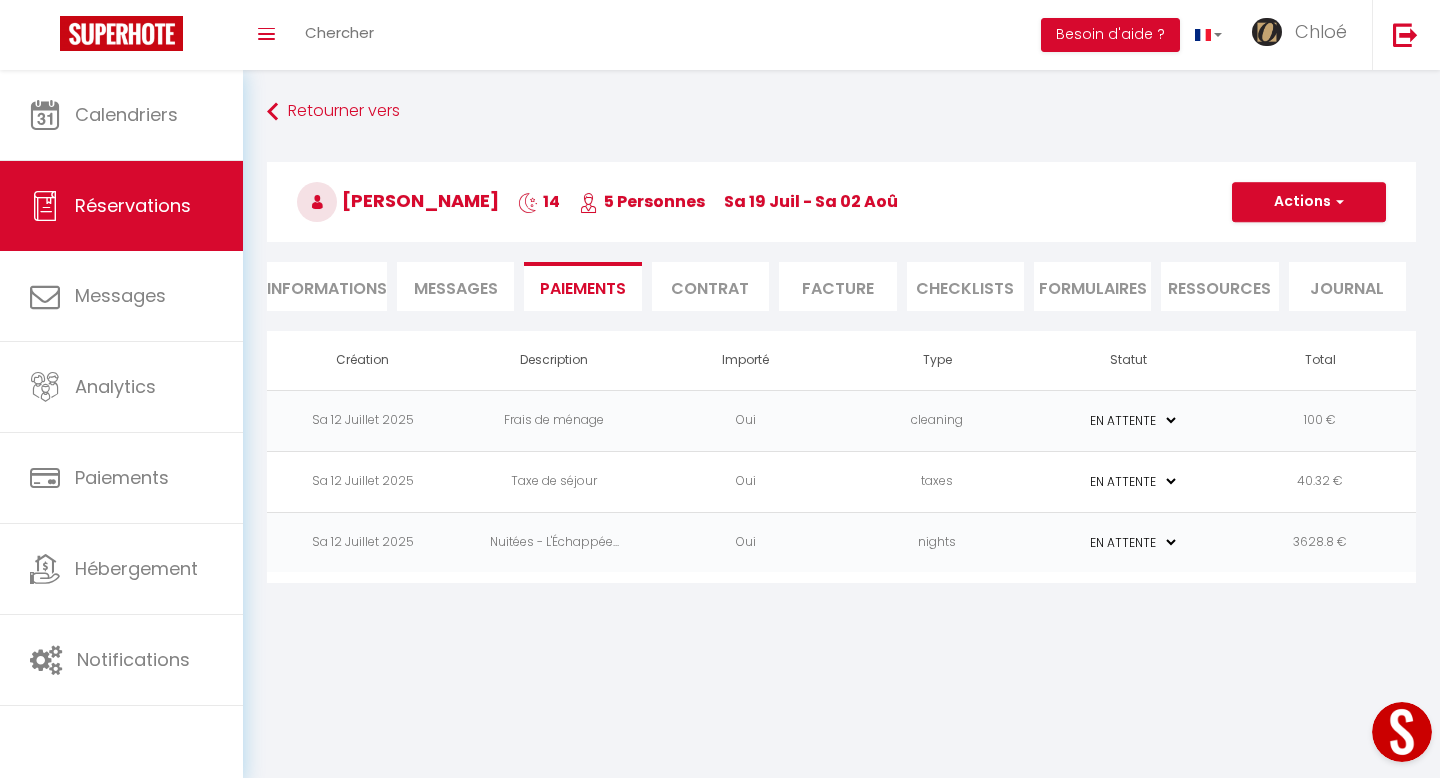 click on "Informations" at bounding box center (327, 286) 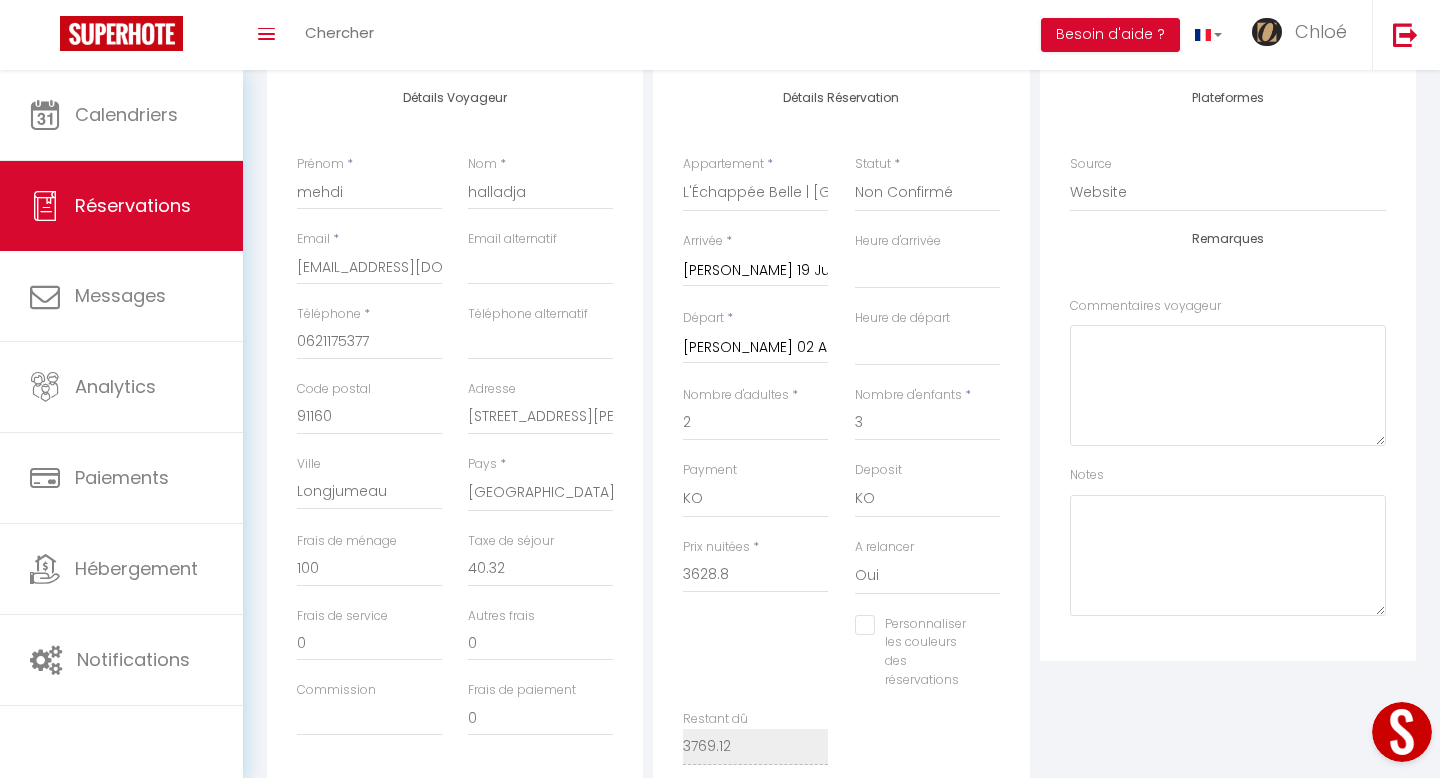 scroll, scrollTop: 270, scrollLeft: 0, axis: vertical 